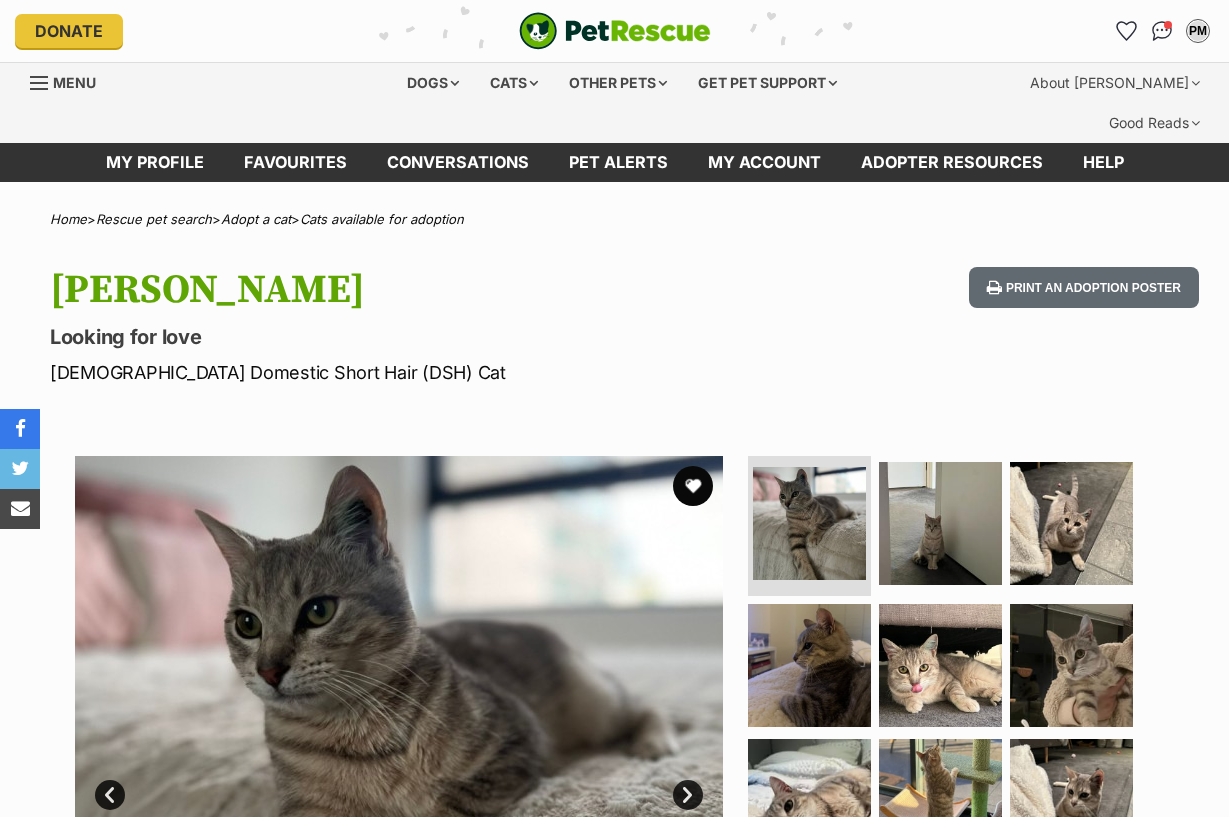 scroll, scrollTop: 534, scrollLeft: 0, axis: vertical 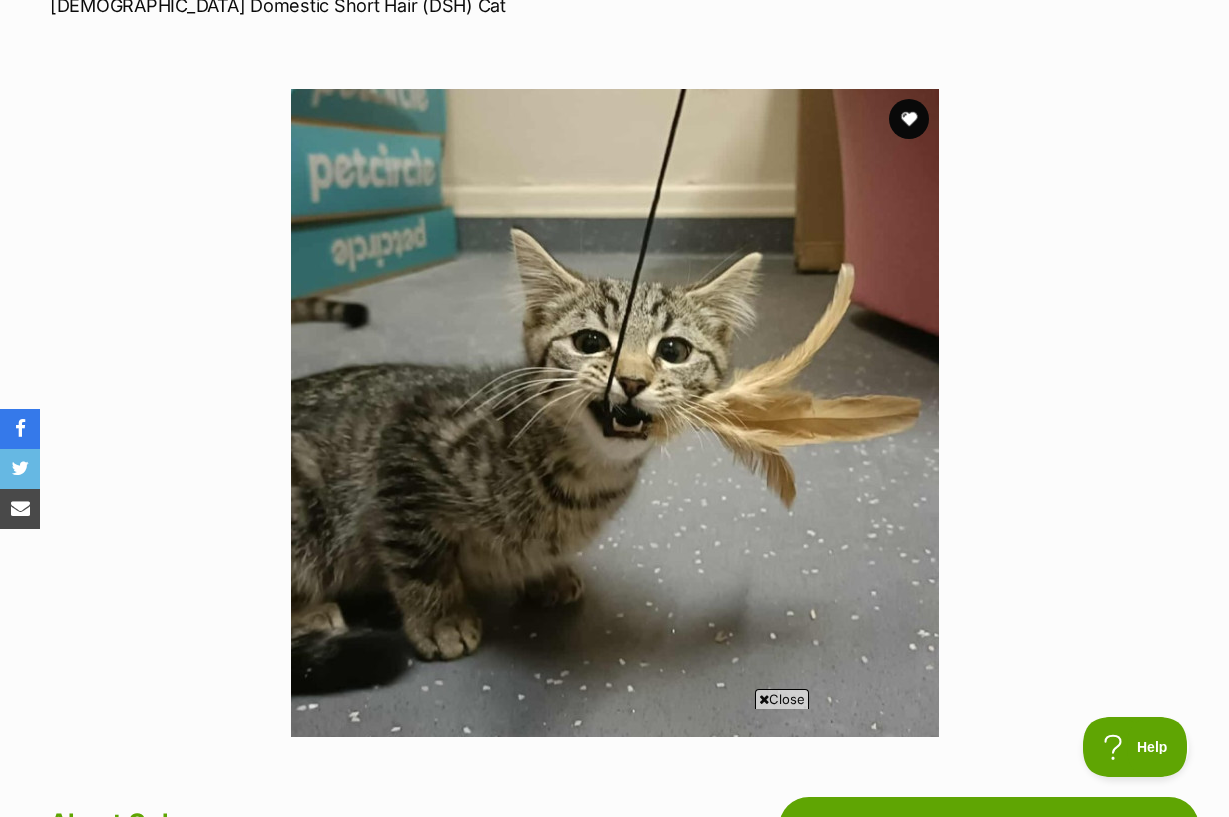 click at bounding box center [615, 413] 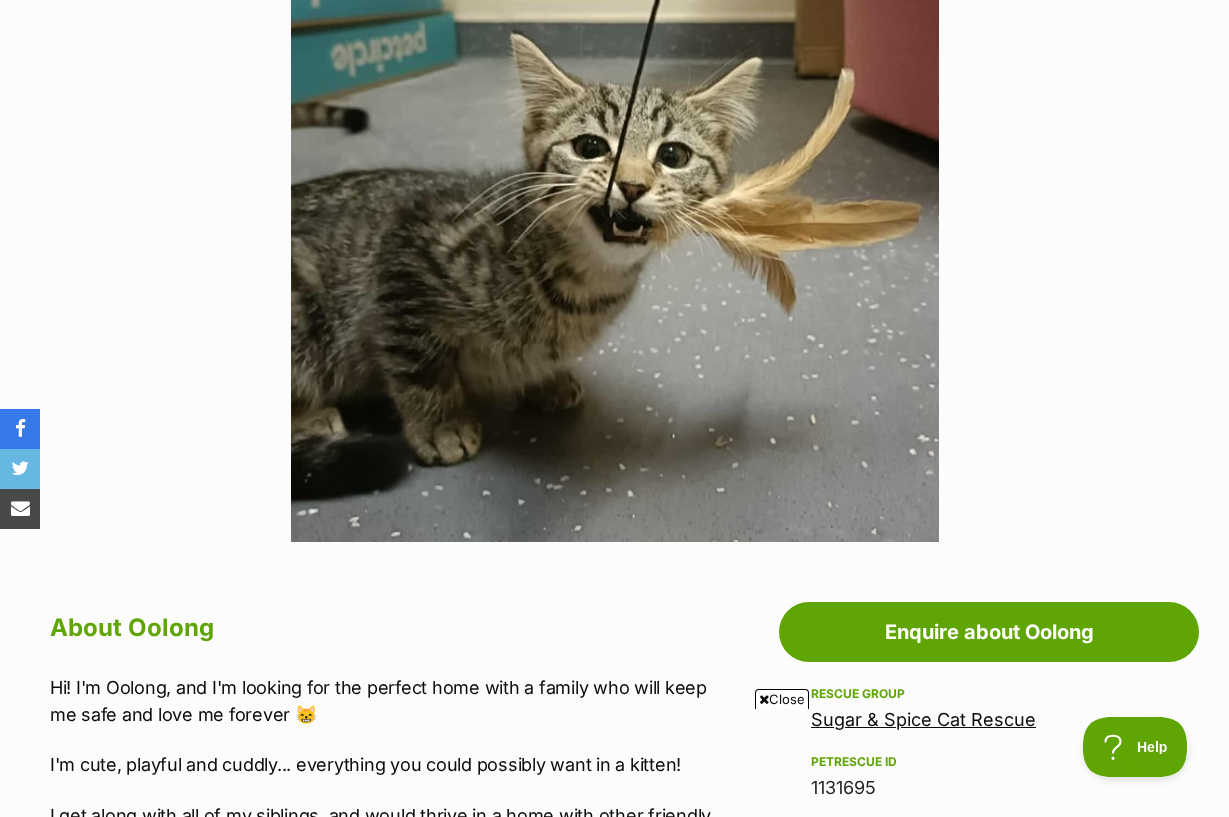 scroll, scrollTop: 509, scrollLeft: 0, axis: vertical 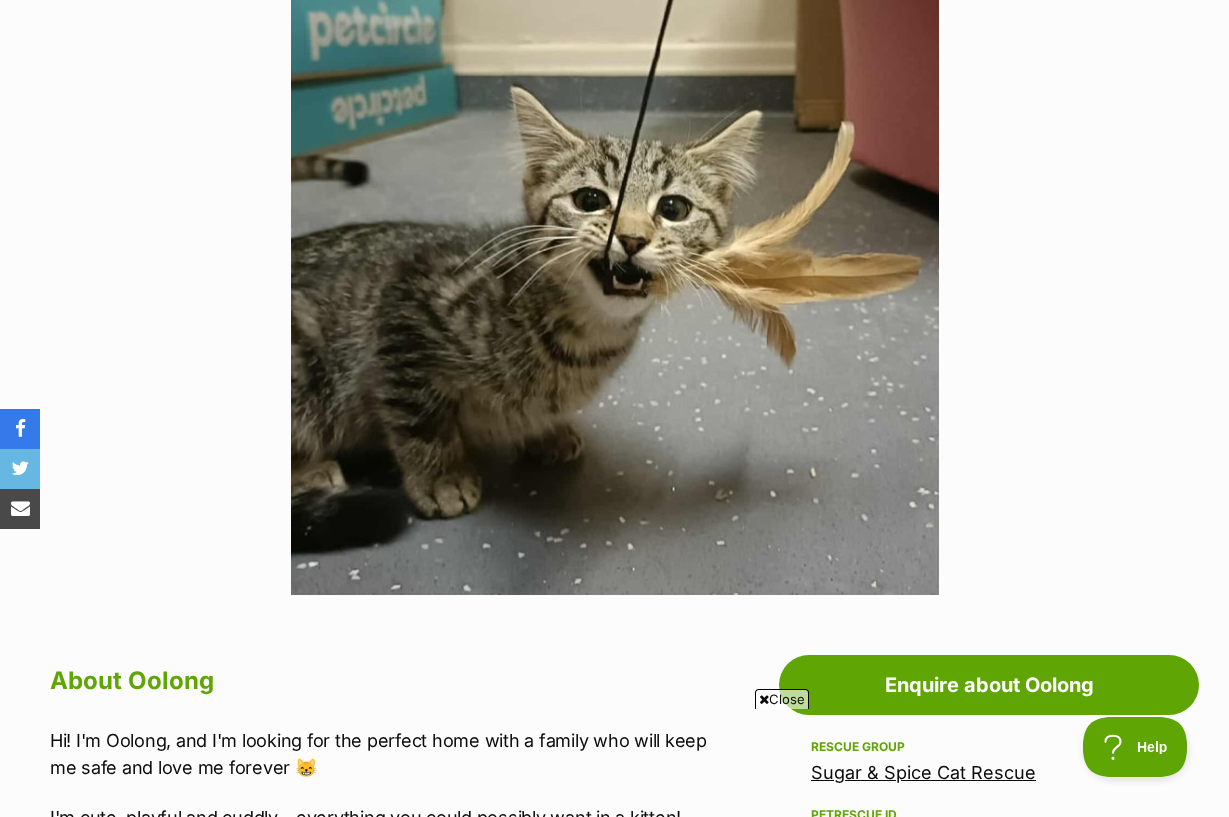click at bounding box center [615, 271] 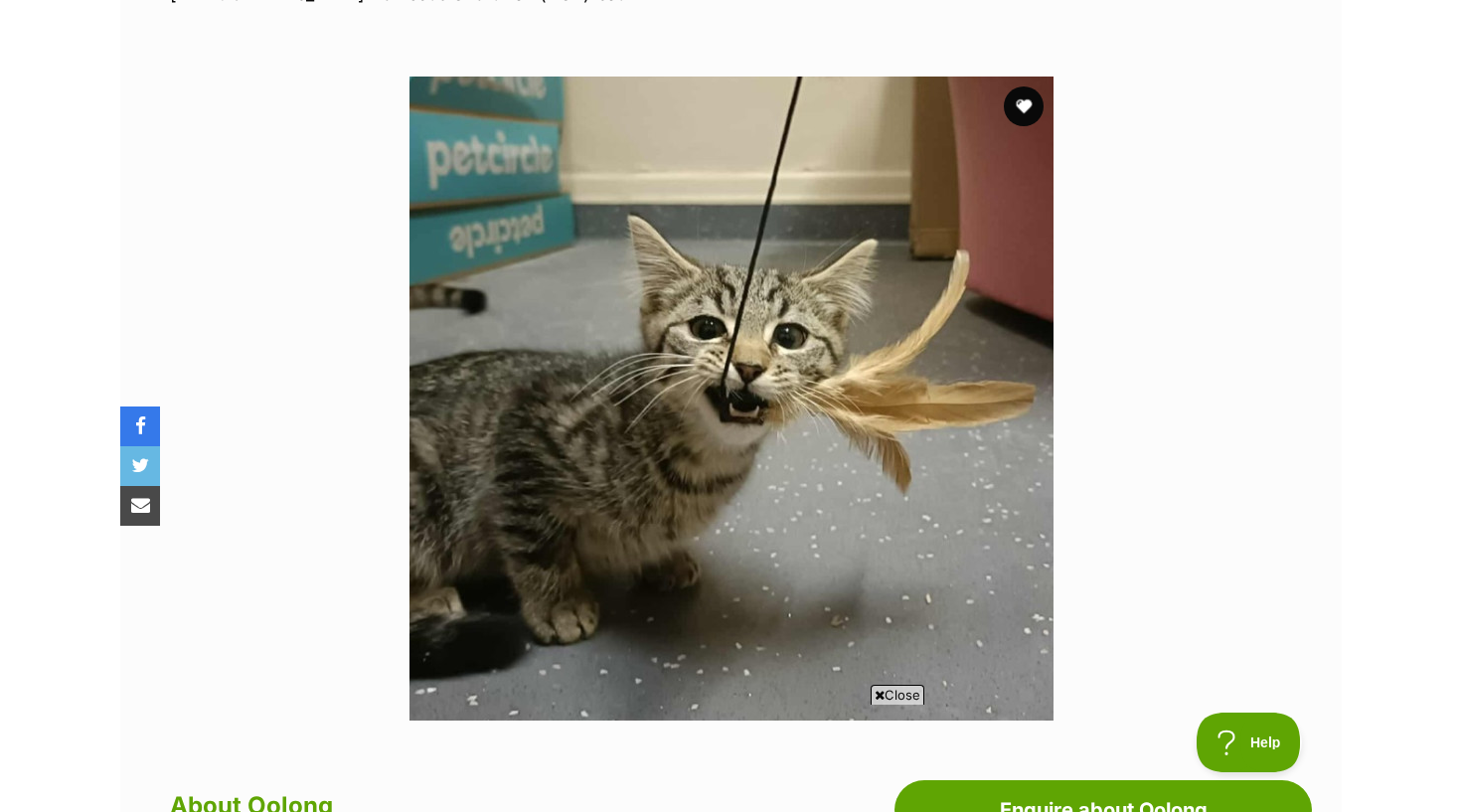 scroll, scrollTop: 355, scrollLeft: 0, axis: vertical 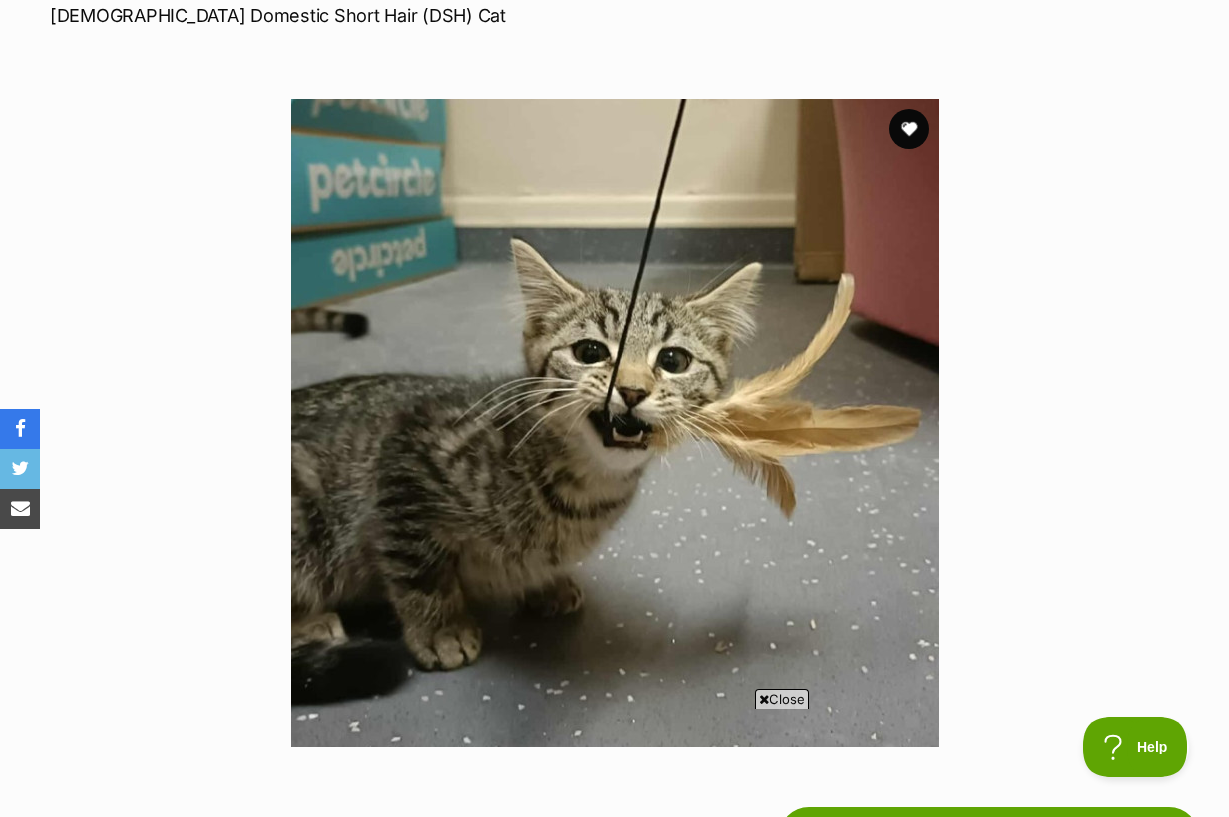 click on "Available
1
of 1 images
Next Prev 1" at bounding box center [615, 408] 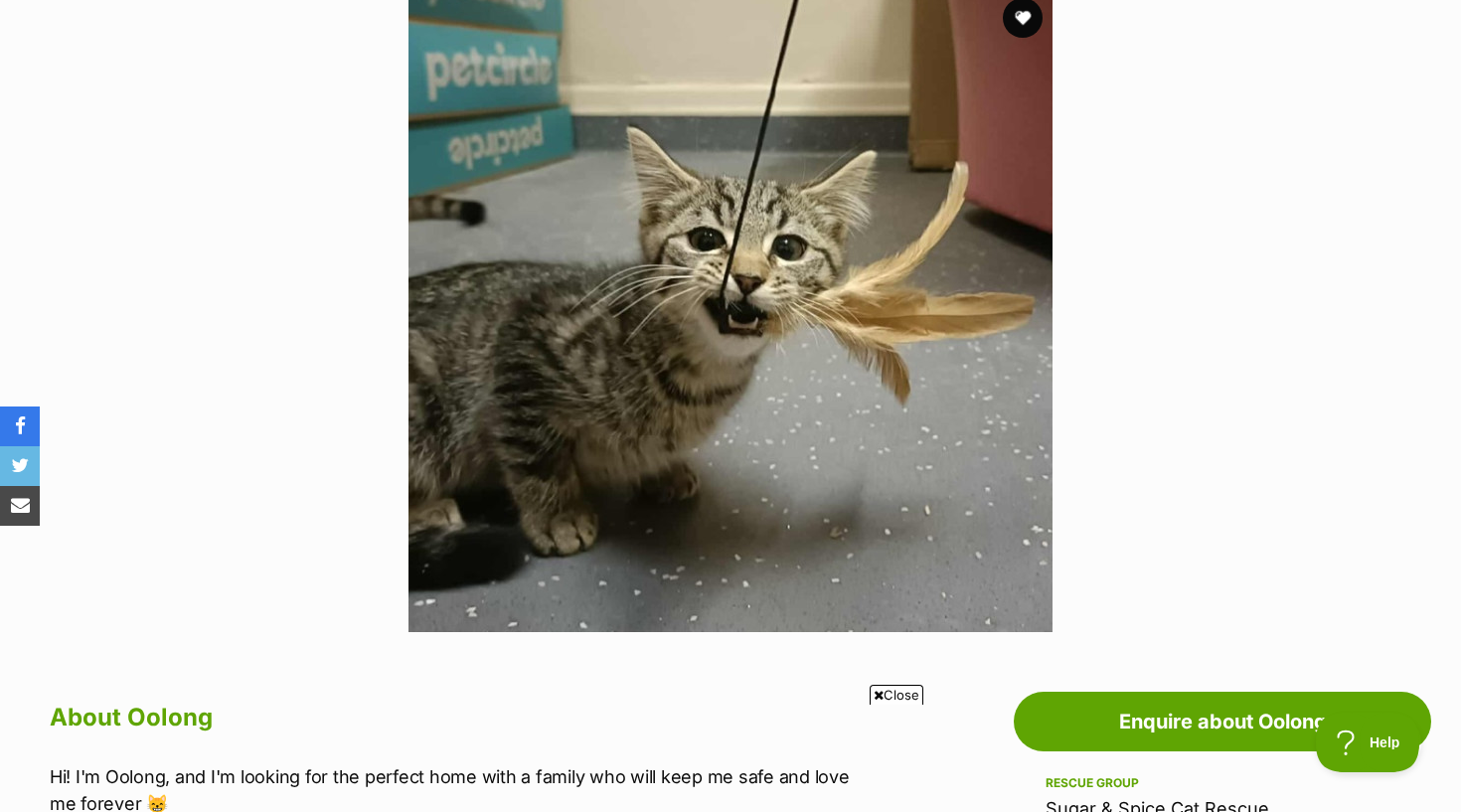 scroll, scrollTop: 0, scrollLeft: 0, axis: both 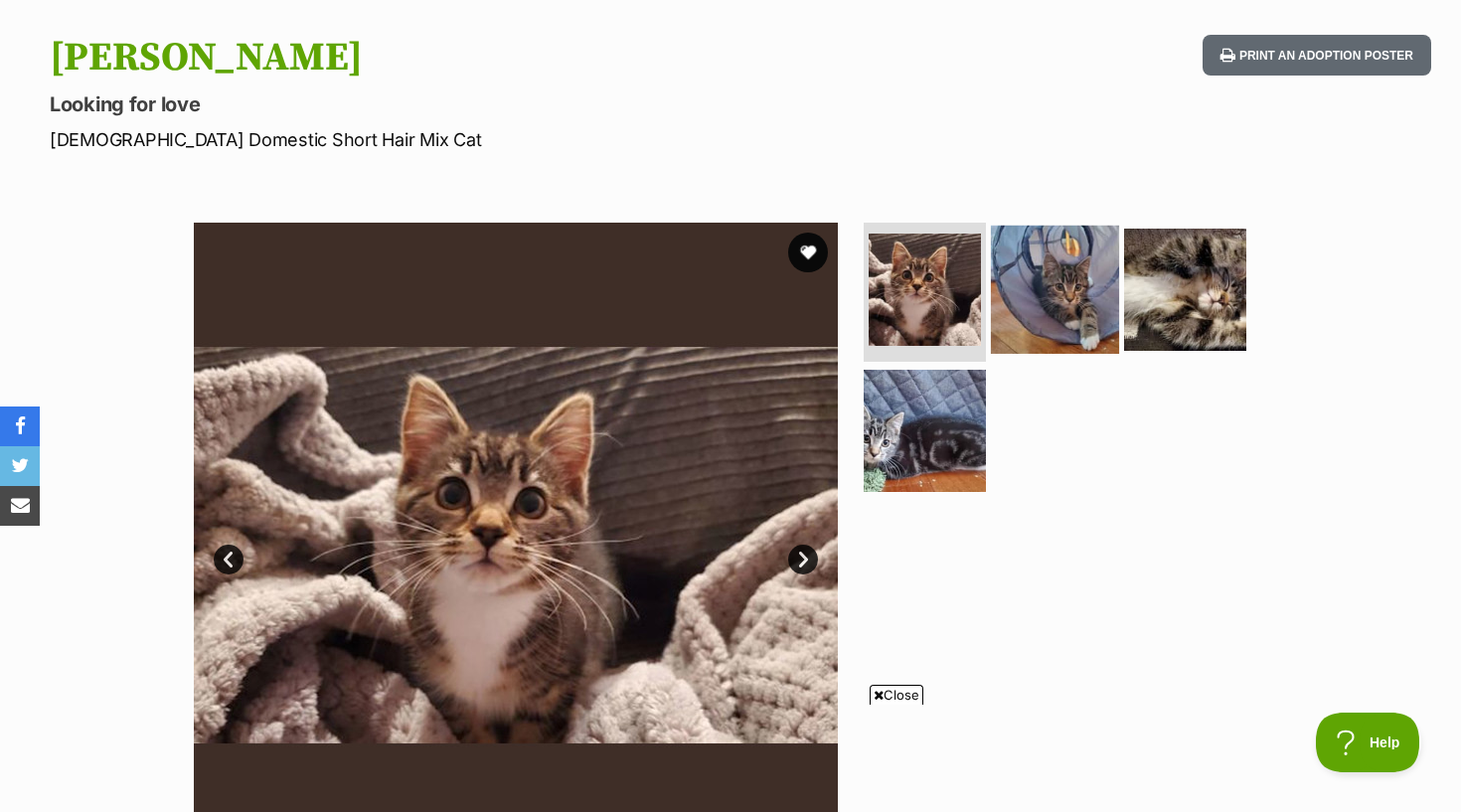 click at bounding box center [1055, 289] 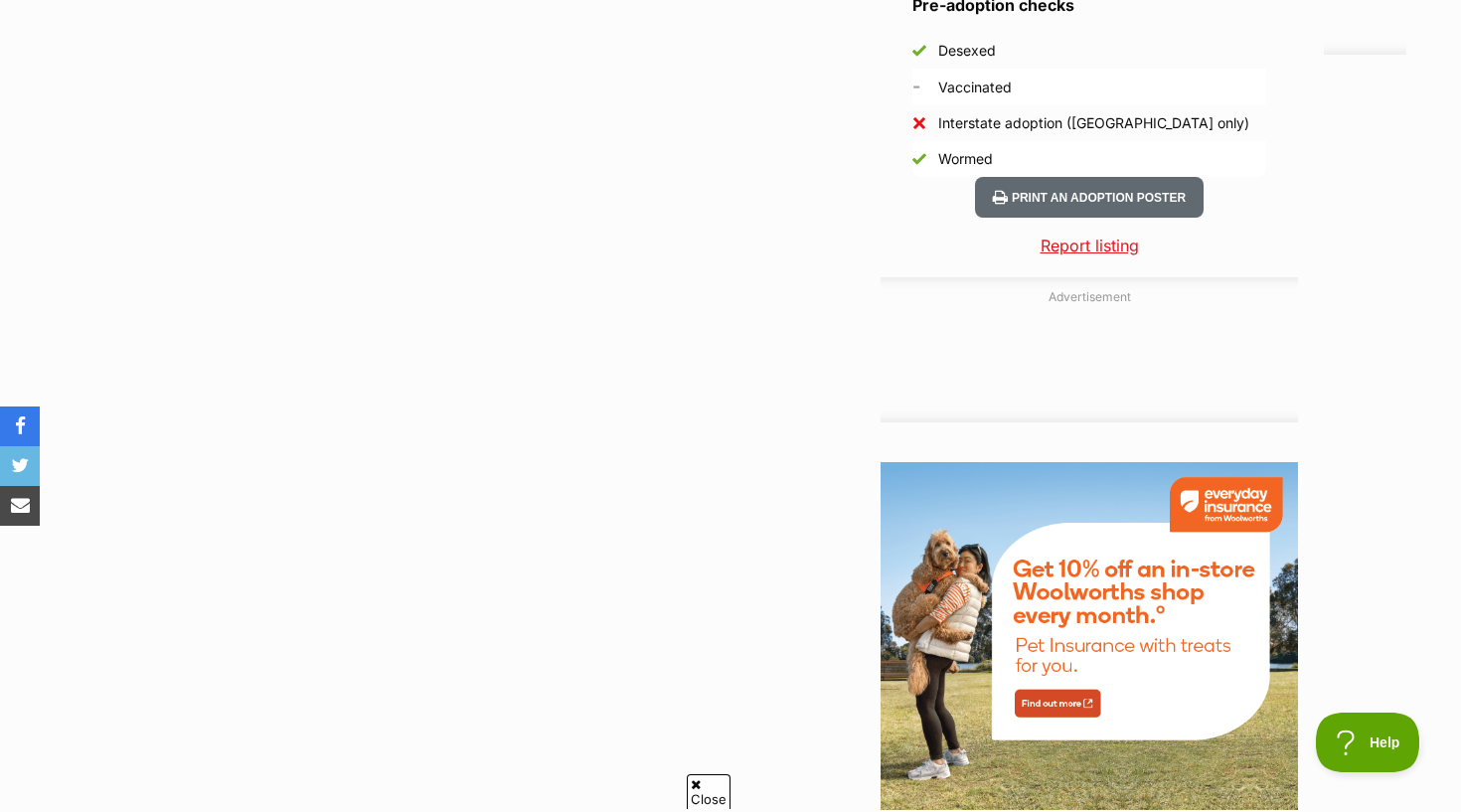 scroll, scrollTop: 0, scrollLeft: 0, axis: both 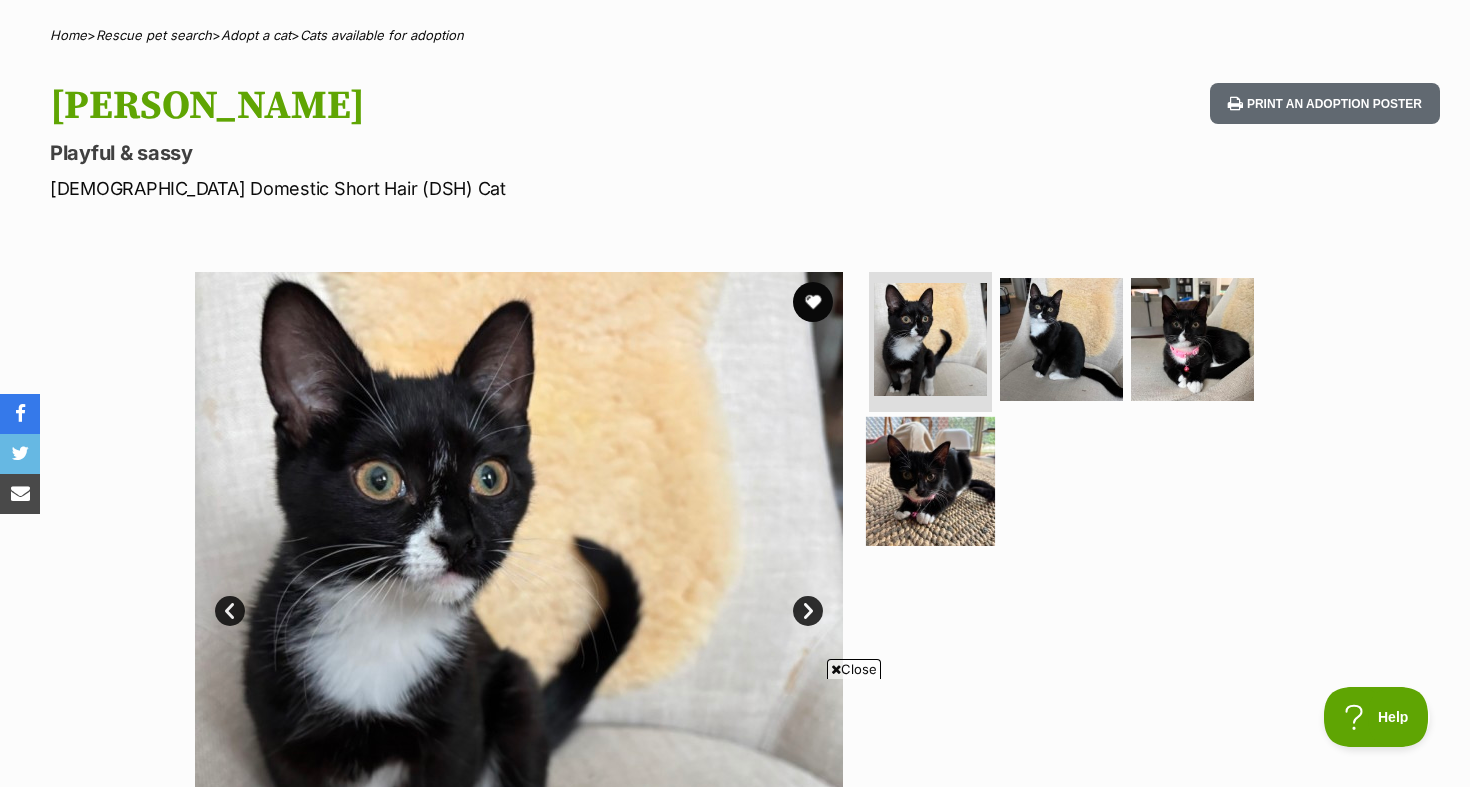 click at bounding box center [930, 480] 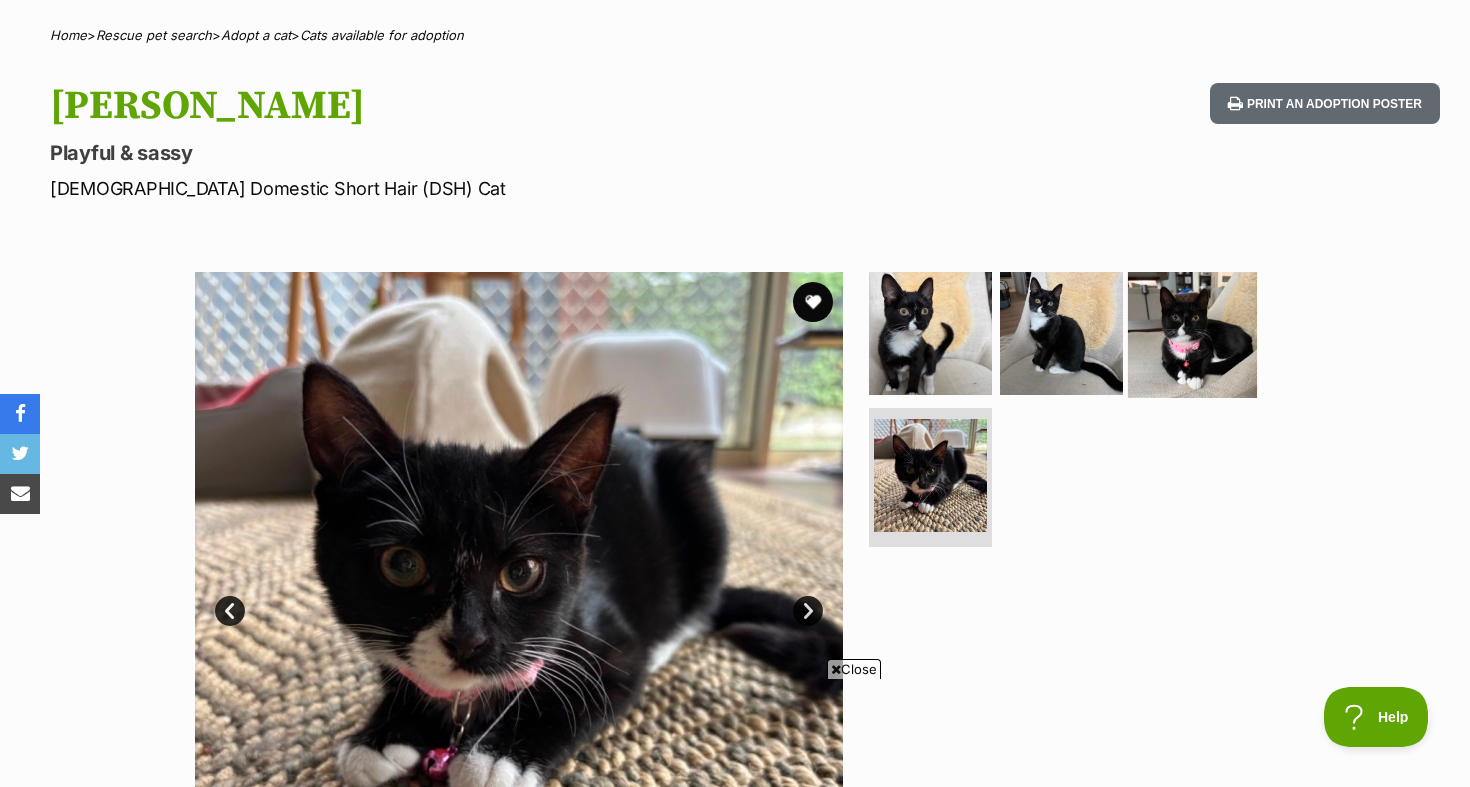 click at bounding box center (1192, 333) 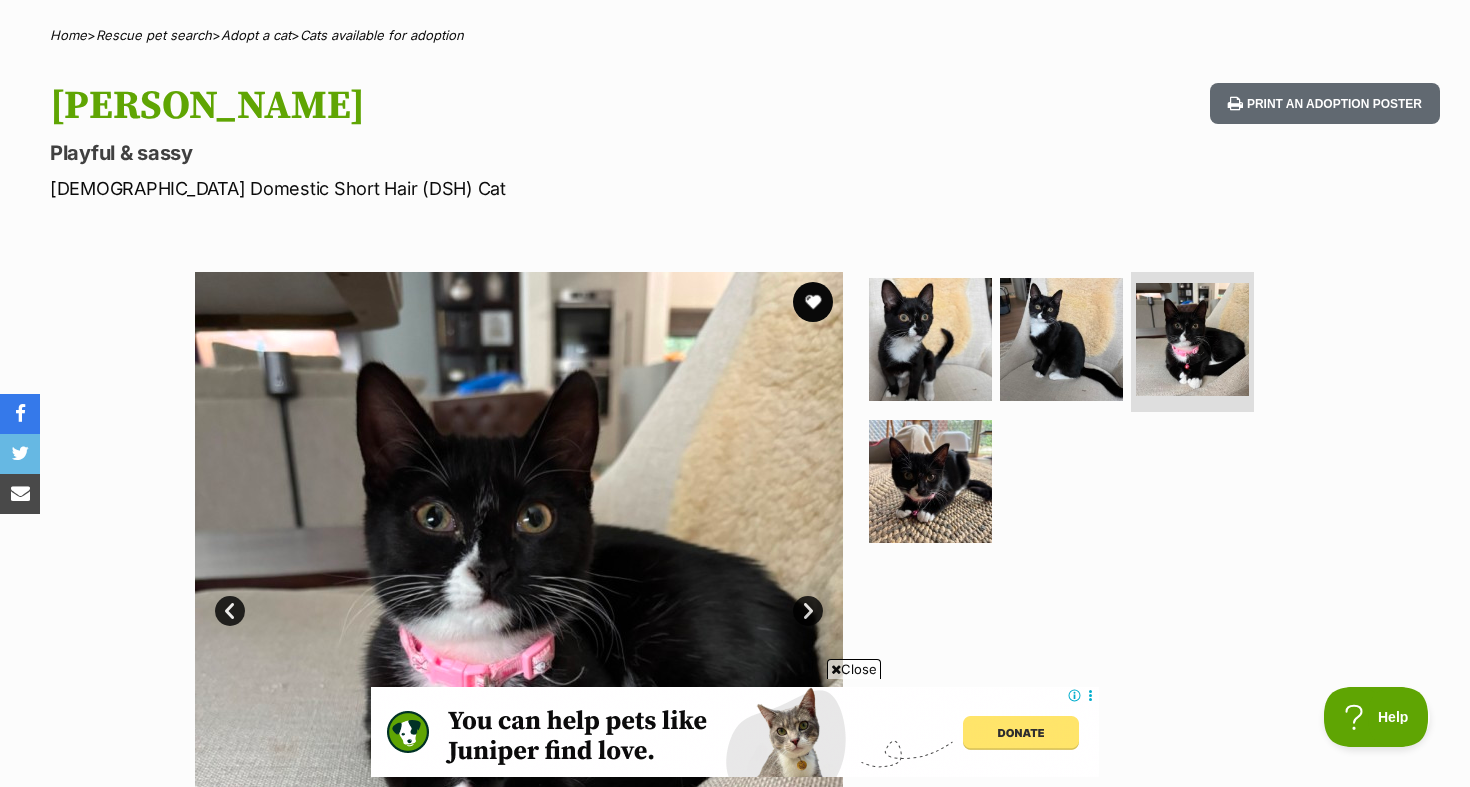 scroll, scrollTop: 0, scrollLeft: 0, axis: both 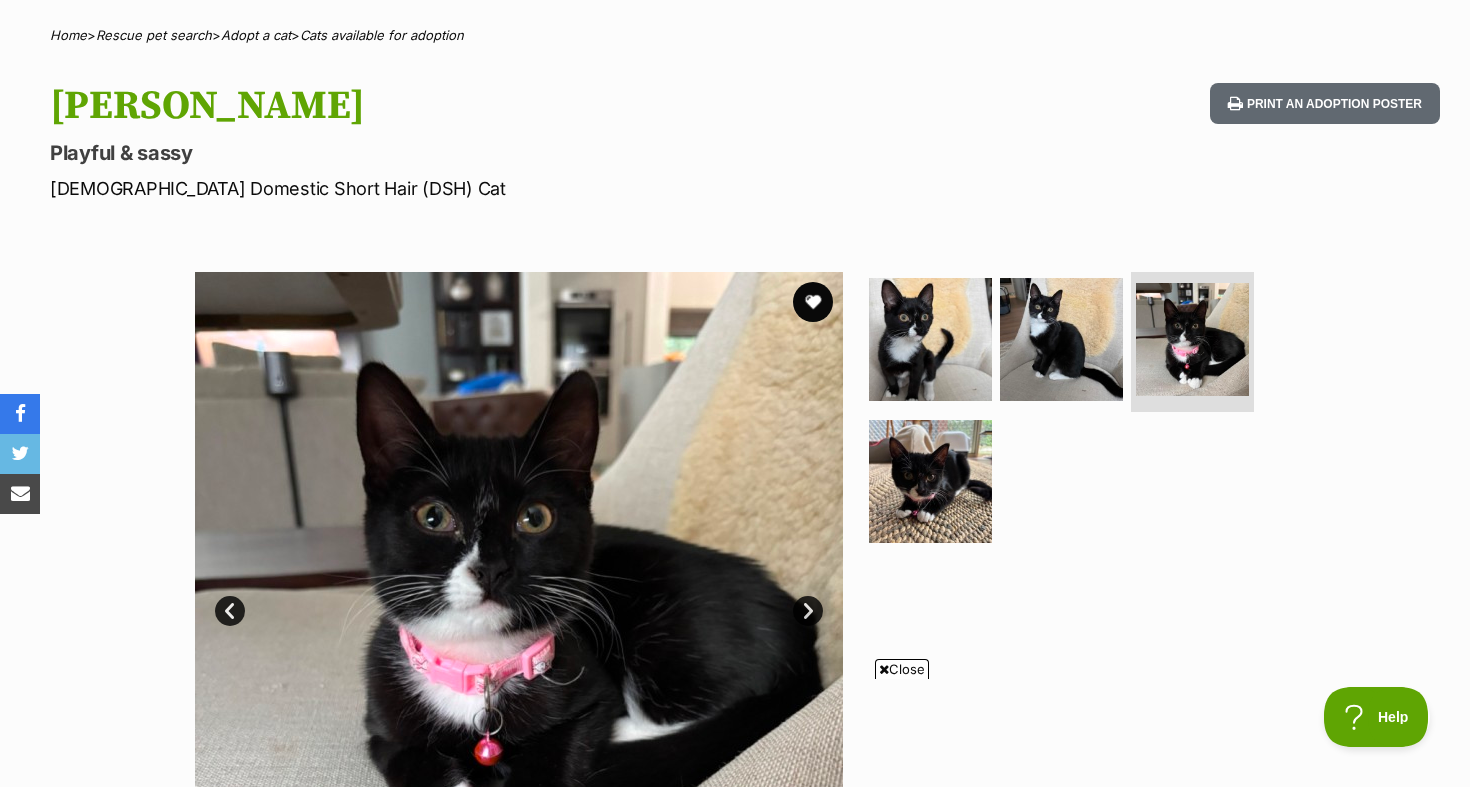drag, startPoint x: 969, startPoint y: 12, endPoint x: 757, endPoint y: -29, distance: 215.92822 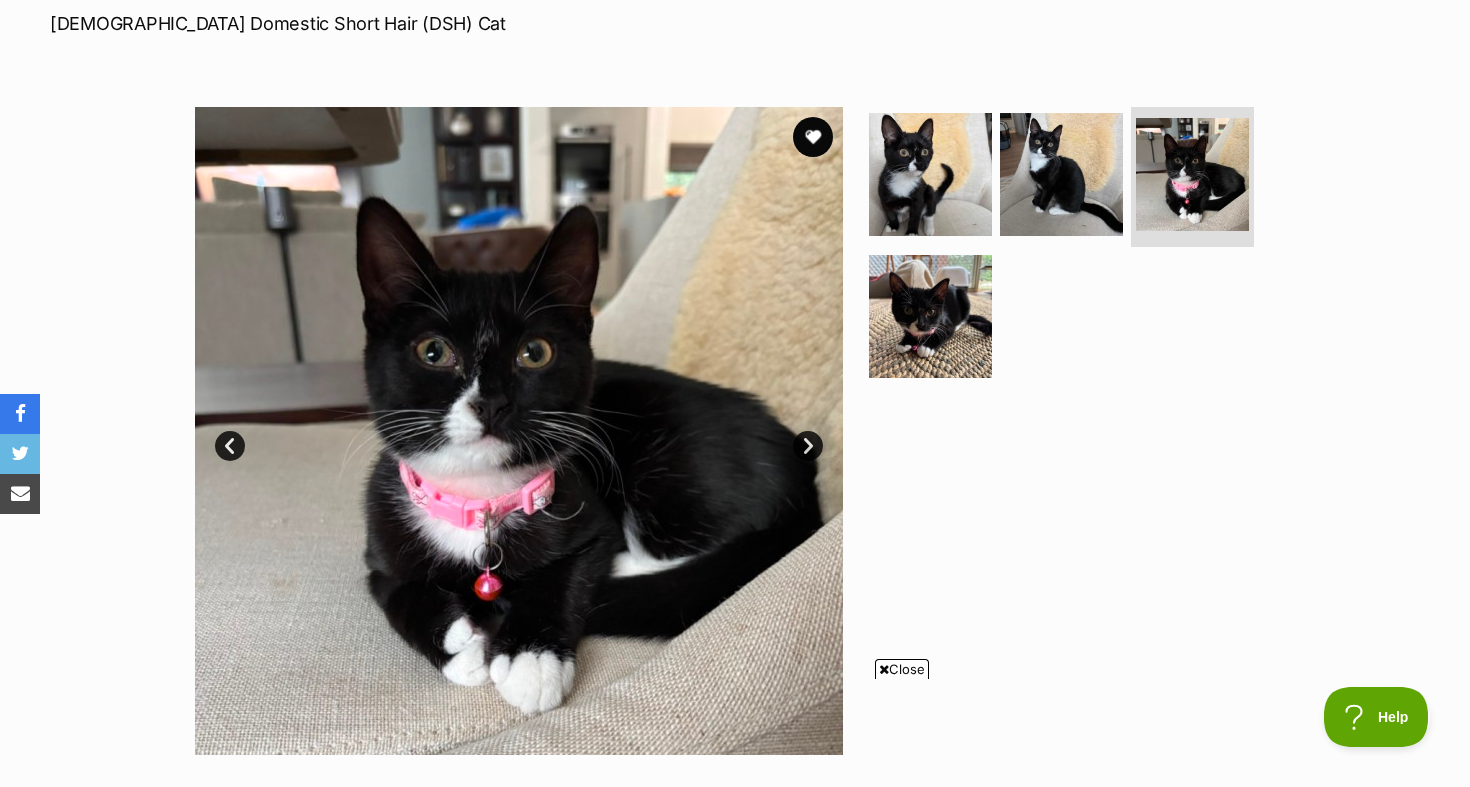 scroll, scrollTop: 322, scrollLeft: 0, axis: vertical 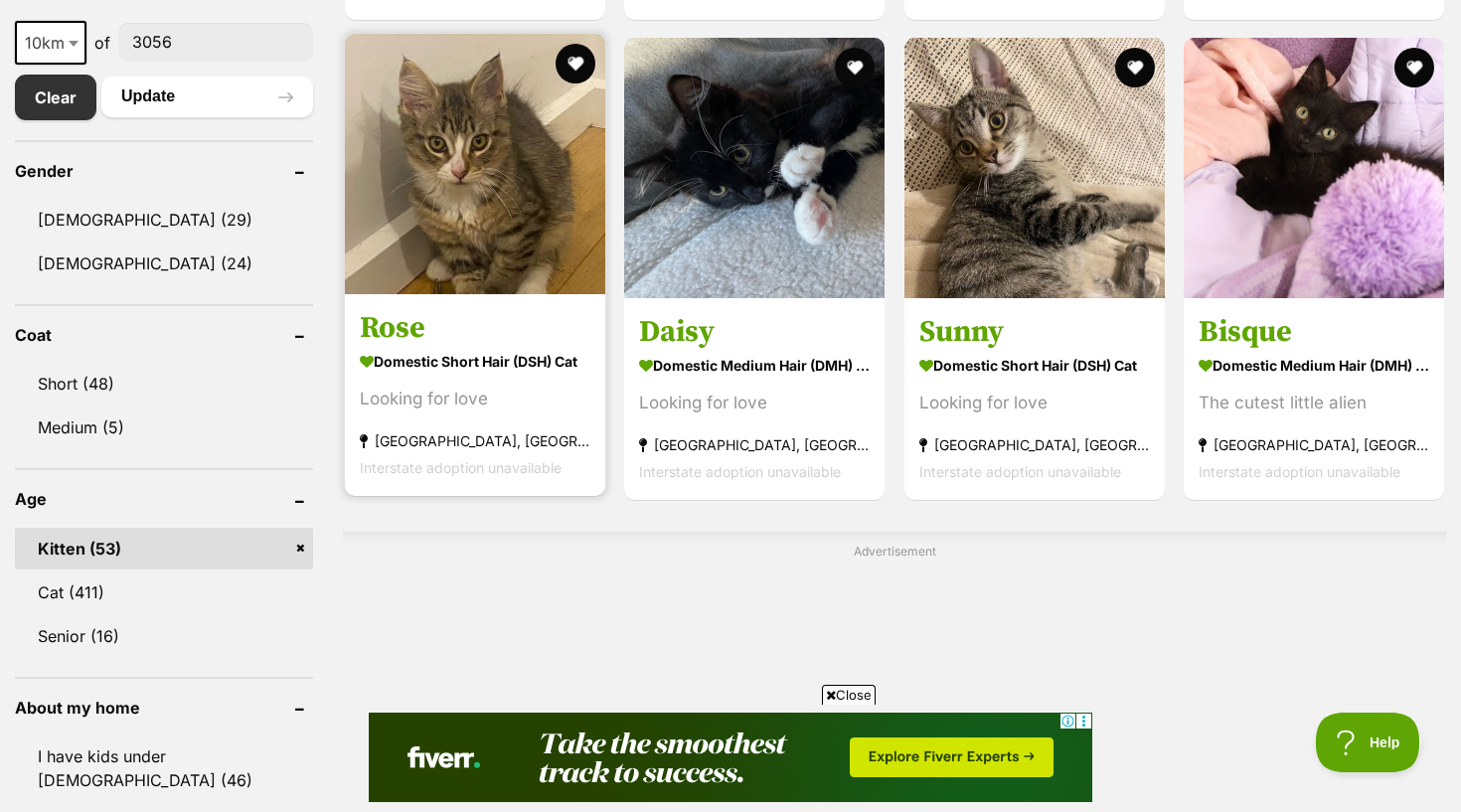 click on "Domestic Short Hair (DSH) Cat
Looking for love
Brunswick, VIC
Interstate adoption unavailable" at bounding box center (475, 413) 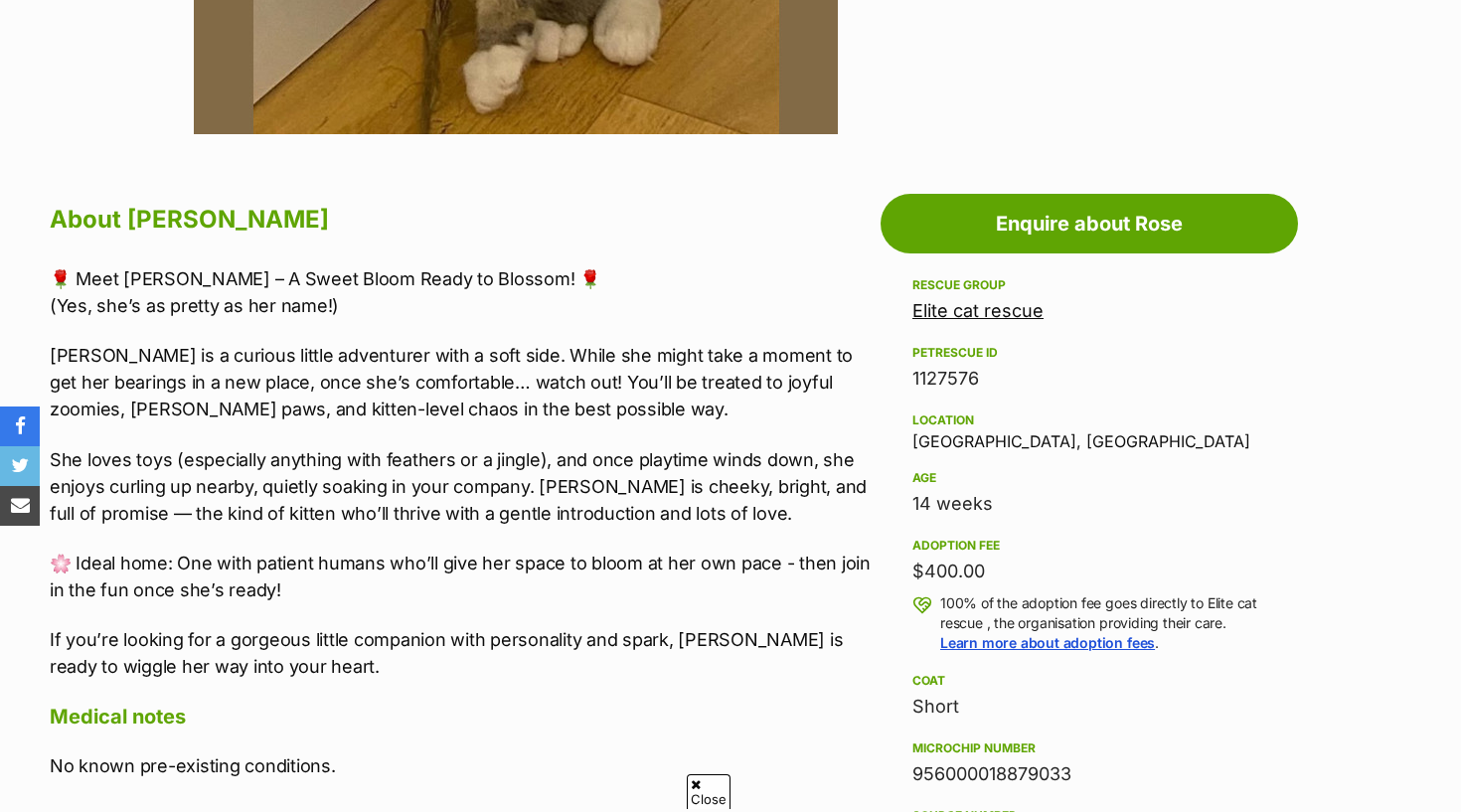 scroll, scrollTop: 0, scrollLeft: 0, axis: both 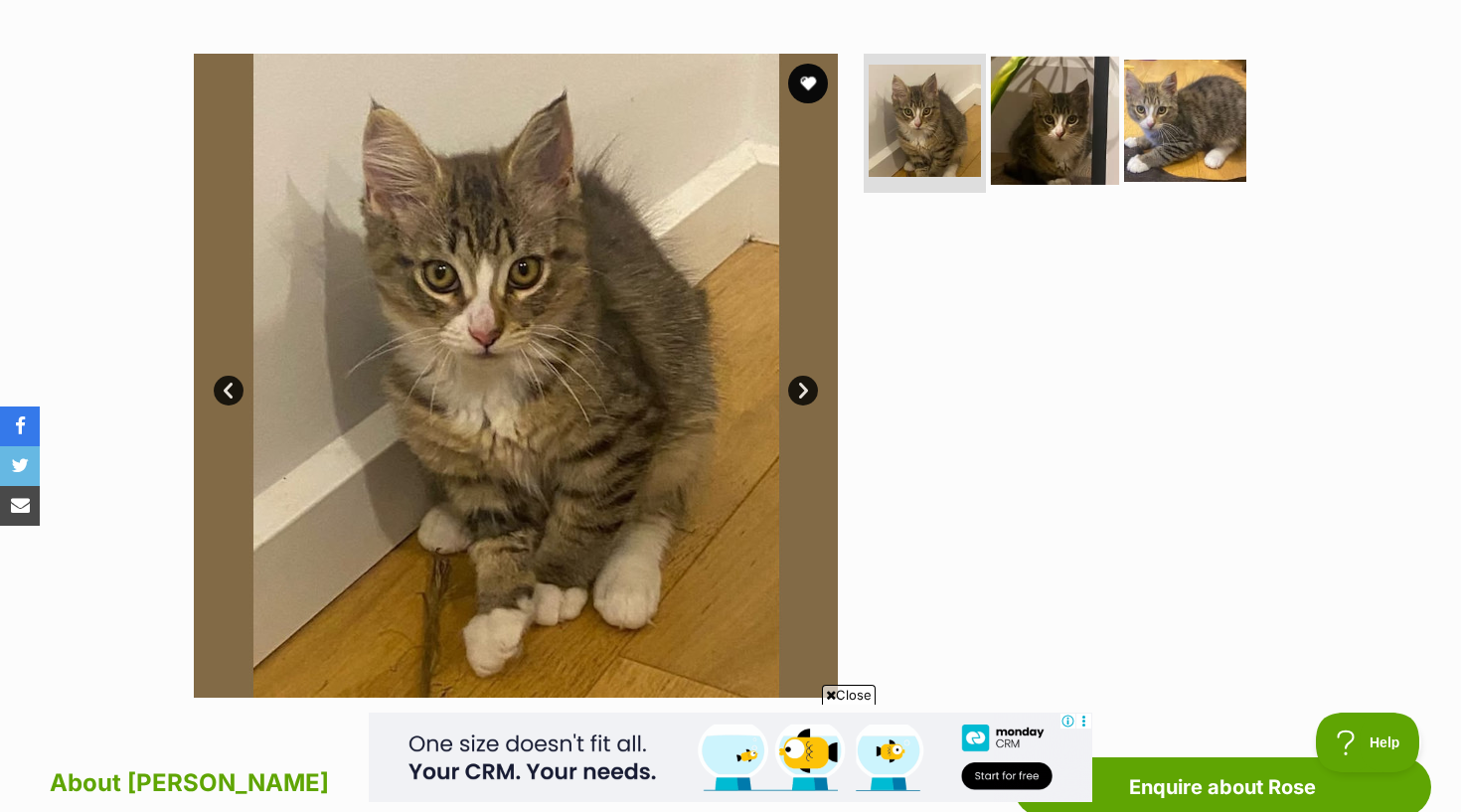 click at bounding box center (1055, 120) 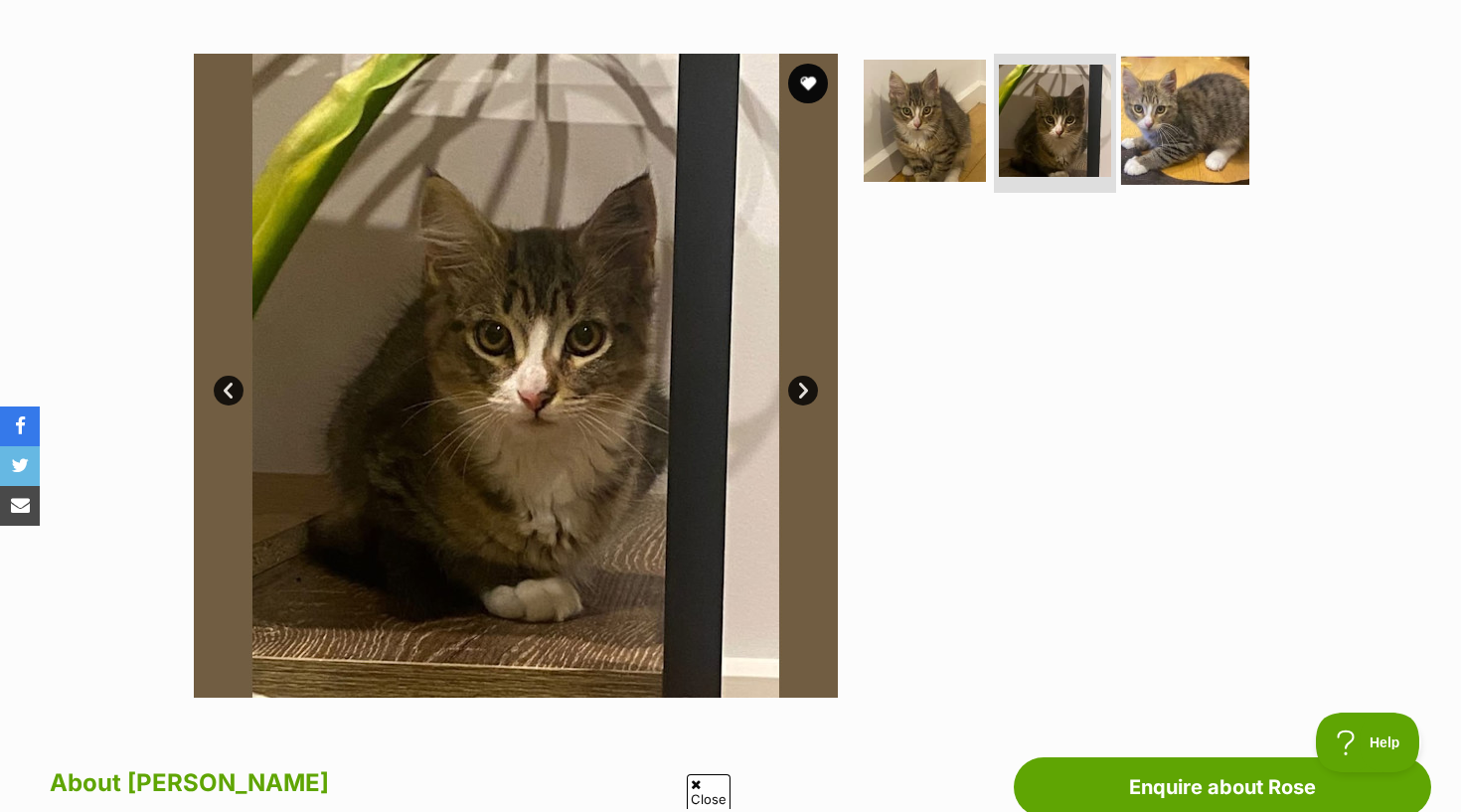 click at bounding box center (1185, 120) 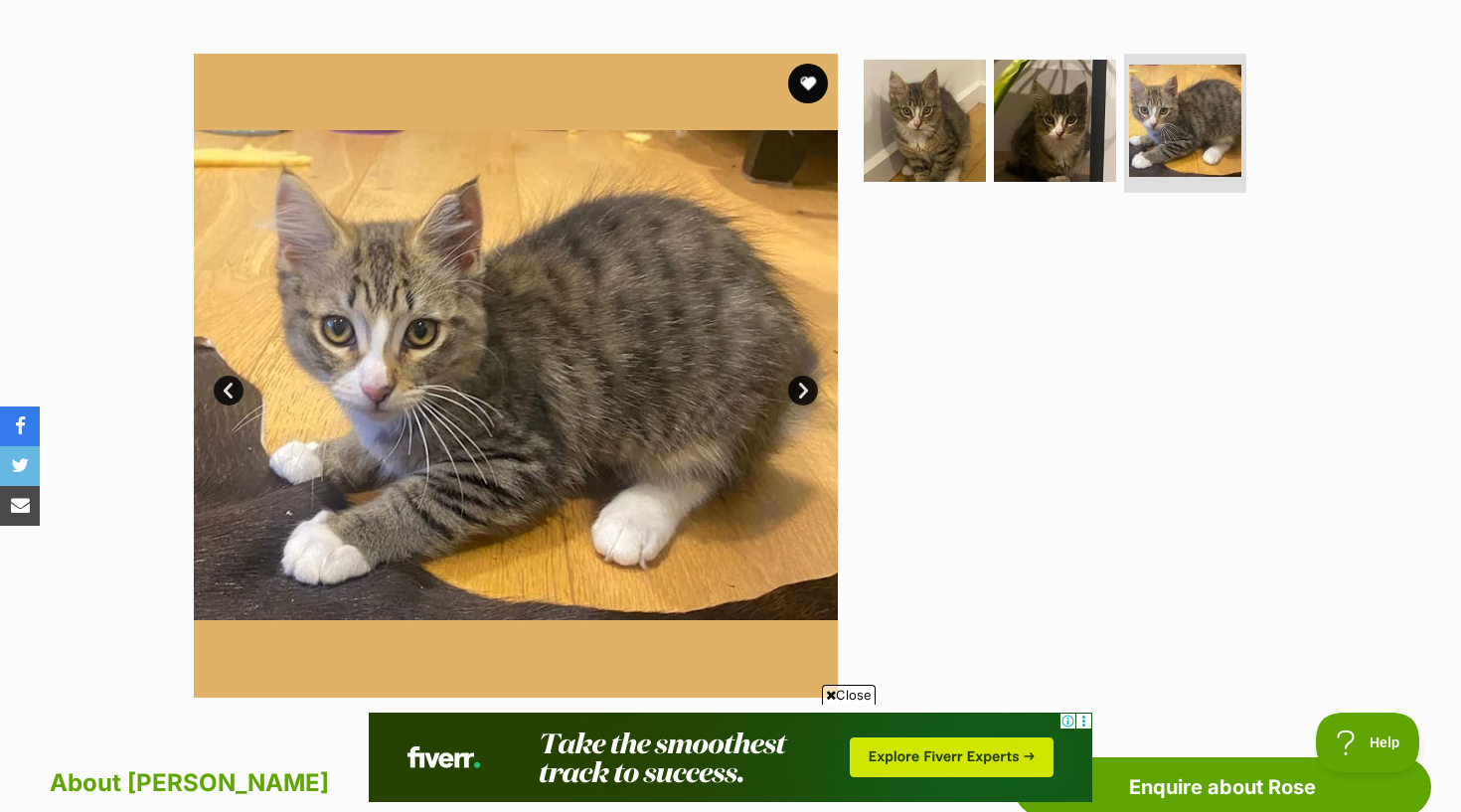 click on "Close" at bounding box center (849, 695) 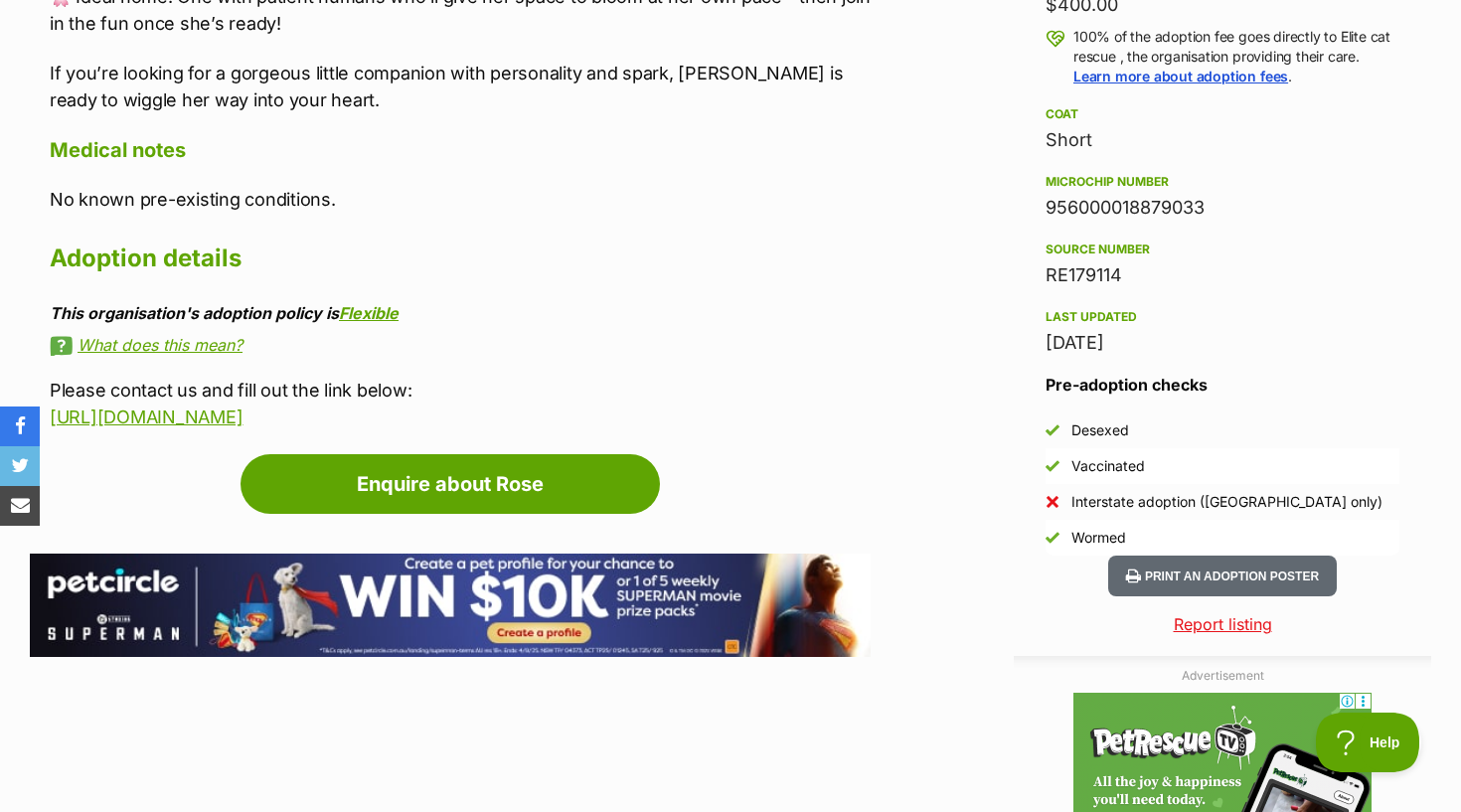 scroll, scrollTop: 1493, scrollLeft: 0, axis: vertical 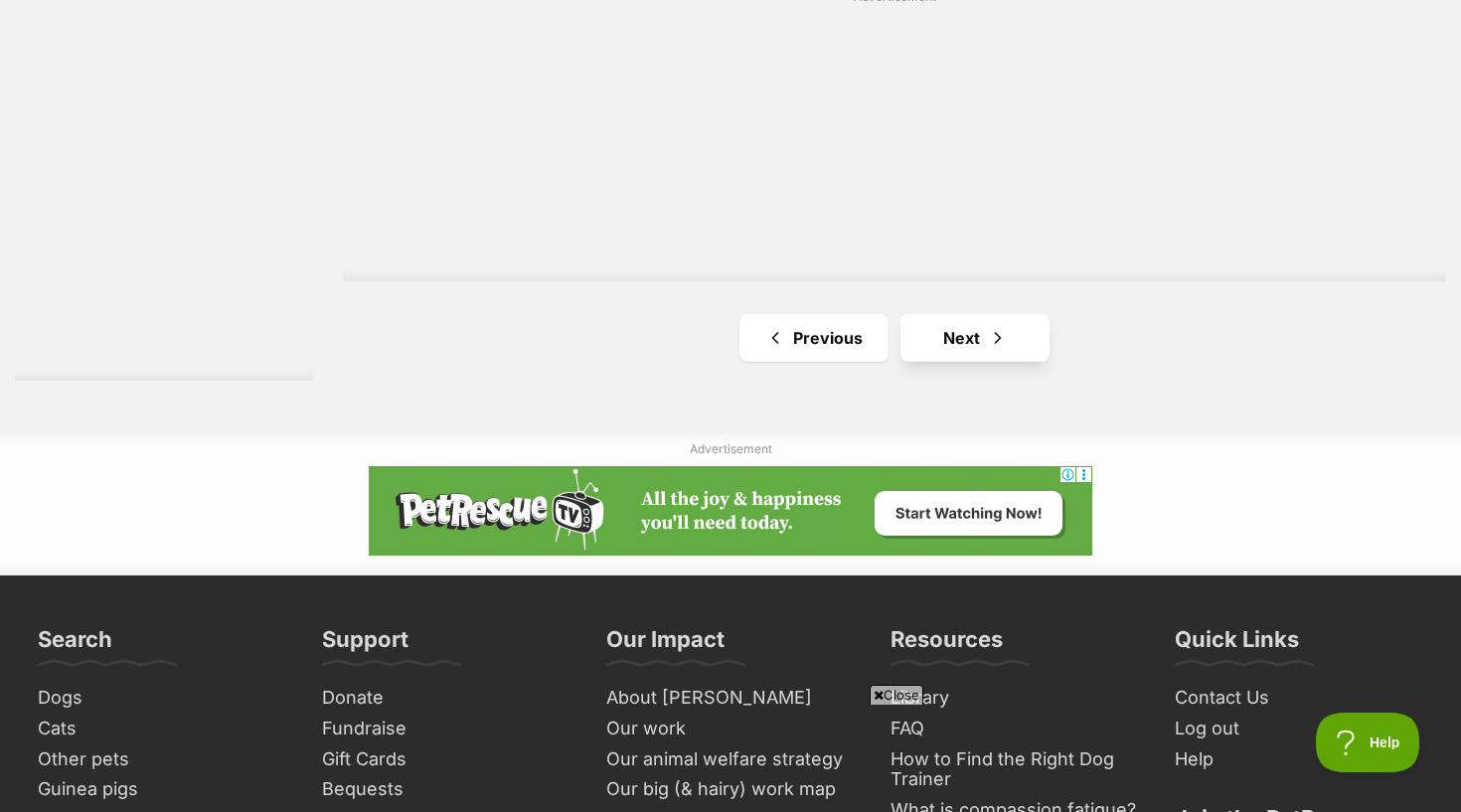 click on "Next" at bounding box center [975, 338] 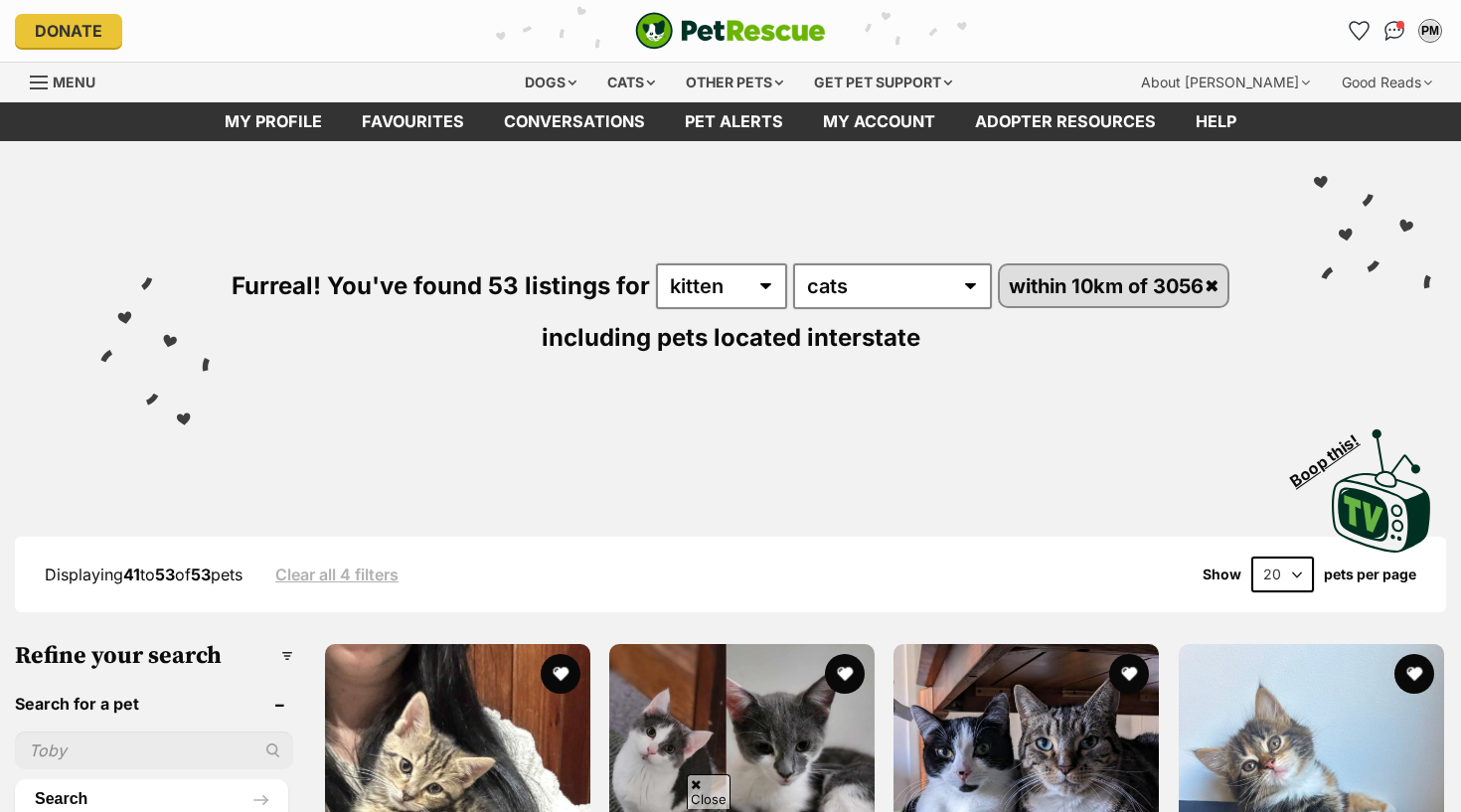 scroll, scrollTop: 287, scrollLeft: 0, axis: vertical 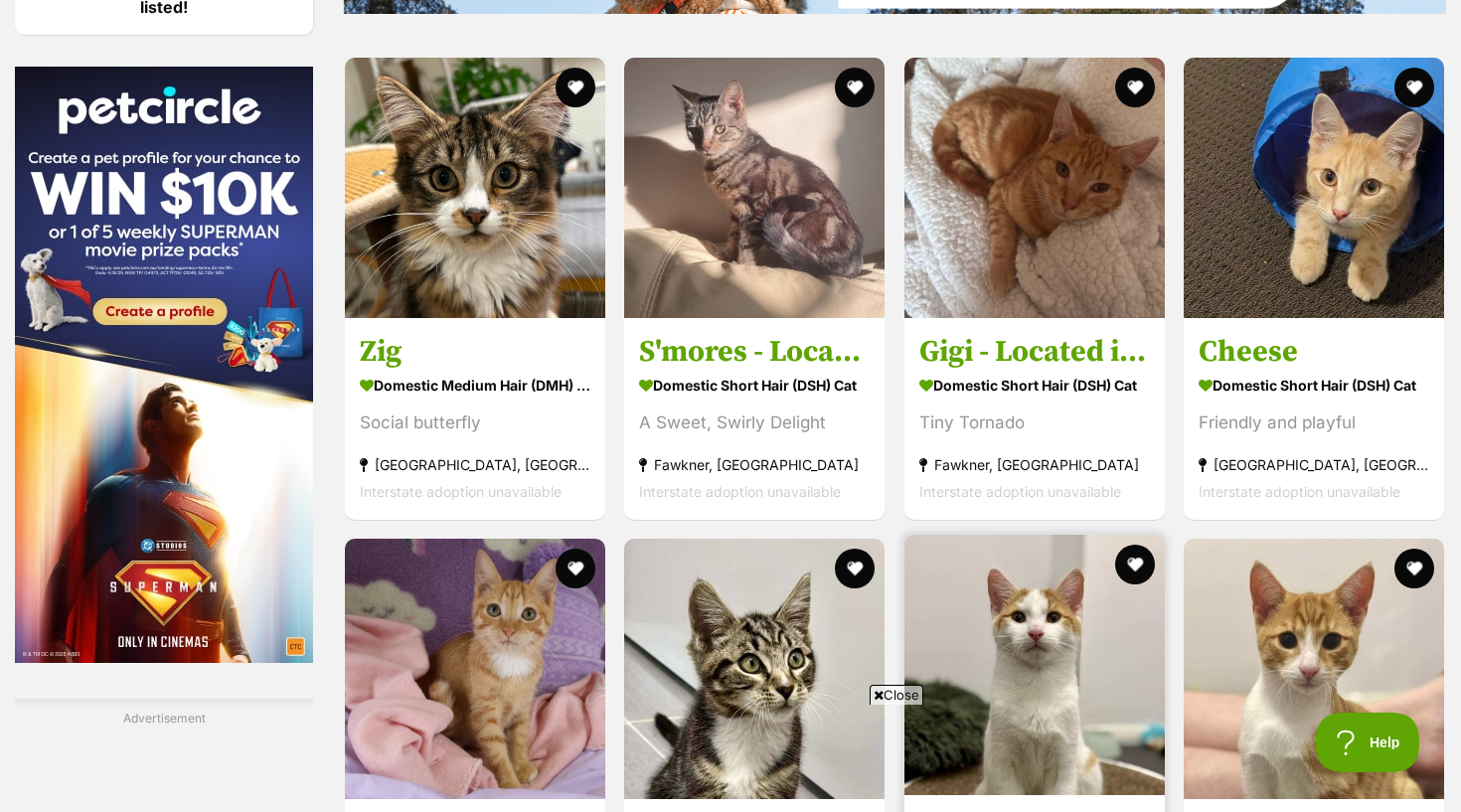 click on "Domestic Short Hair (DSH) Cat
A Slice of Kitten Magic
[GEOGRAPHIC_DATA], [GEOGRAPHIC_DATA]
Interstate adoption unavailable" at bounding box center [1035, 914] 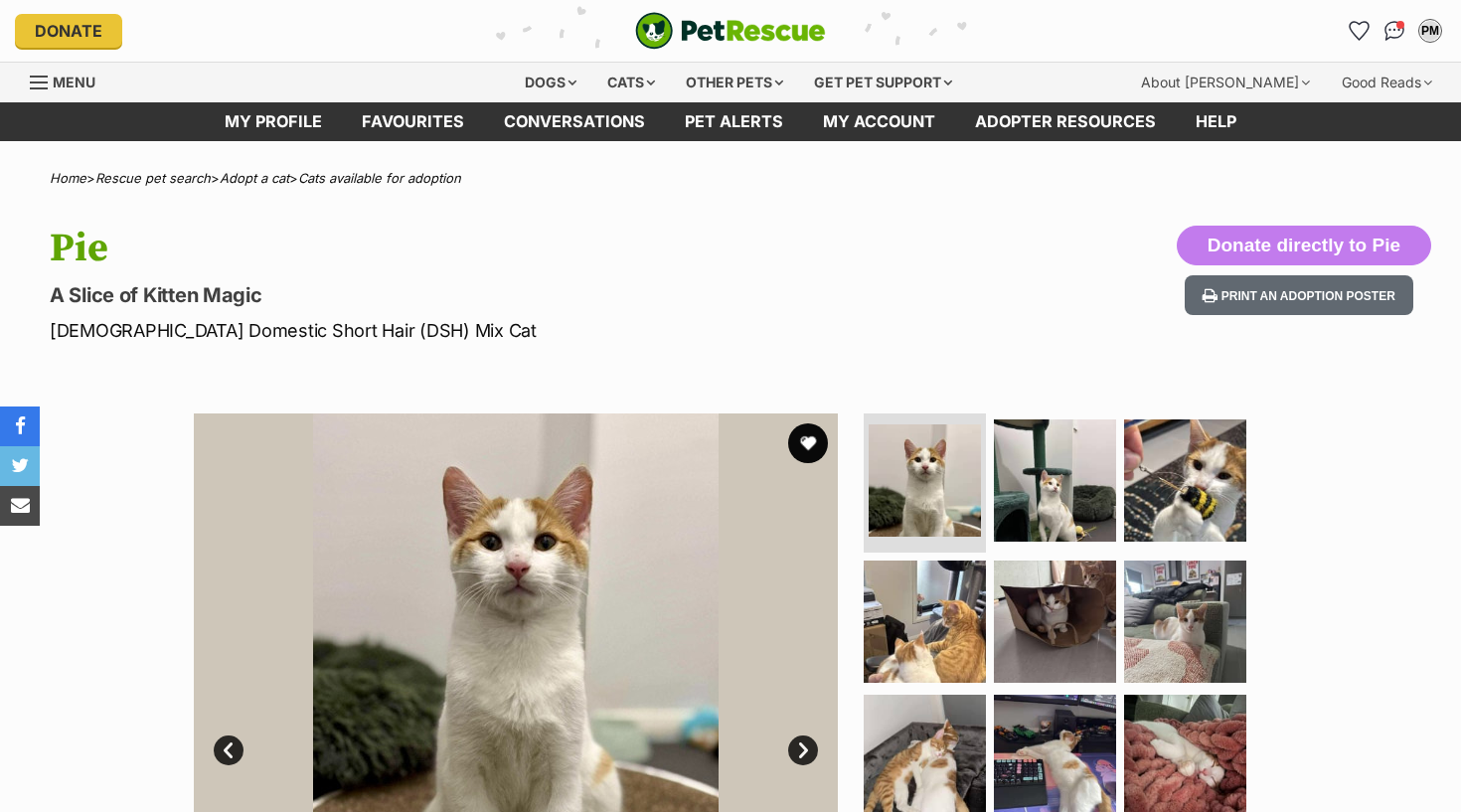 scroll, scrollTop: 0, scrollLeft: 0, axis: both 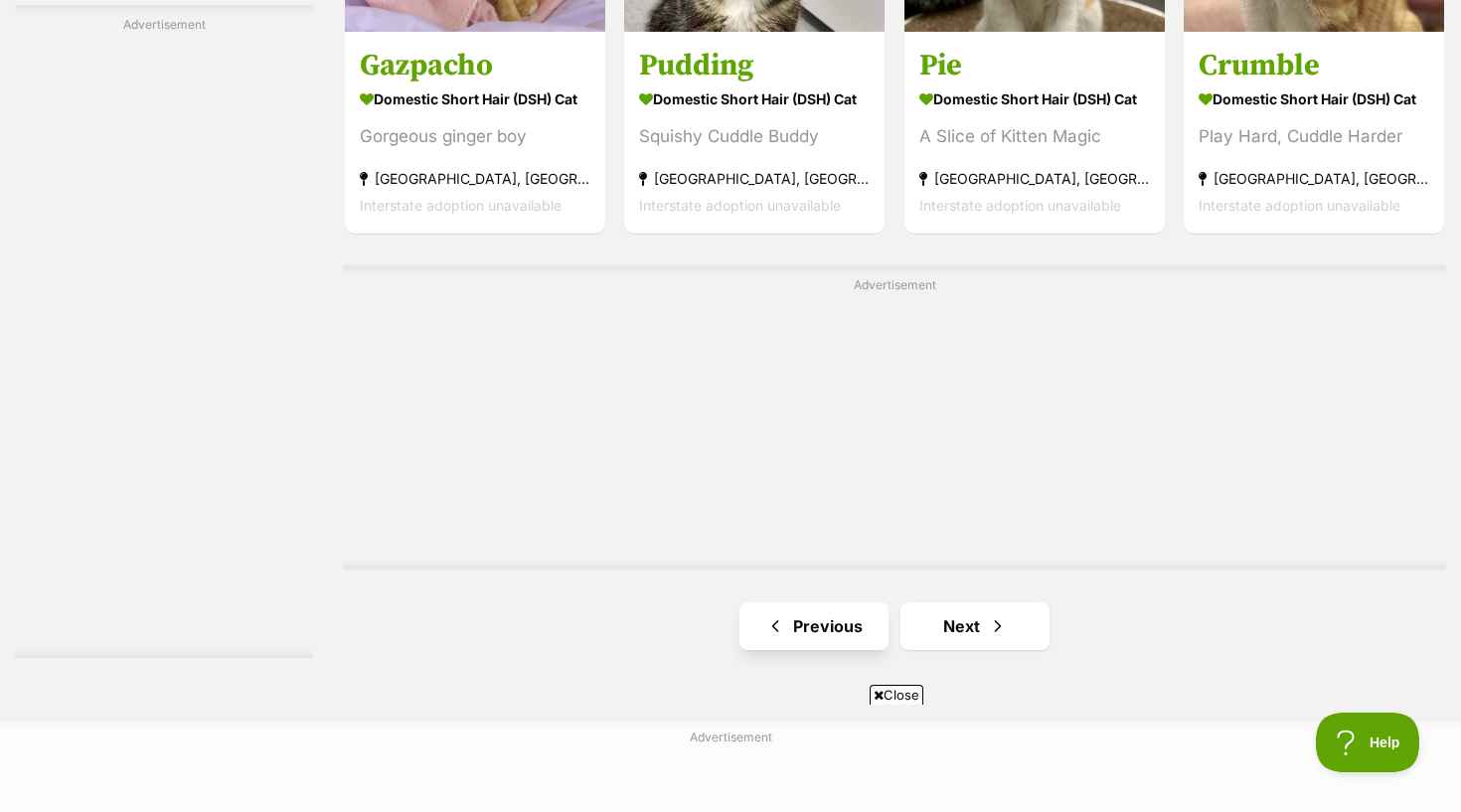 click on "Previous" at bounding box center (814, 626) 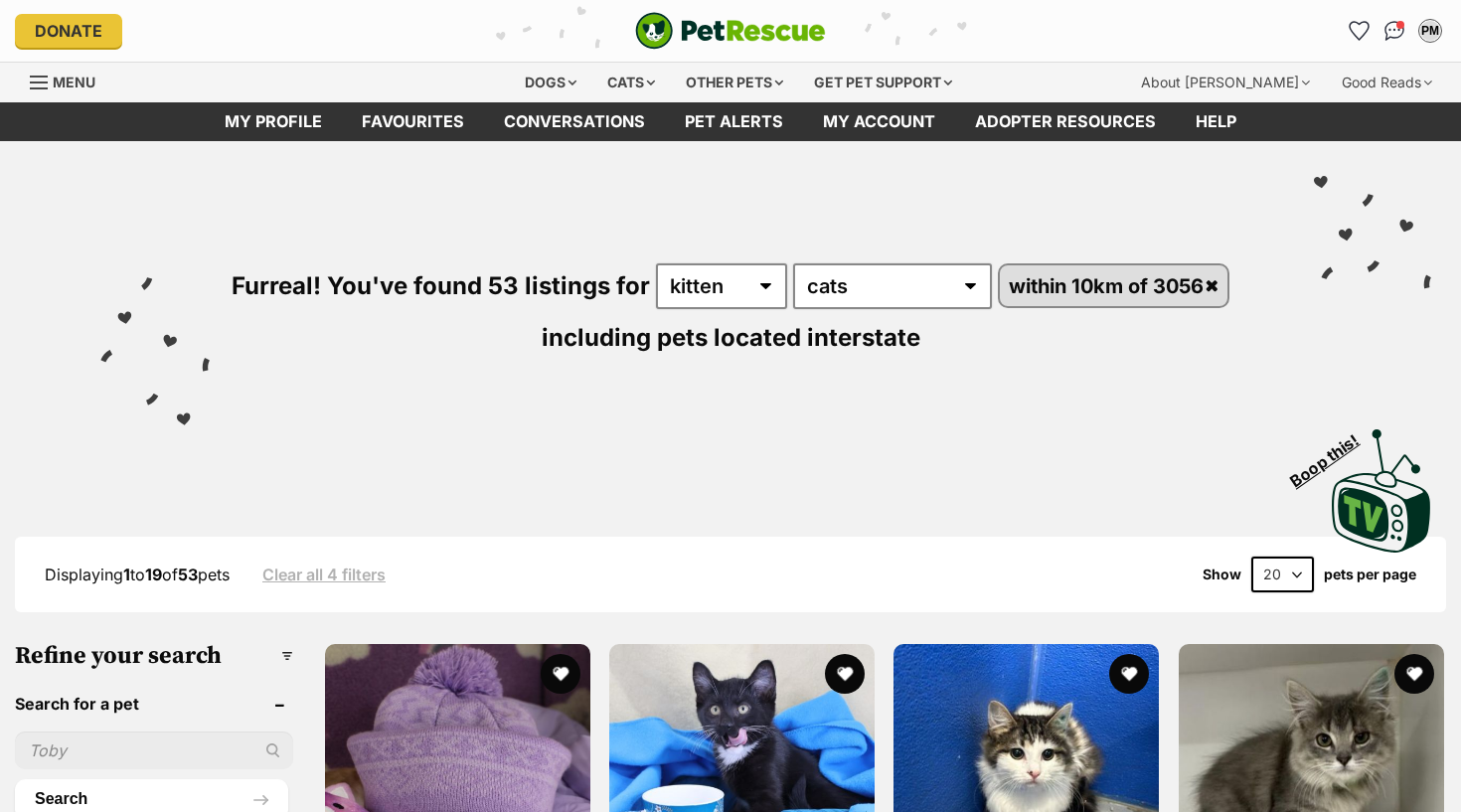 scroll, scrollTop: 13, scrollLeft: 0, axis: vertical 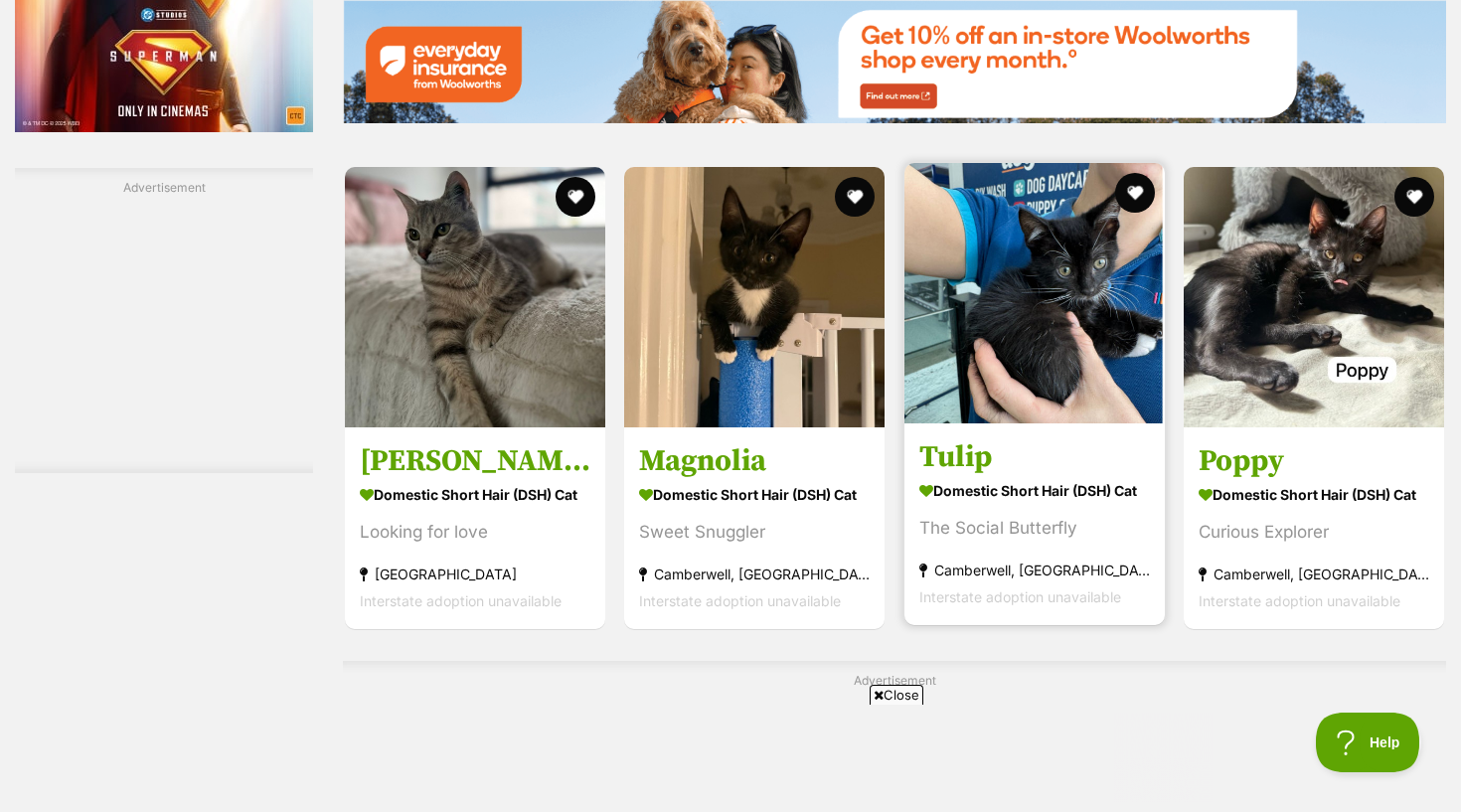 click on "Tulip" at bounding box center [1035, 457] 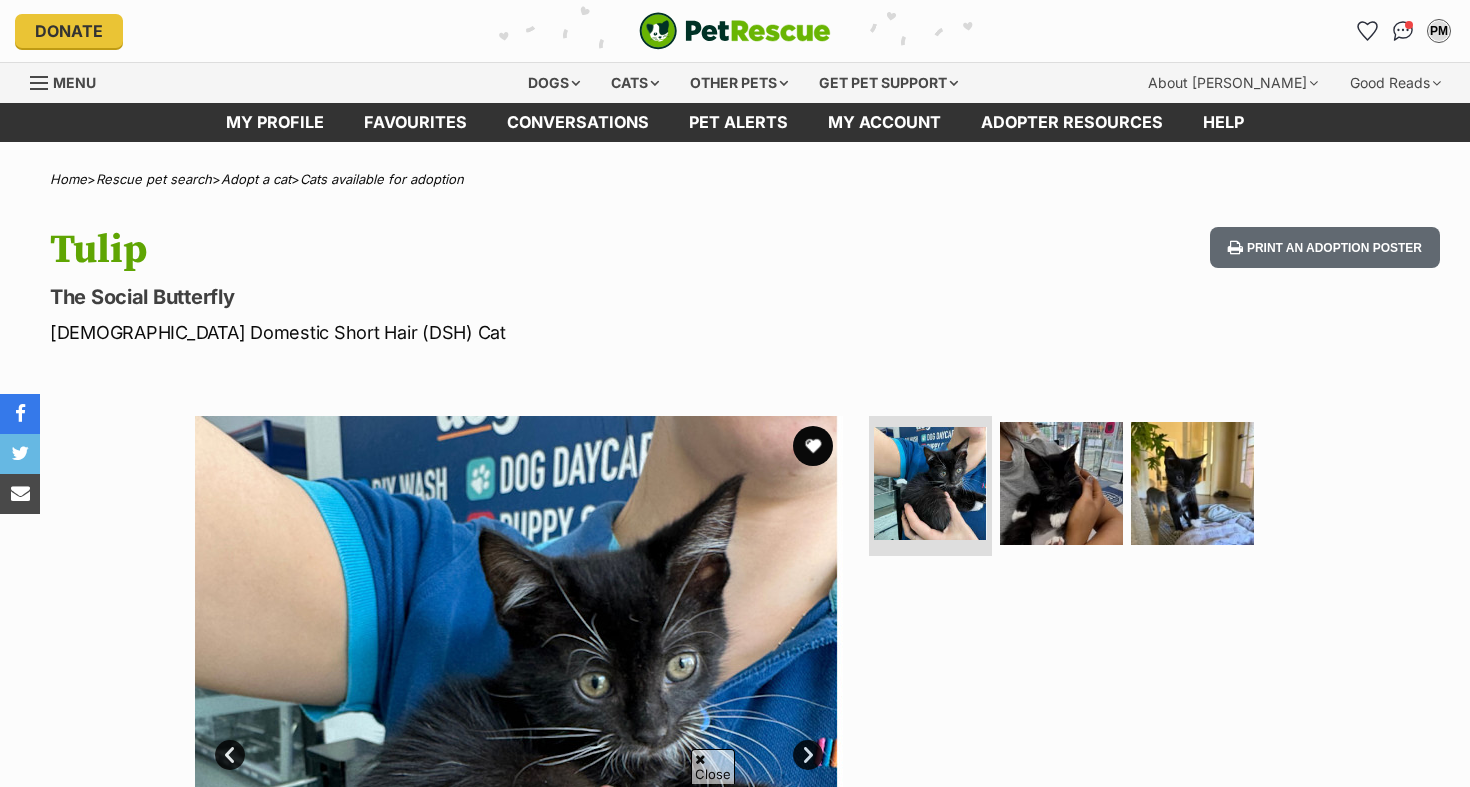 scroll, scrollTop: 353, scrollLeft: 0, axis: vertical 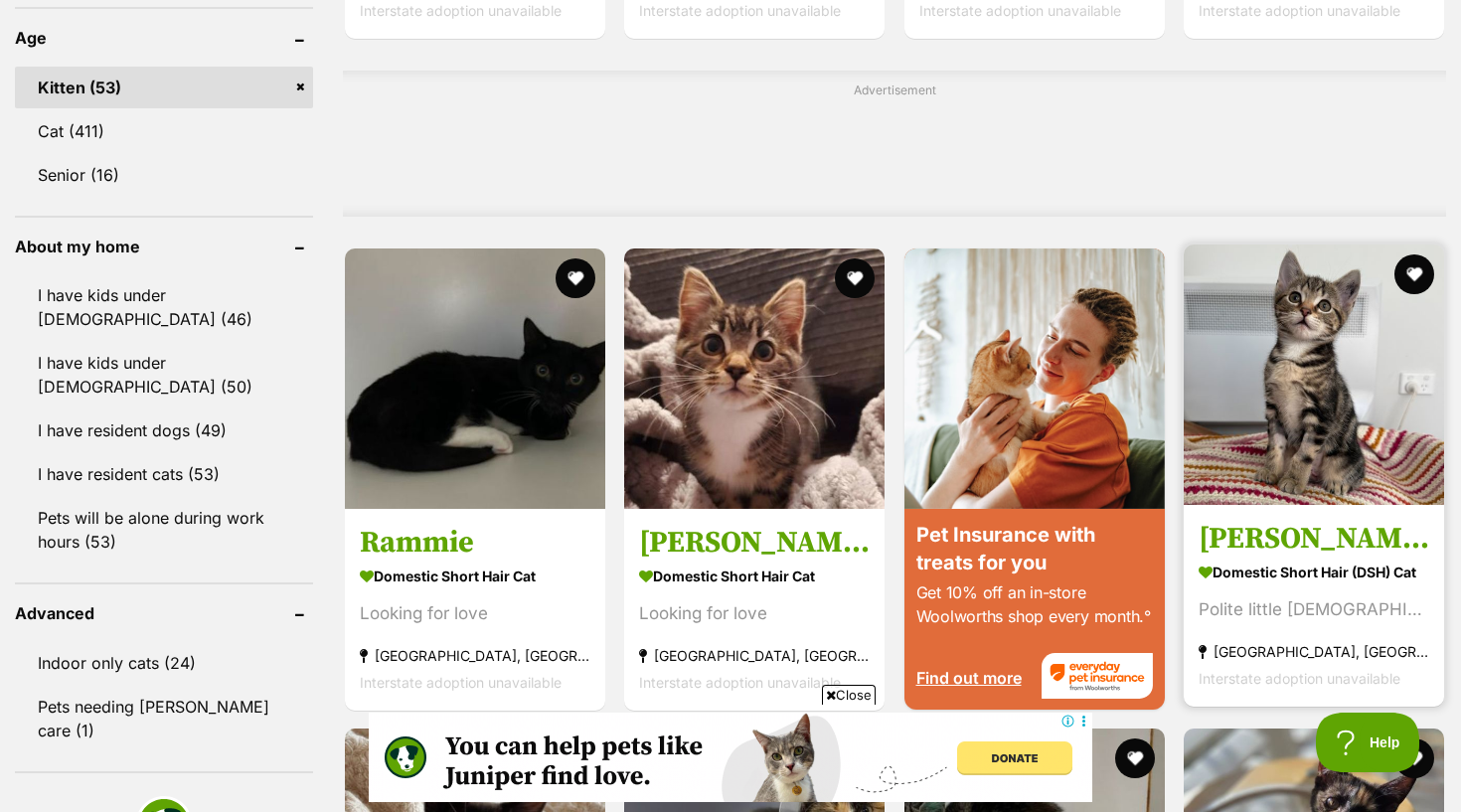 click on "[PERSON_NAME] 🌻" at bounding box center (1314, 538) 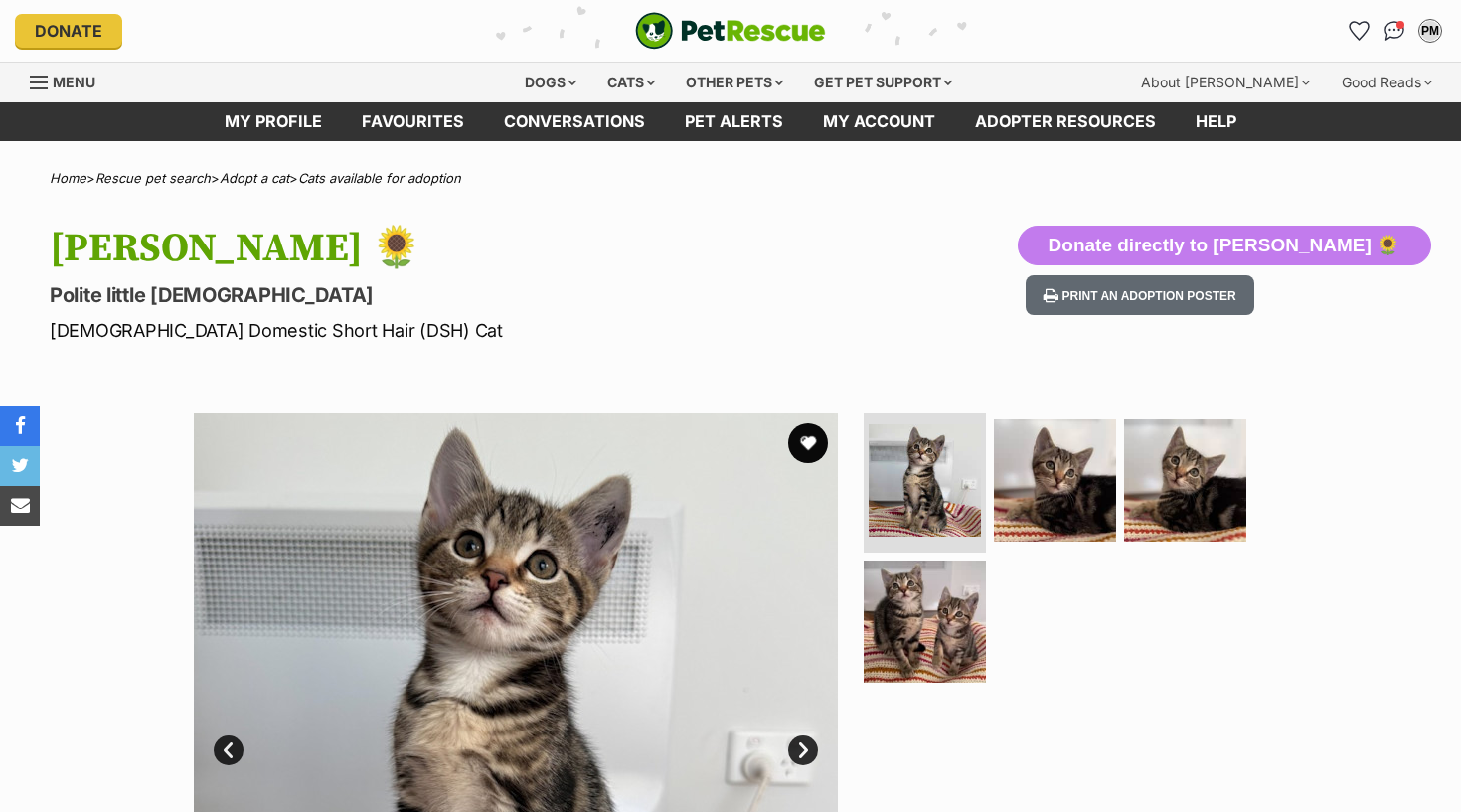 scroll, scrollTop: 164, scrollLeft: 0, axis: vertical 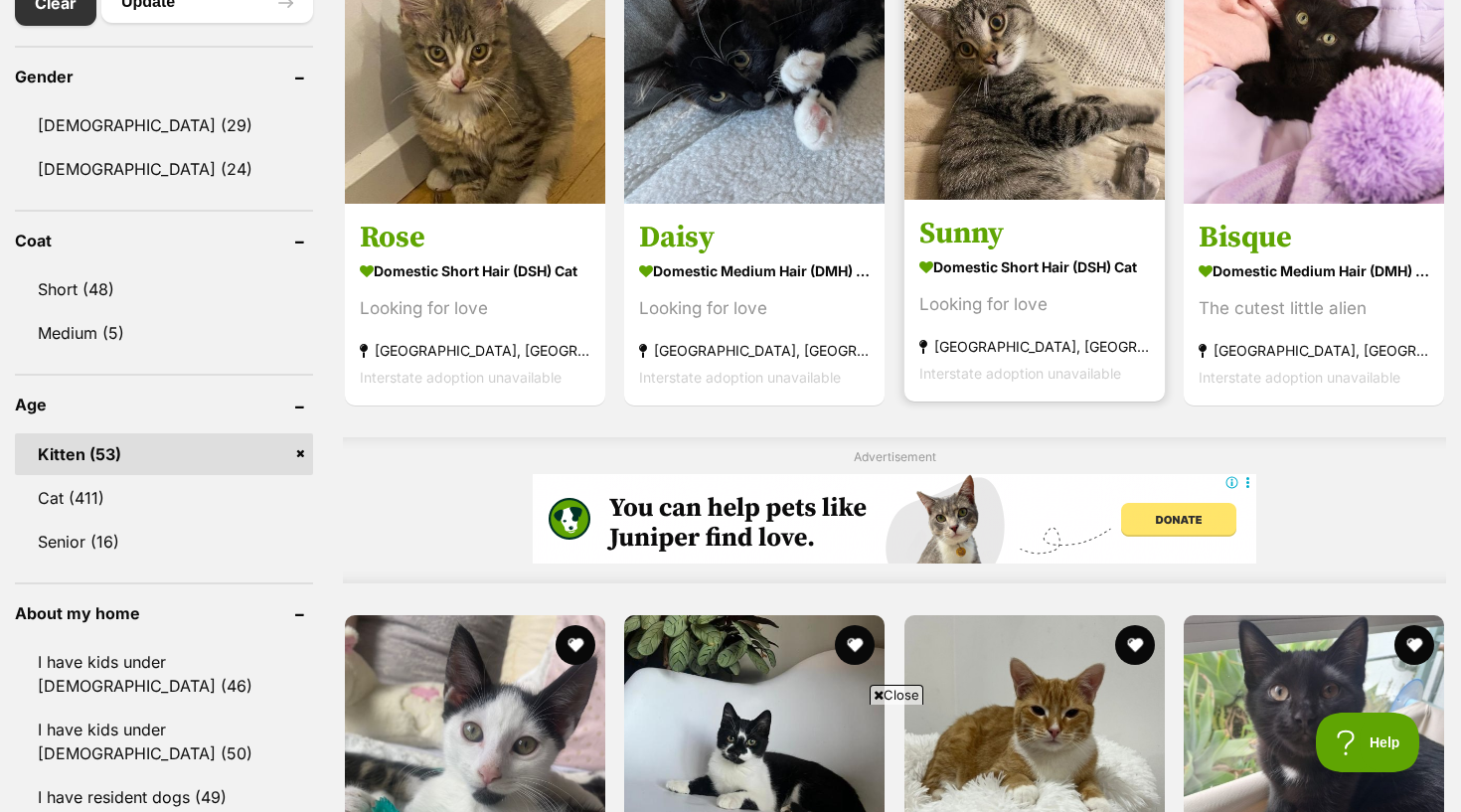 click on "Sunny" at bounding box center (1035, 234) 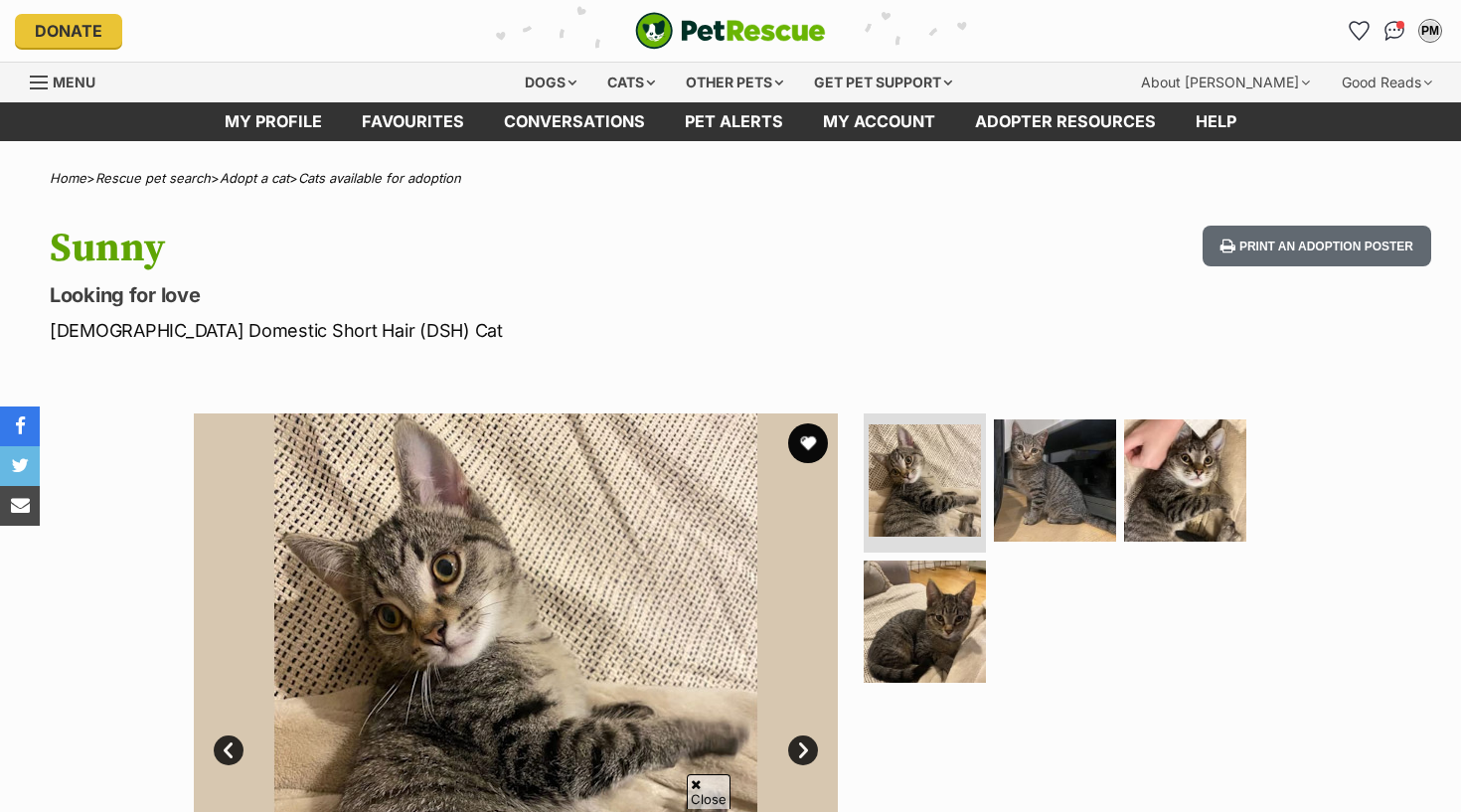scroll, scrollTop: 589, scrollLeft: 0, axis: vertical 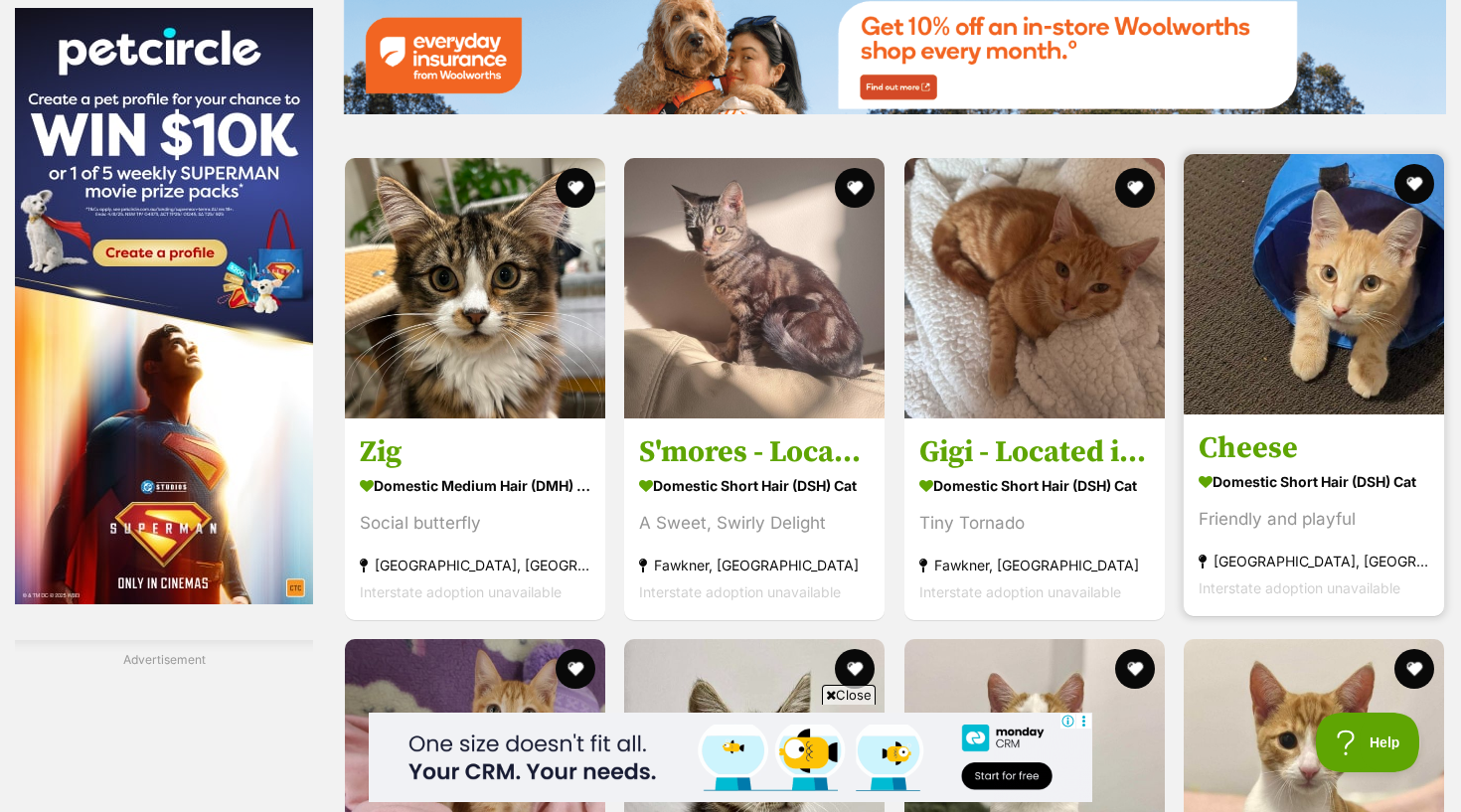 click on "Friendly and playful" at bounding box center (1314, 519) 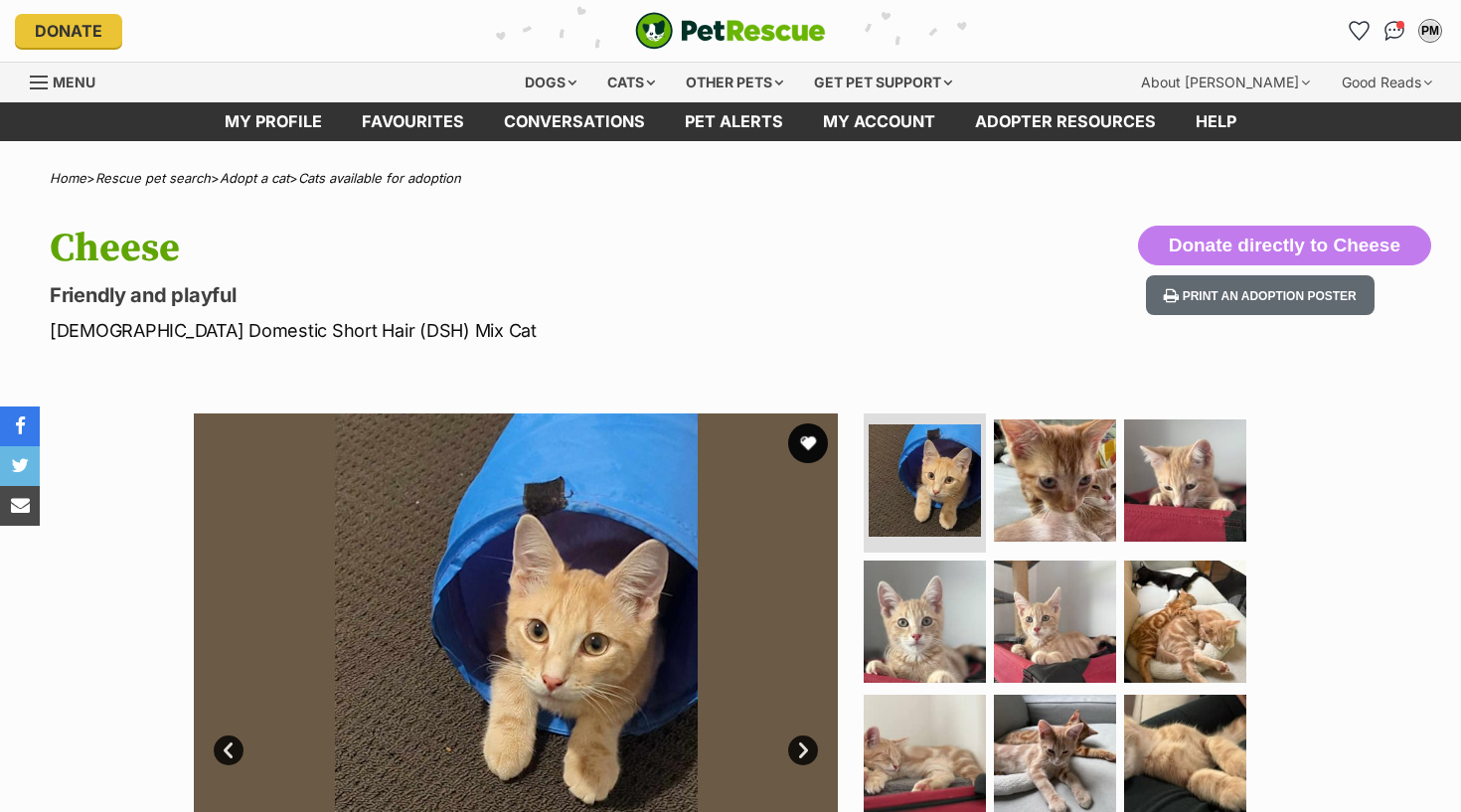 scroll, scrollTop: 0, scrollLeft: 0, axis: both 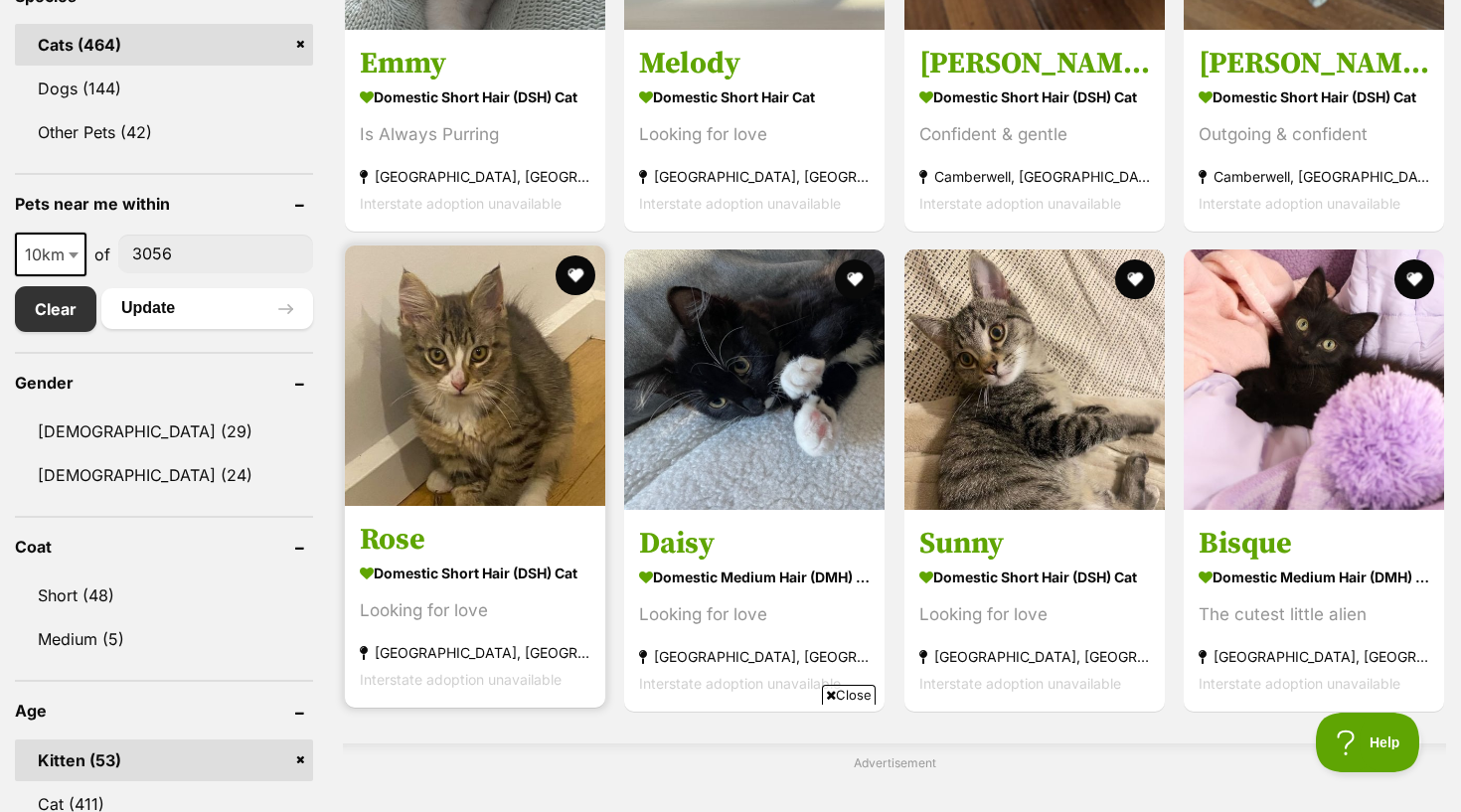 click on "Domestic Short Hair (DSH) Cat" at bounding box center (475, 572) 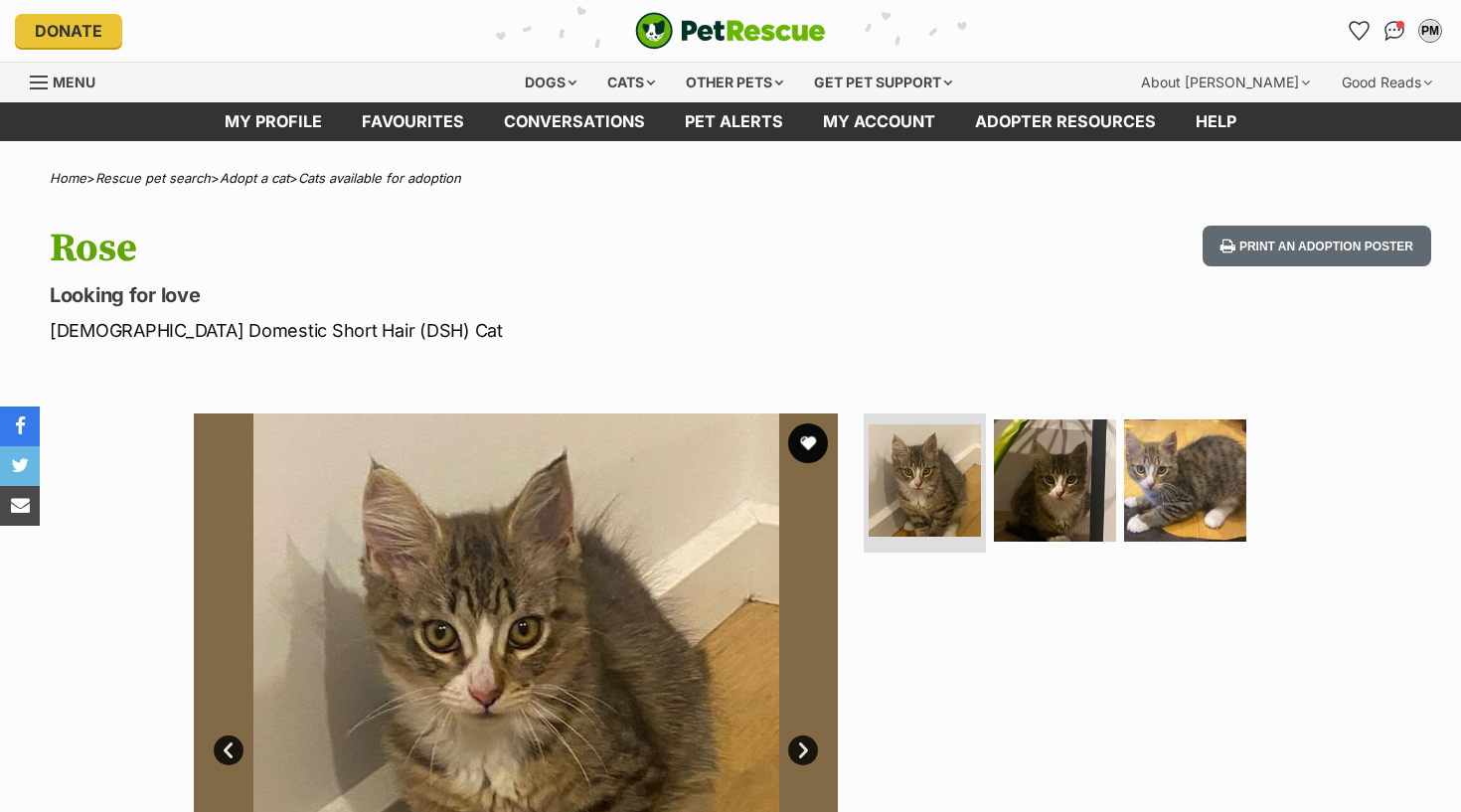 scroll, scrollTop: 0, scrollLeft: 0, axis: both 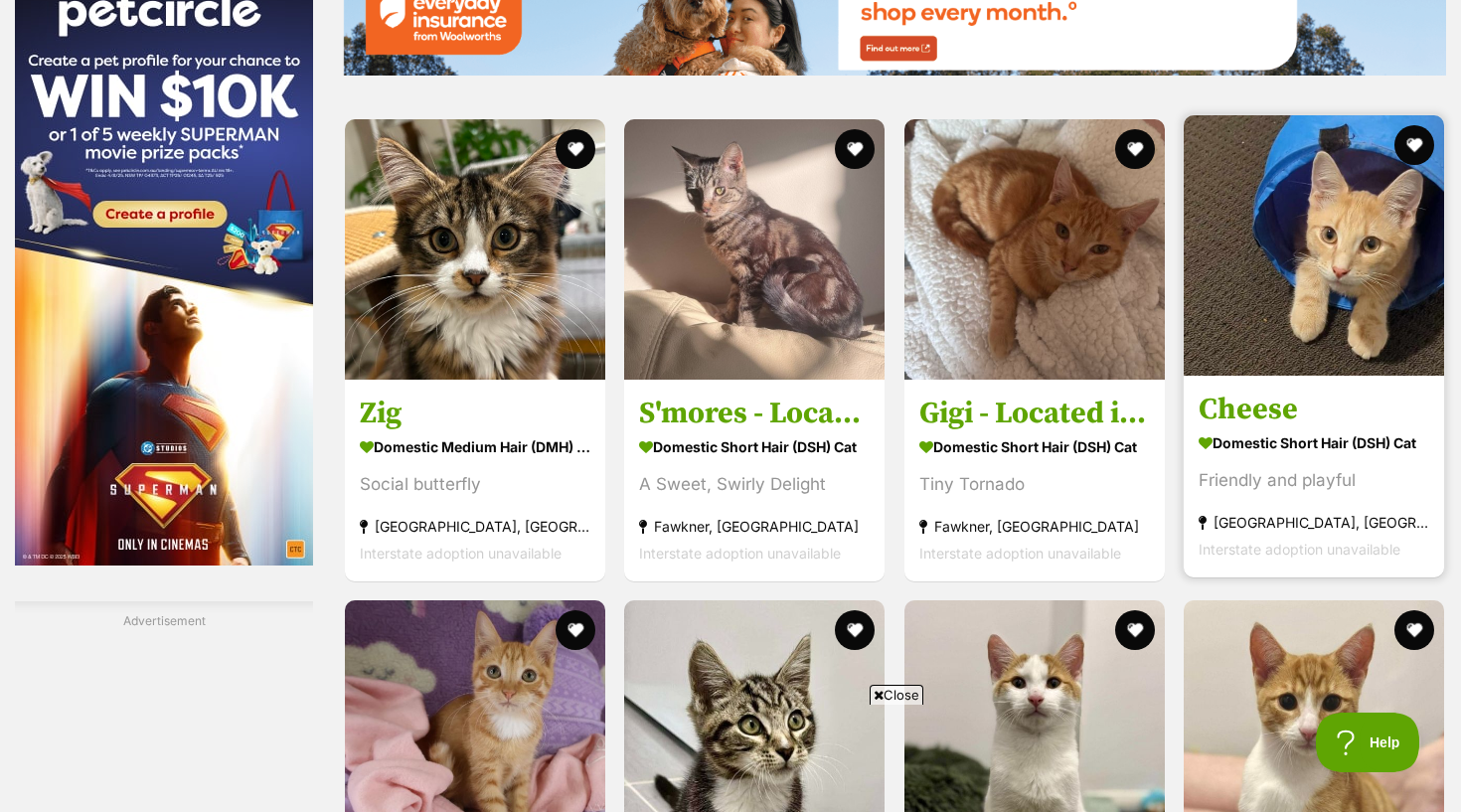 click on "Domestic Short Hair (DSH) Cat" at bounding box center [1314, 442] 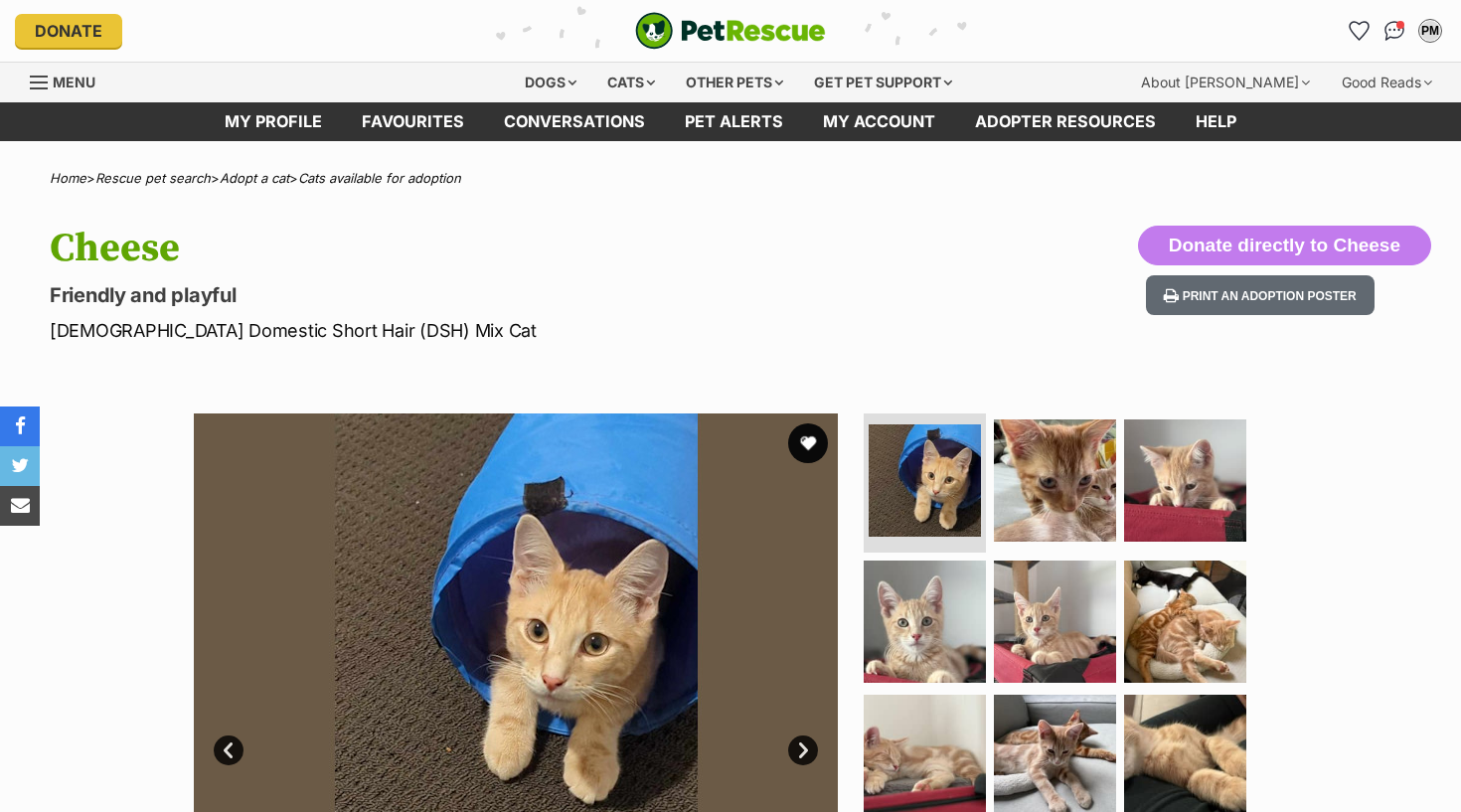 scroll, scrollTop: 361, scrollLeft: 0, axis: vertical 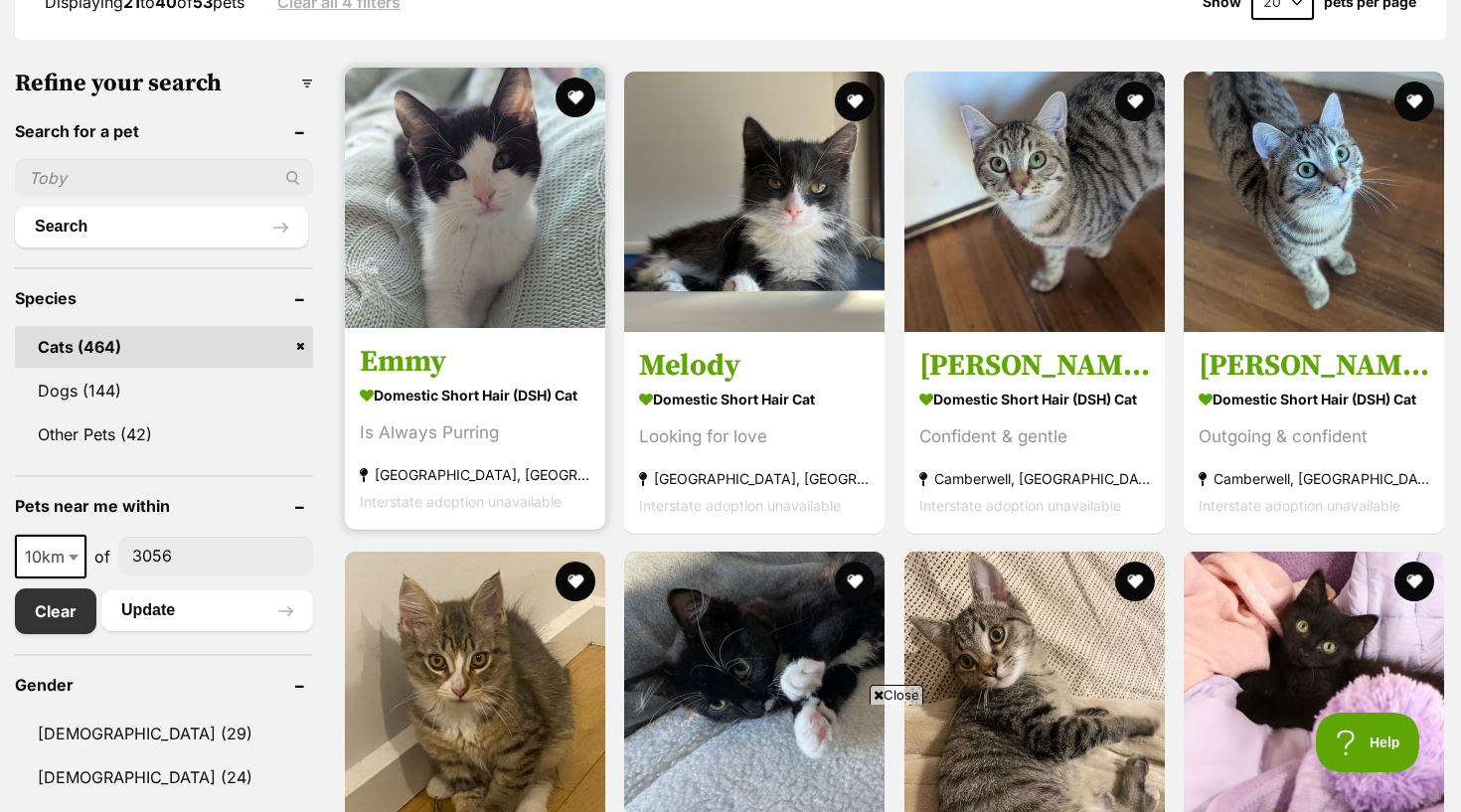 click on "Emmy" at bounding box center [475, 361] 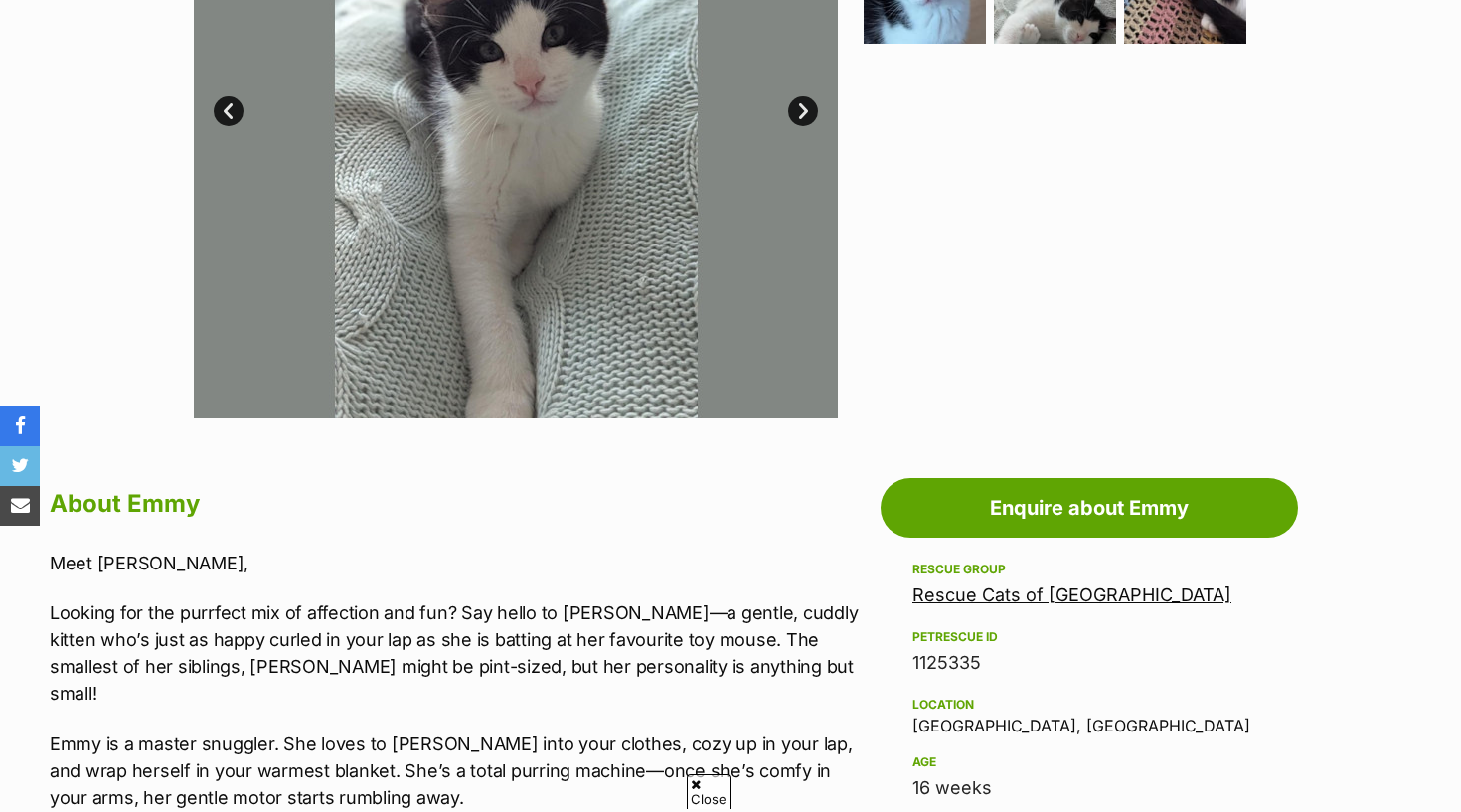 scroll, scrollTop: 952, scrollLeft: 0, axis: vertical 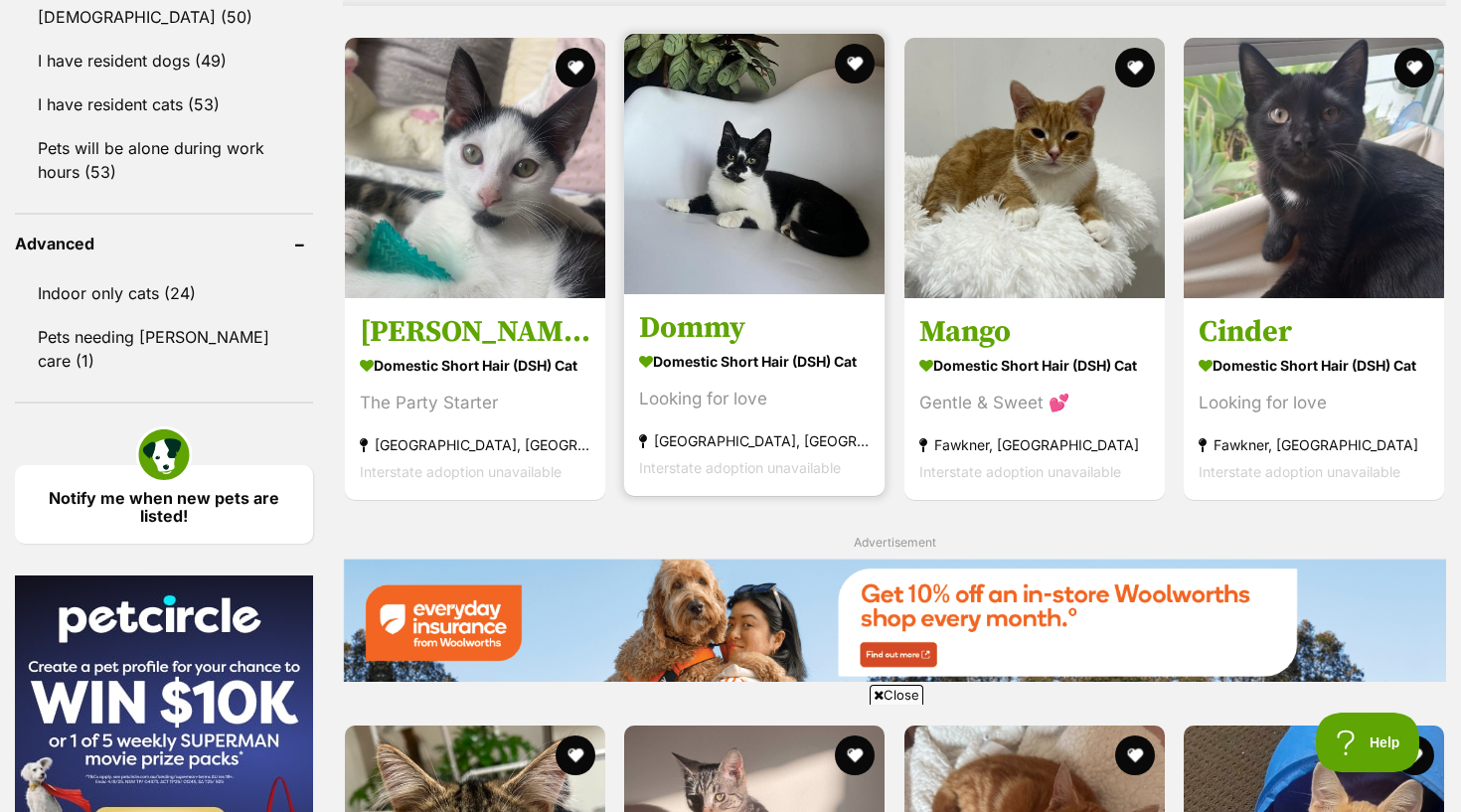 click on "Dommy
Domestic Short Hair (DSH) Cat
Looking for love
Ascot Vale, VIC
Interstate adoption unavailable" at bounding box center (754, 264) 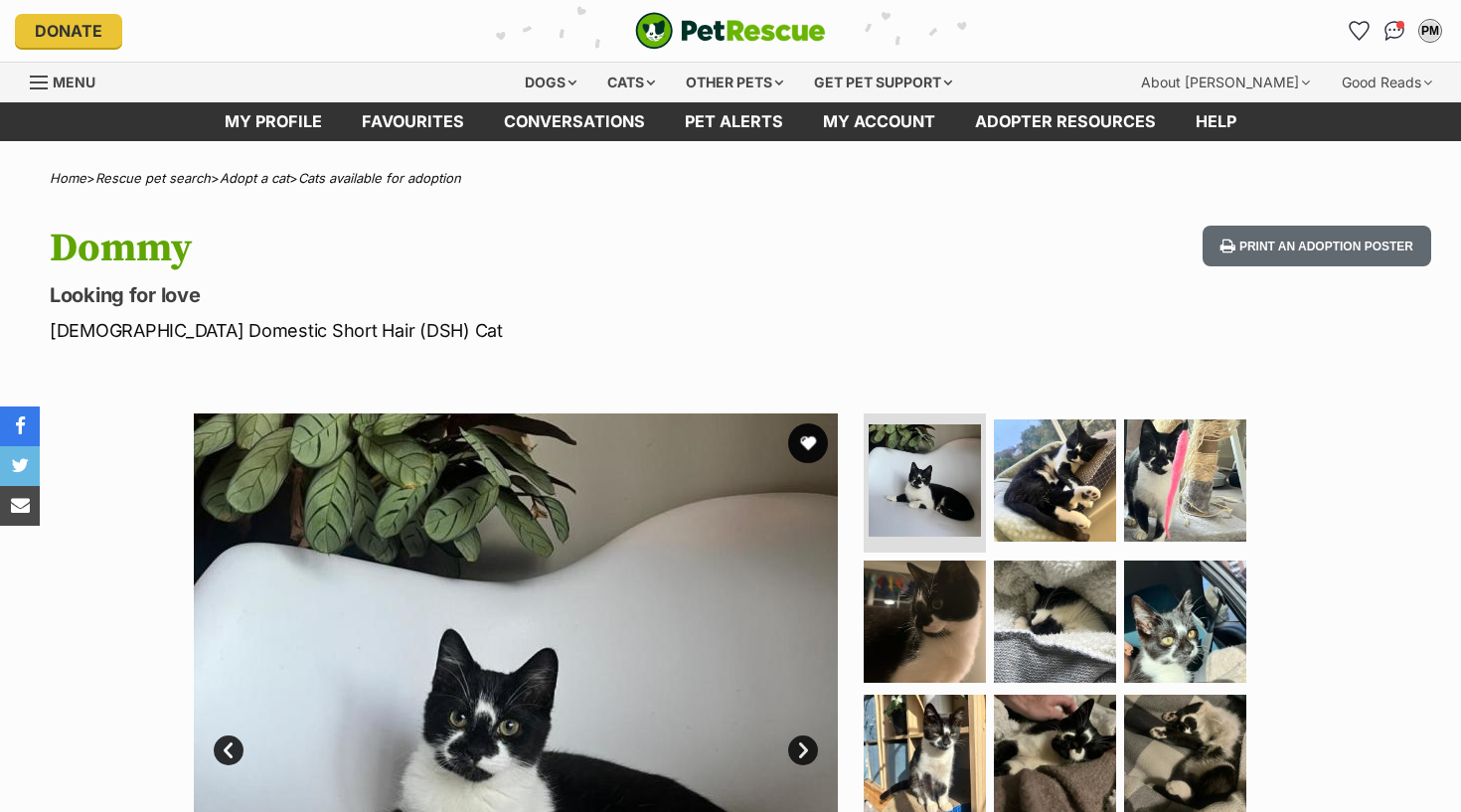 scroll, scrollTop: 91, scrollLeft: 0, axis: vertical 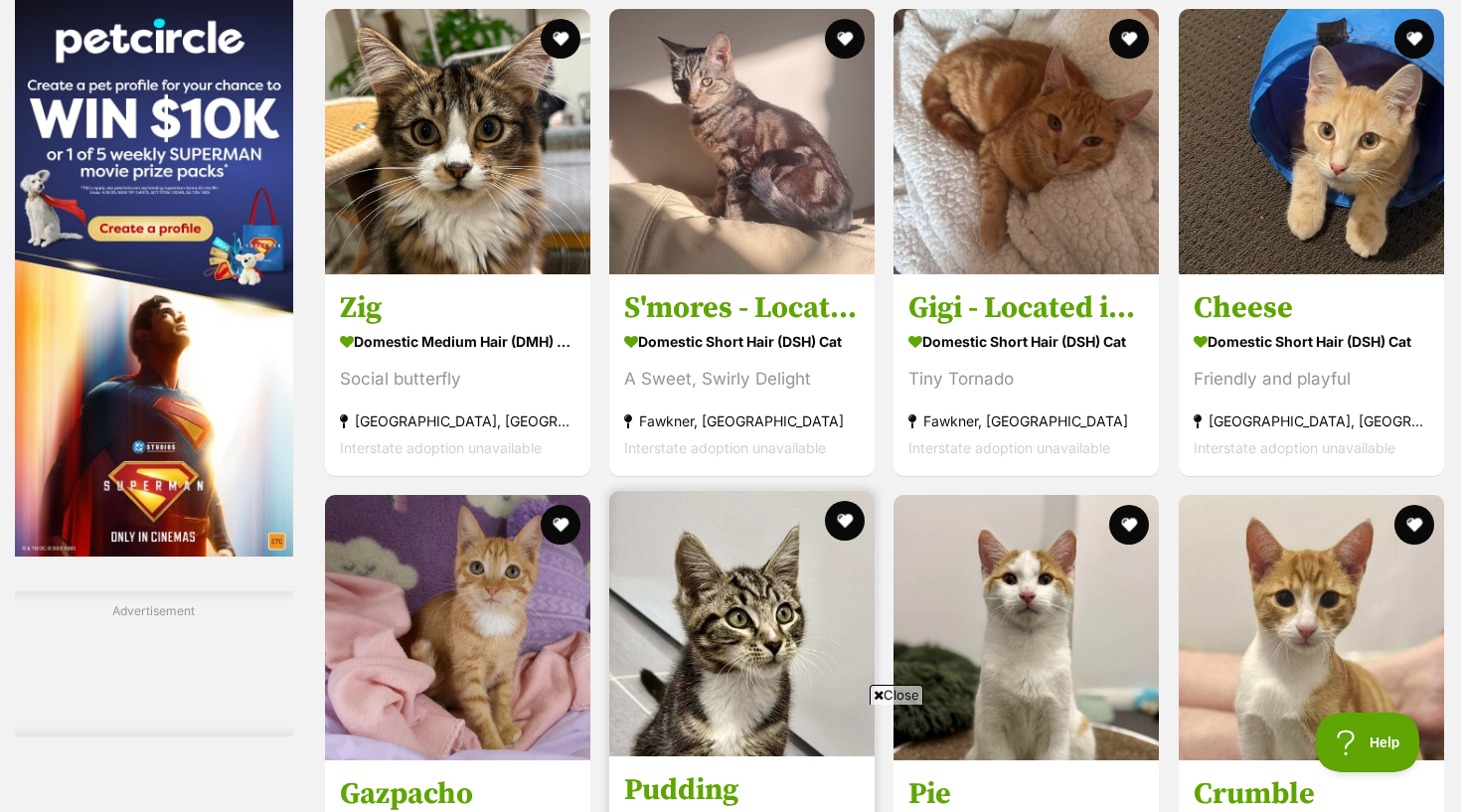 click on "Domestic Short Hair (DSH) Cat
Squishy Cuddle Buddy
Oak Park, VIC
Interstate adoption unavailable" at bounding box center [741, 875] 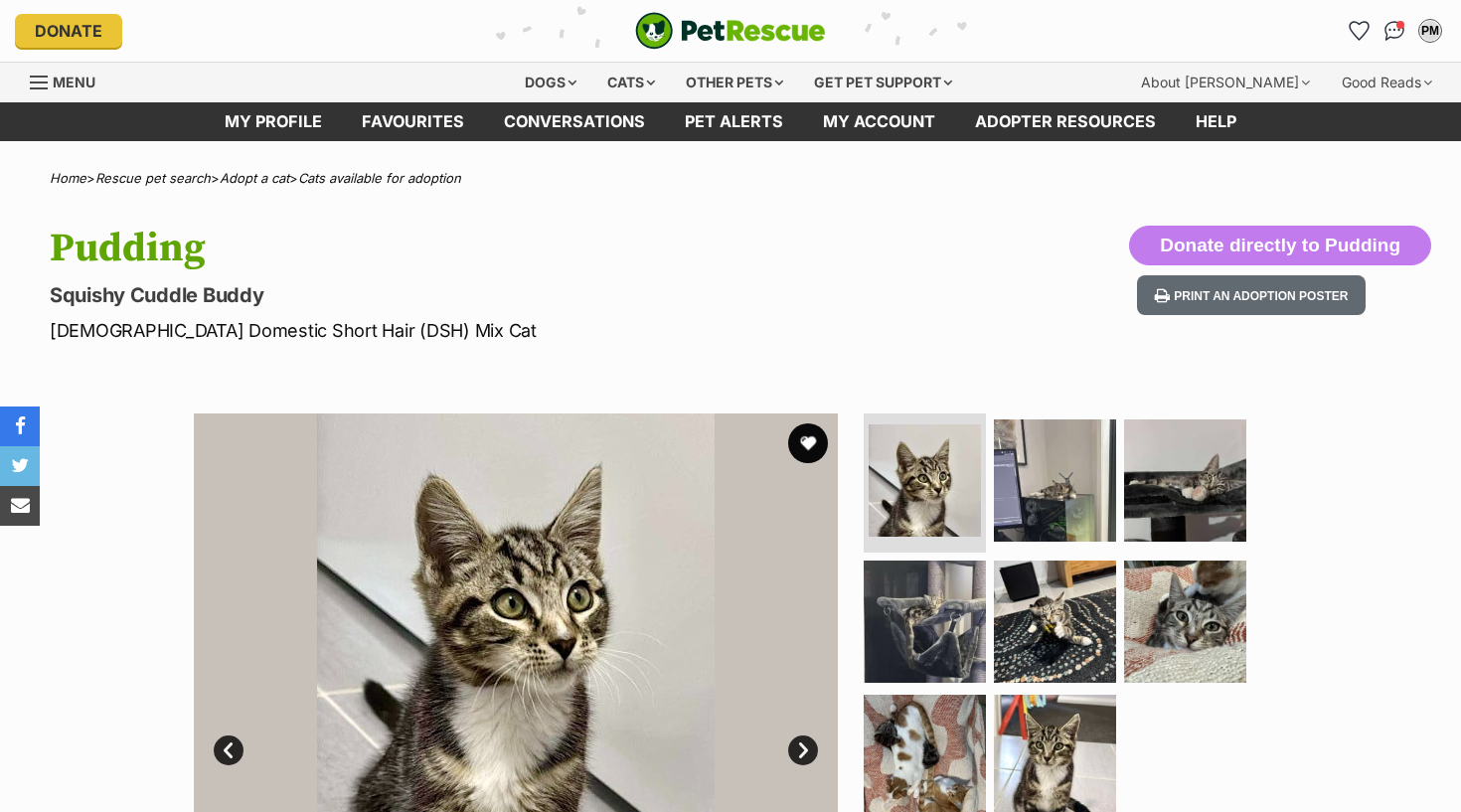 scroll, scrollTop: 0, scrollLeft: 0, axis: both 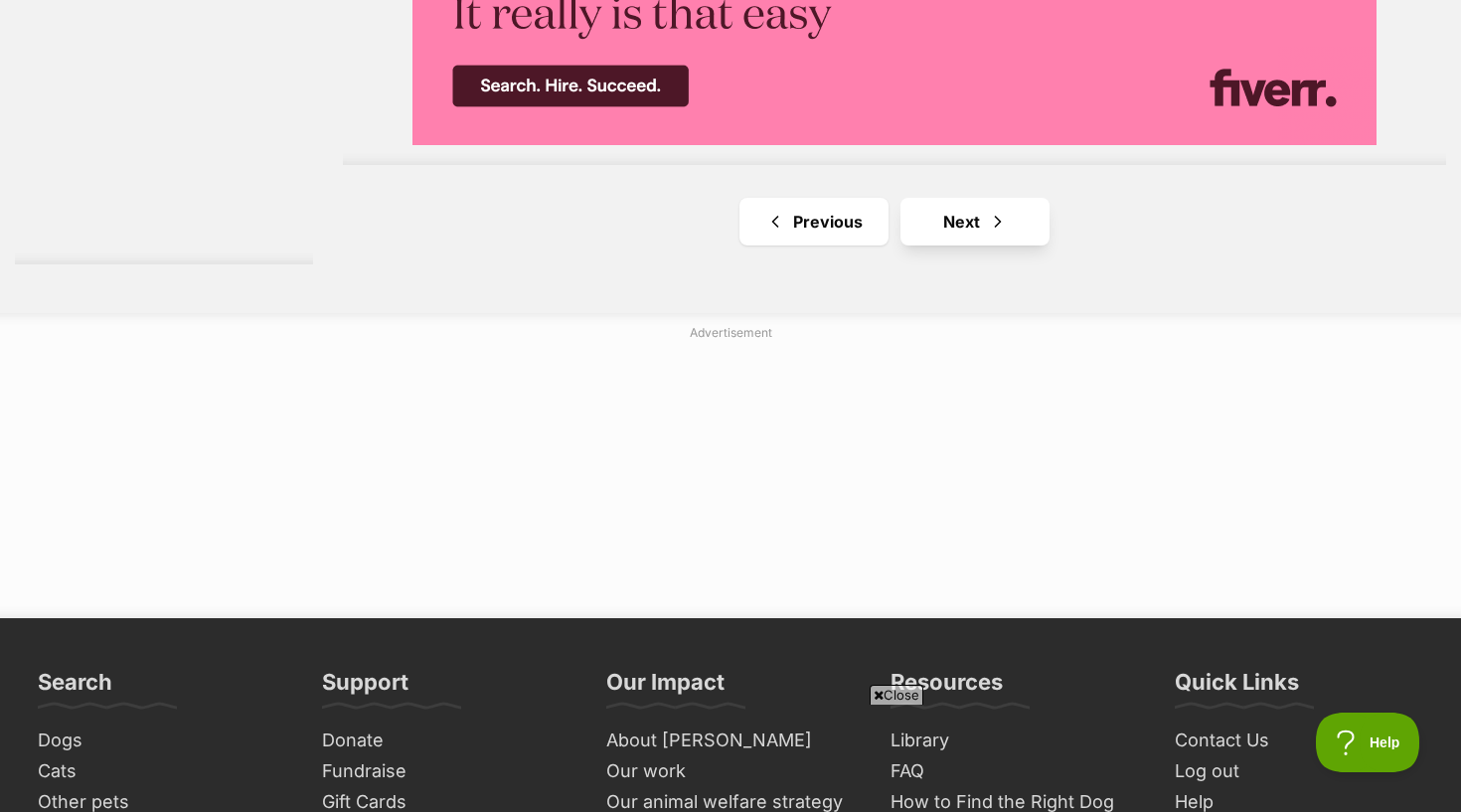 click on "Next" at bounding box center (975, 222) 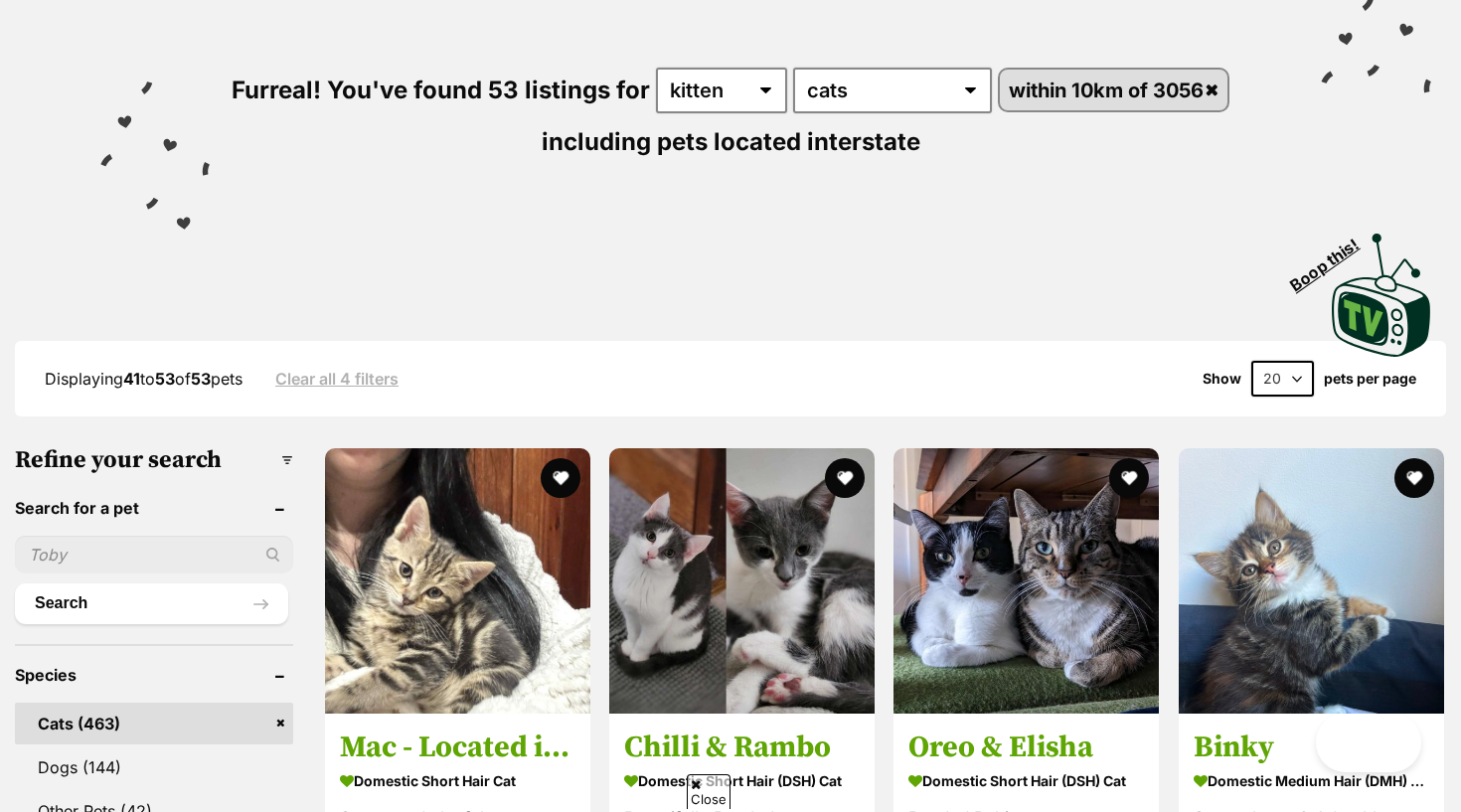 scroll, scrollTop: 0, scrollLeft: 0, axis: both 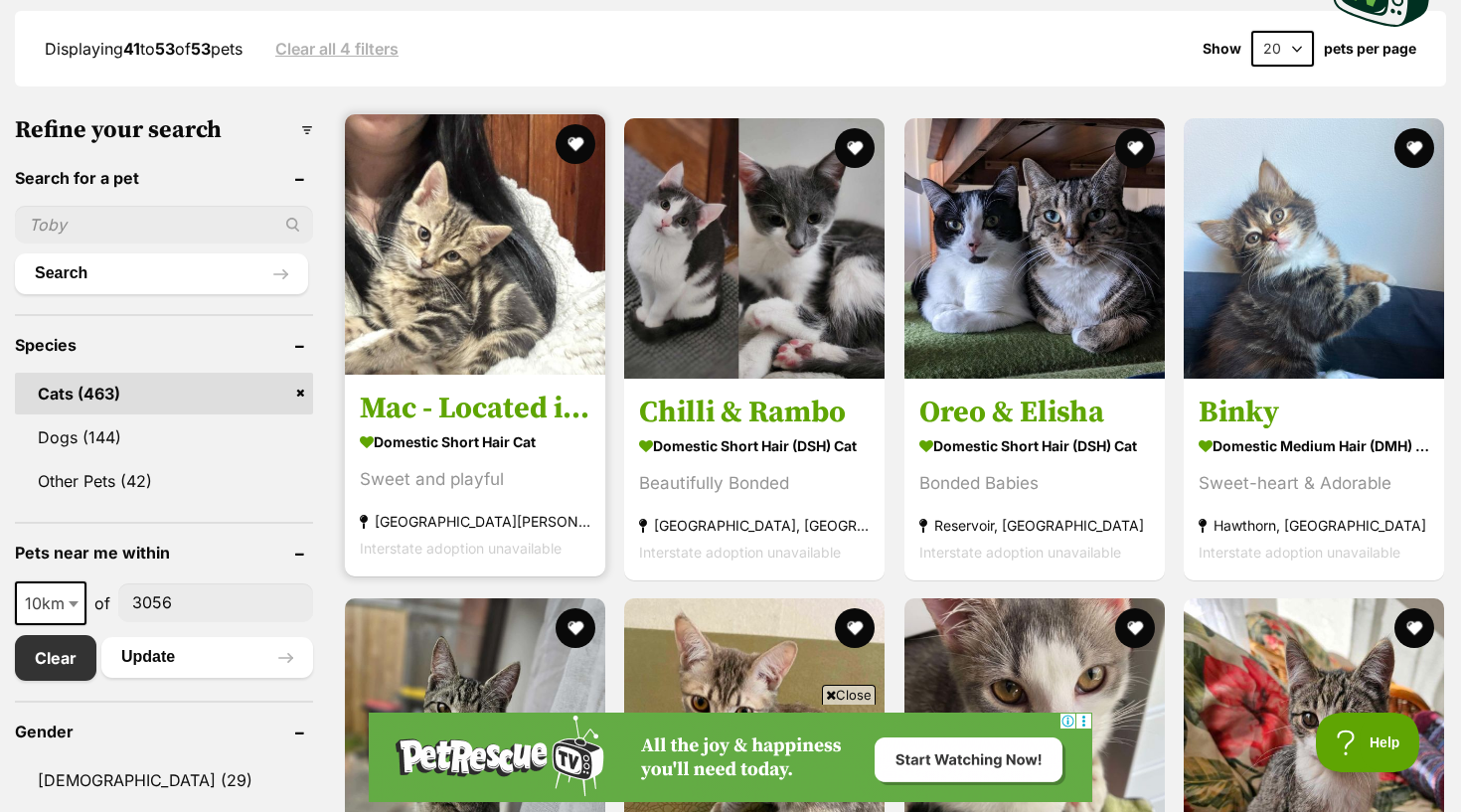 click at bounding box center (475, 244) 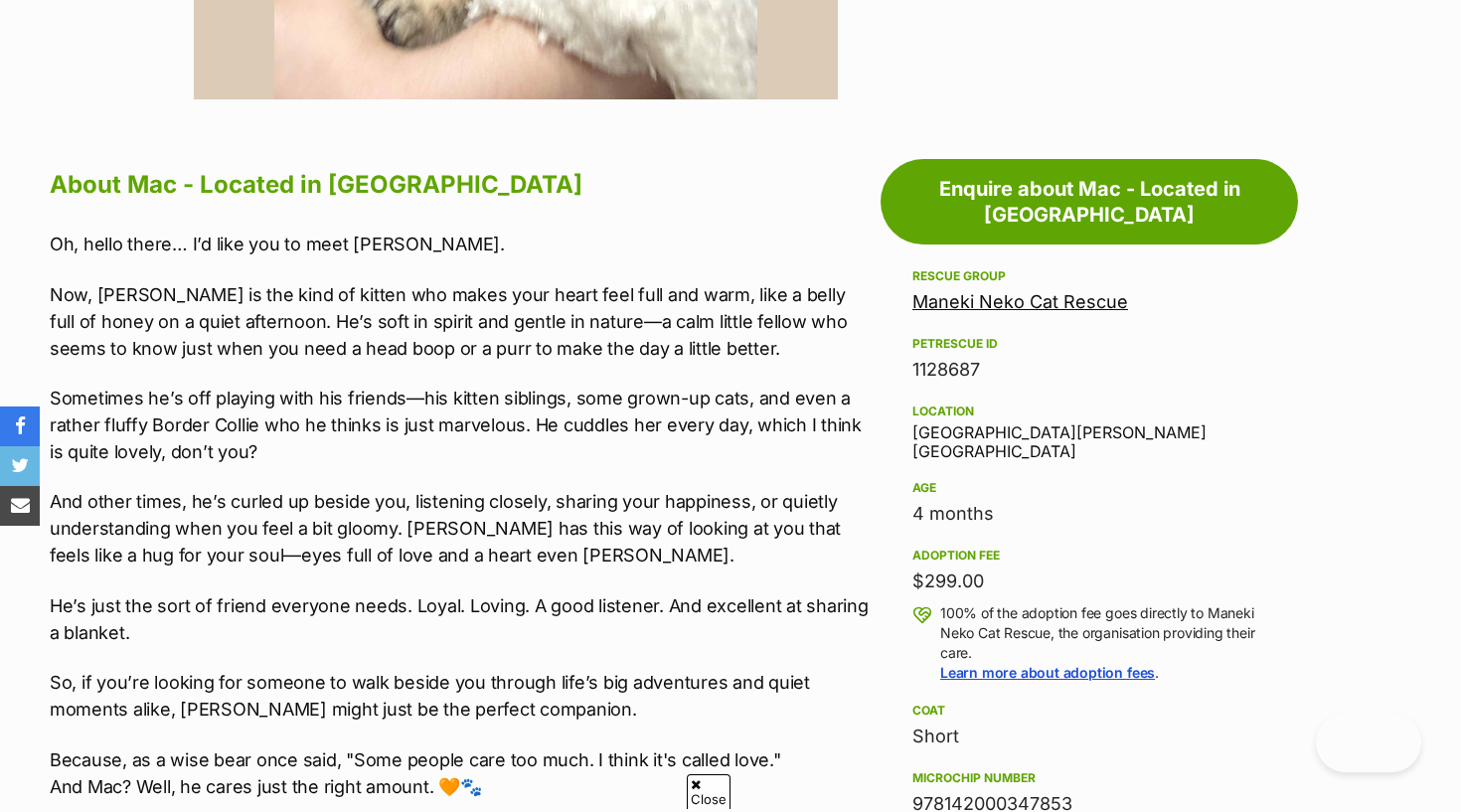 scroll, scrollTop: 978, scrollLeft: 0, axis: vertical 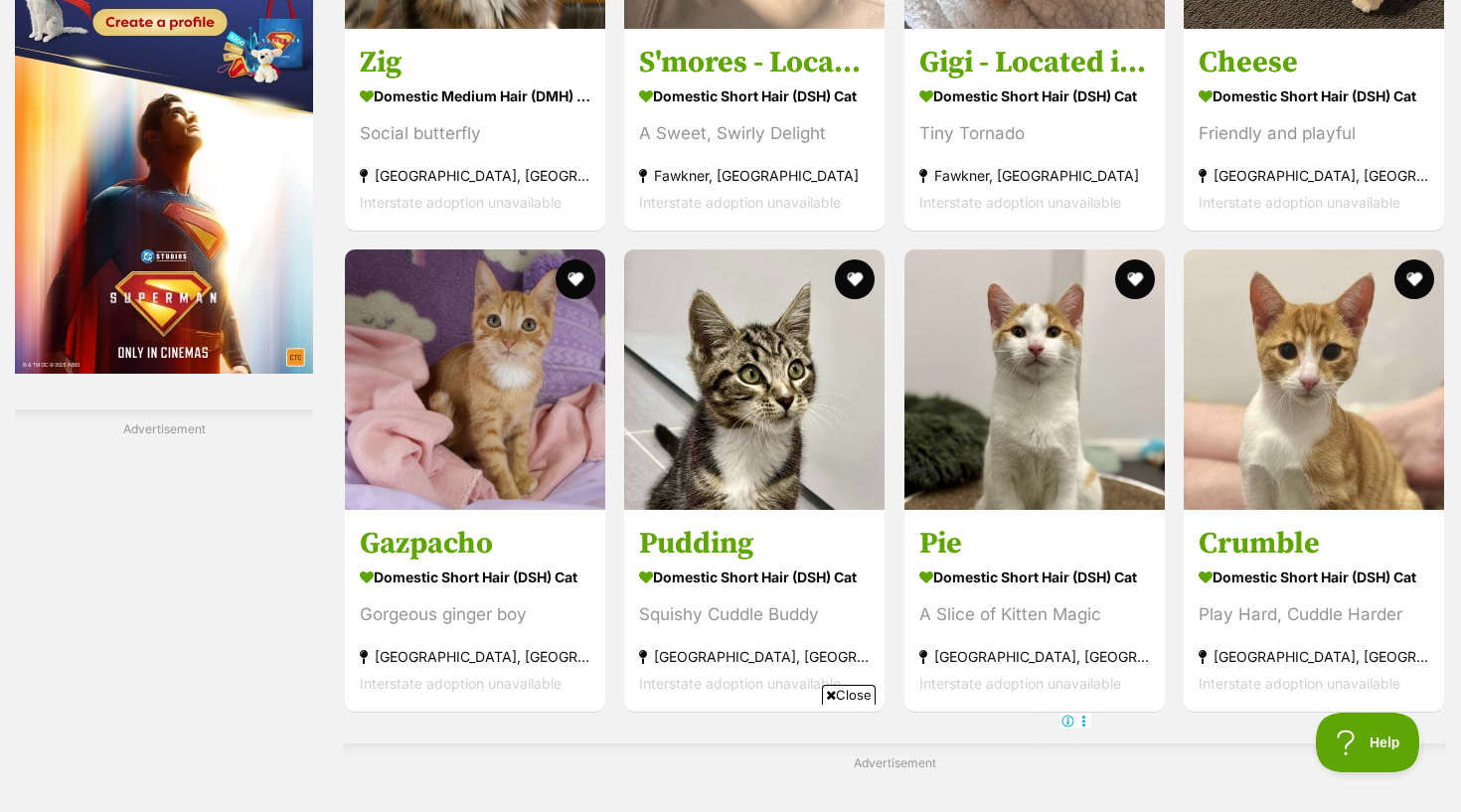 click on "Previous" at bounding box center (814, 1104) 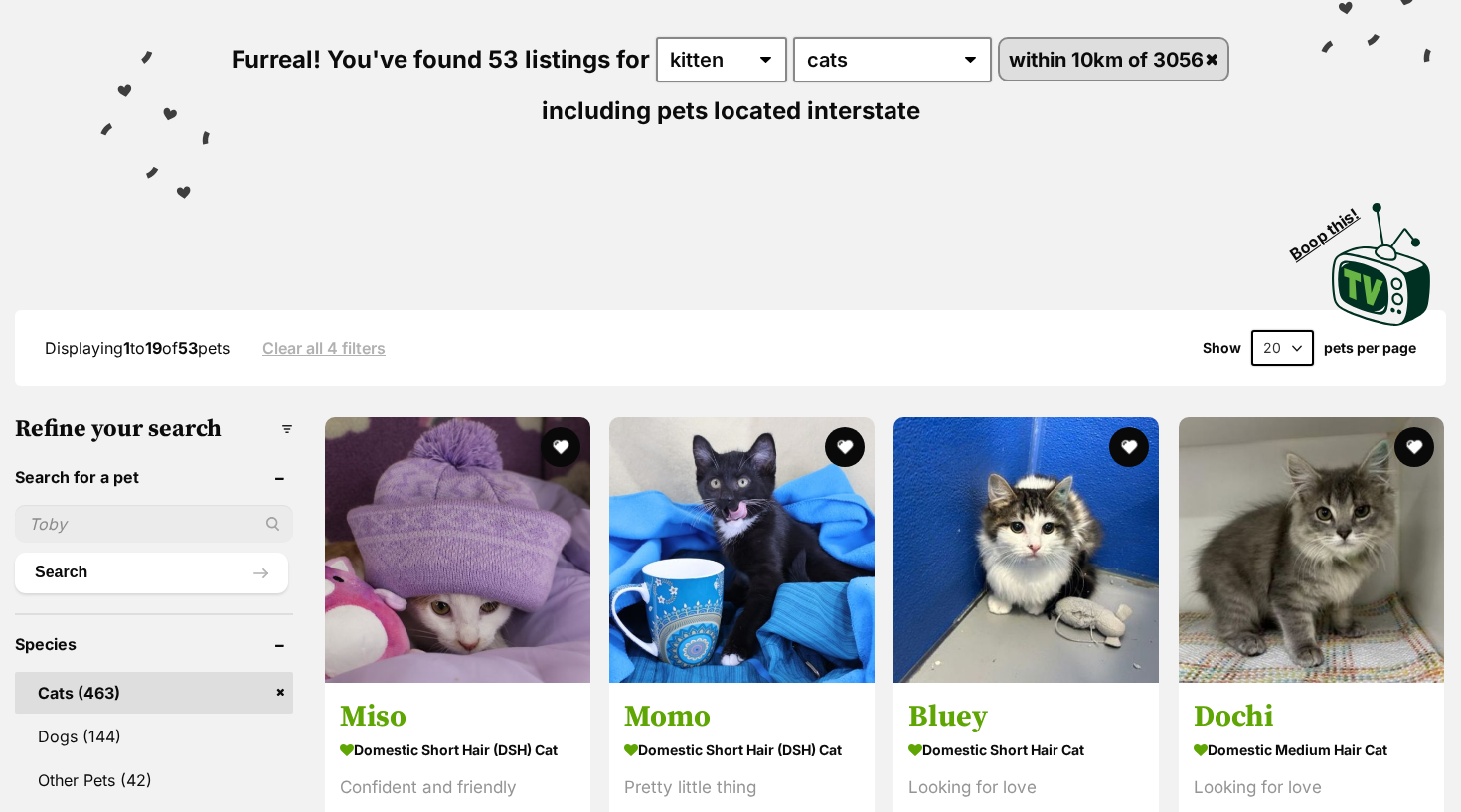 scroll, scrollTop: 0, scrollLeft: 0, axis: both 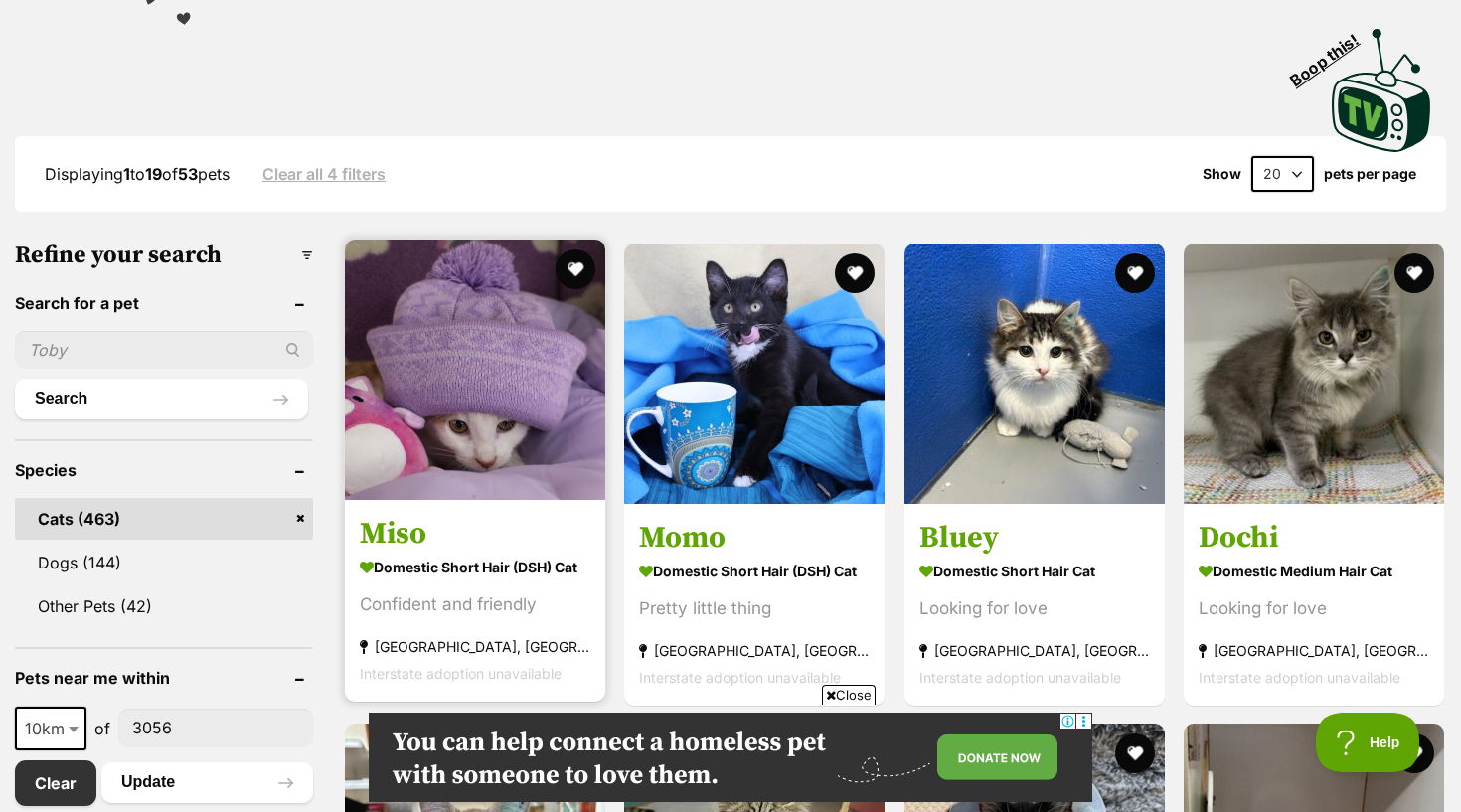 click on "Miso
Domestic Short Hair (DSH) Cat
Confident and friendly
Essendon, VIC
Interstate adoption unavailable" at bounding box center [475, 599] 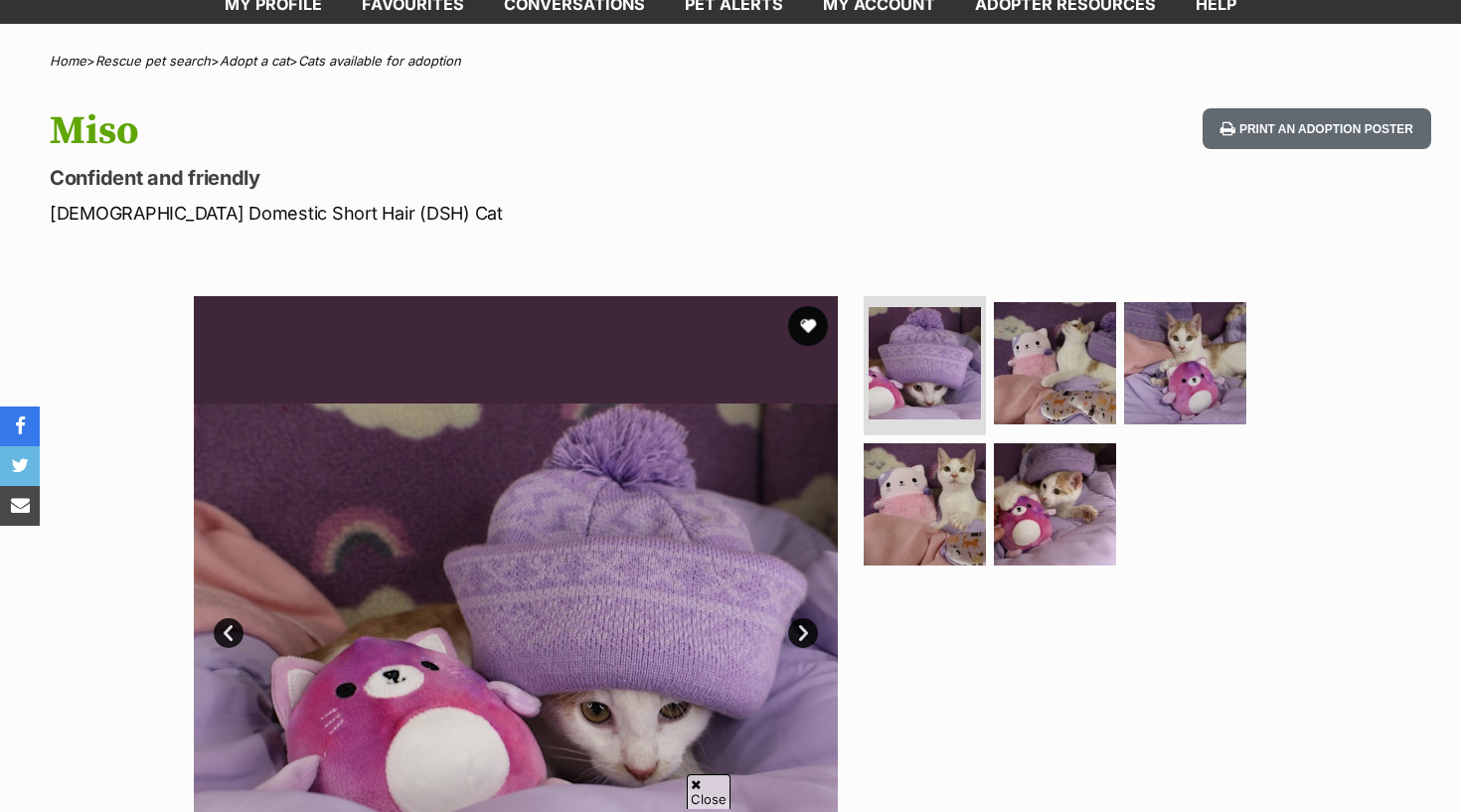 scroll, scrollTop: 341, scrollLeft: 0, axis: vertical 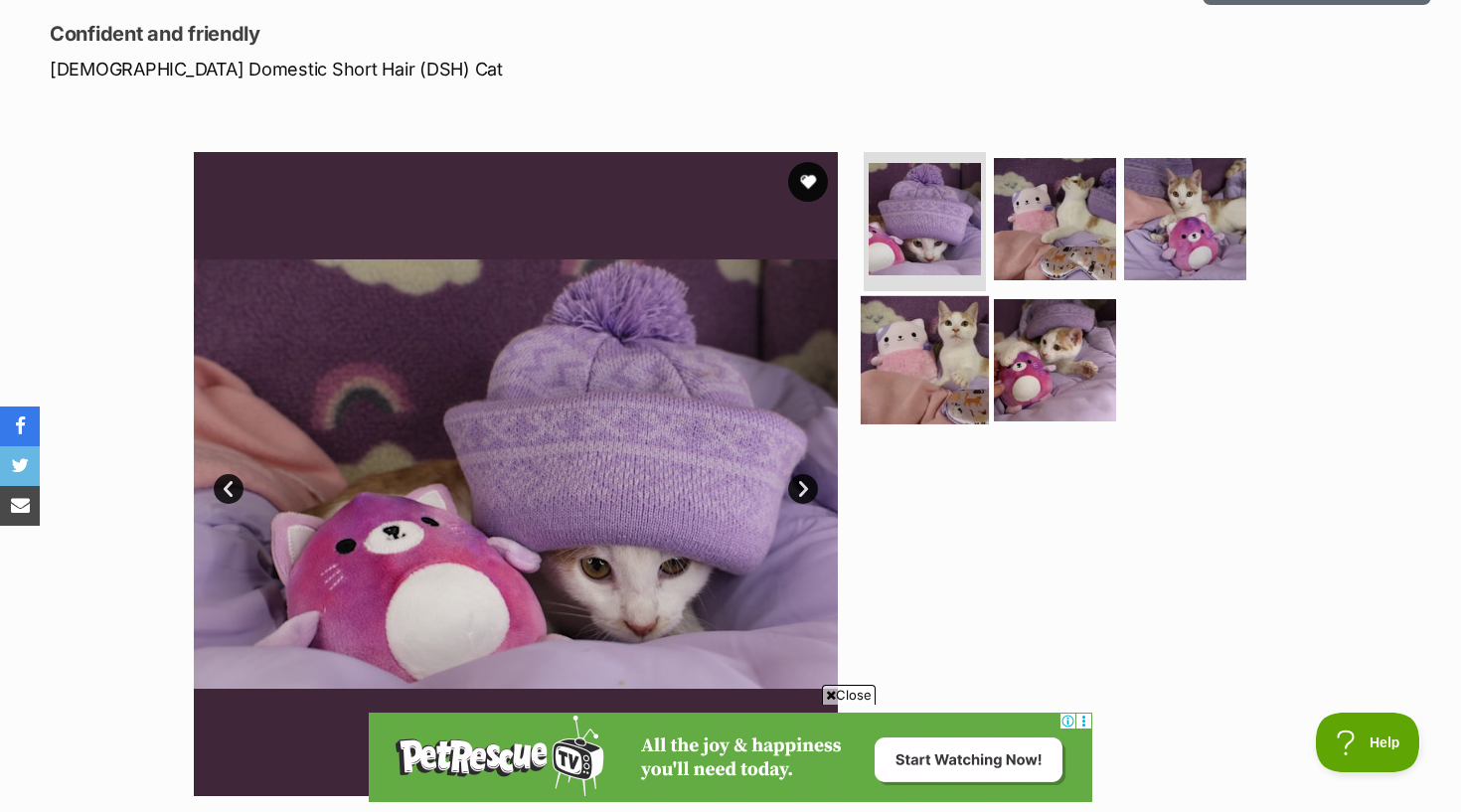 click at bounding box center [924, 359] 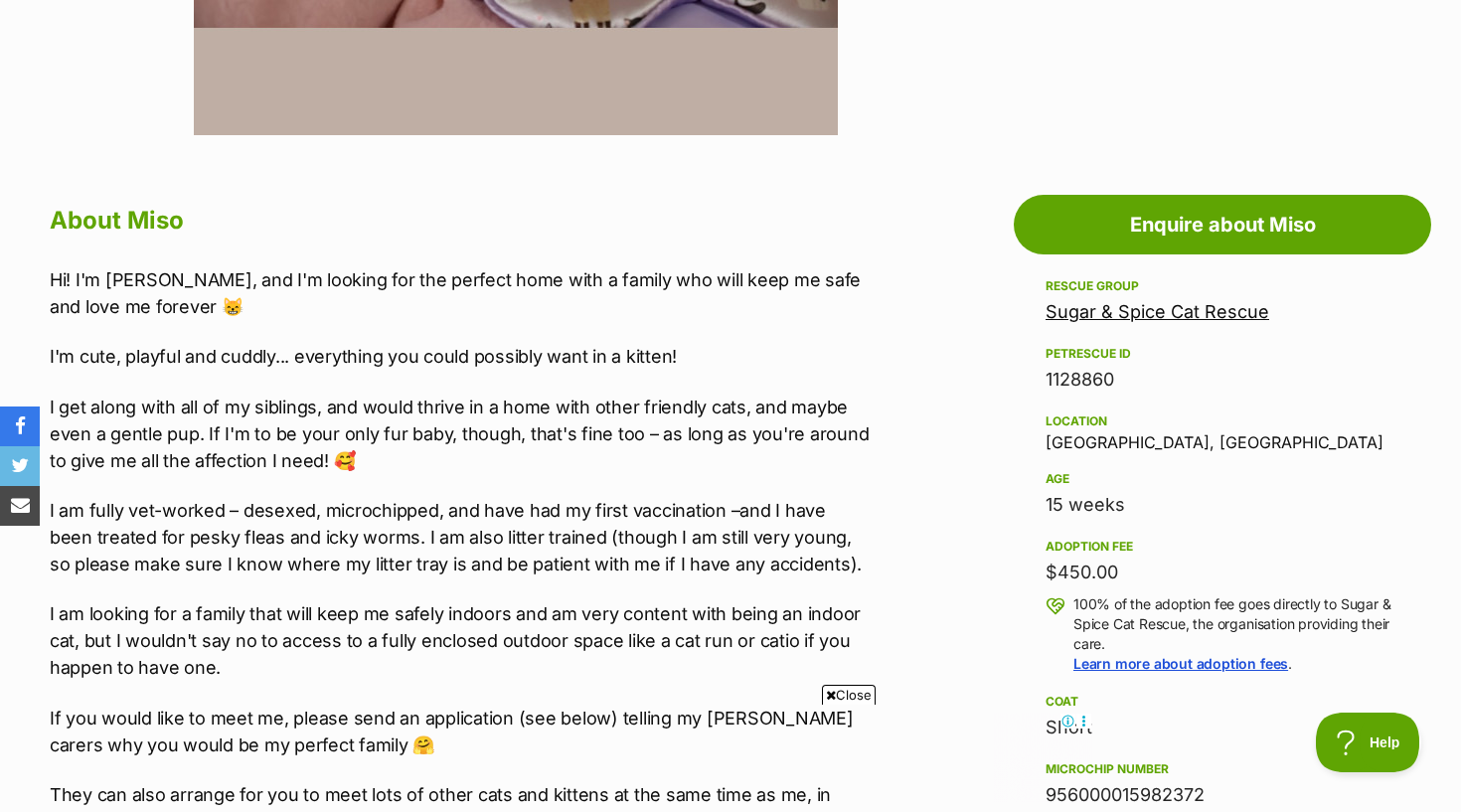 scroll, scrollTop: 926, scrollLeft: 0, axis: vertical 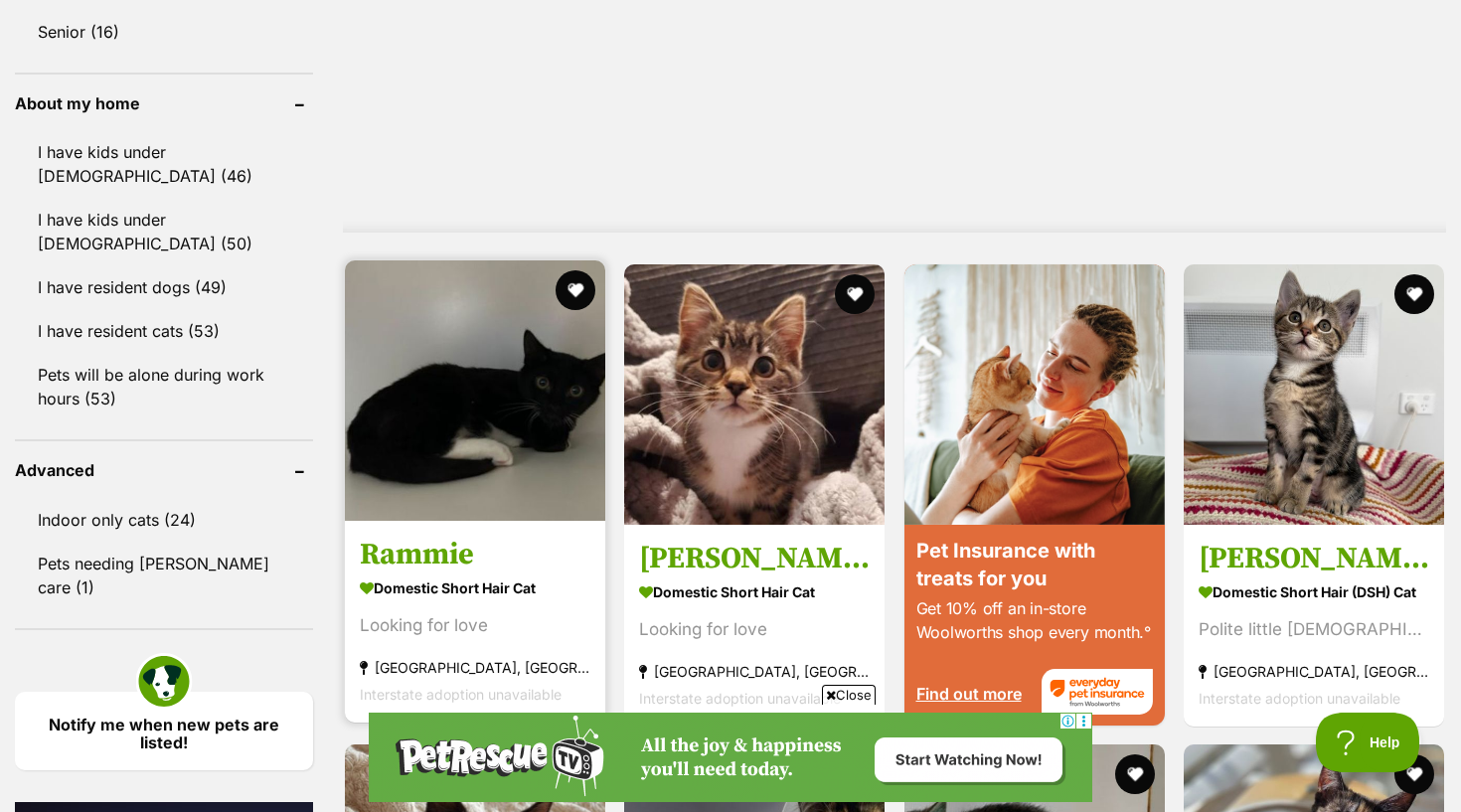 click on "Rammie" at bounding box center (475, 554) 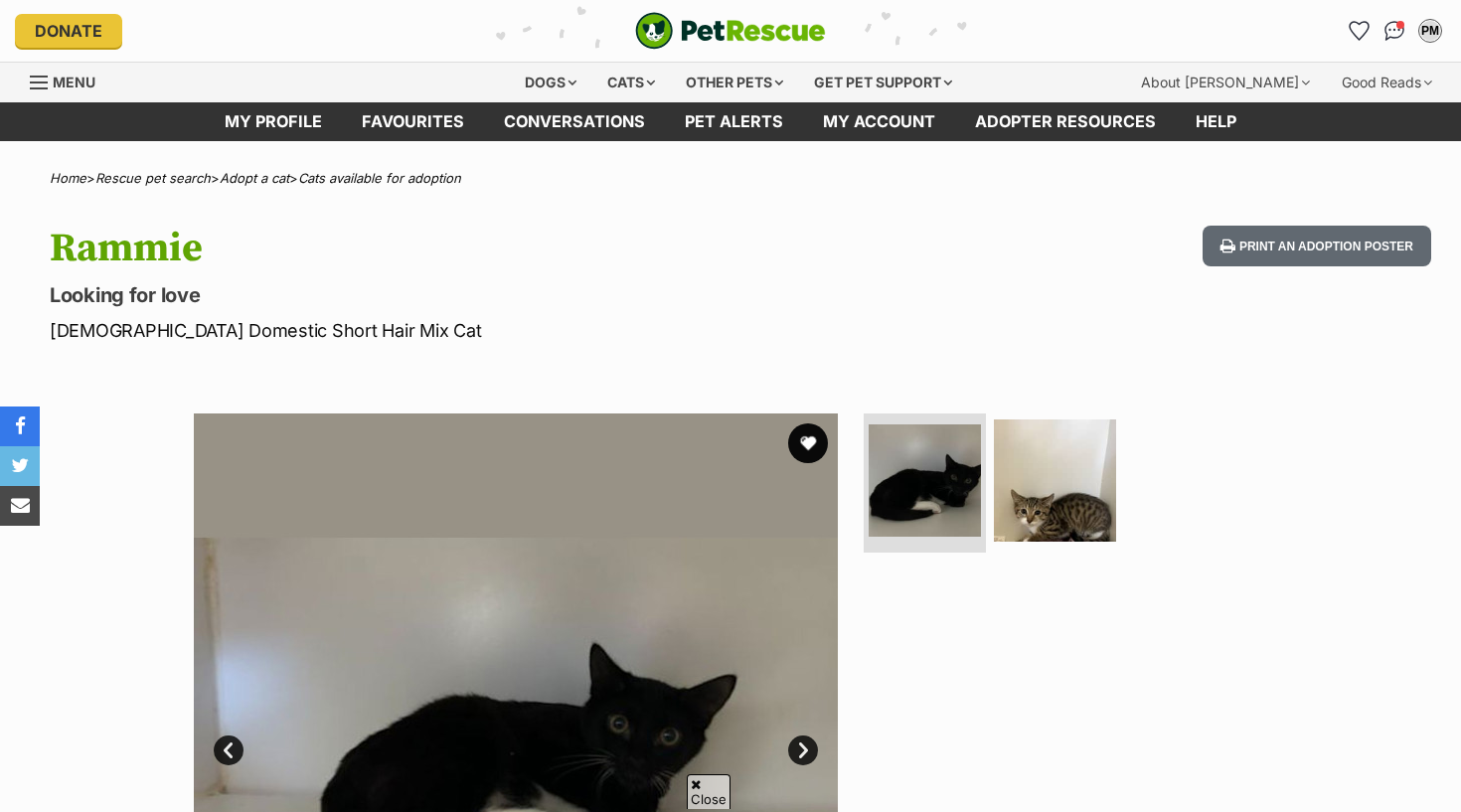 scroll, scrollTop: 736, scrollLeft: 0, axis: vertical 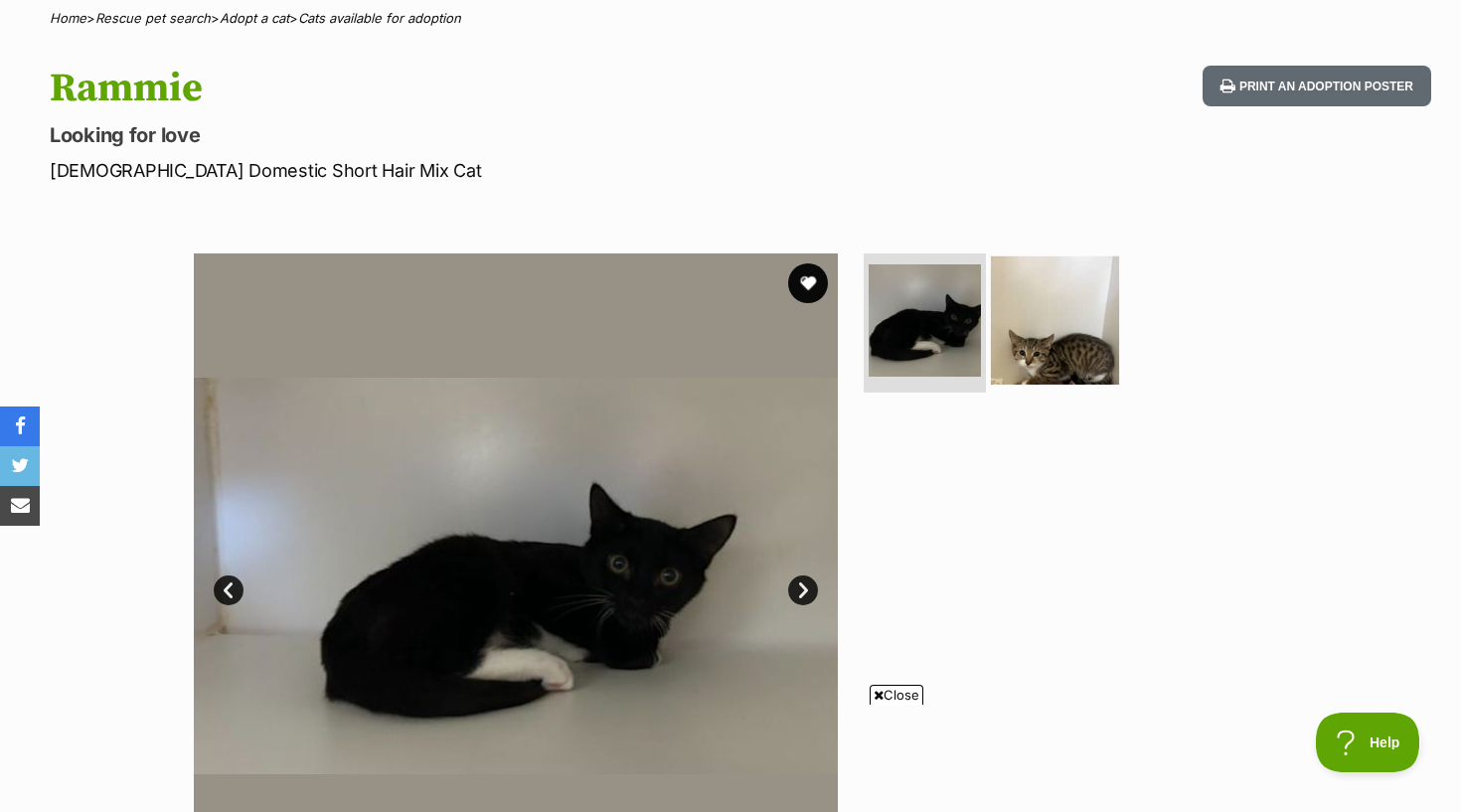 click at bounding box center [1055, 320] 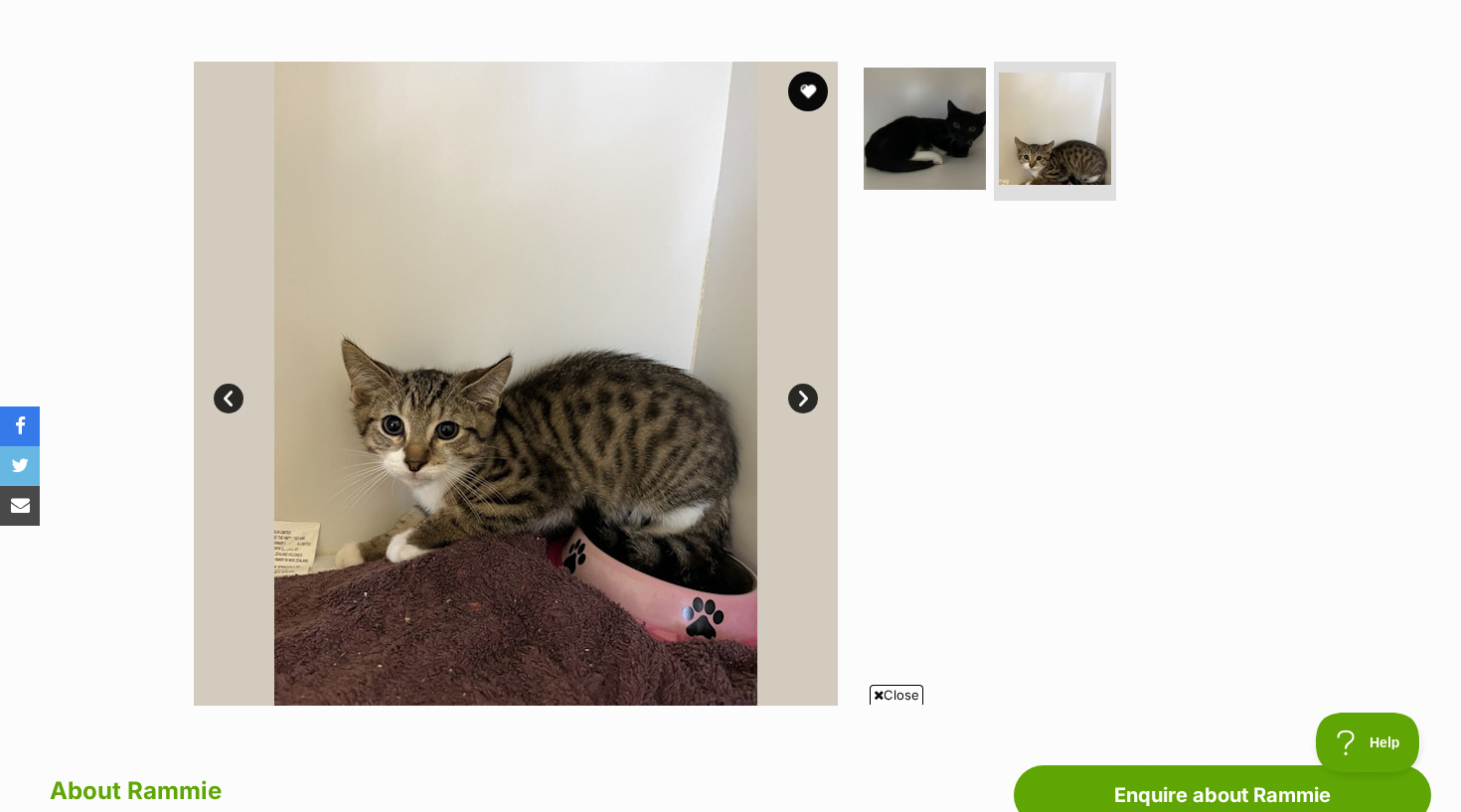scroll, scrollTop: 350, scrollLeft: 0, axis: vertical 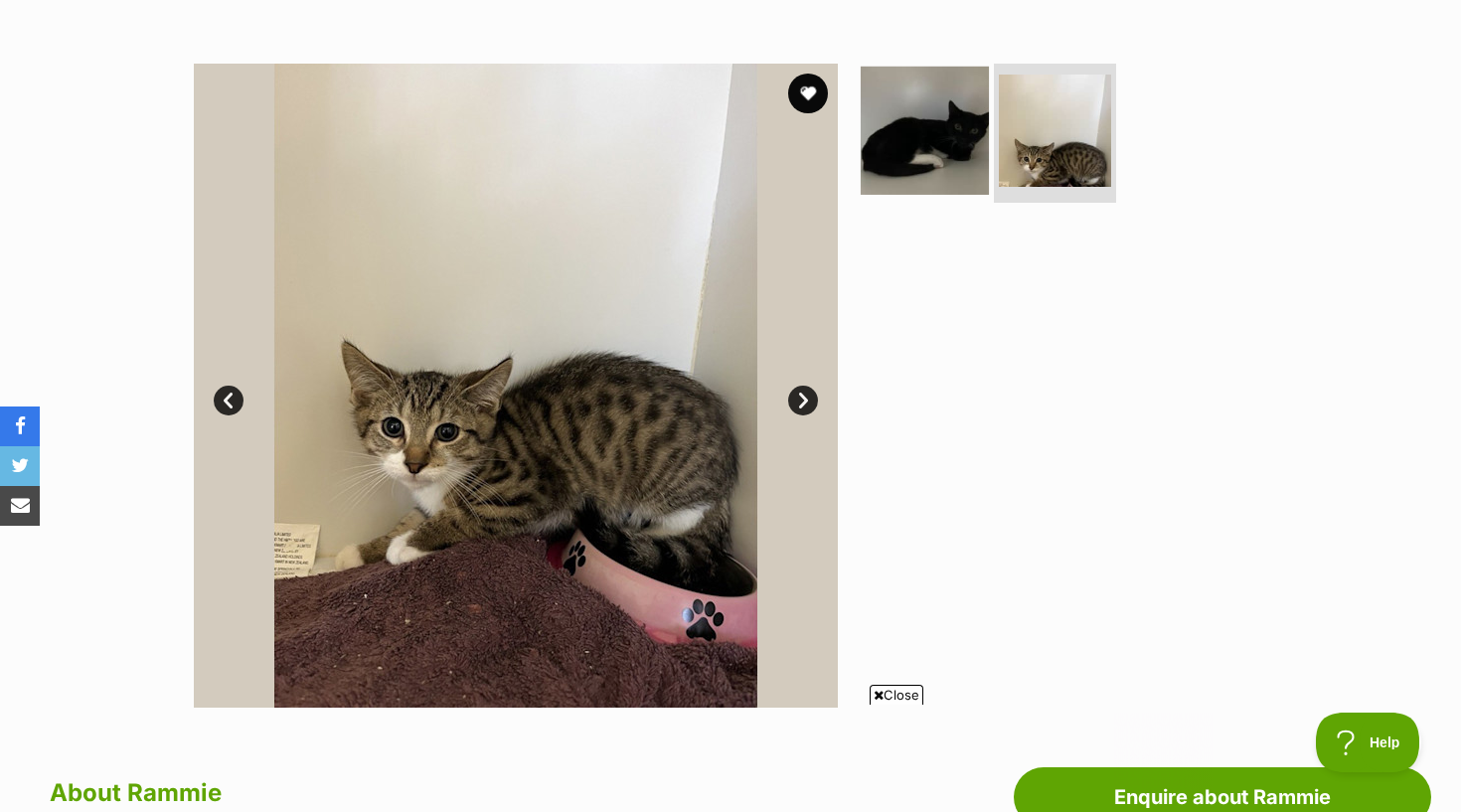 click at bounding box center (924, 130) 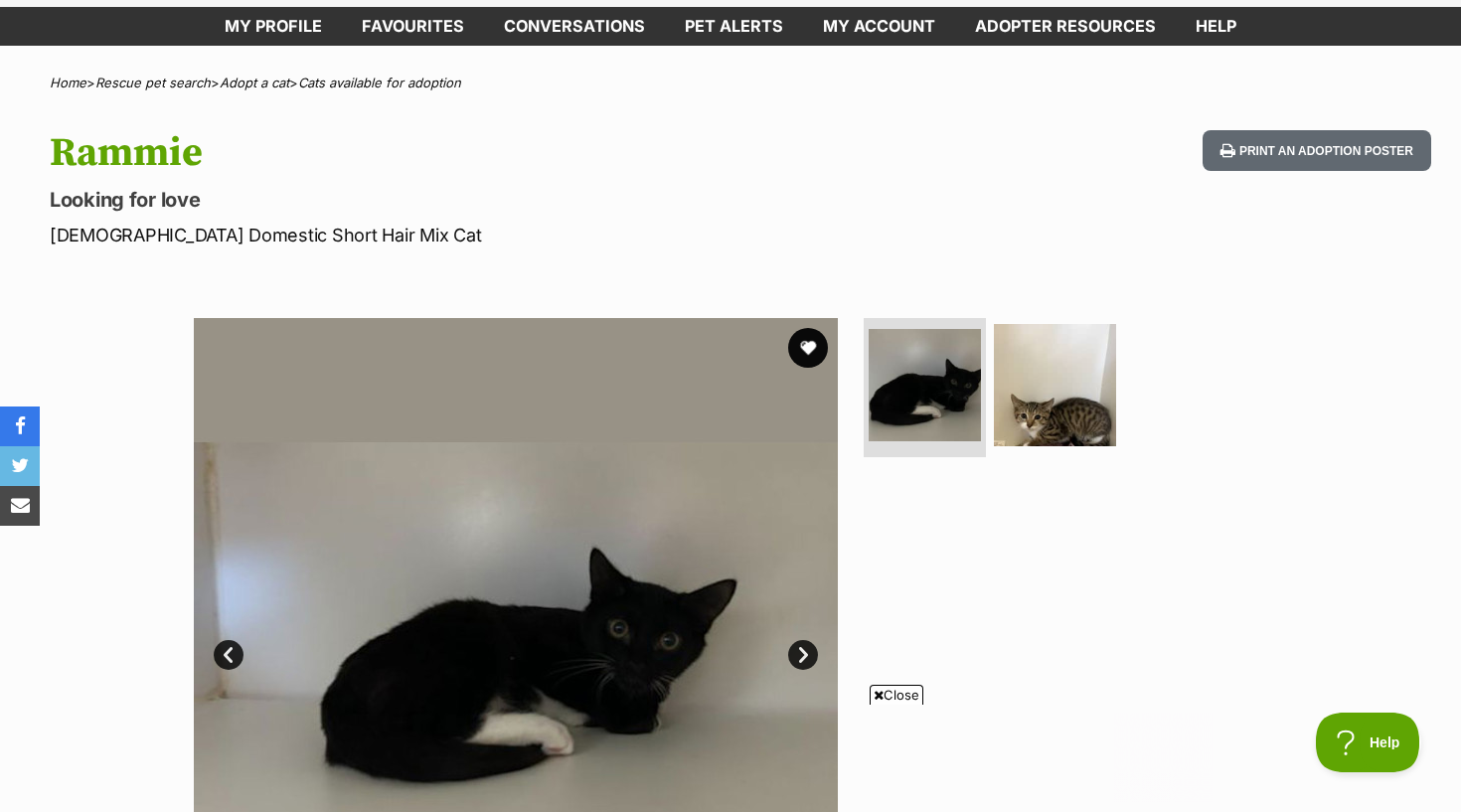 scroll, scrollTop: 0, scrollLeft: 0, axis: both 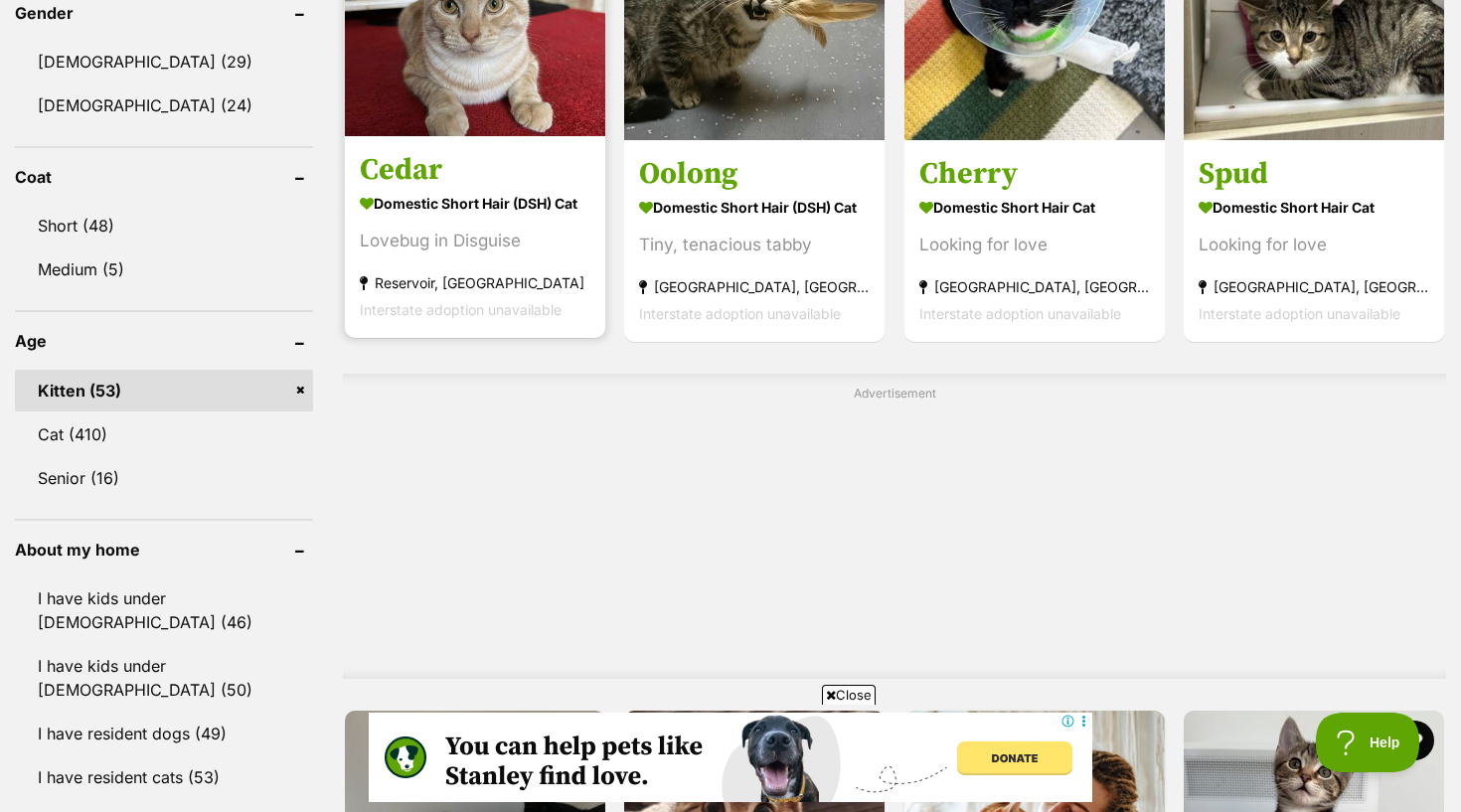 click on "Lovebug in Disguise" at bounding box center (475, 241) 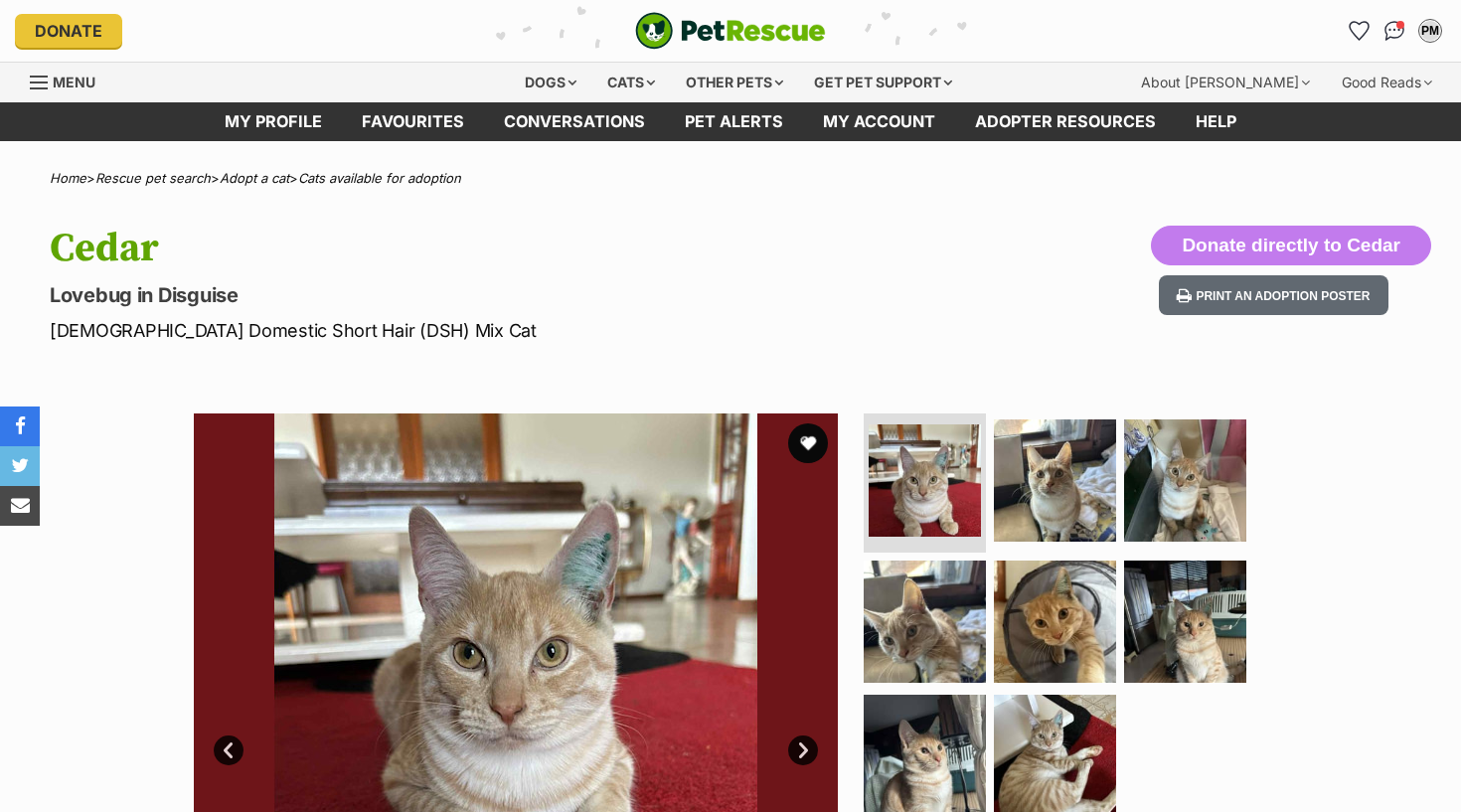 scroll, scrollTop: 101, scrollLeft: 0, axis: vertical 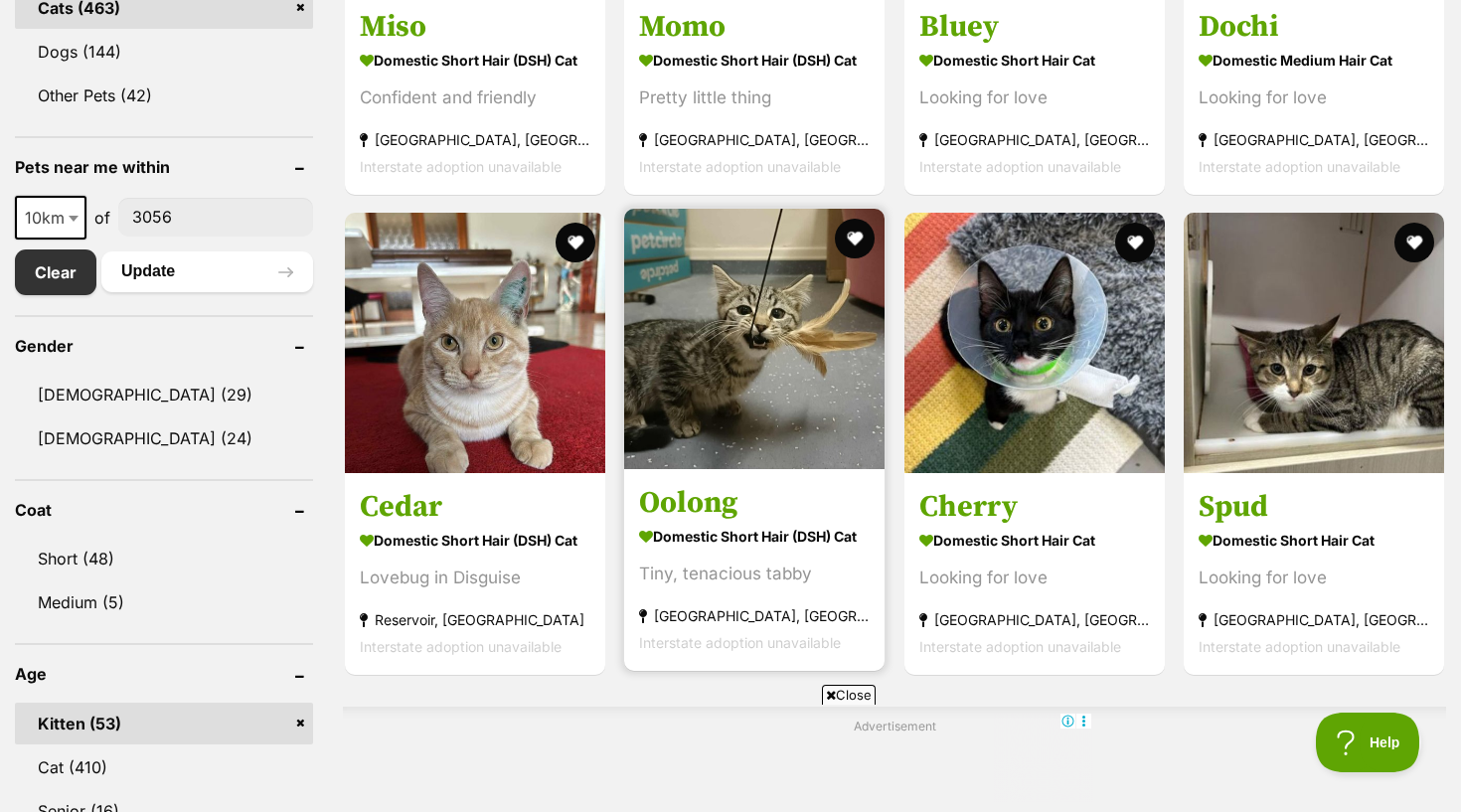 click on "Domestic Short Hair (DSH) Cat
Tiny, tenacious tabby
Essendon, VIC
Interstate adoption unavailable" at bounding box center (754, 588) 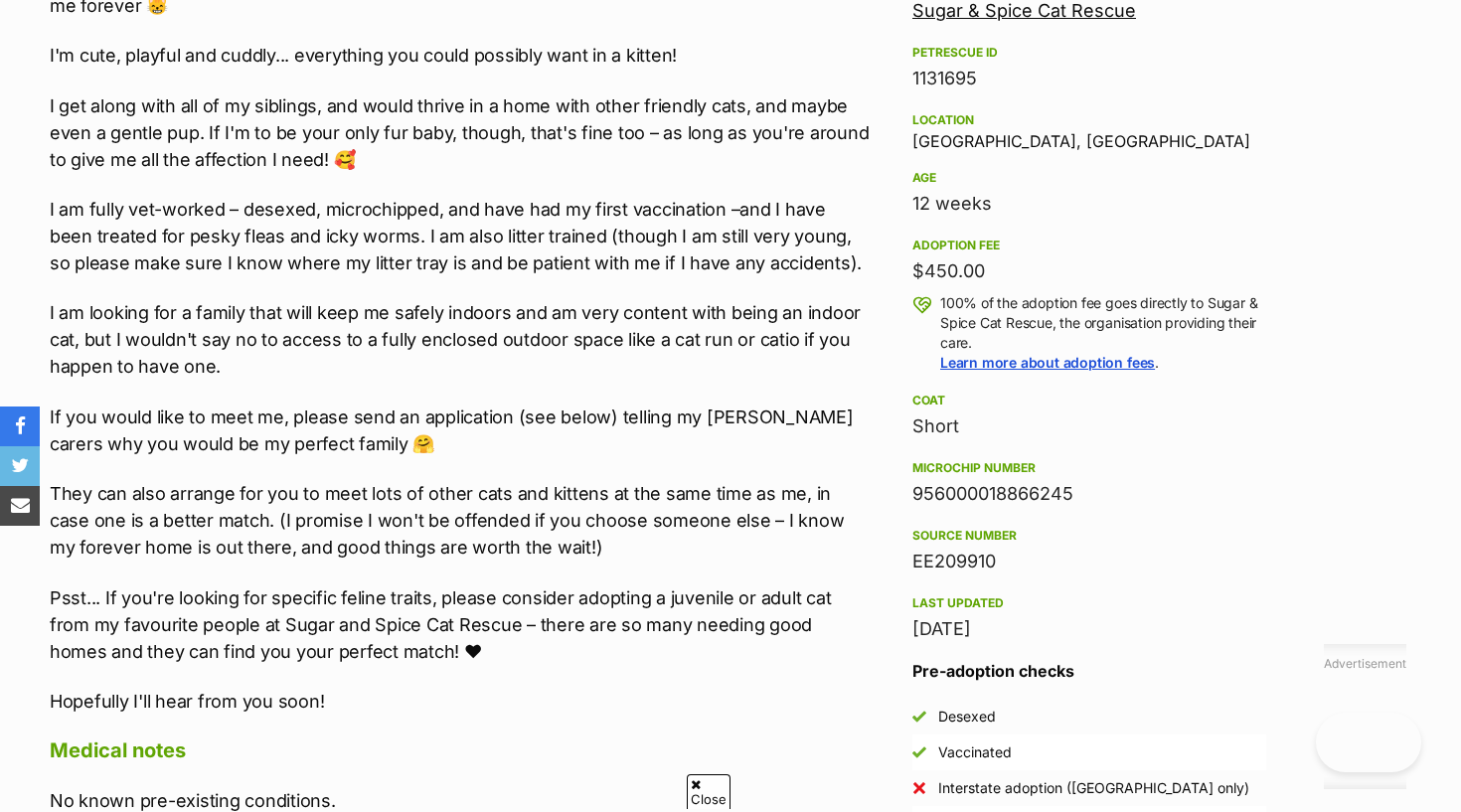 scroll, scrollTop: 1254, scrollLeft: 0, axis: vertical 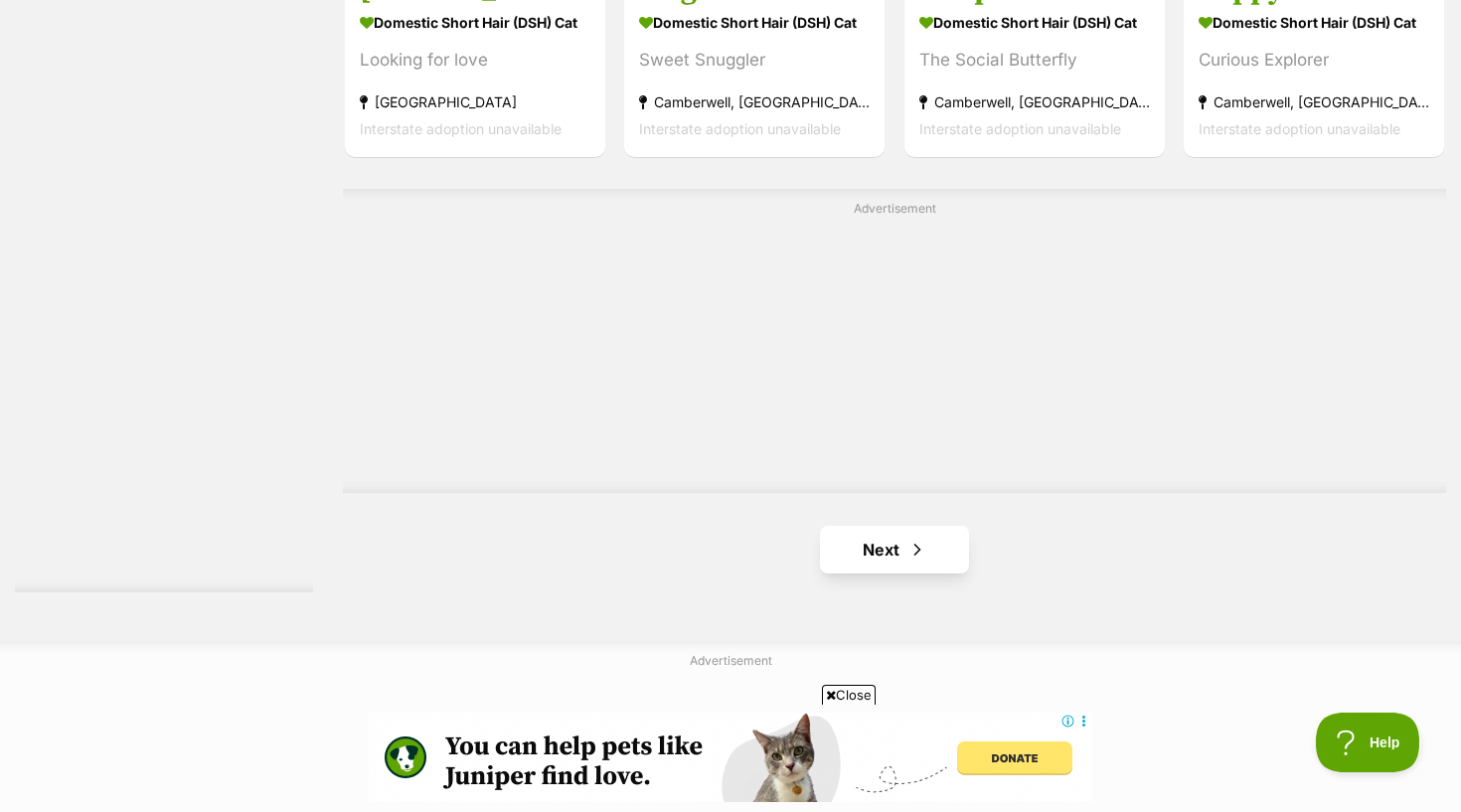 click on "Next" at bounding box center [894, 550] 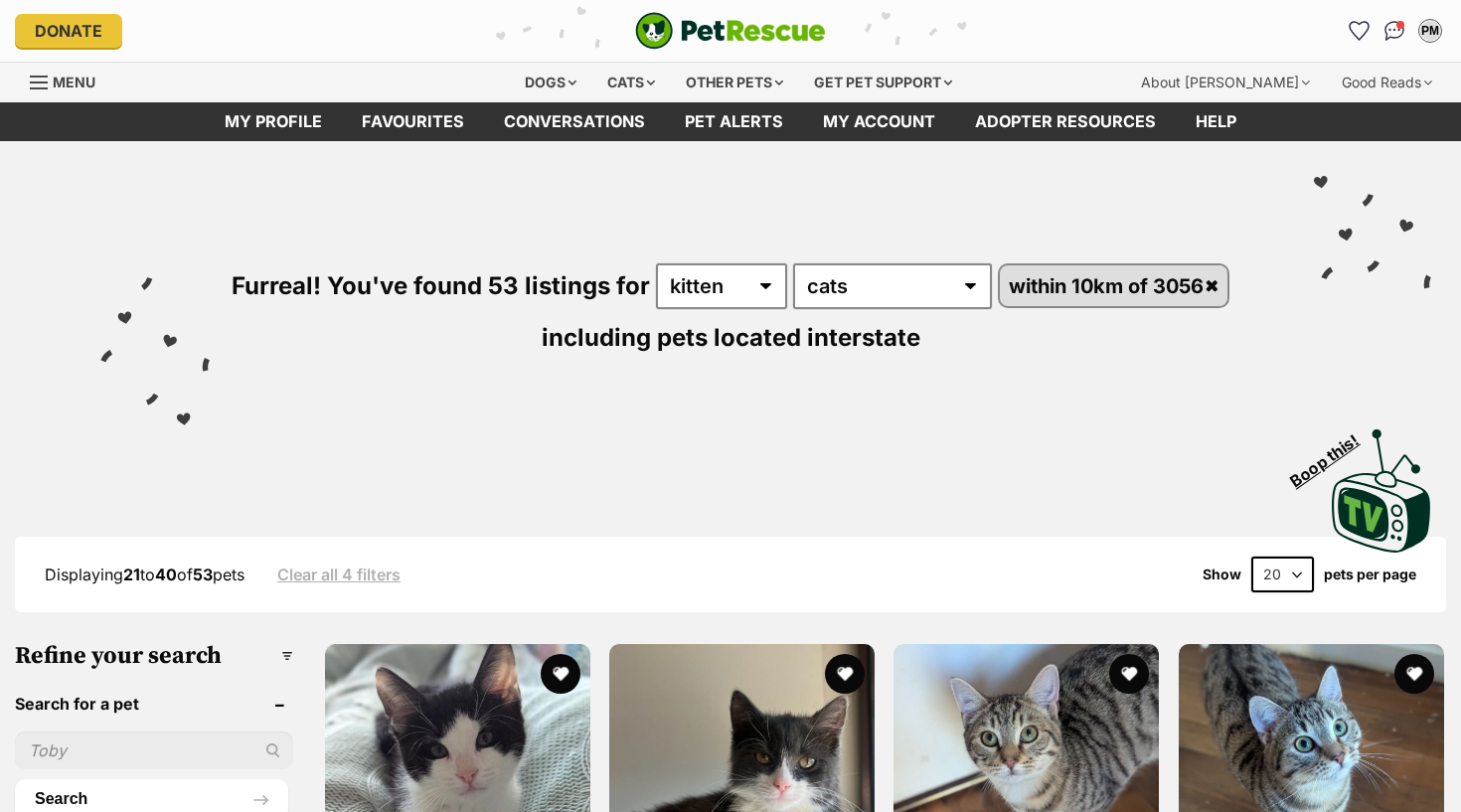 scroll, scrollTop: 0, scrollLeft: 0, axis: both 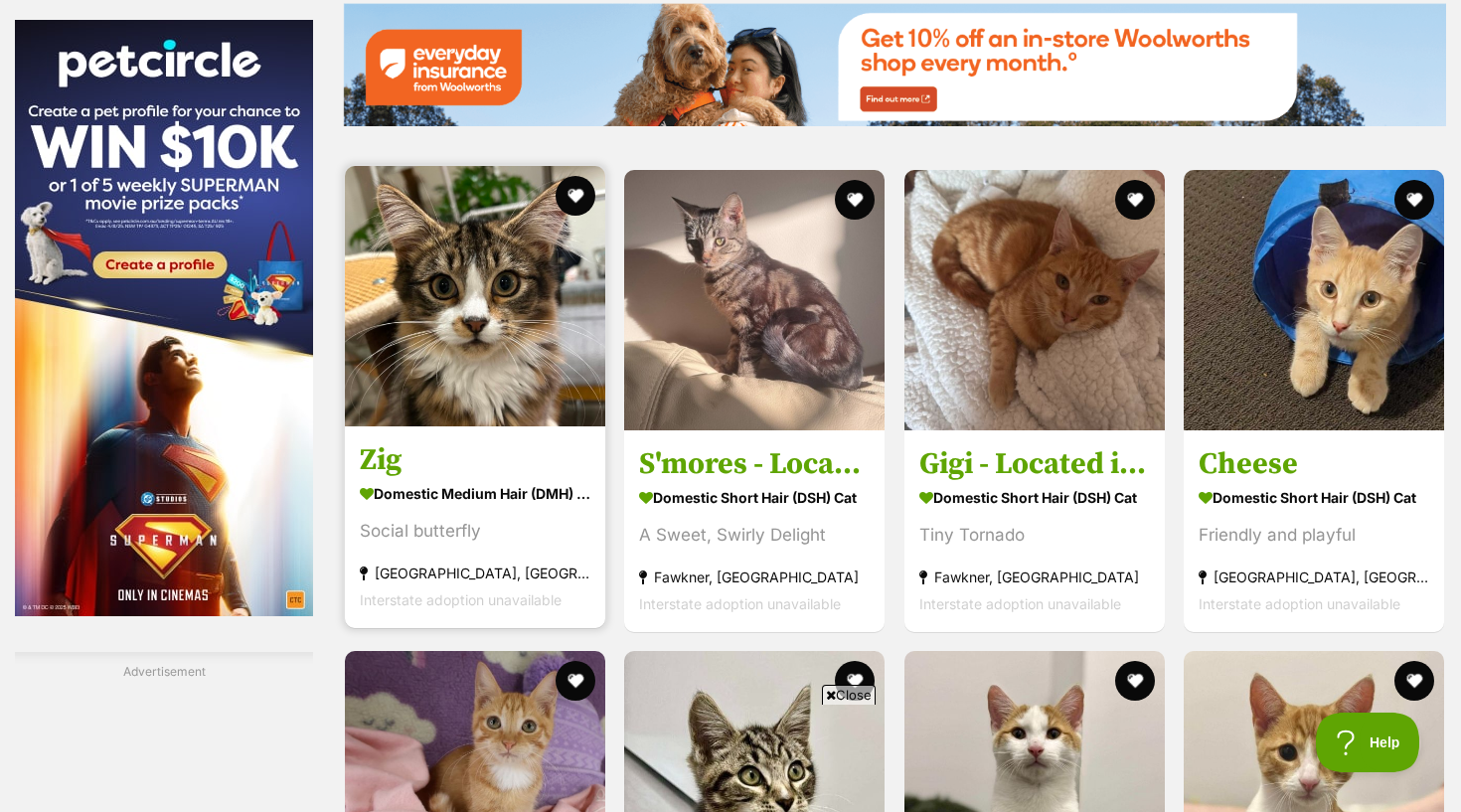 click on "Domestic Medium Hair (DMH) Cat
Social butterfly
Melbourne, VIC
Interstate adoption unavailable" at bounding box center [475, 546] 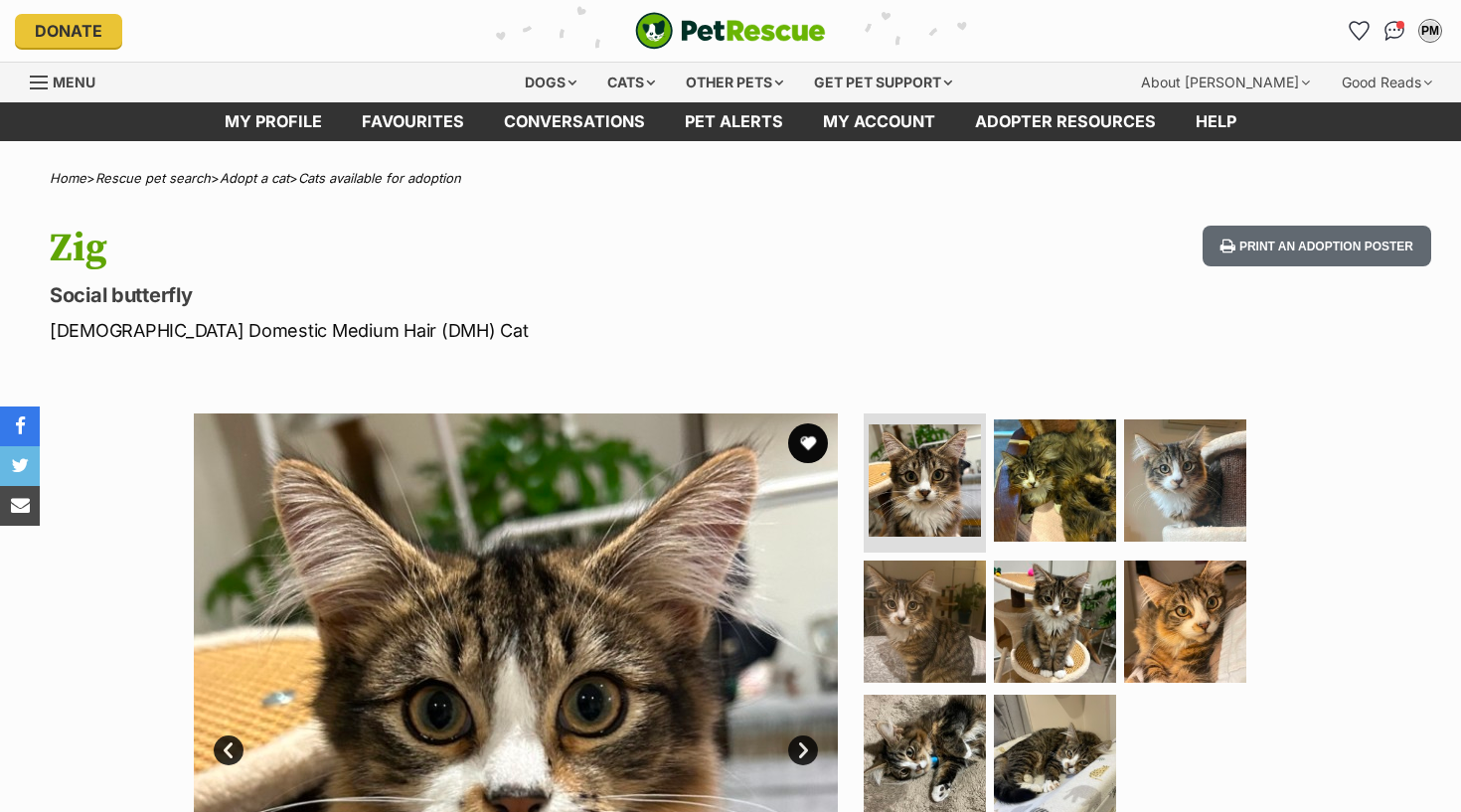 scroll, scrollTop: 0, scrollLeft: 0, axis: both 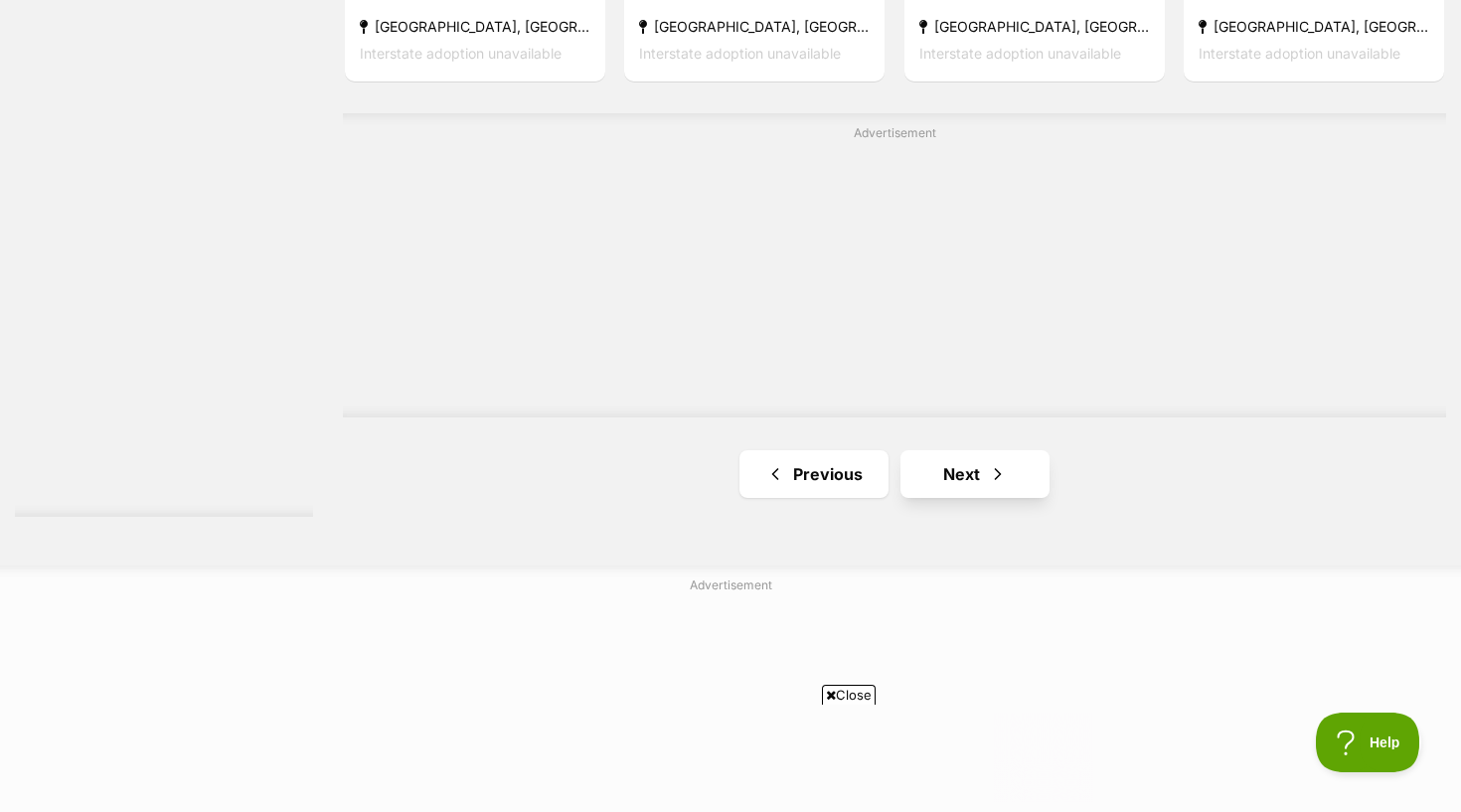 click on "Next" at bounding box center (975, 474) 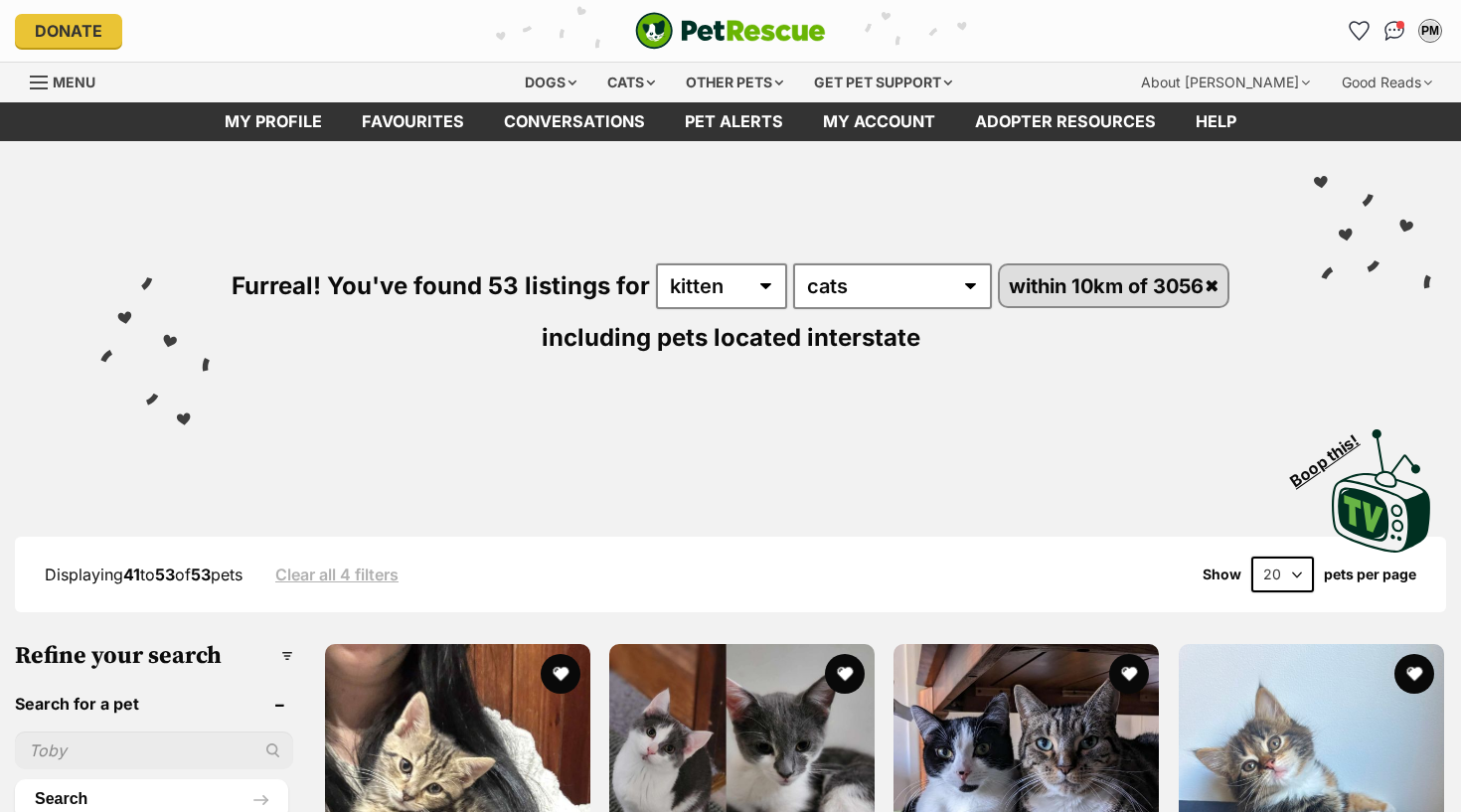 scroll, scrollTop: 0, scrollLeft: 0, axis: both 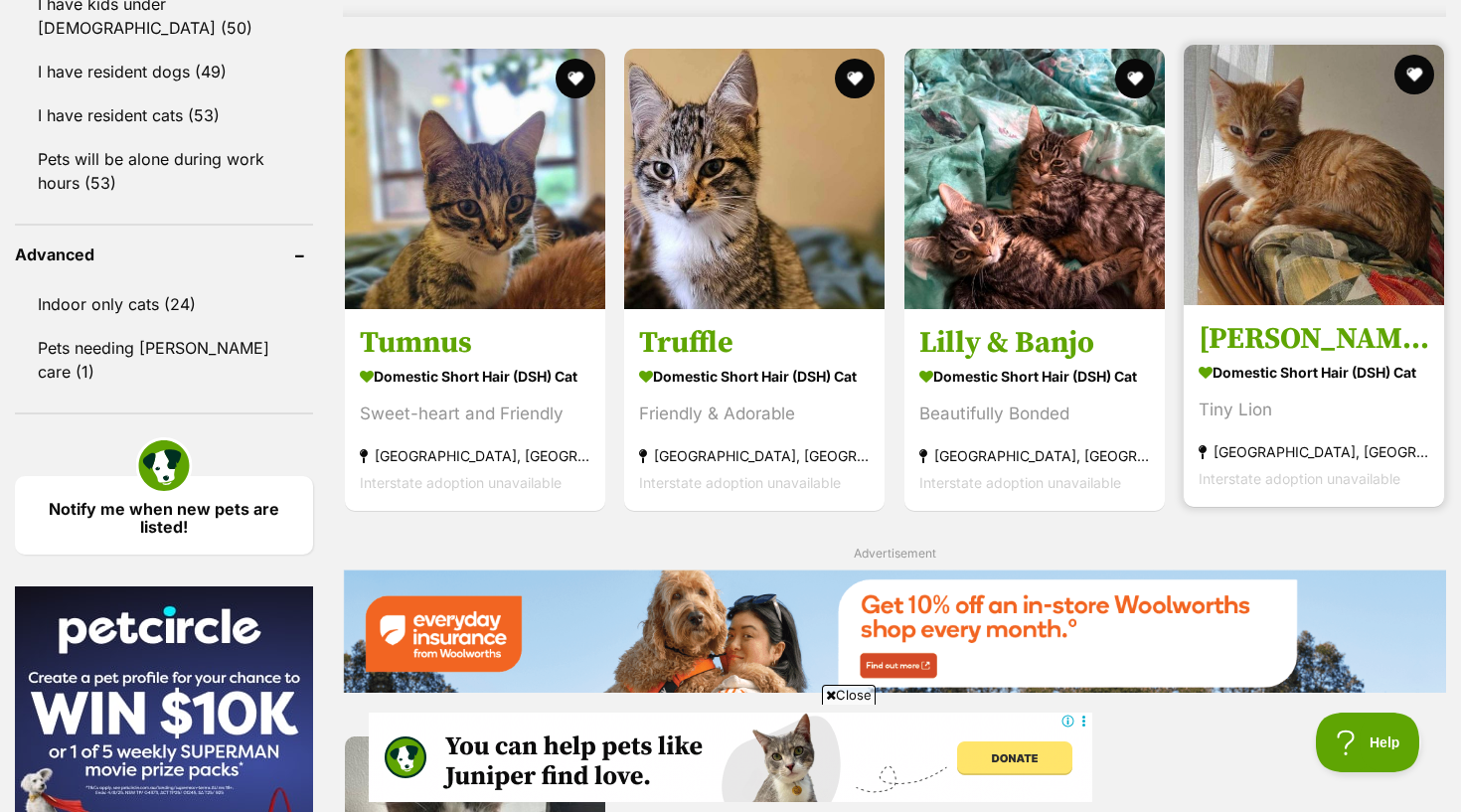 click on "Domestic Short Hair (DSH) Cat
Tiny Lion
Brunswick, VIC
Interstate adoption unavailable" at bounding box center (1314, 423) 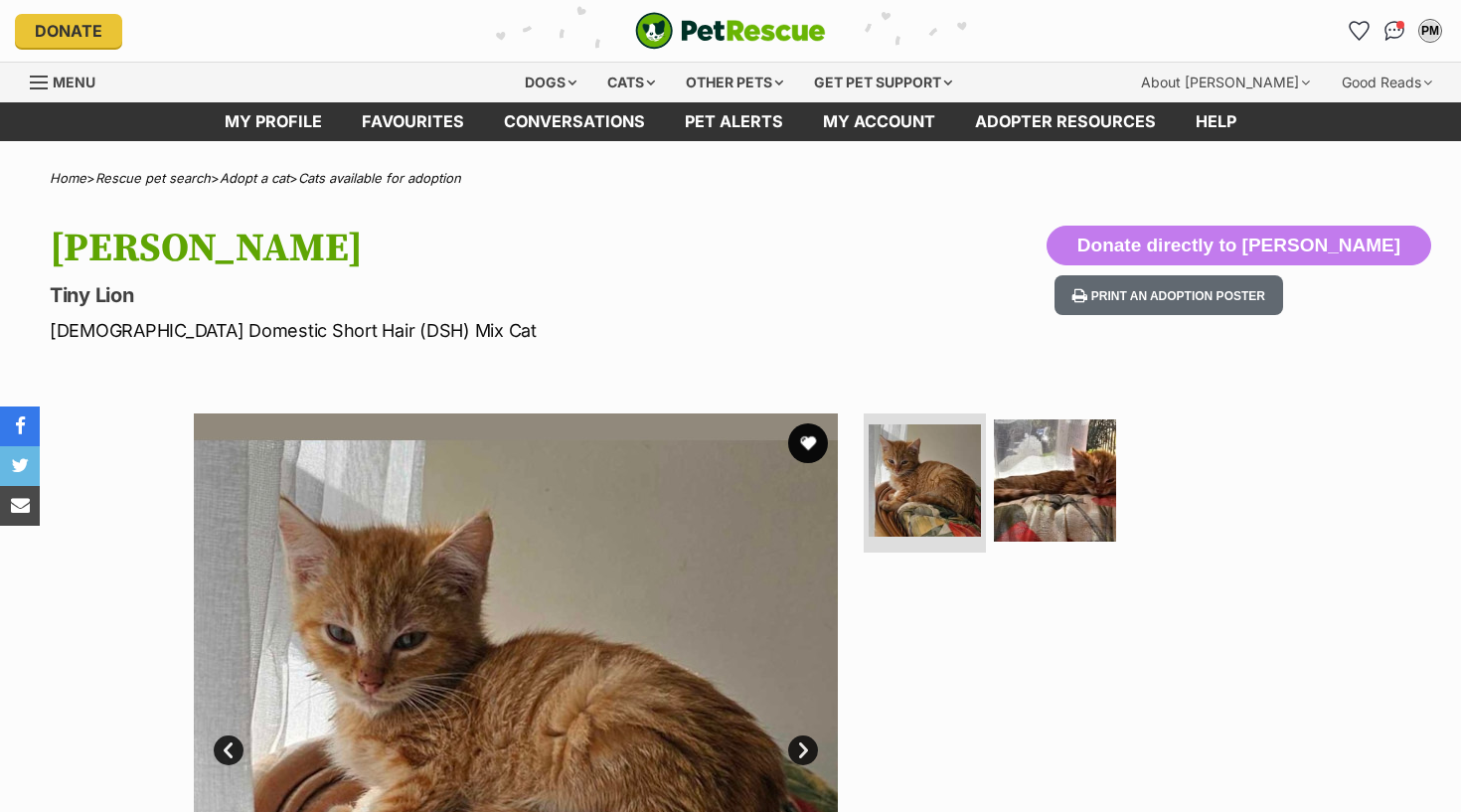 scroll, scrollTop: 245, scrollLeft: 0, axis: vertical 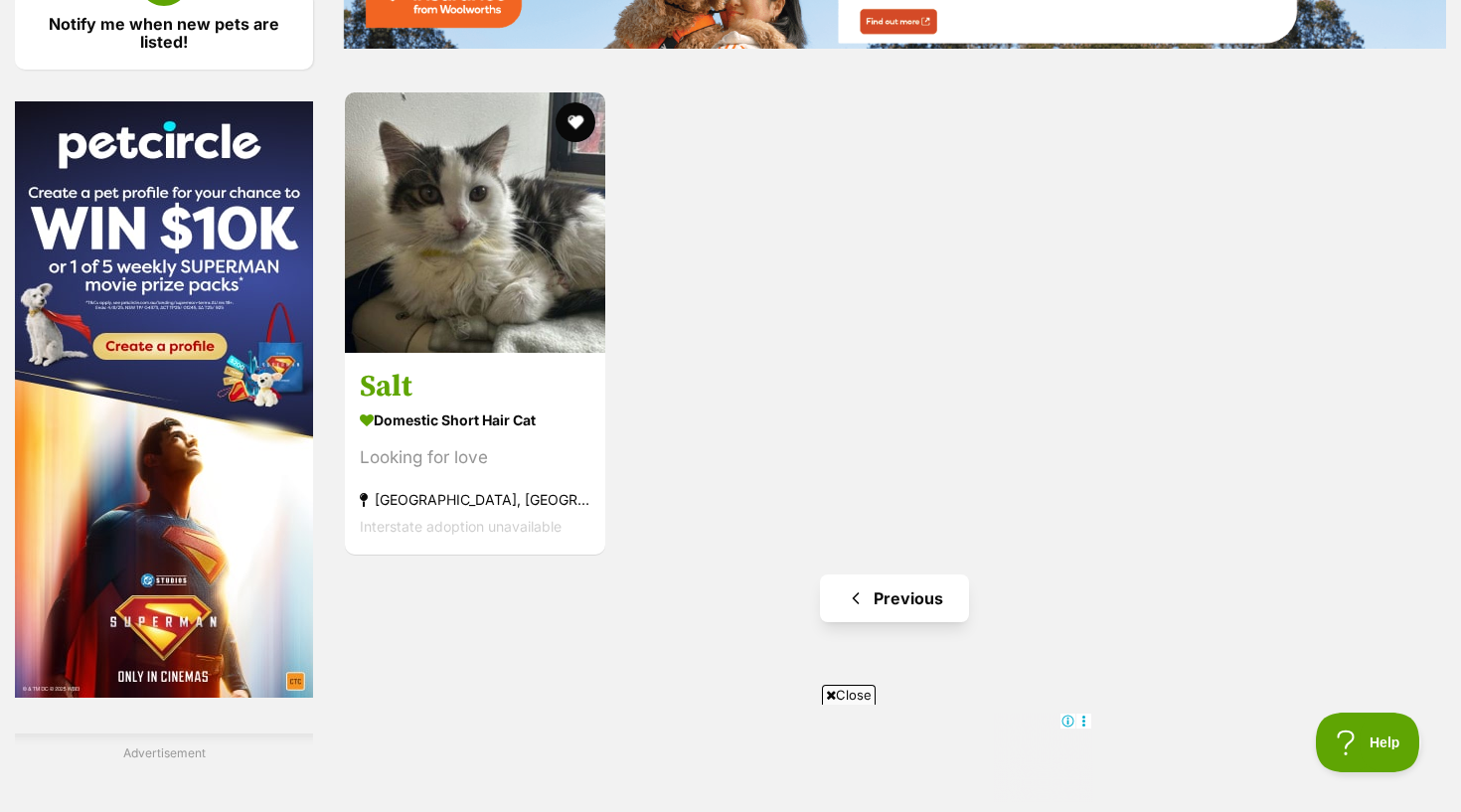 click on "Previous" at bounding box center (894, 598) 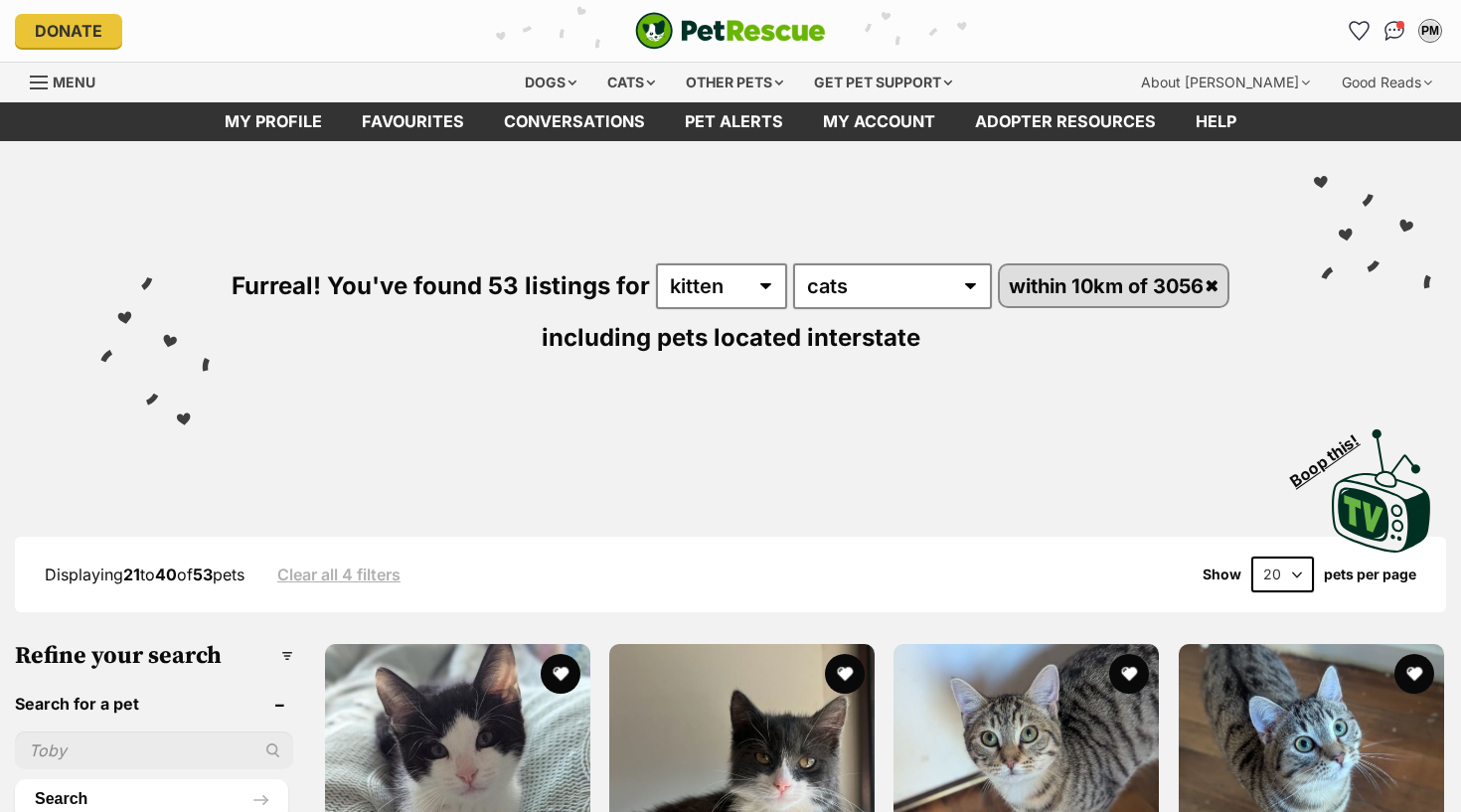 scroll, scrollTop: 0, scrollLeft: 0, axis: both 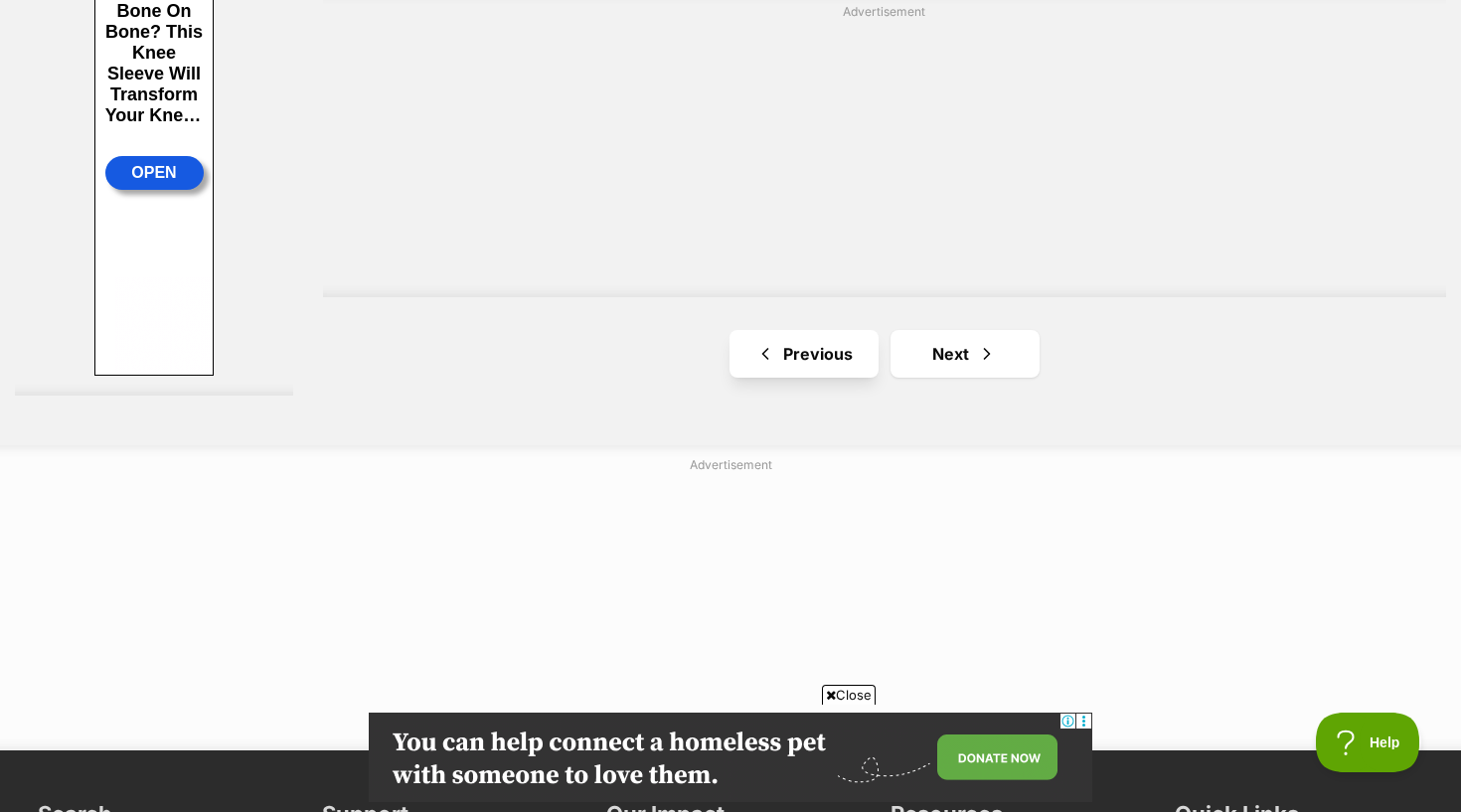 click on "Previous" at bounding box center (804, 354) 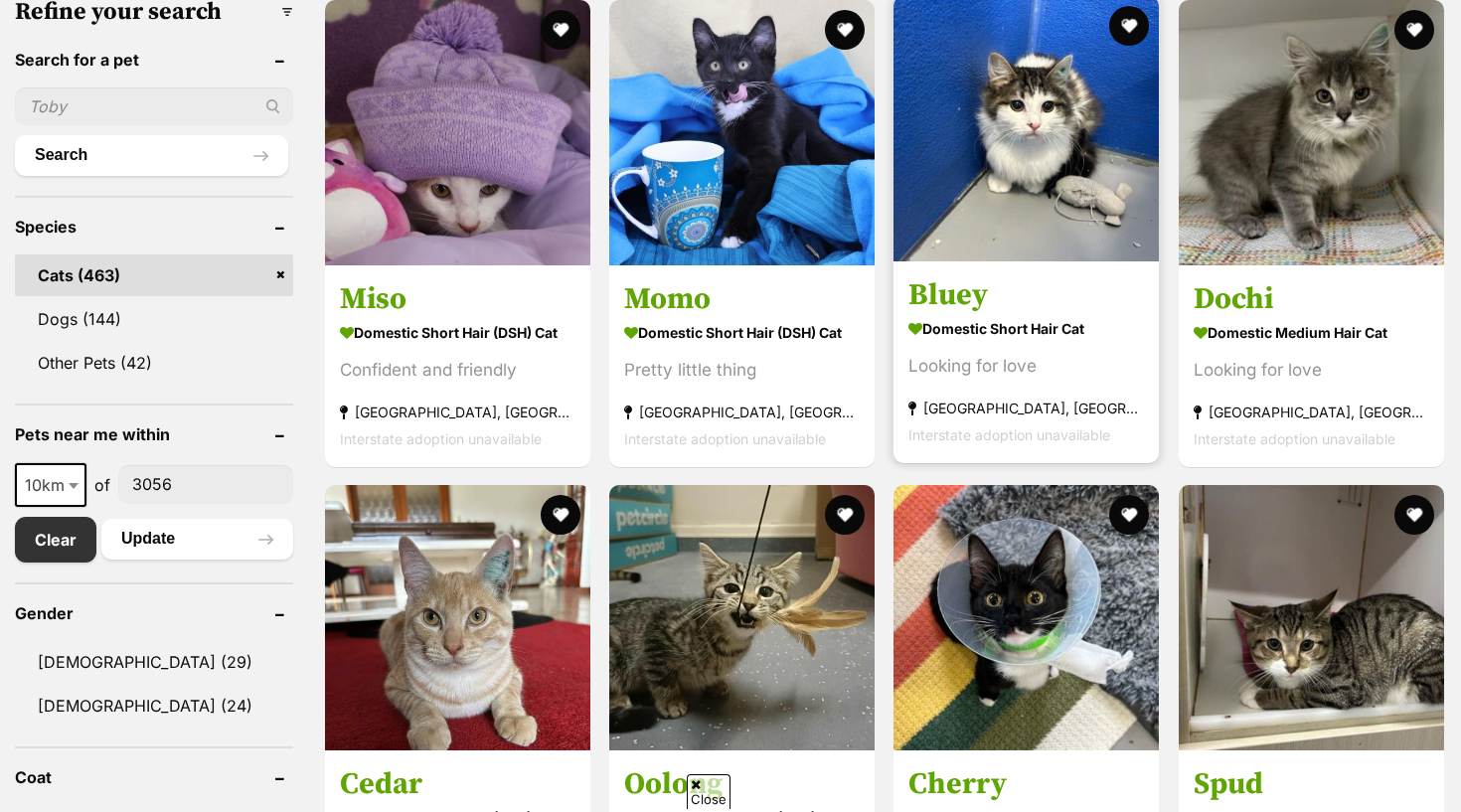 scroll, scrollTop: 0, scrollLeft: 0, axis: both 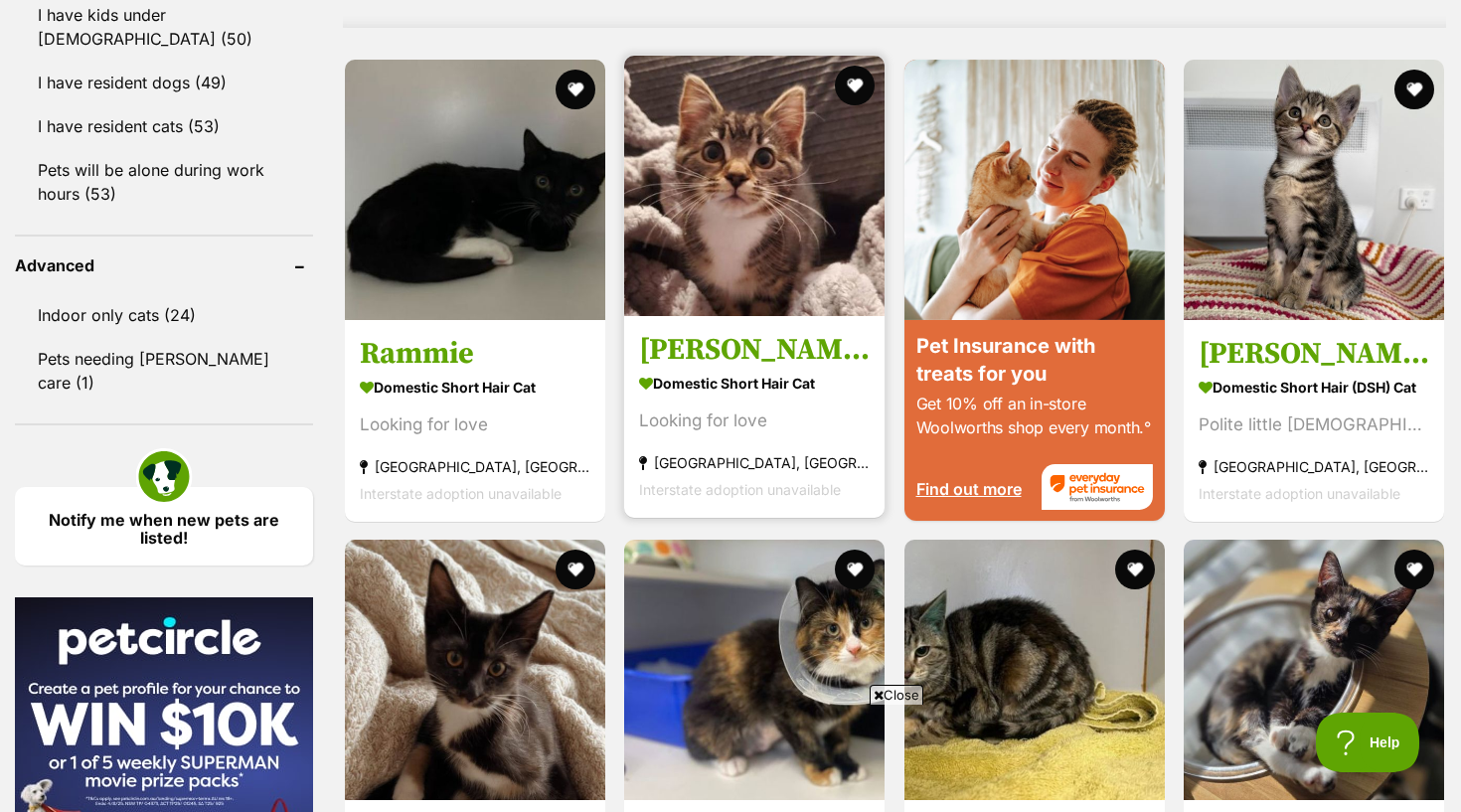 click on "Domestic Short Hair Cat" at bounding box center (754, 382) 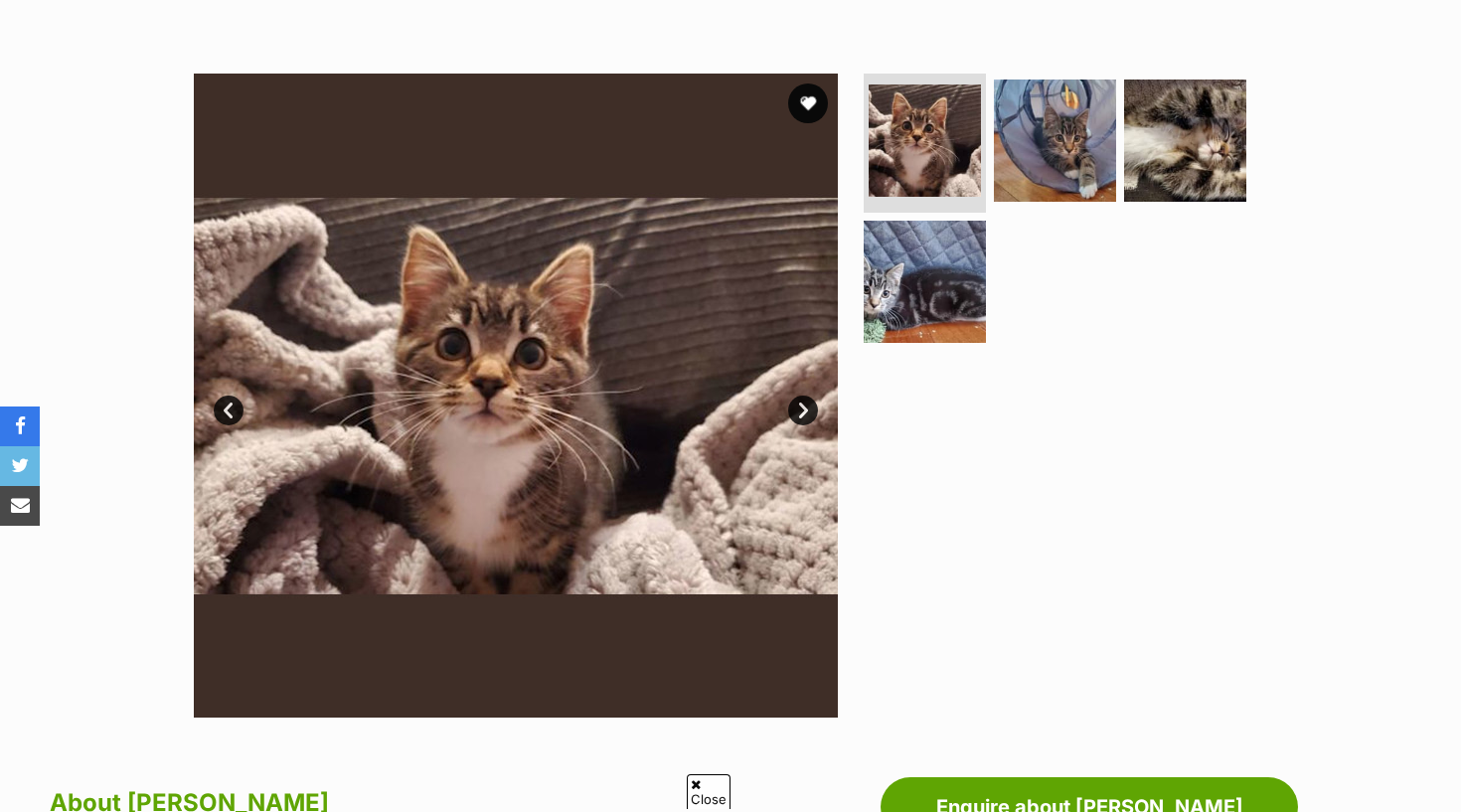 scroll, scrollTop: 0, scrollLeft: 0, axis: both 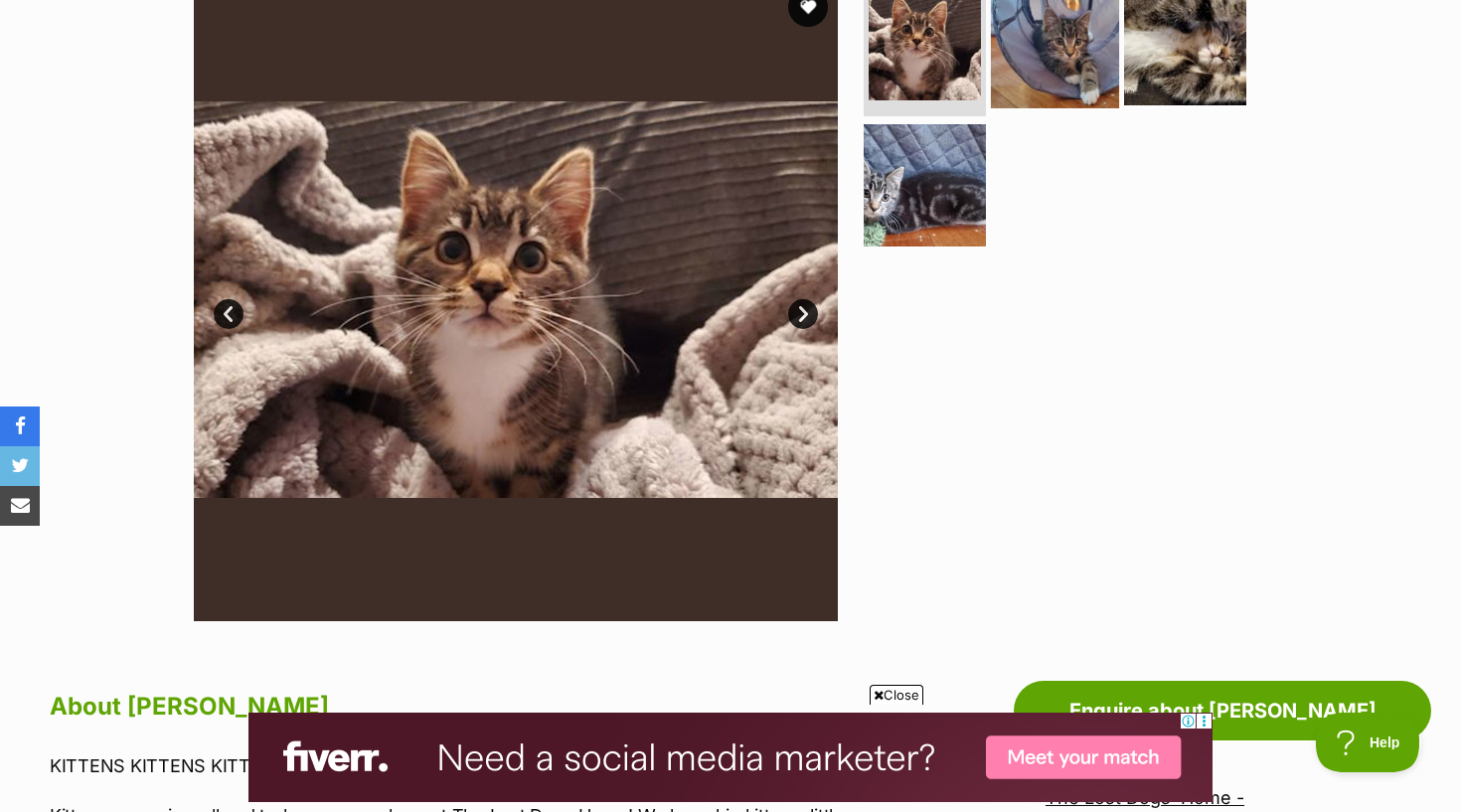 click at bounding box center (1055, 44) 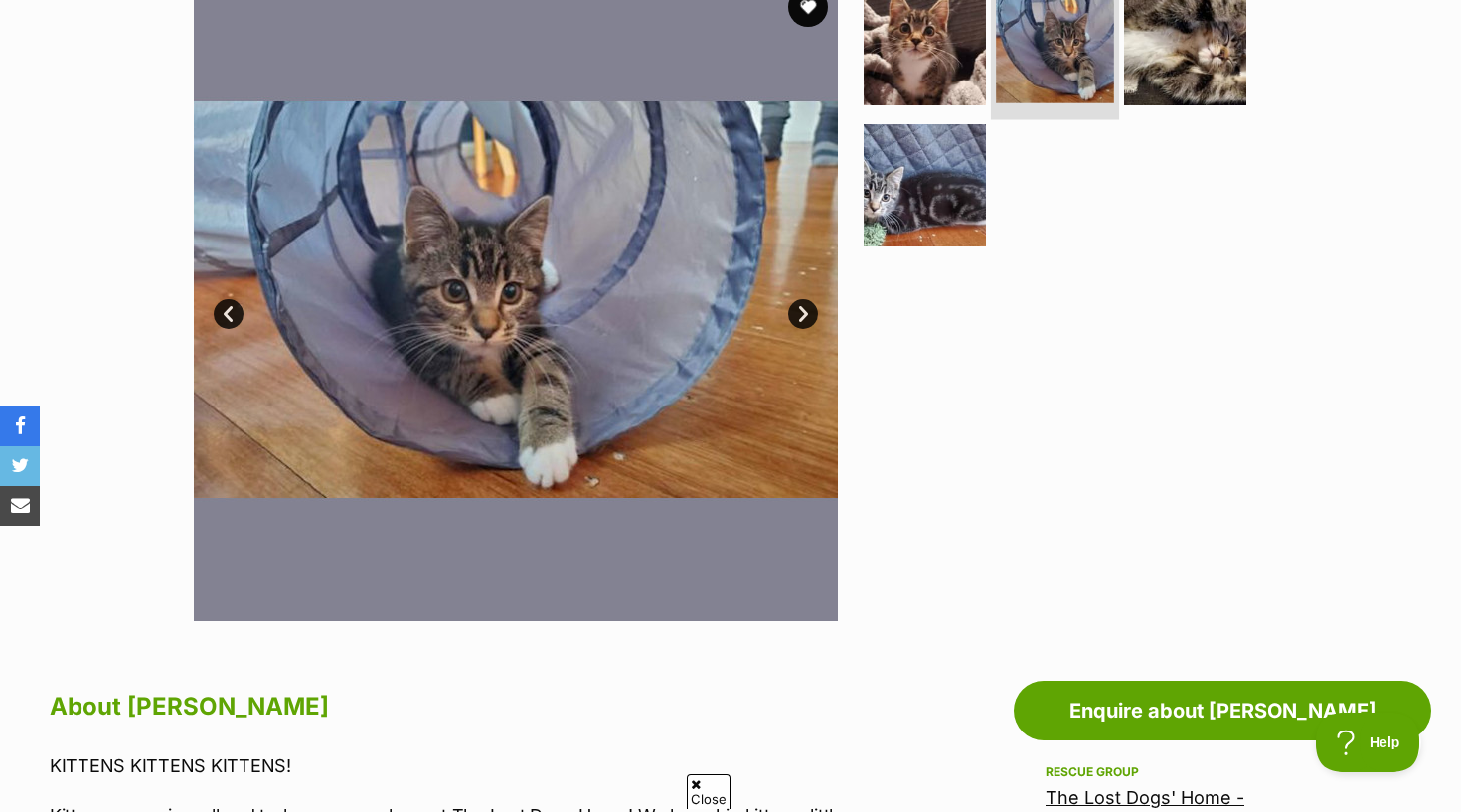 scroll, scrollTop: 0, scrollLeft: 0, axis: both 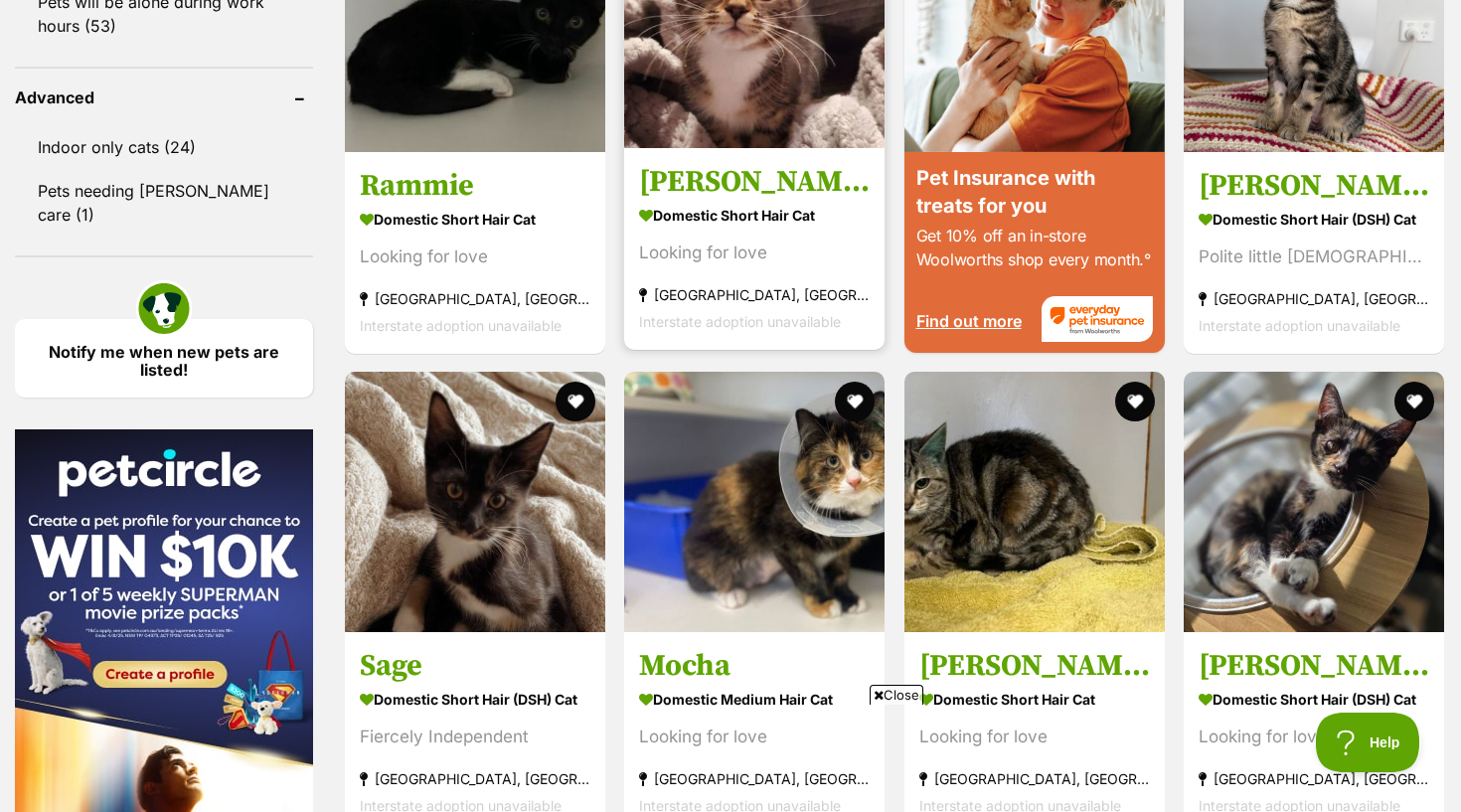 click on "Luna
Domestic Short Hair Cat
Looking for love
North Melbourne, VIC
Interstate adoption unavailable" at bounding box center (754, 247) 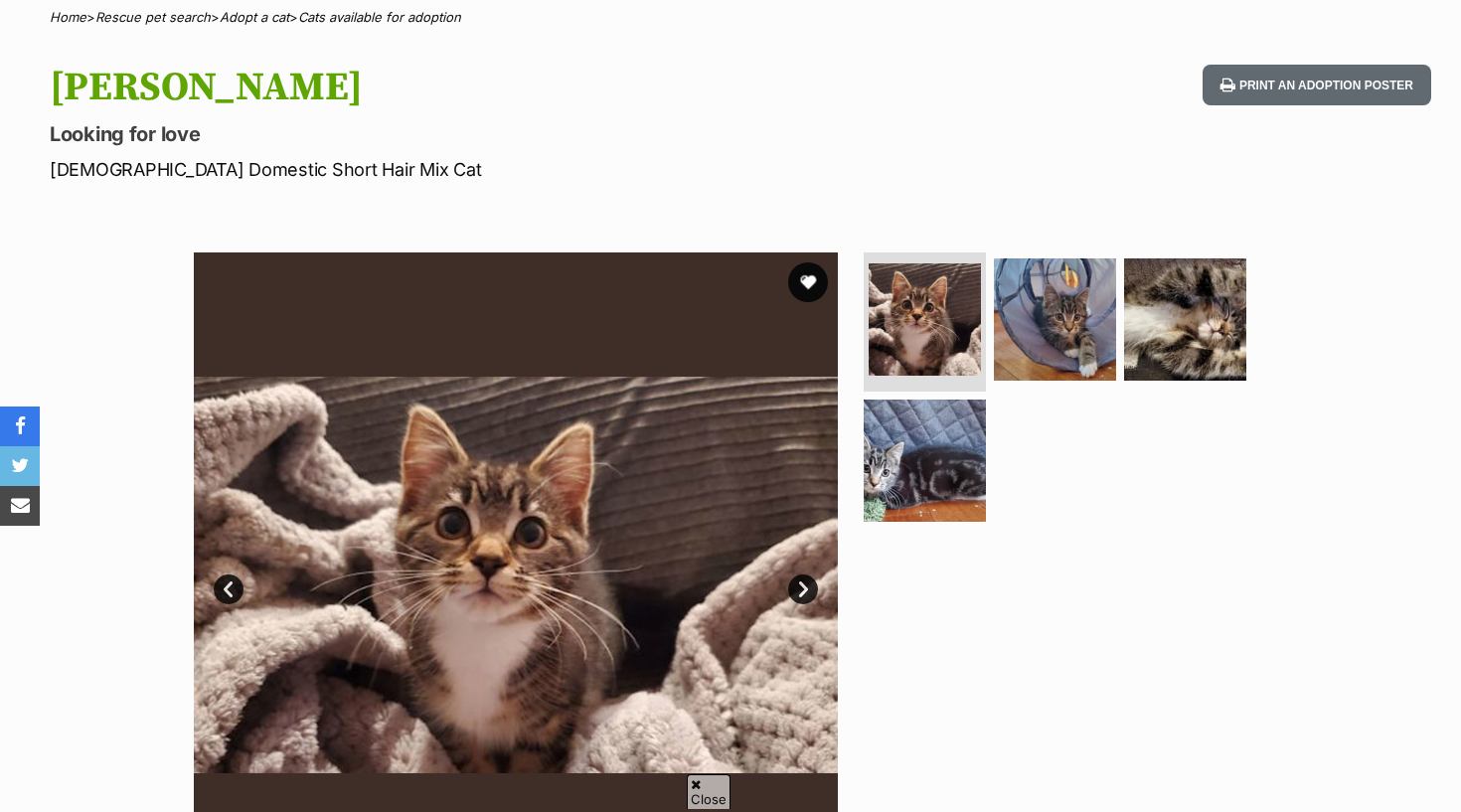 scroll, scrollTop: 0, scrollLeft: 0, axis: both 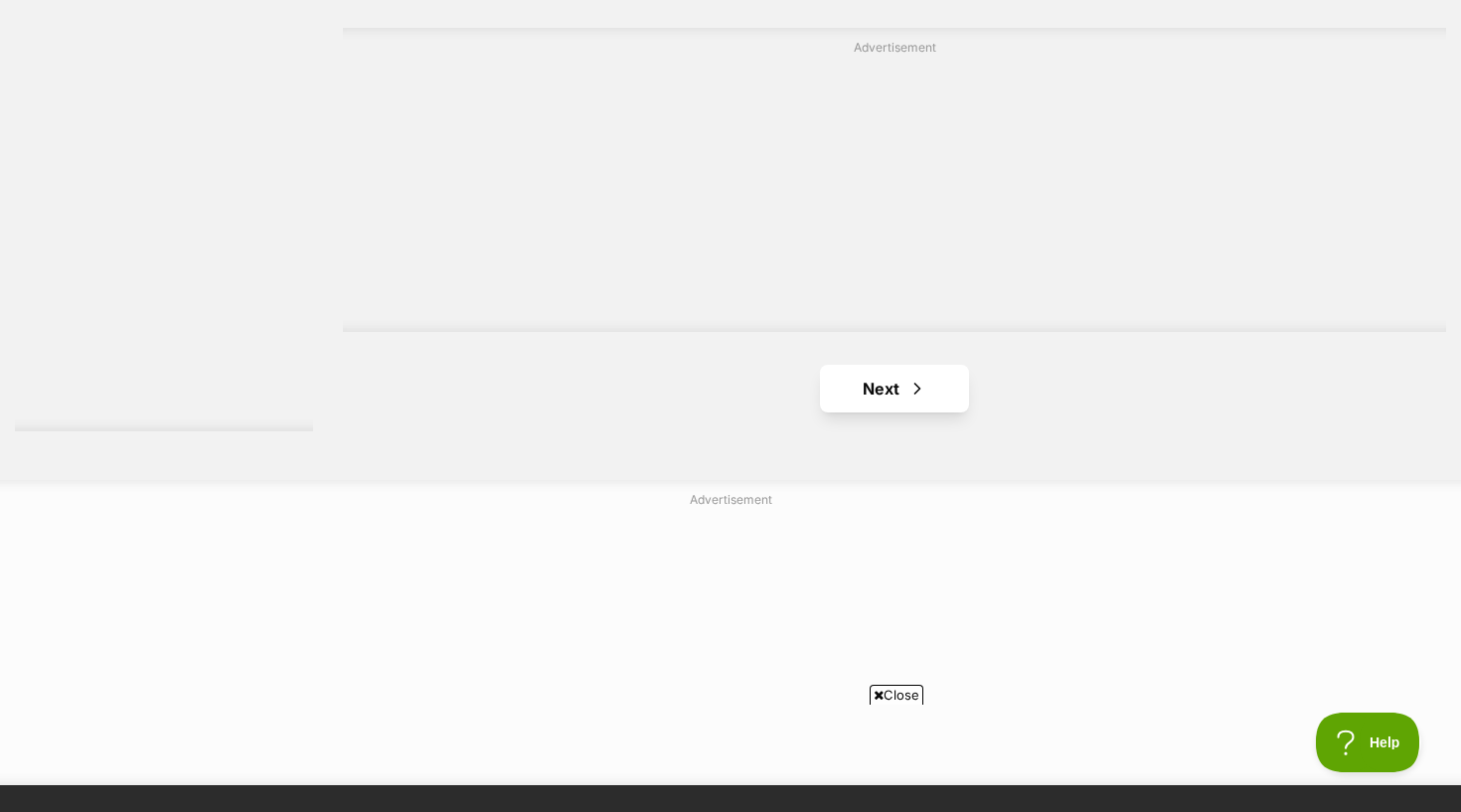click on "Next" at bounding box center [894, 389] 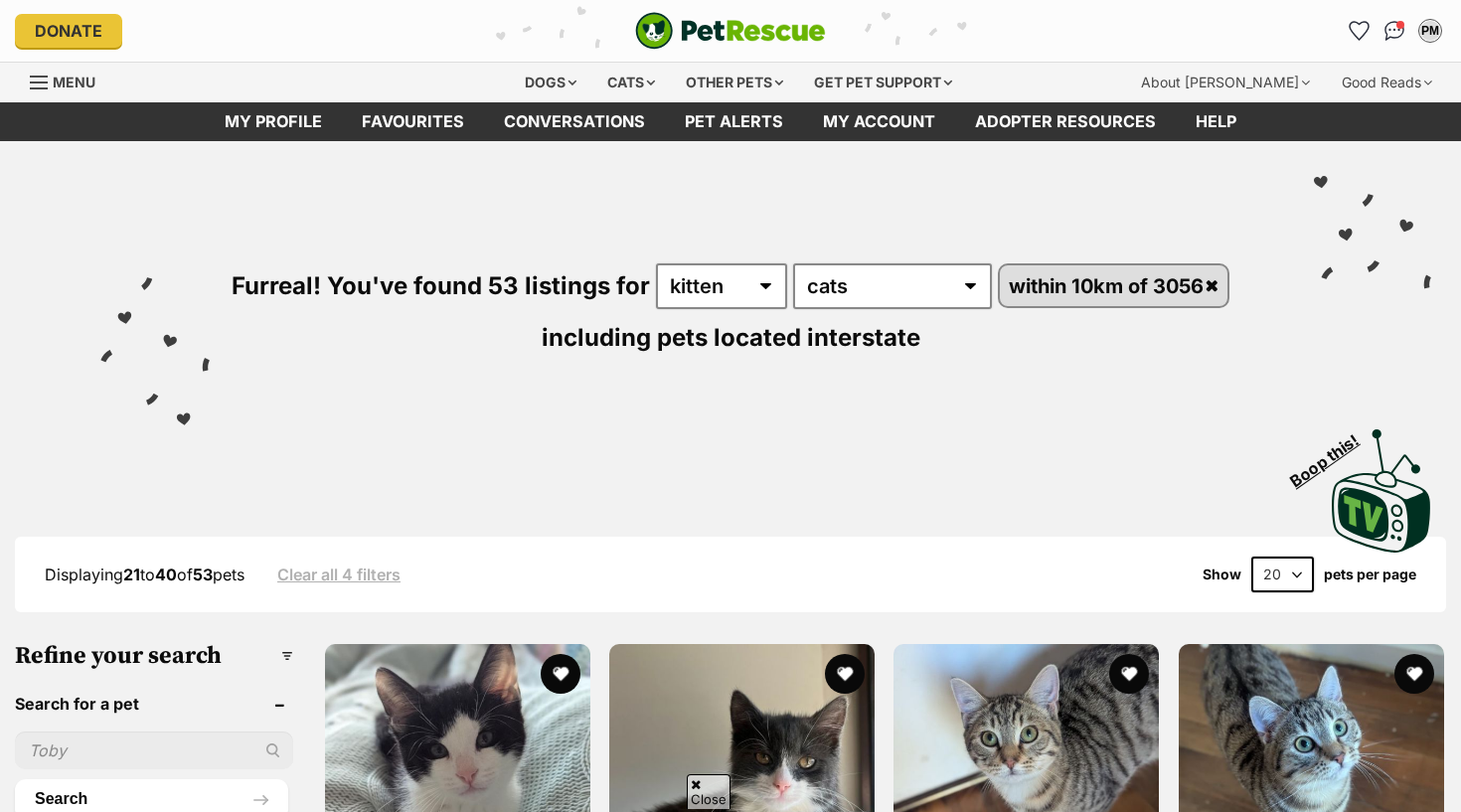 scroll, scrollTop: 1022, scrollLeft: 0, axis: vertical 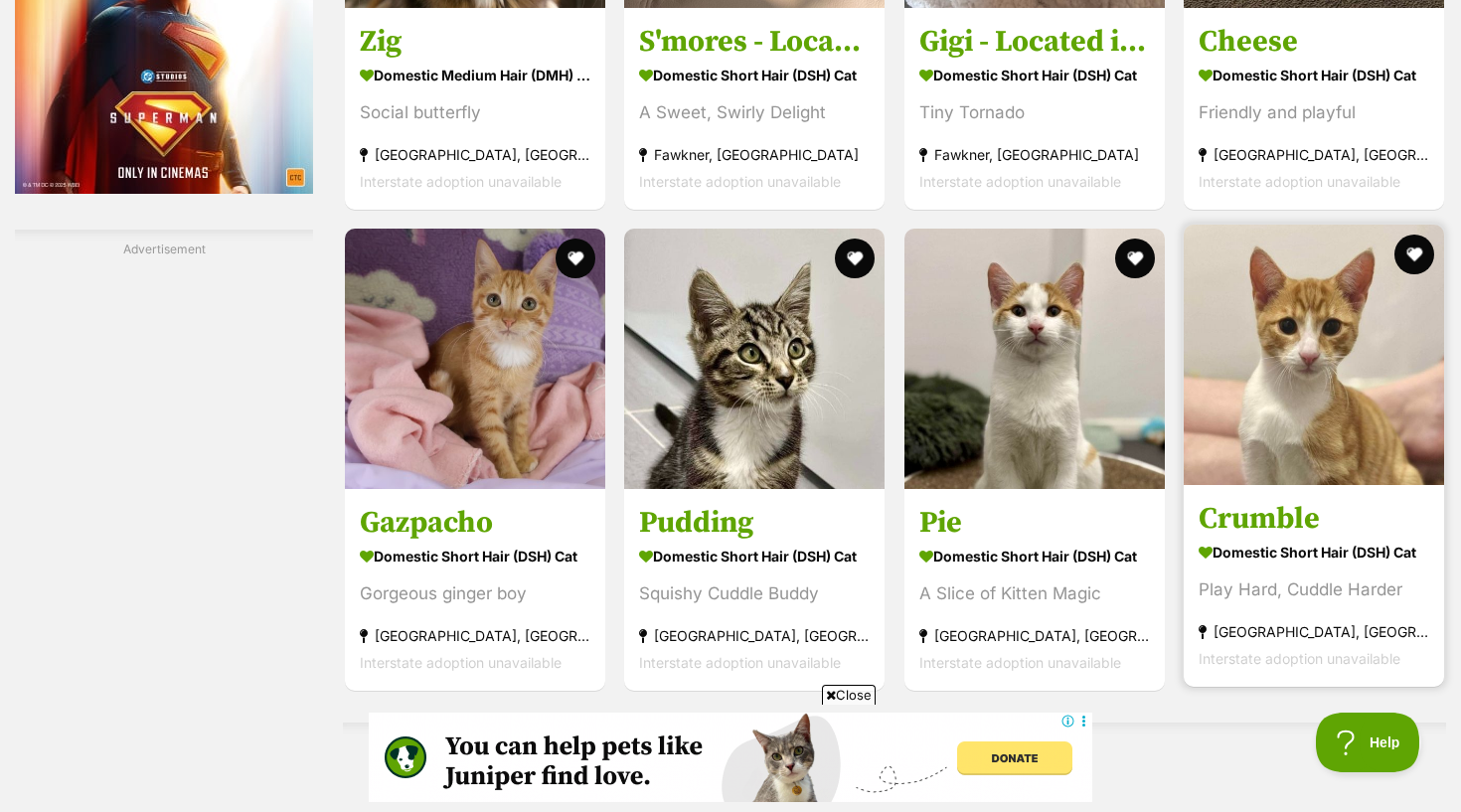 click on "Crumble" at bounding box center [1314, 519] 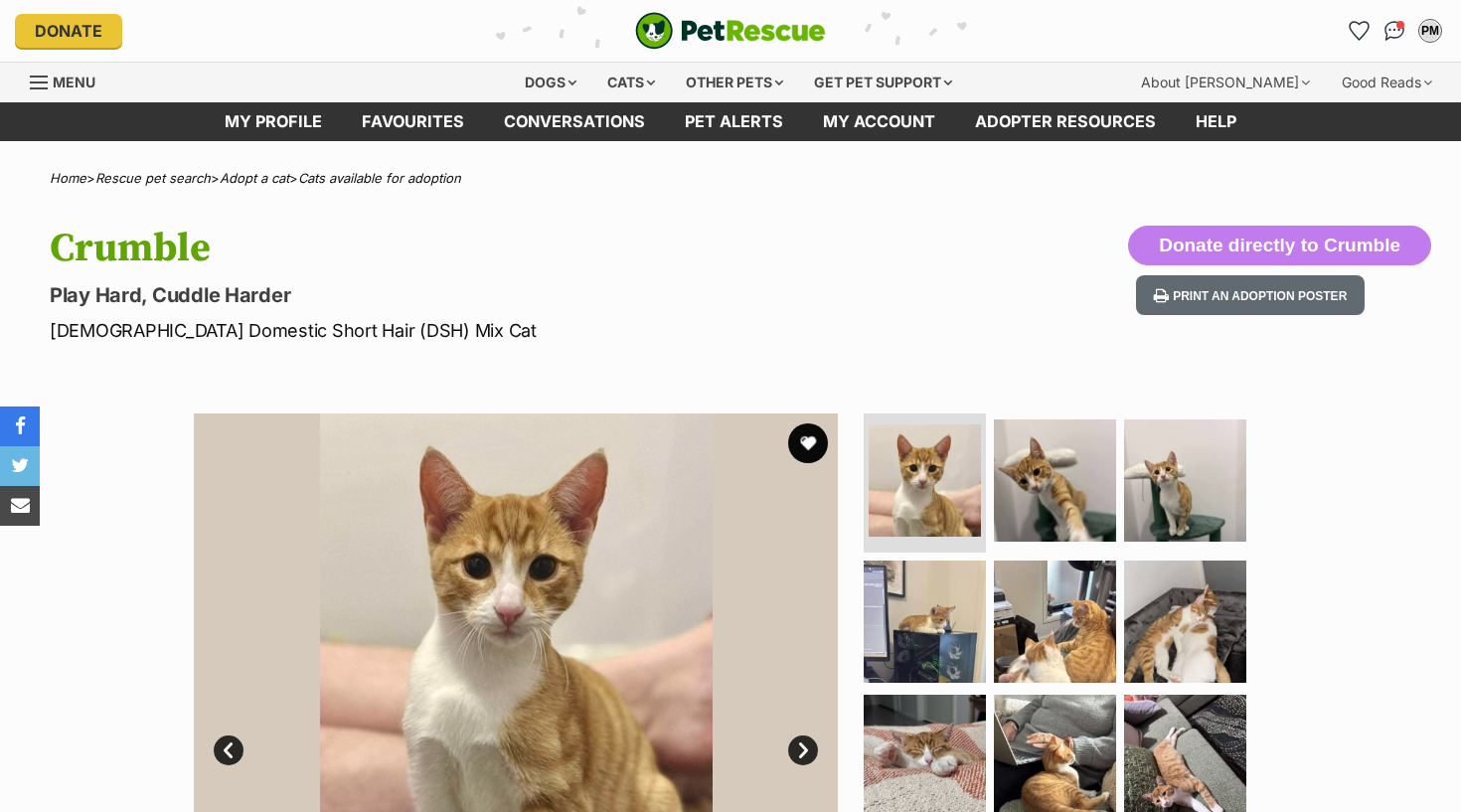 scroll, scrollTop: 1039, scrollLeft: 0, axis: vertical 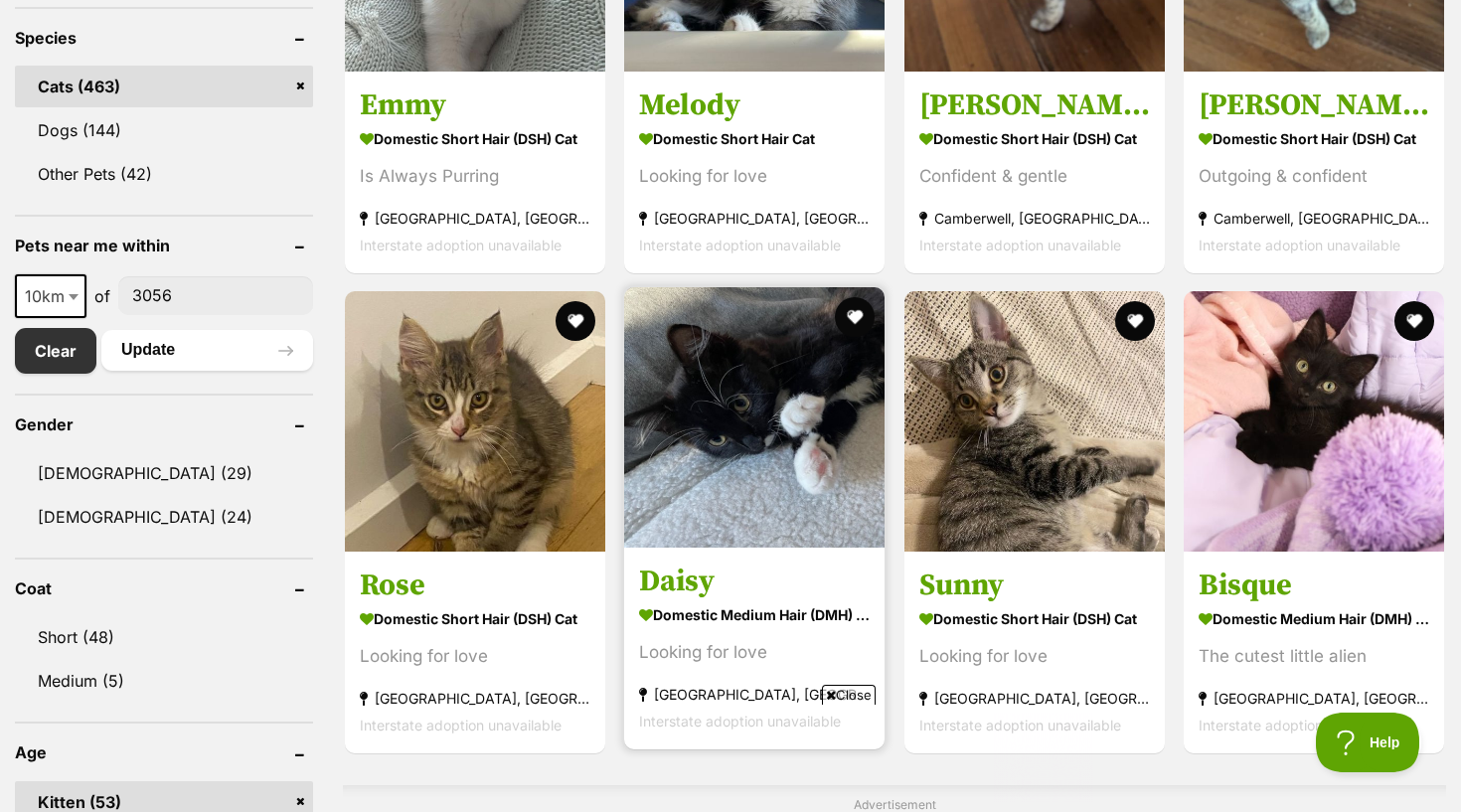 click on "Looking for love" at bounding box center [754, 652] 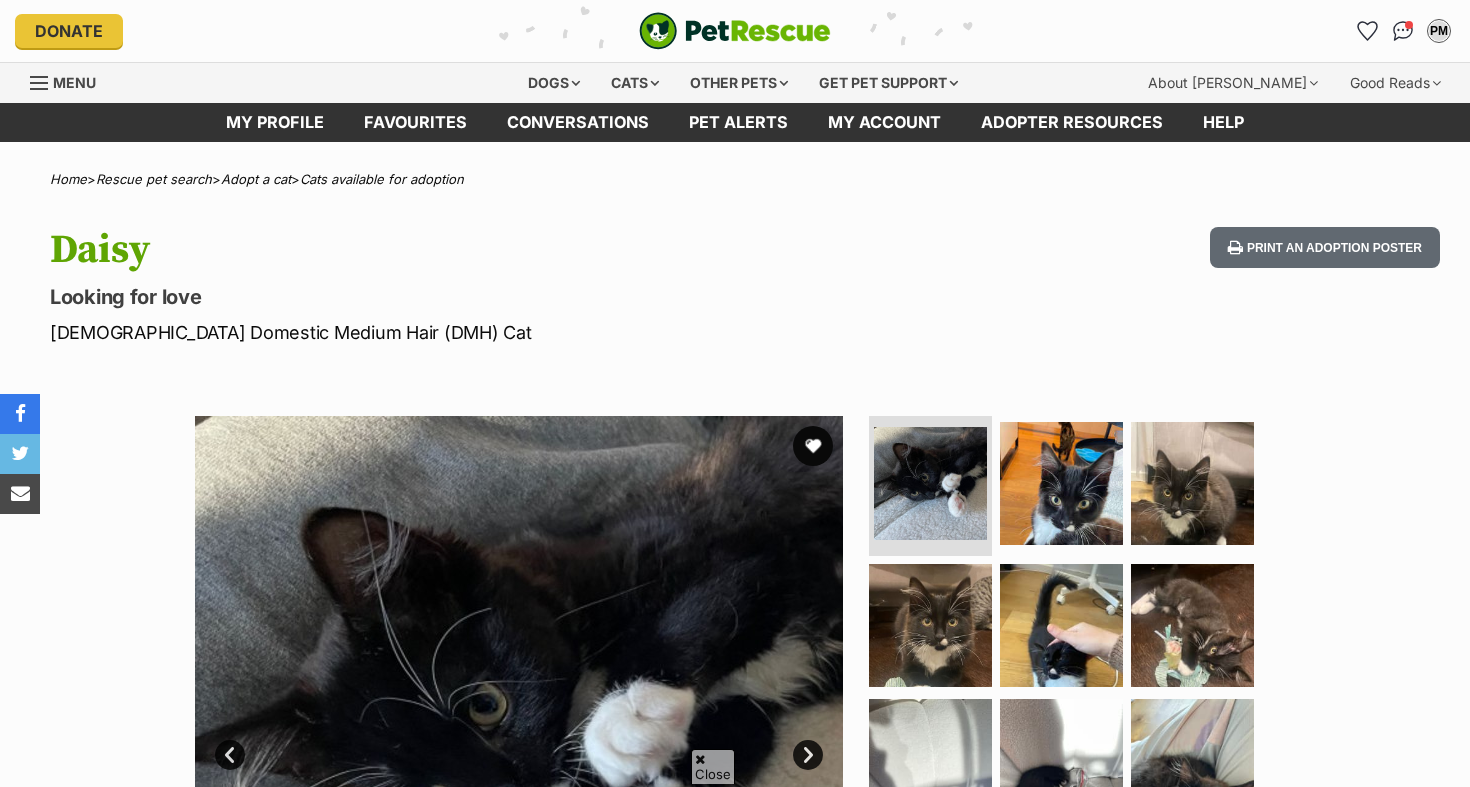 scroll, scrollTop: 709, scrollLeft: 0, axis: vertical 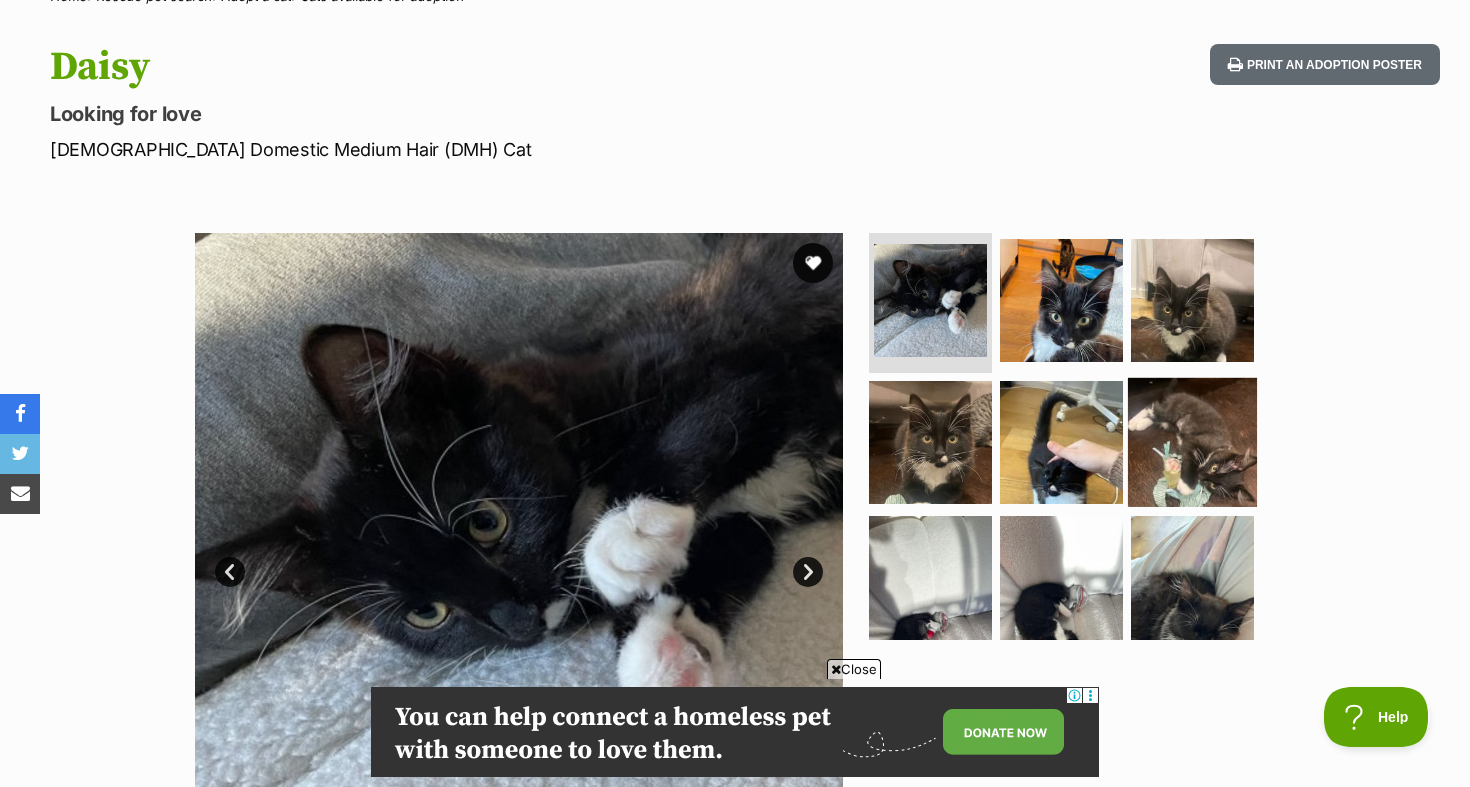 click at bounding box center [1192, 441] 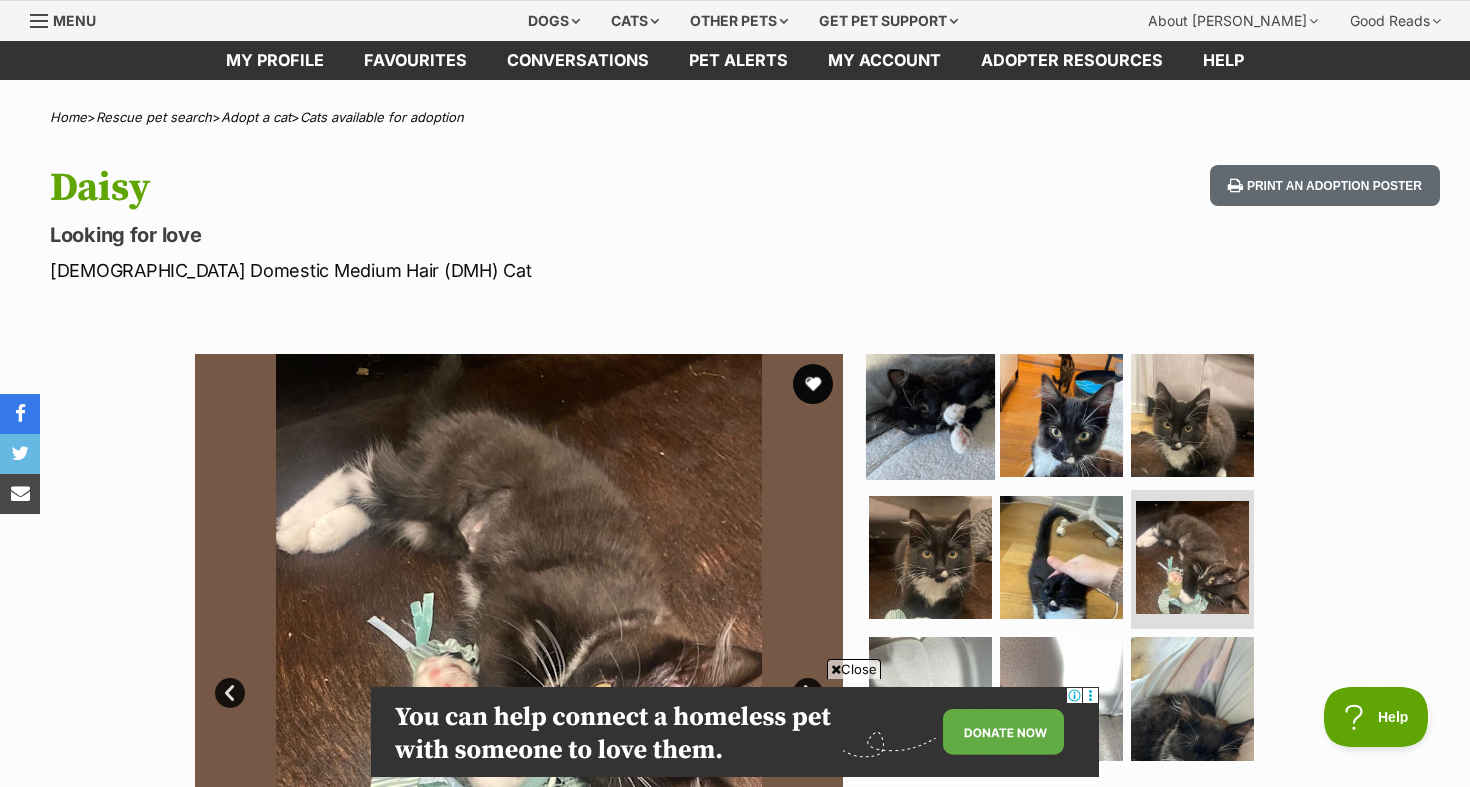 scroll, scrollTop: 79, scrollLeft: 0, axis: vertical 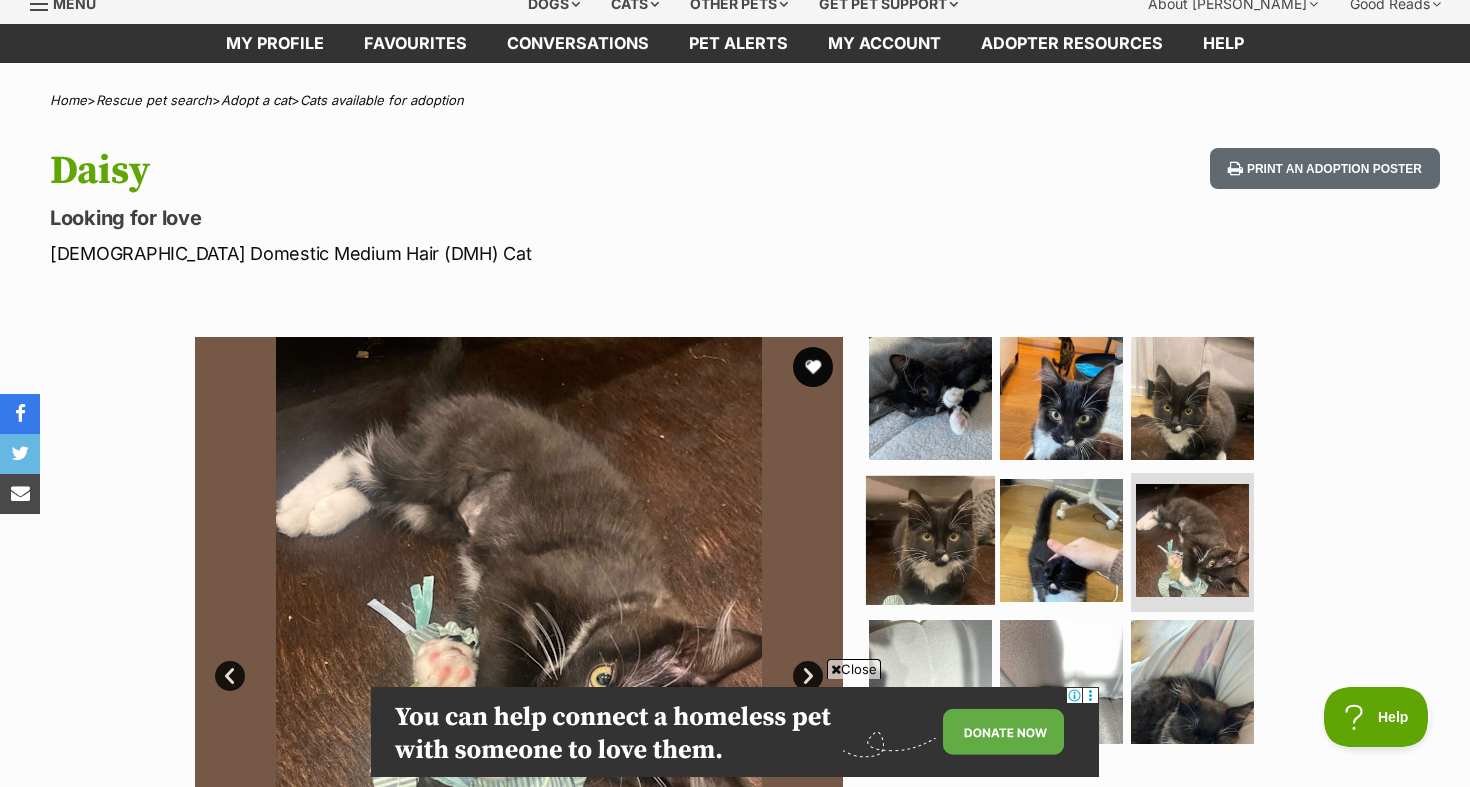 click at bounding box center (930, 539) 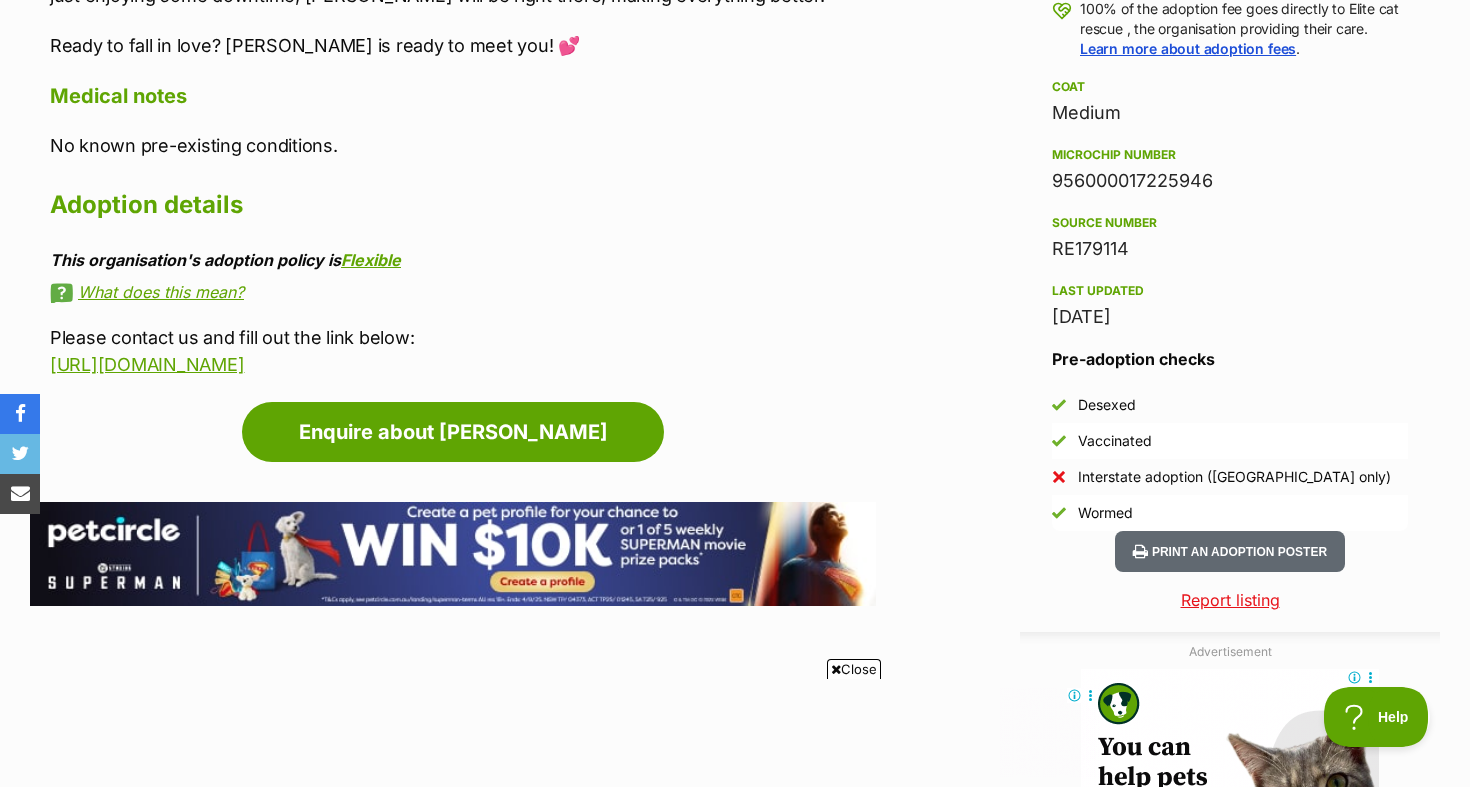 scroll, scrollTop: 1527, scrollLeft: 0, axis: vertical 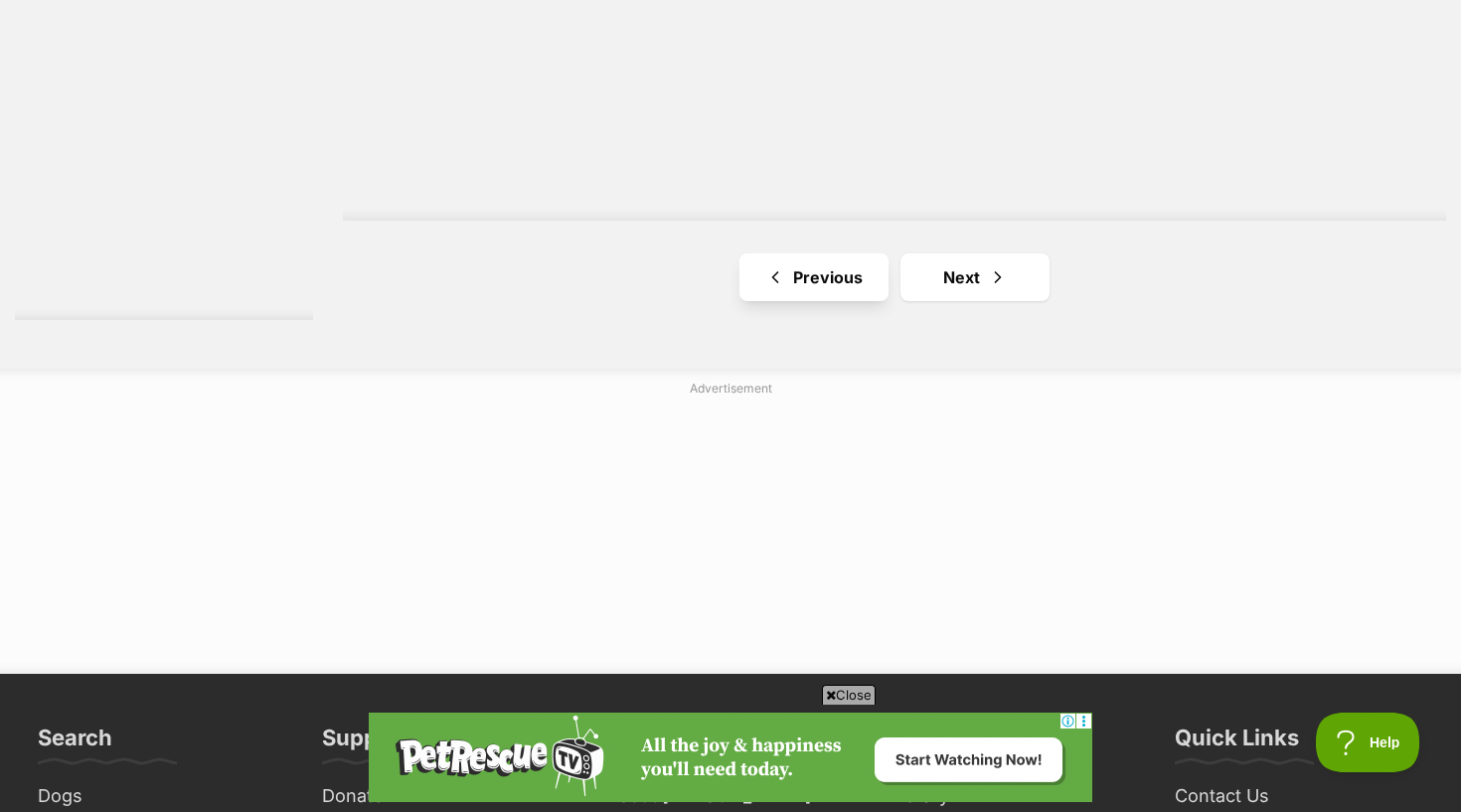 click on "Previous" at bounding box center [814, 277] 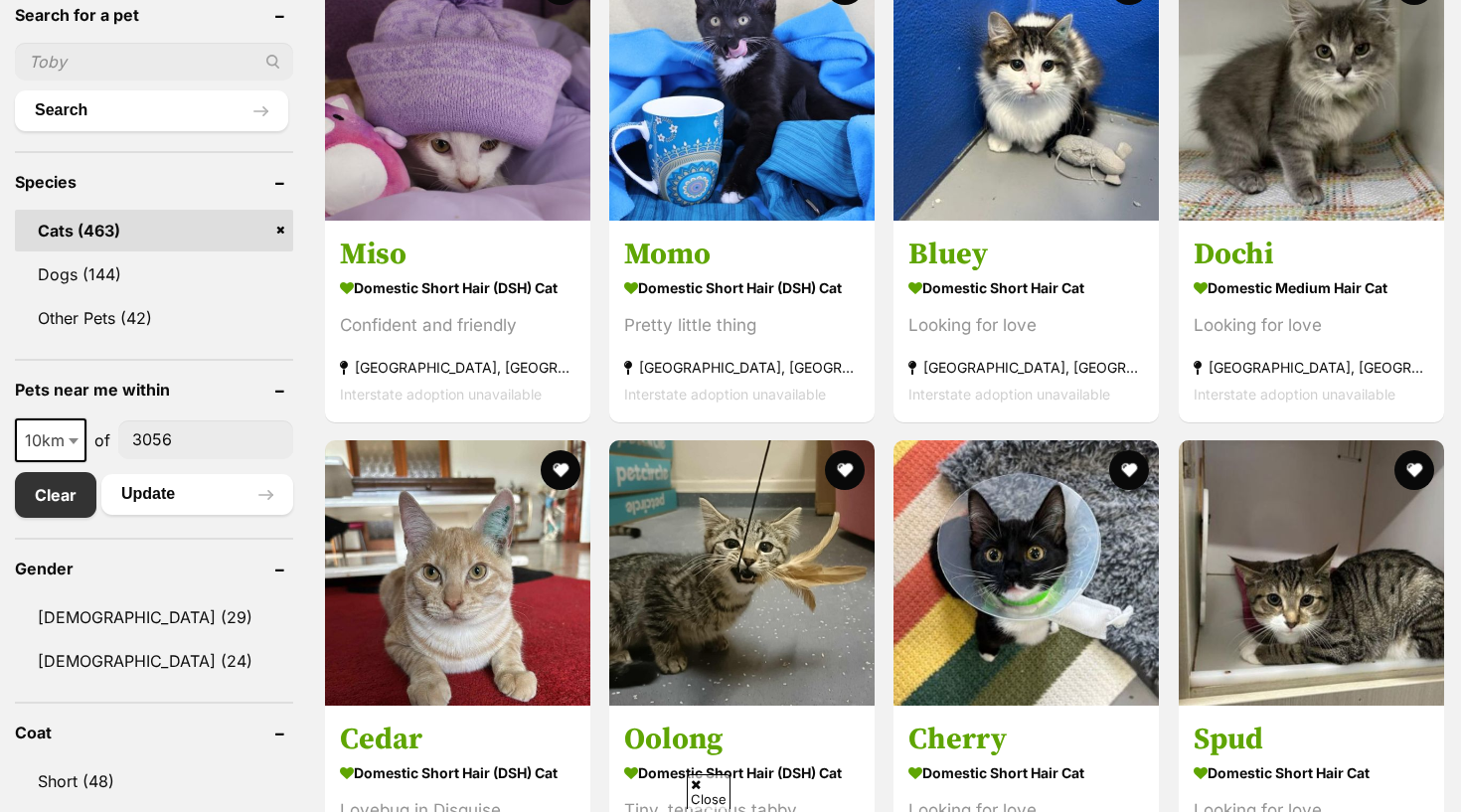 scroll, scrollTop: 1025, scrollLeft: 0, axis: vertical 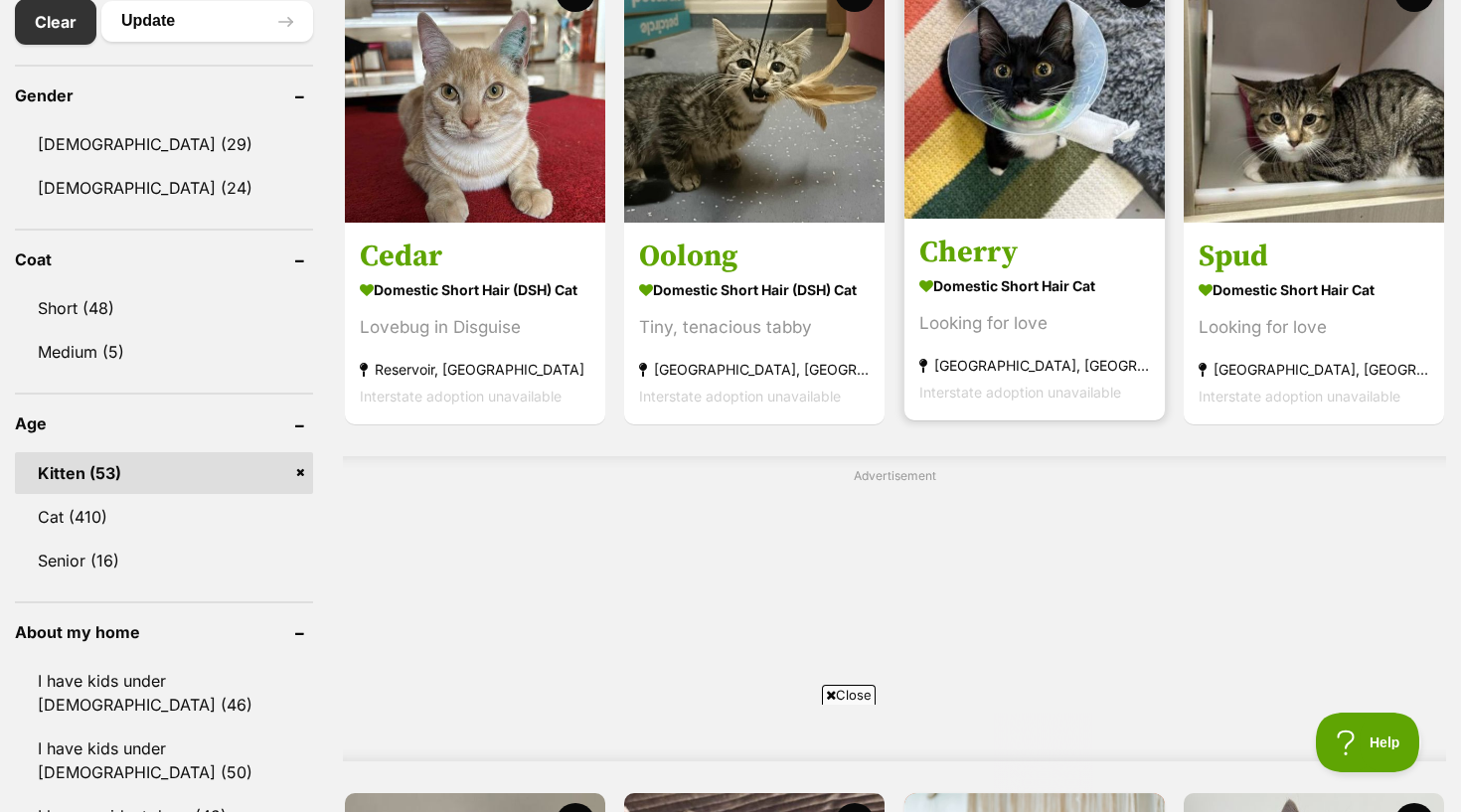 click on "Cherry" at bounding box center [1035, 252] 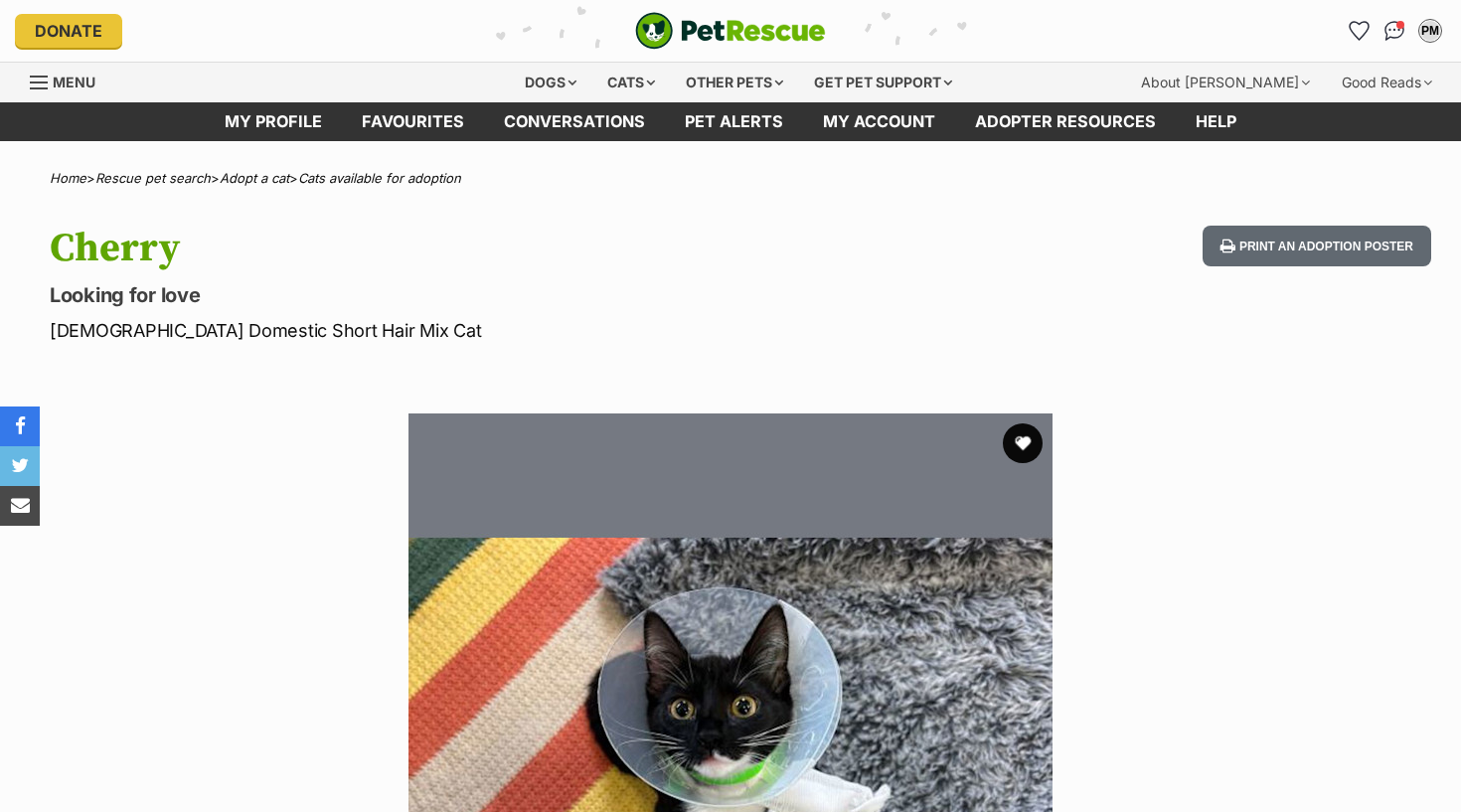 scroll, scrollTop: 0, scrollLeft: 0, axis: both 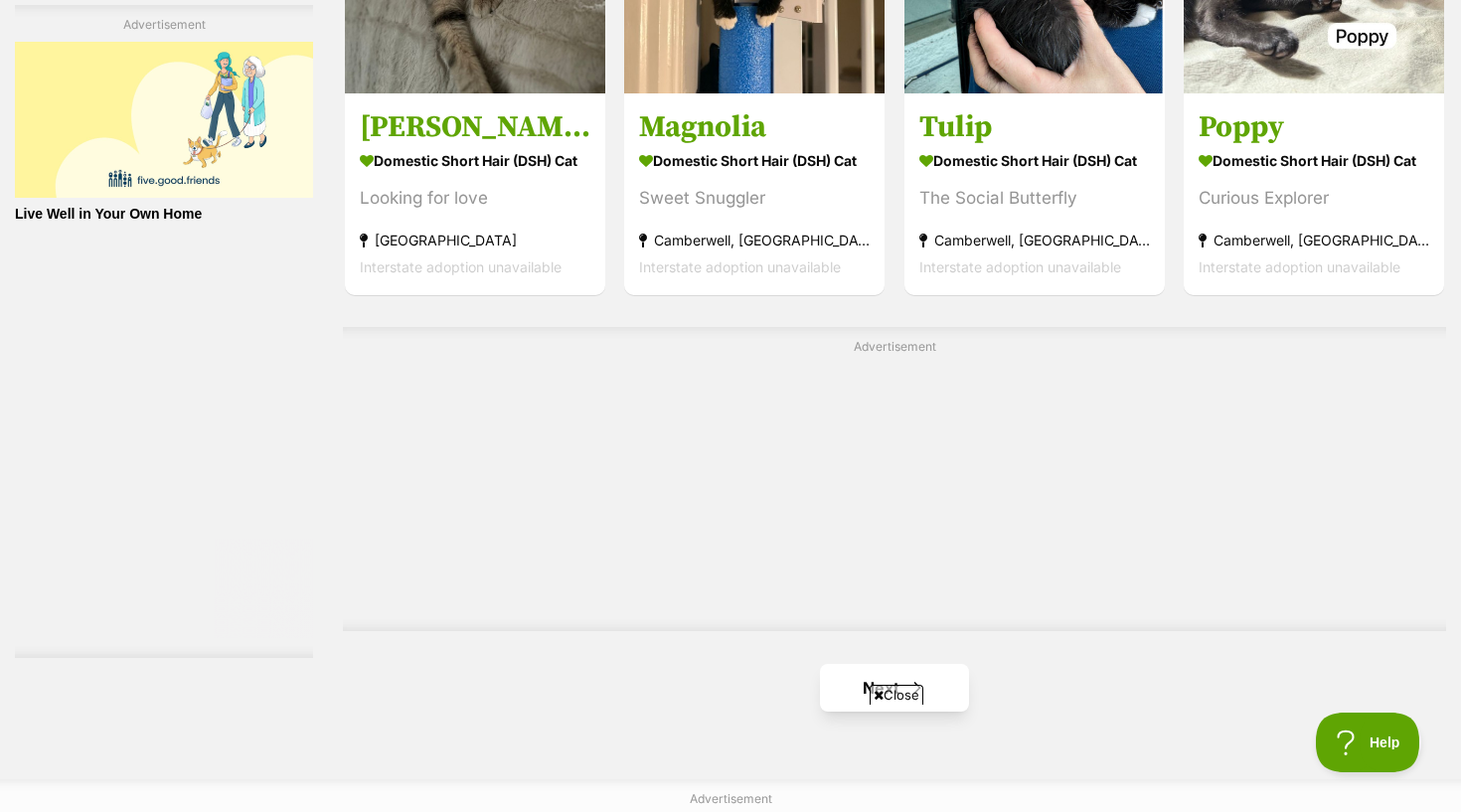 click on "Next" at bounding box center [894, 688] 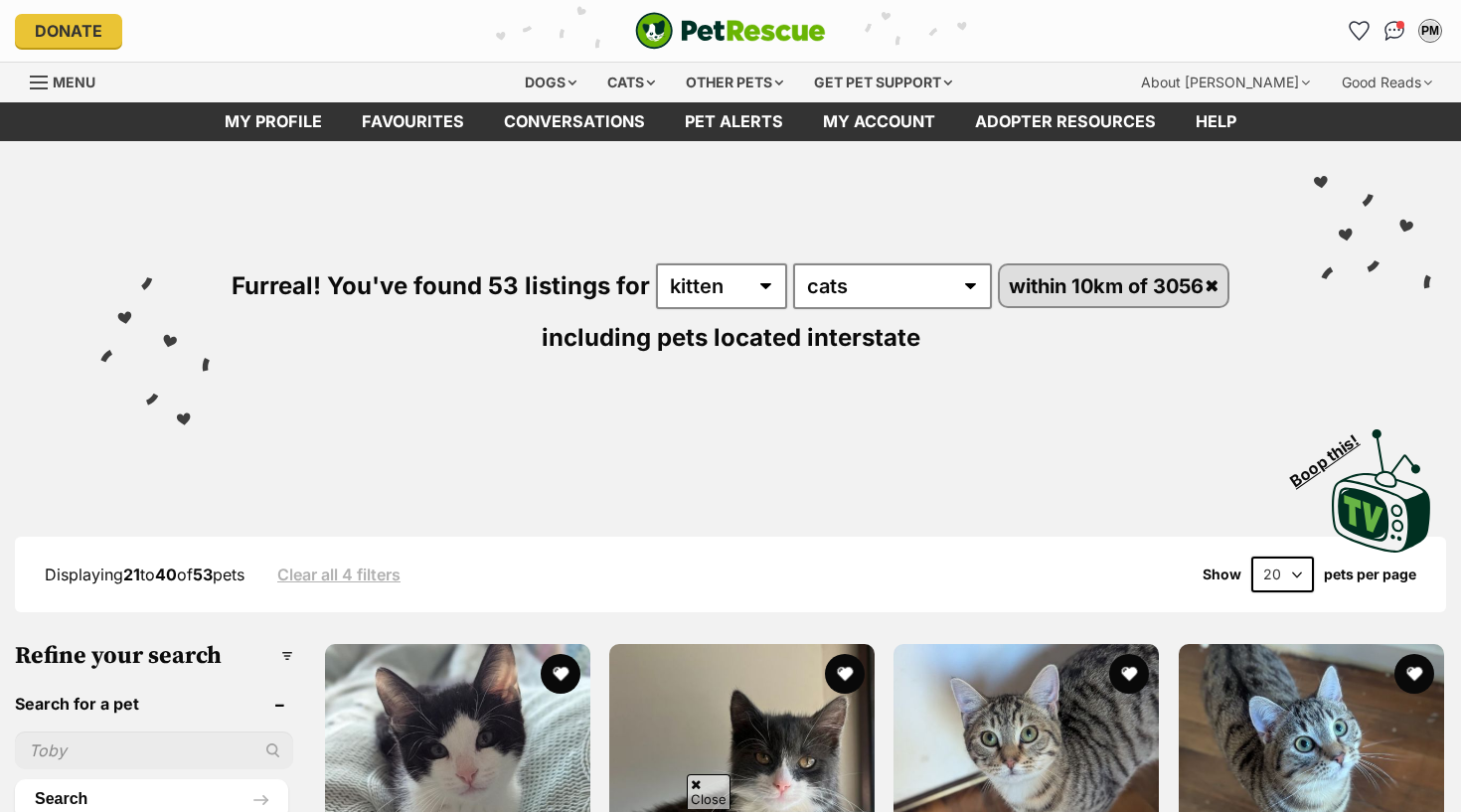 scroll, scrollTop: 422, scrollLeft: 0, axis: vertical 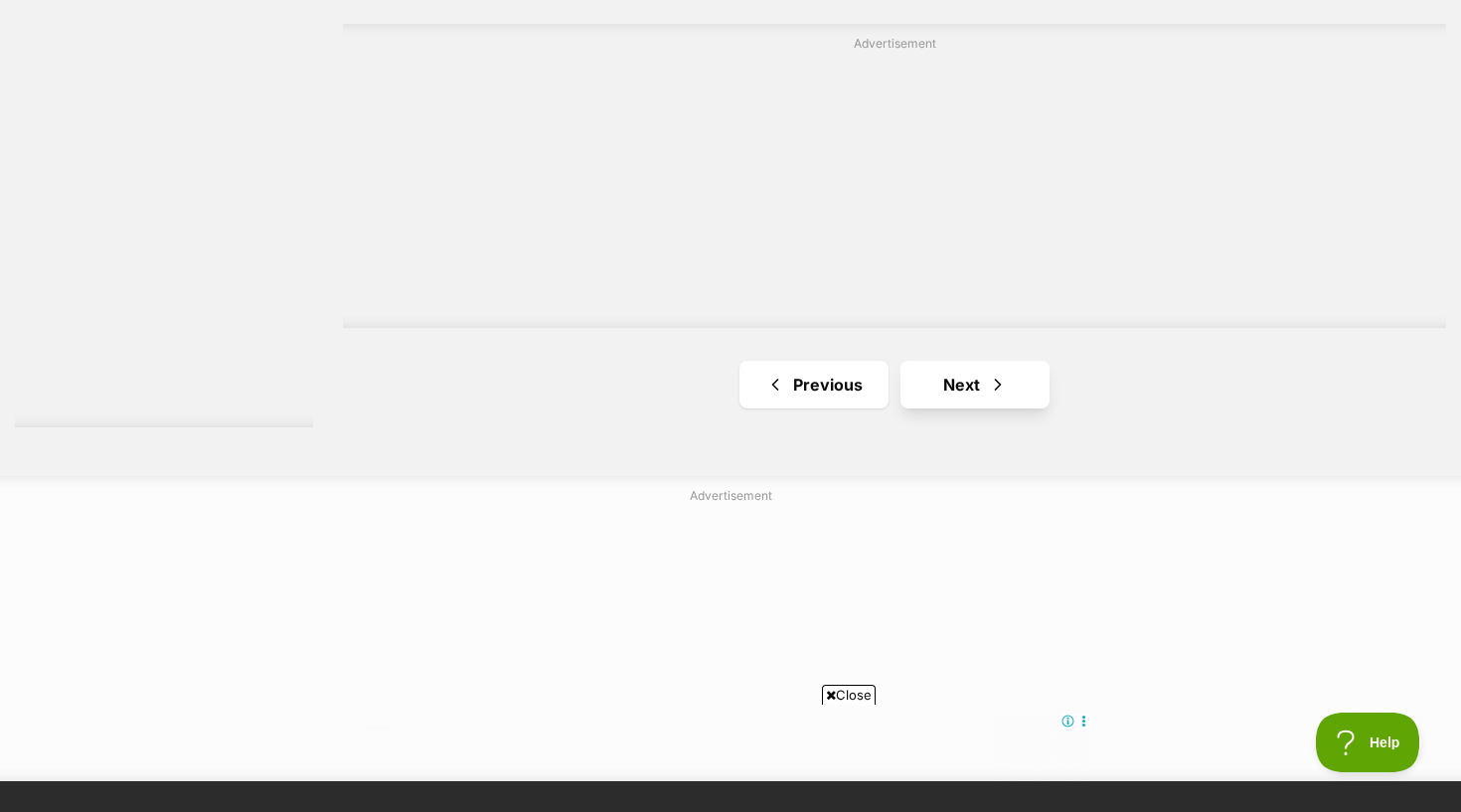 click on "Next" at bounding box center (975, 385) 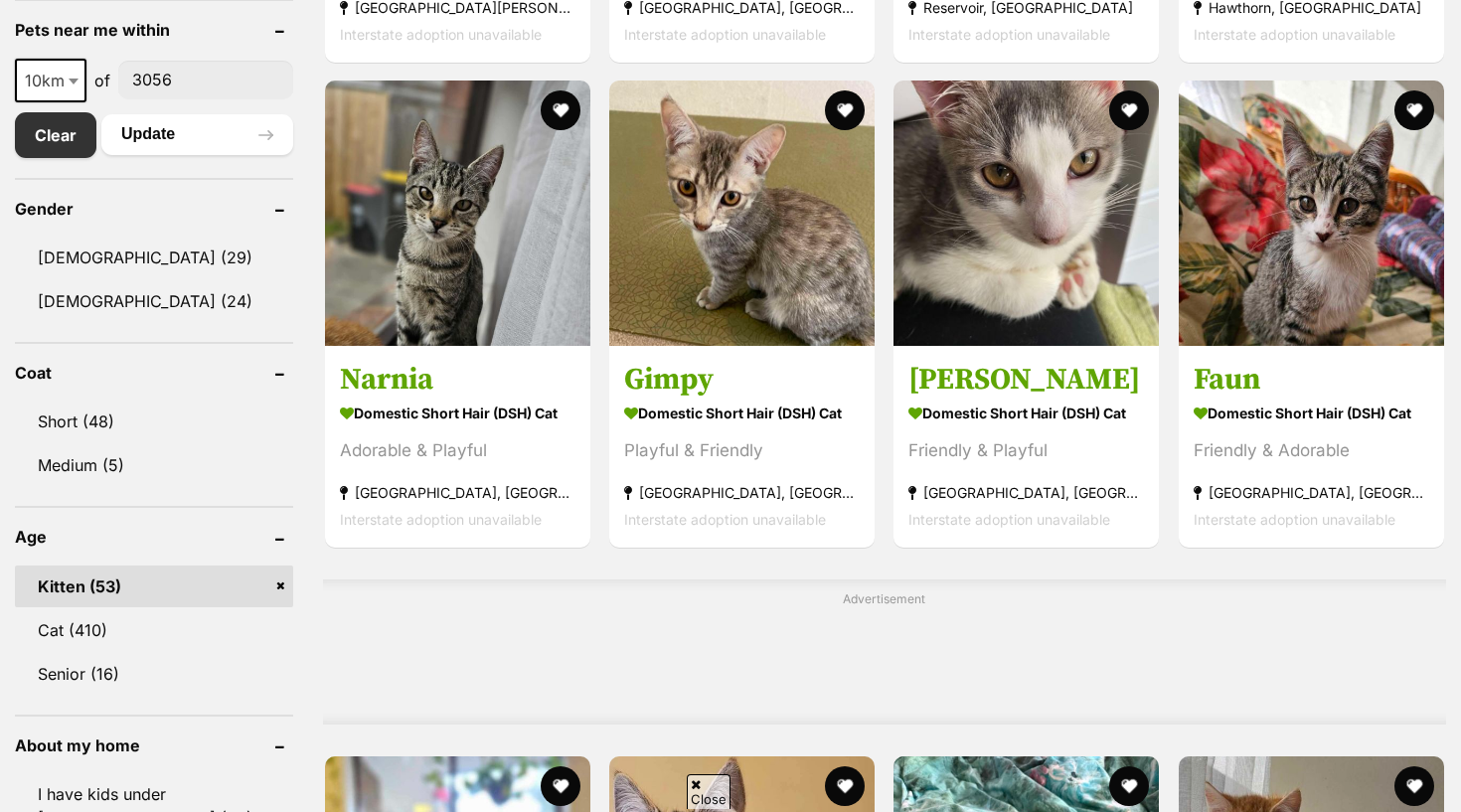 scroll, scrollTop: 0, scrollLeft: 0, axis: both 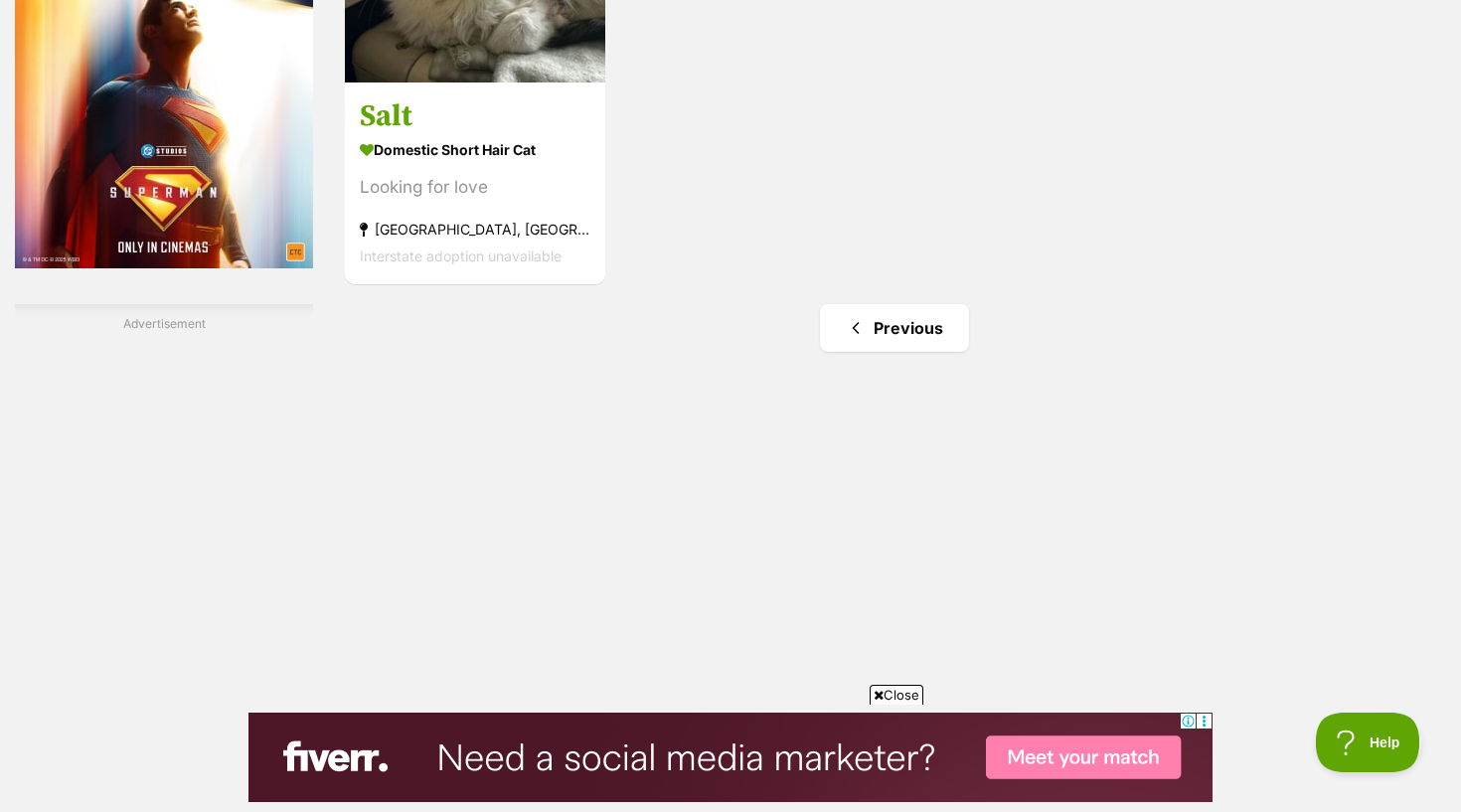click on "Mac - Located in Preston
Domestic Short Hair Cat
Sweet and playful
Preston, VIC
Interstate adoption unavailable
Chilli & Rambo
Domestic Short Hair (DSH) Cat
Beautifully Bonded
Newport, VIC
Interstate adoption unavailable
Oreo & Elisha
Domestic Short Hair (DSH) Cat
Bonded Babies
Reservoir, VIC
Interstate adoption unavailable
Binky
Domestic Medium Hair (DMH) Cat
Sweet-heart & Adorable
Hawthorn, VIC
Interstate adoption unavailable
Narnia
Domestic Short Hair (DSH) Cat
Adorable & Playful
Brunswick, VIC
Interstate adoption unavailable
Gimpy
Domestic Short Hair (DSH) Cat
Playful & Friendly
Kew East, VIC
Interstate adoption unavailable
Advertisement" at bounding box center (894, -611) 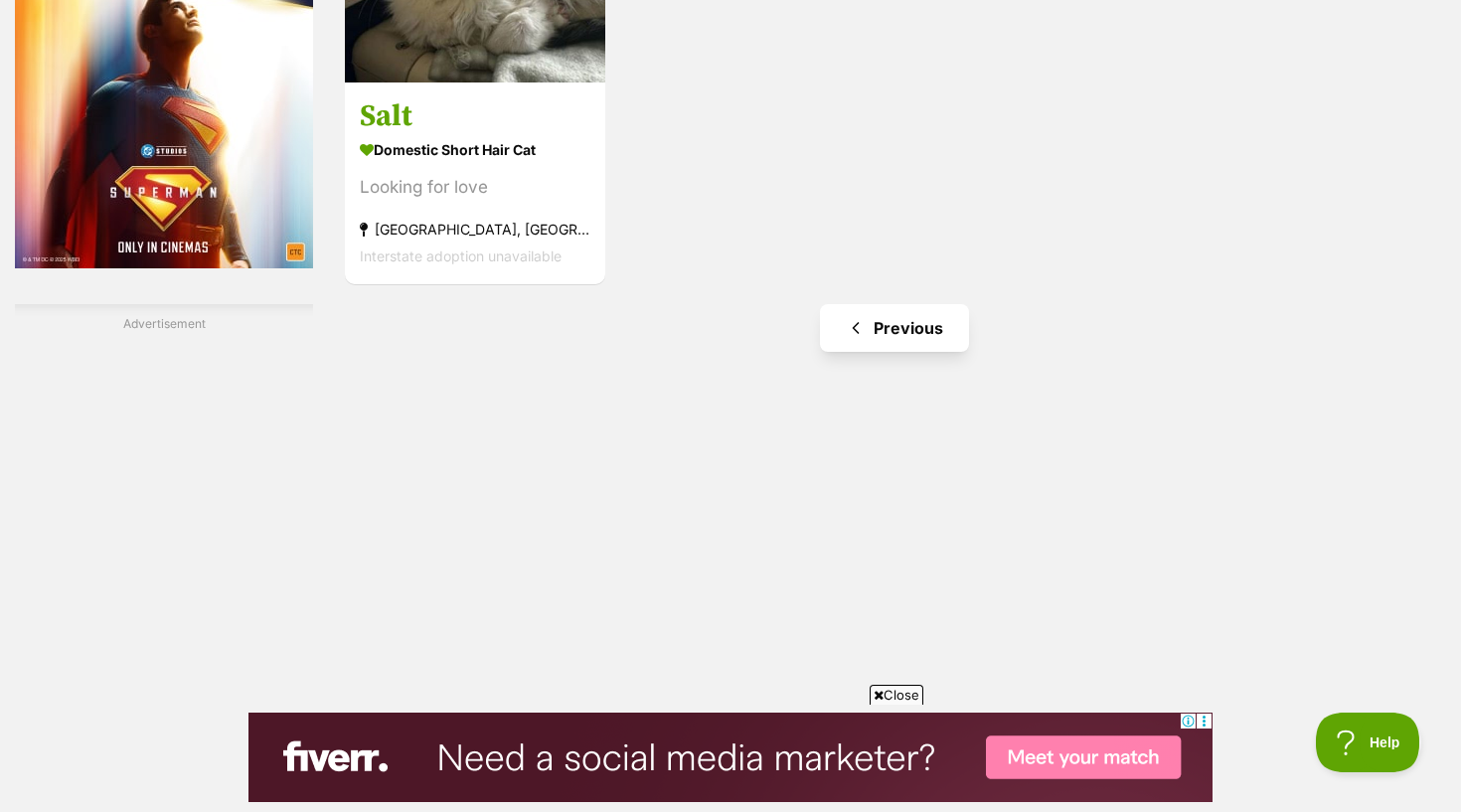click on "Previous" at bounding box center [894, 328] 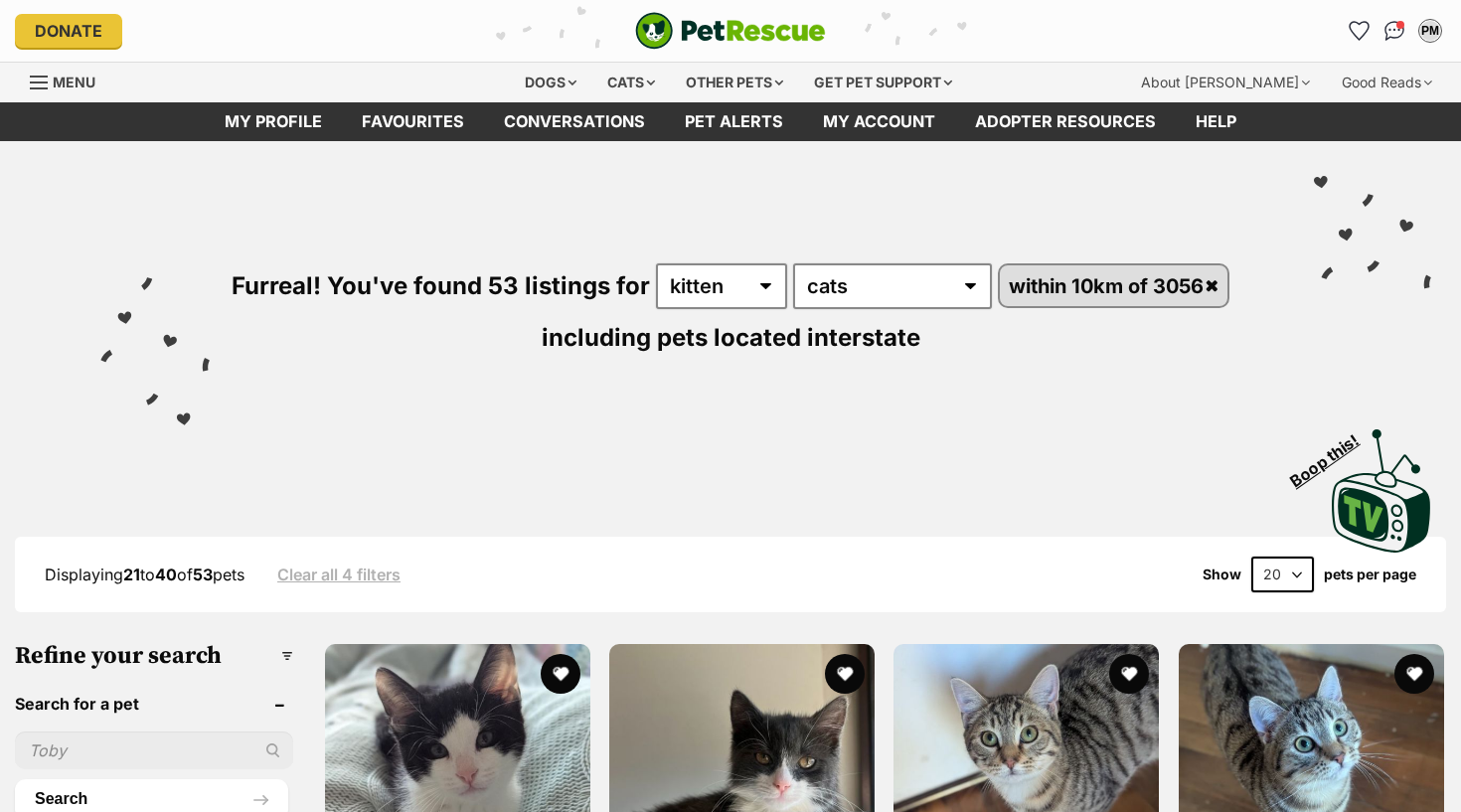 scroll, scrollTop: 496, scrollLeft: 0, axis: vertical 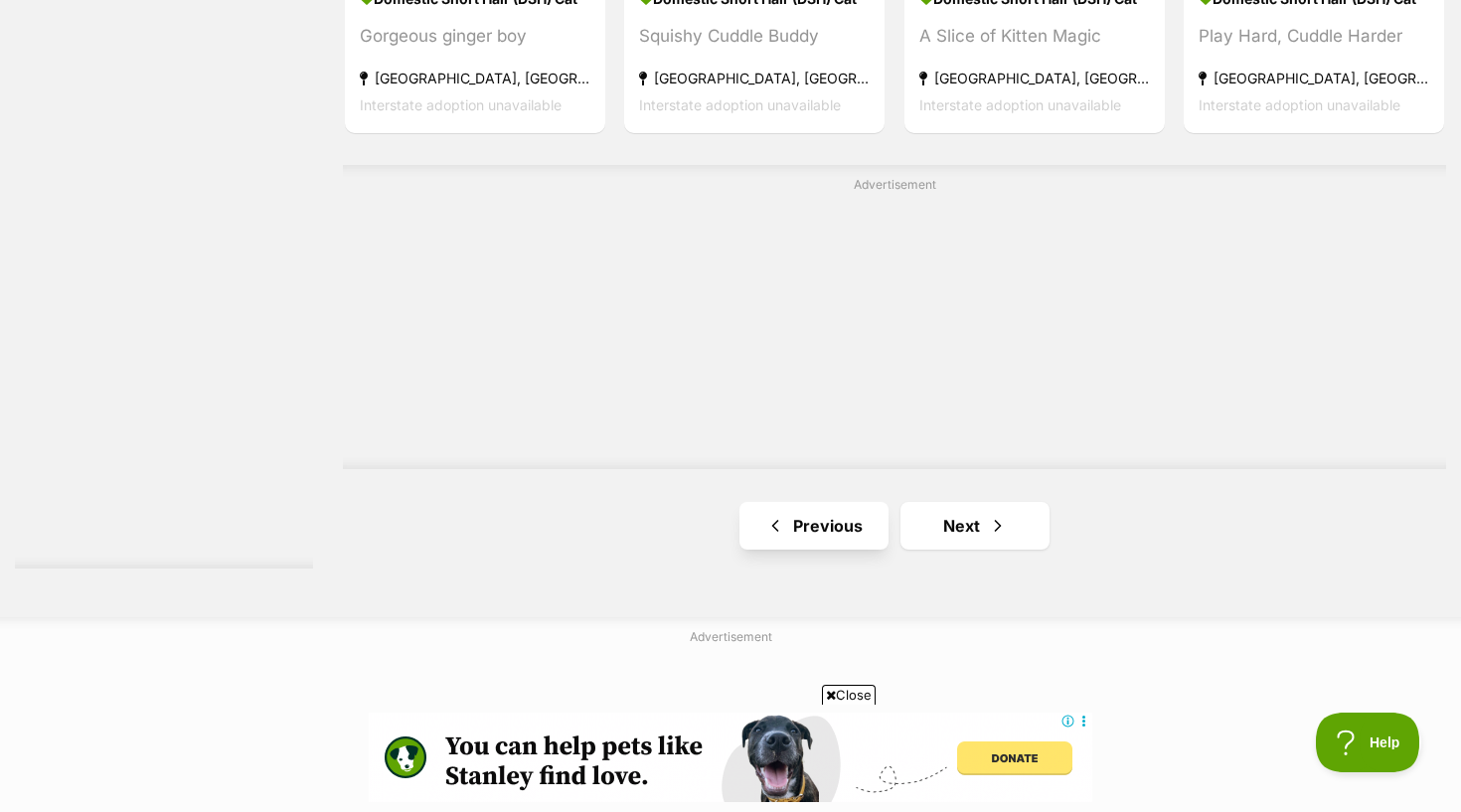 click on "Previous" at bounding box center [814, 526] 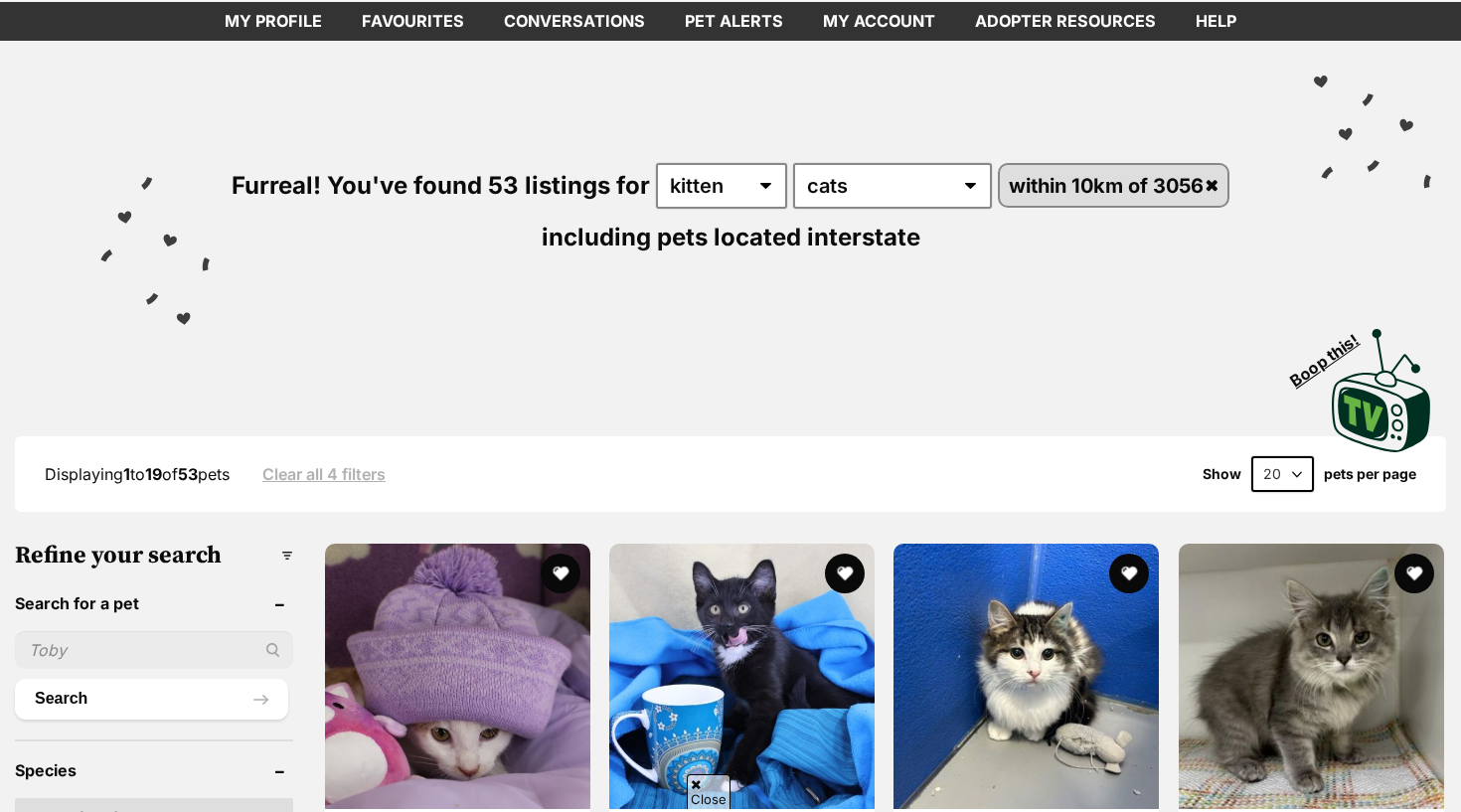 scroll, scrollTop: 0, scrollLeft: 0, axis: both 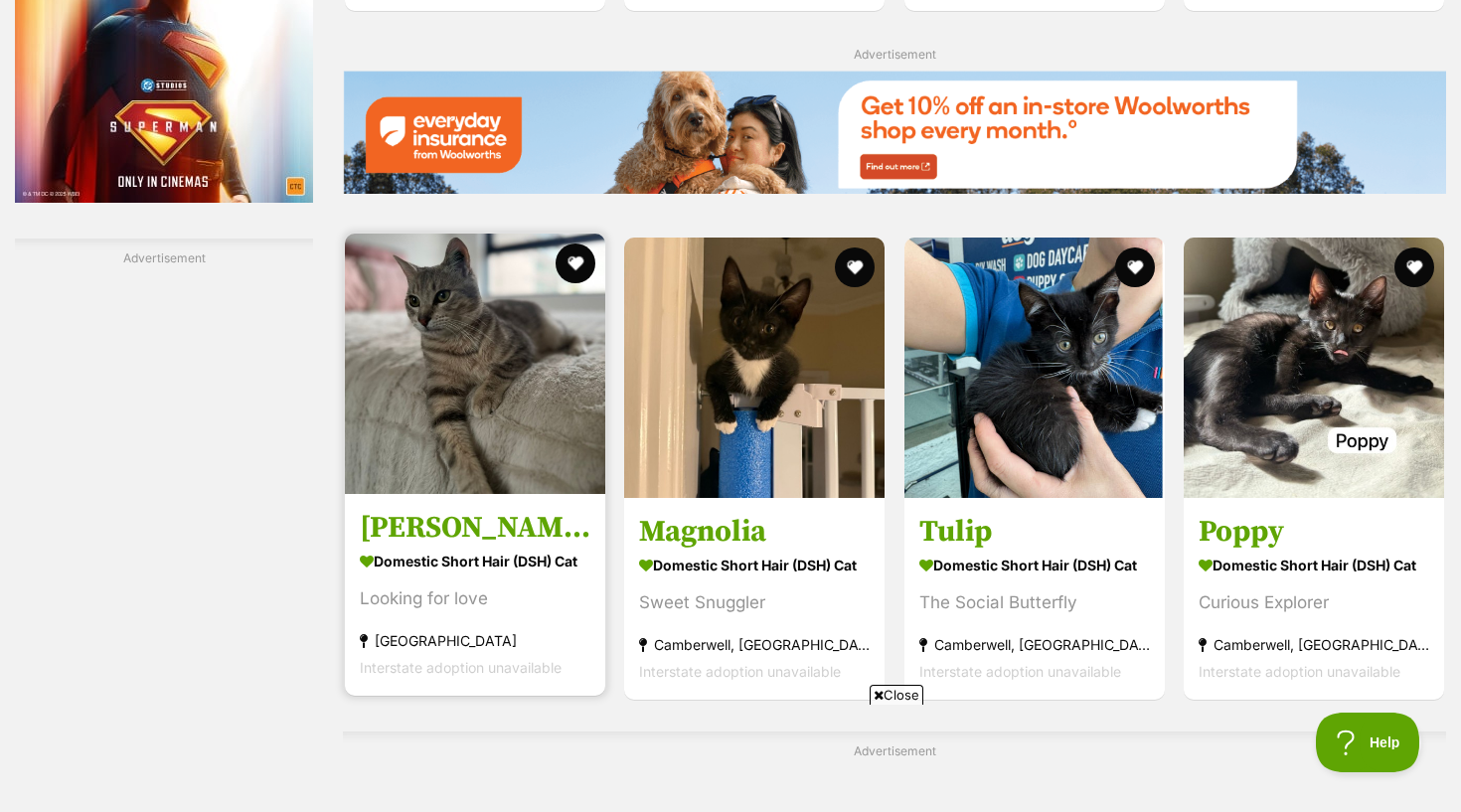 click on "Looking for love" at bounding box center (475, 598) 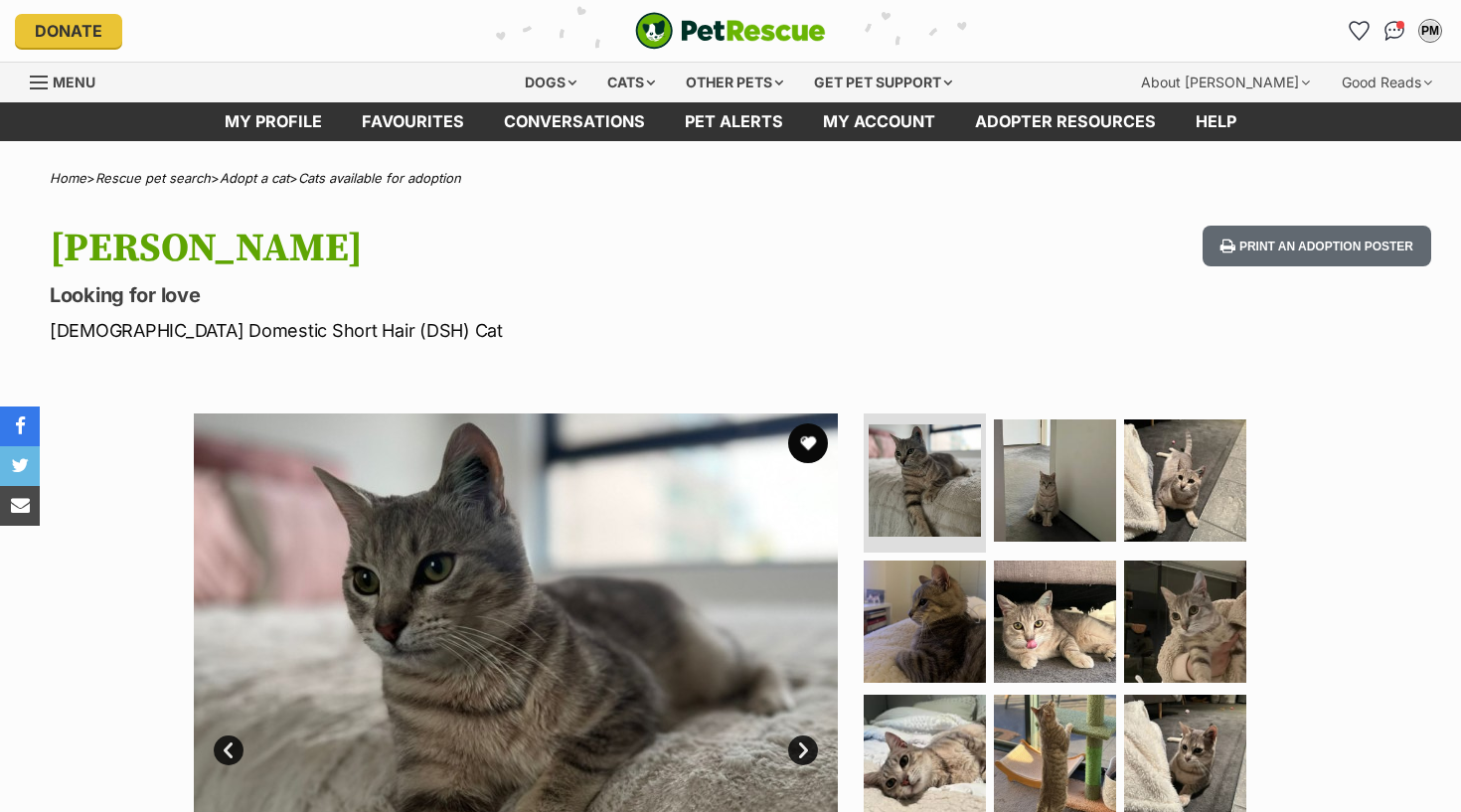 scroll, scrollTop: 0, scrollLeft: 0, axis: both 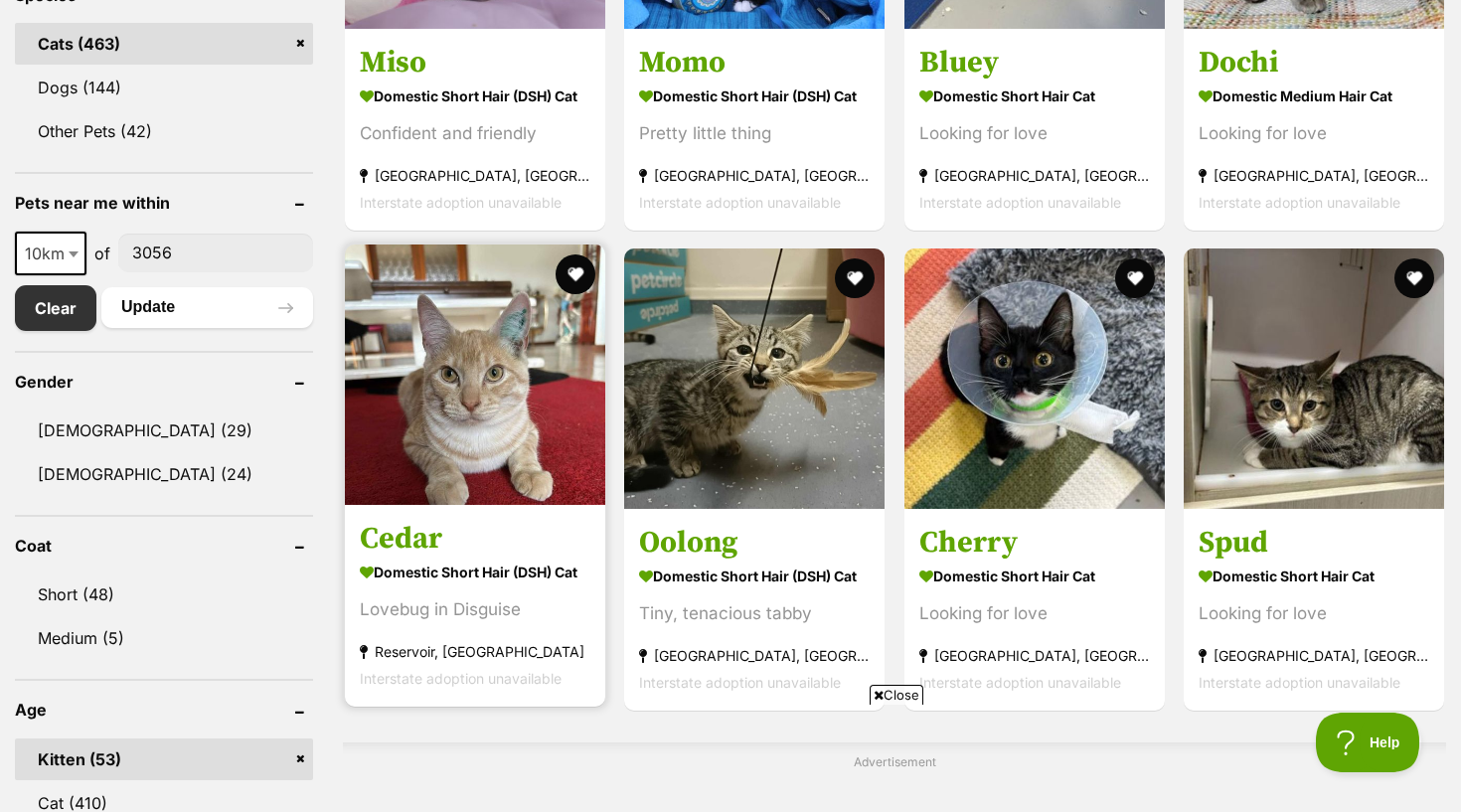 click at bounding box center [475, 375] 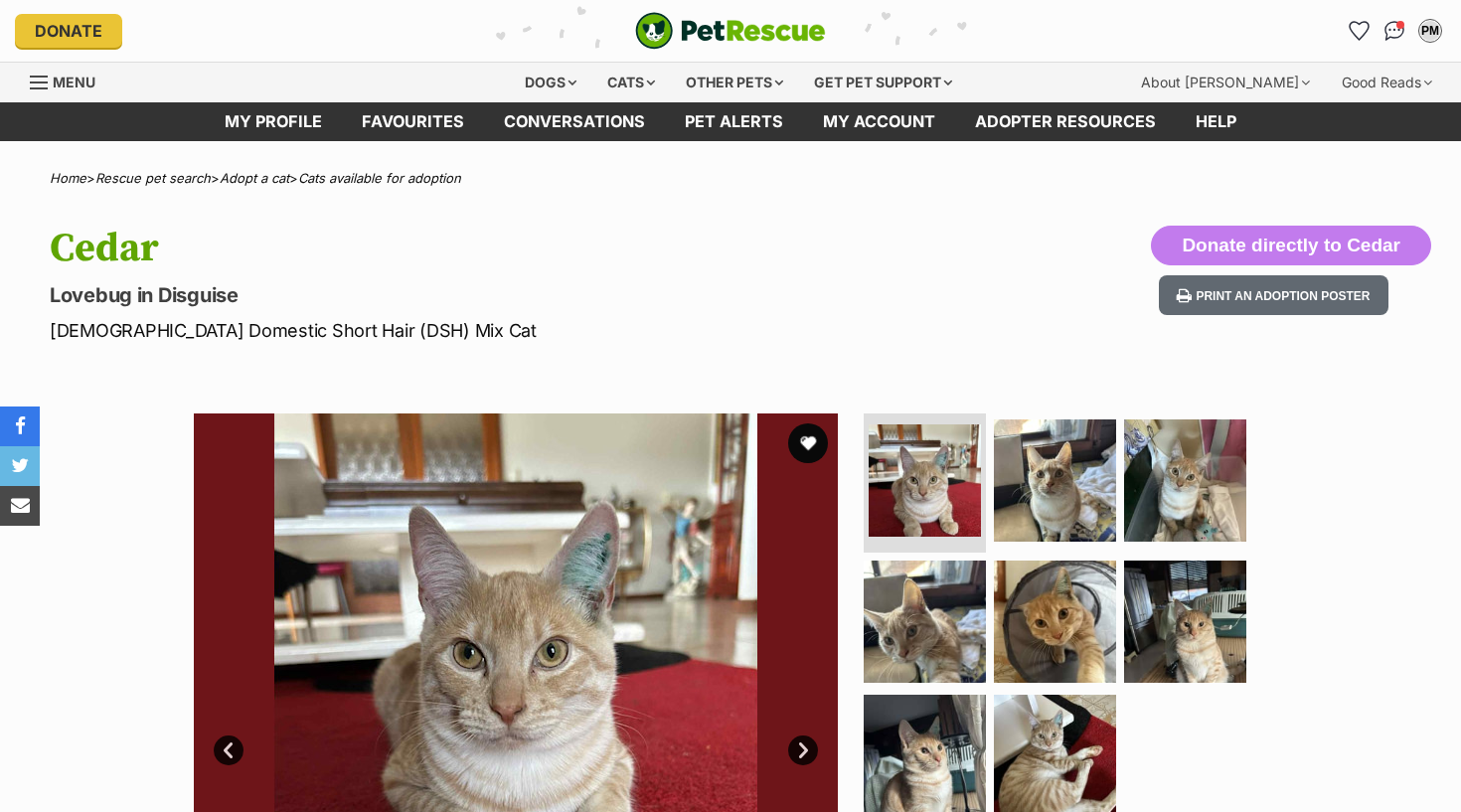 scroll, scrollTop: 1172, scrollLeft: 0, axis: vertical 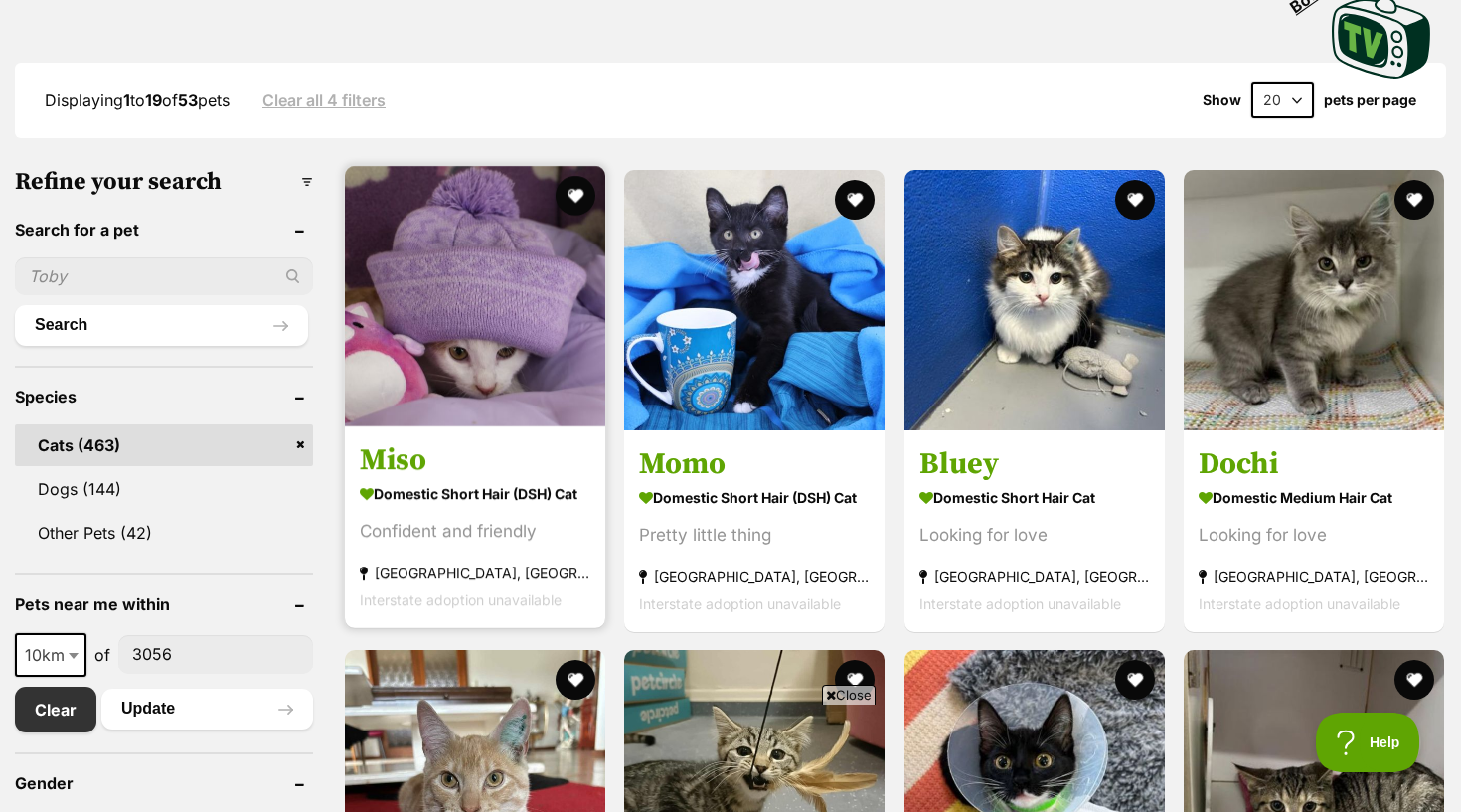 click on "Domestic Short Hair (DSH) Cat
Confident and friendly
Essendon, VIC
Interstate adoption unavailable" at bounding box center (475, 545) 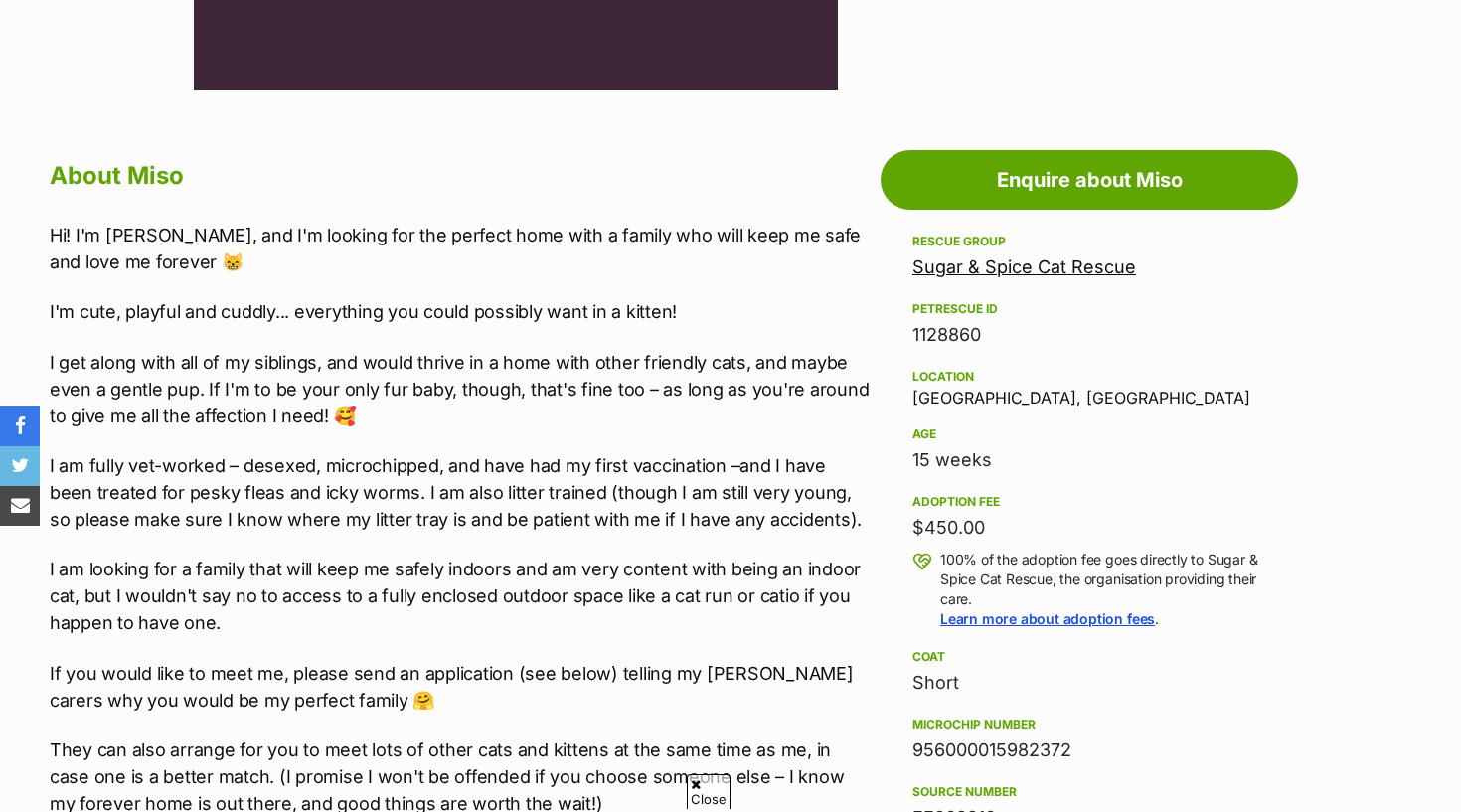 scroll, scrollTop: 1006, scrollLeft: 0, axis: vertical 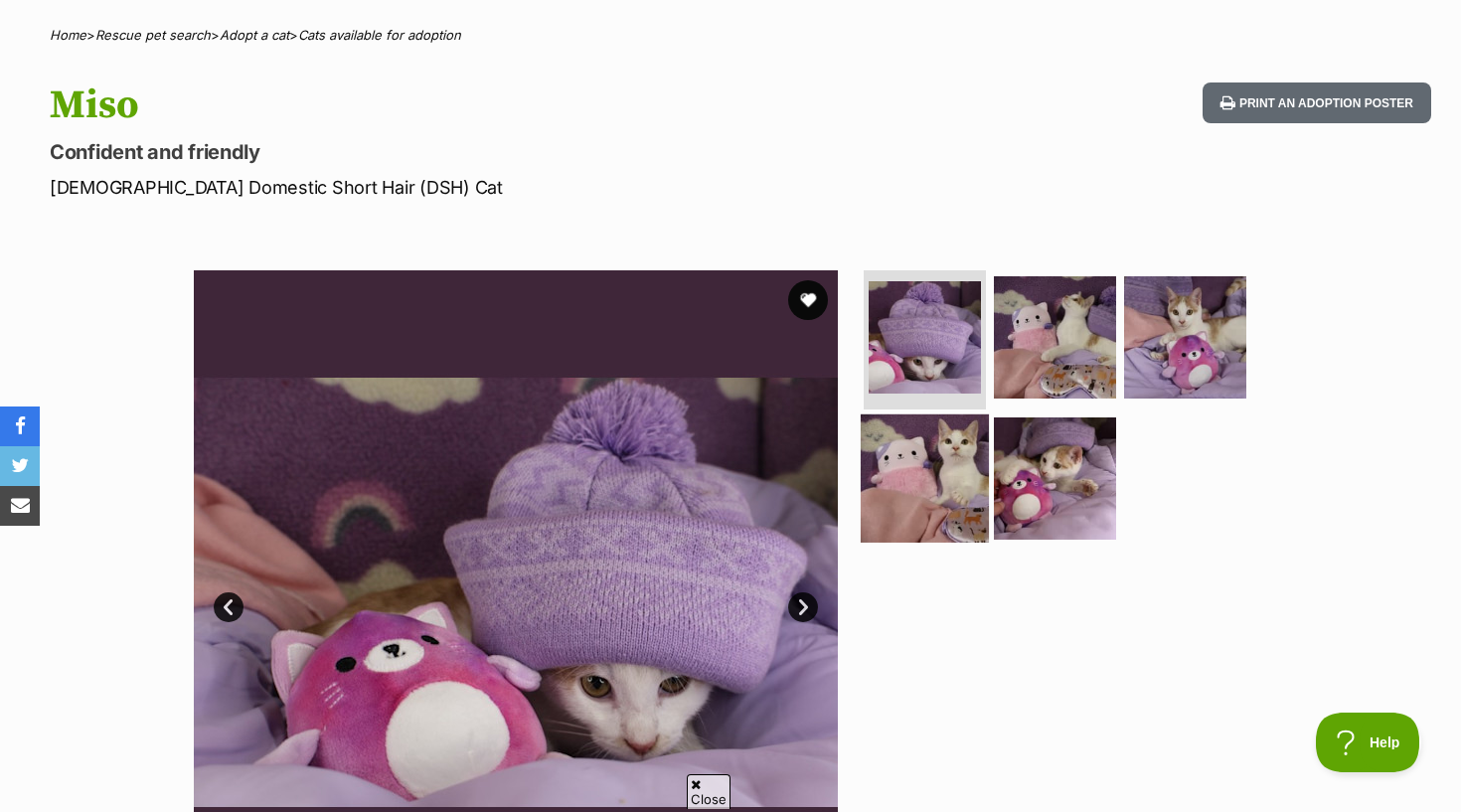 click at bounding box center (924, 477) 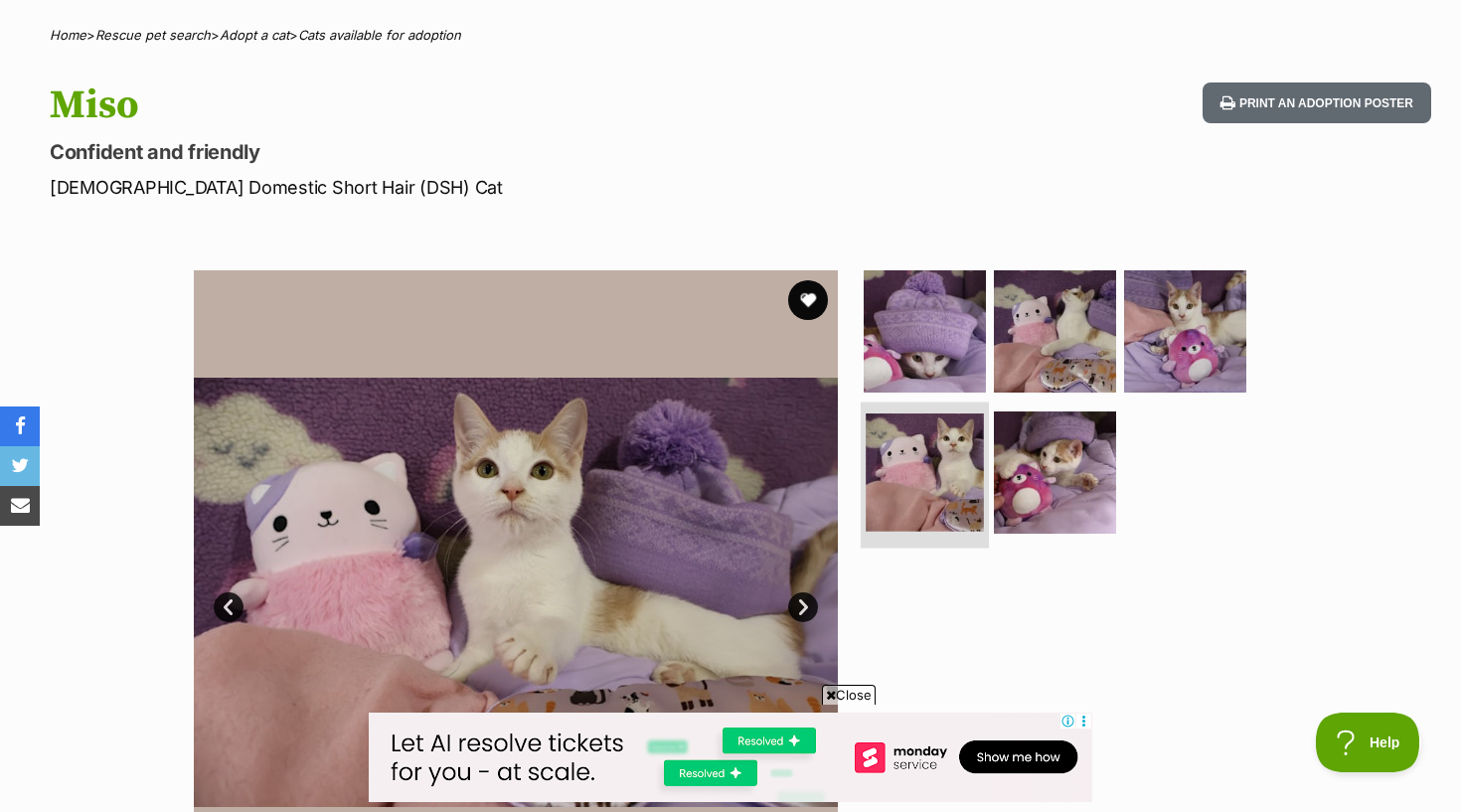 scroll, scrollTop: 0, scrollLeft: 0, axis: both 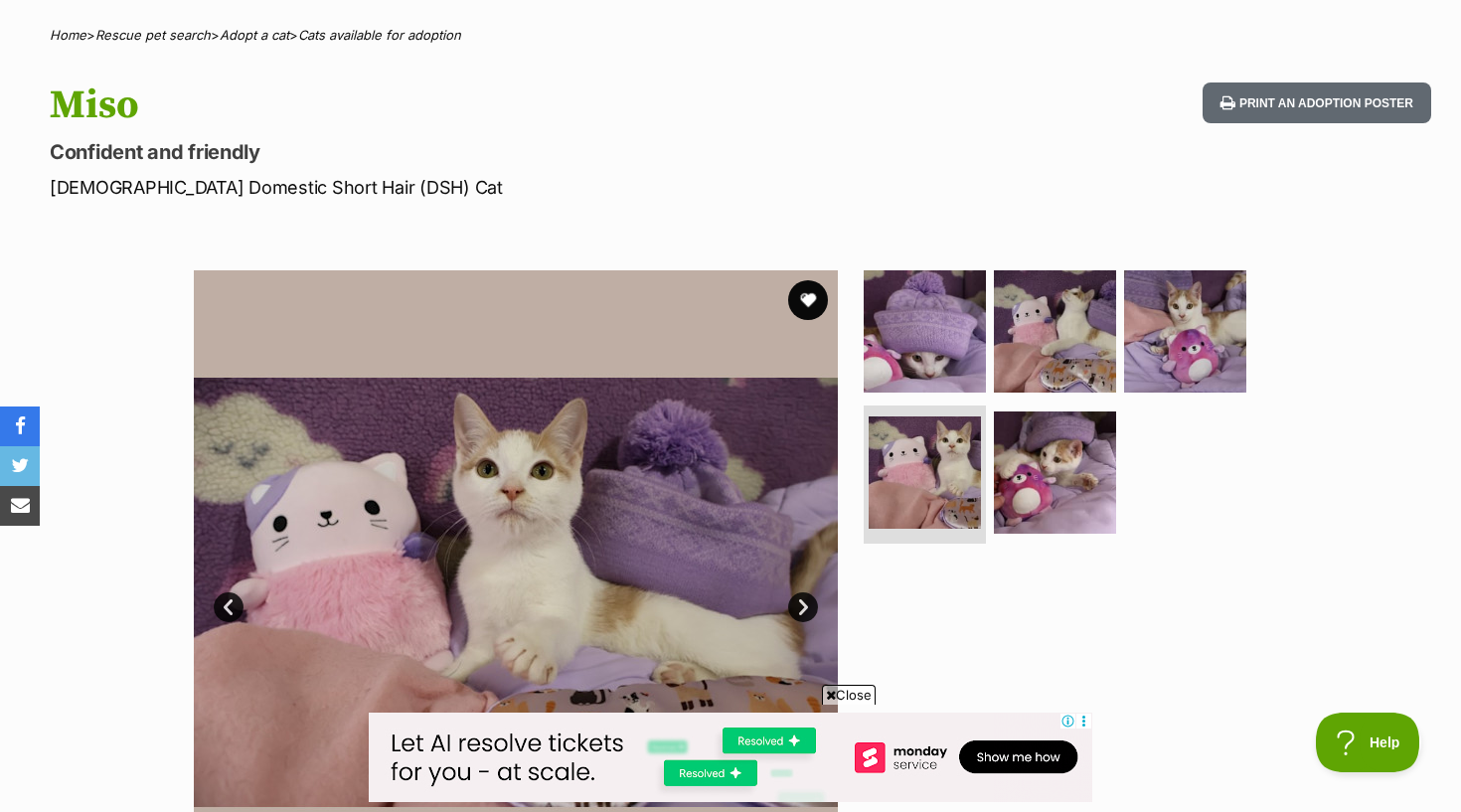 click on "Close" at bounding box center (849, 695) 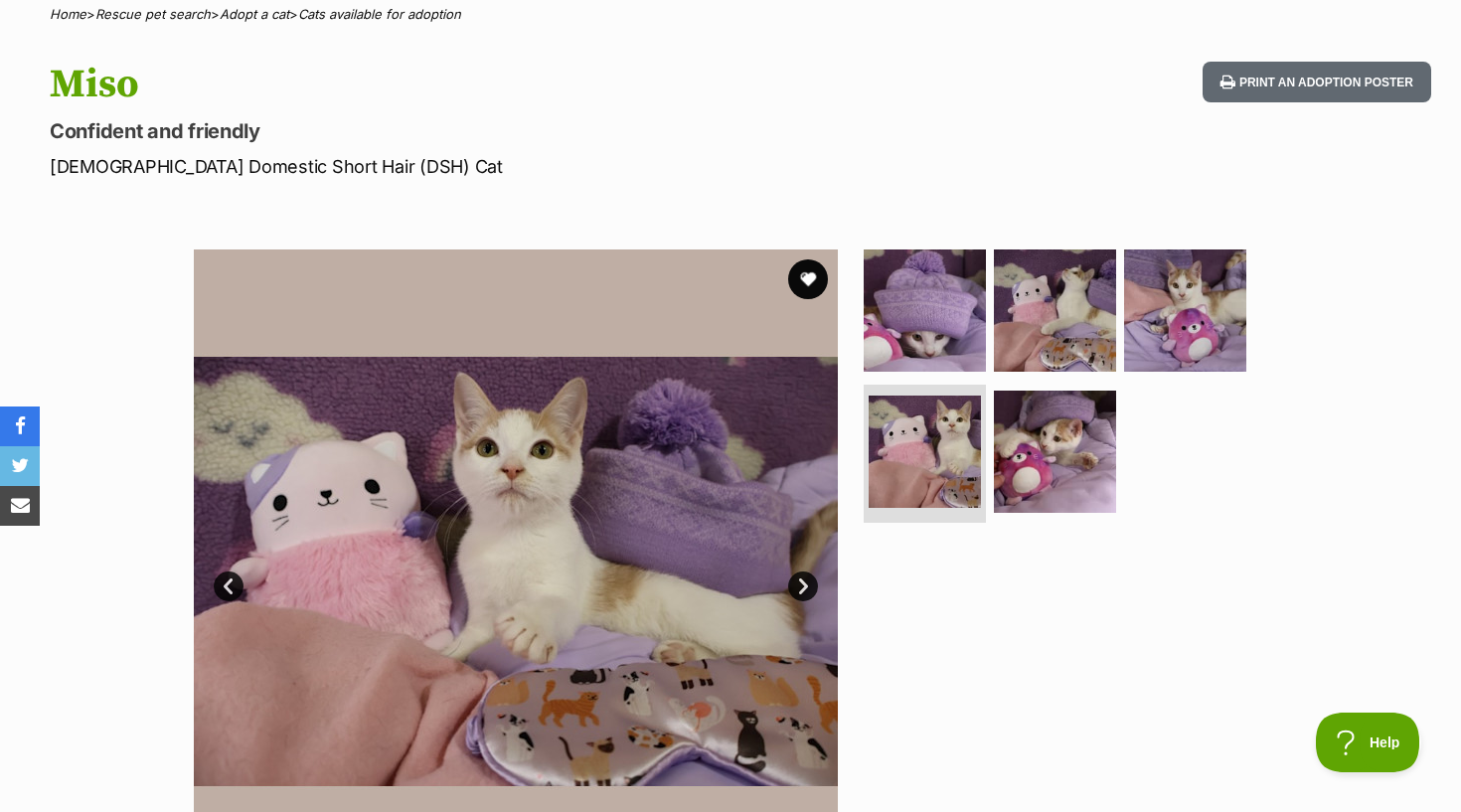 scroll, scrollTop: 169, scrollLeft: 0, axis: vertical 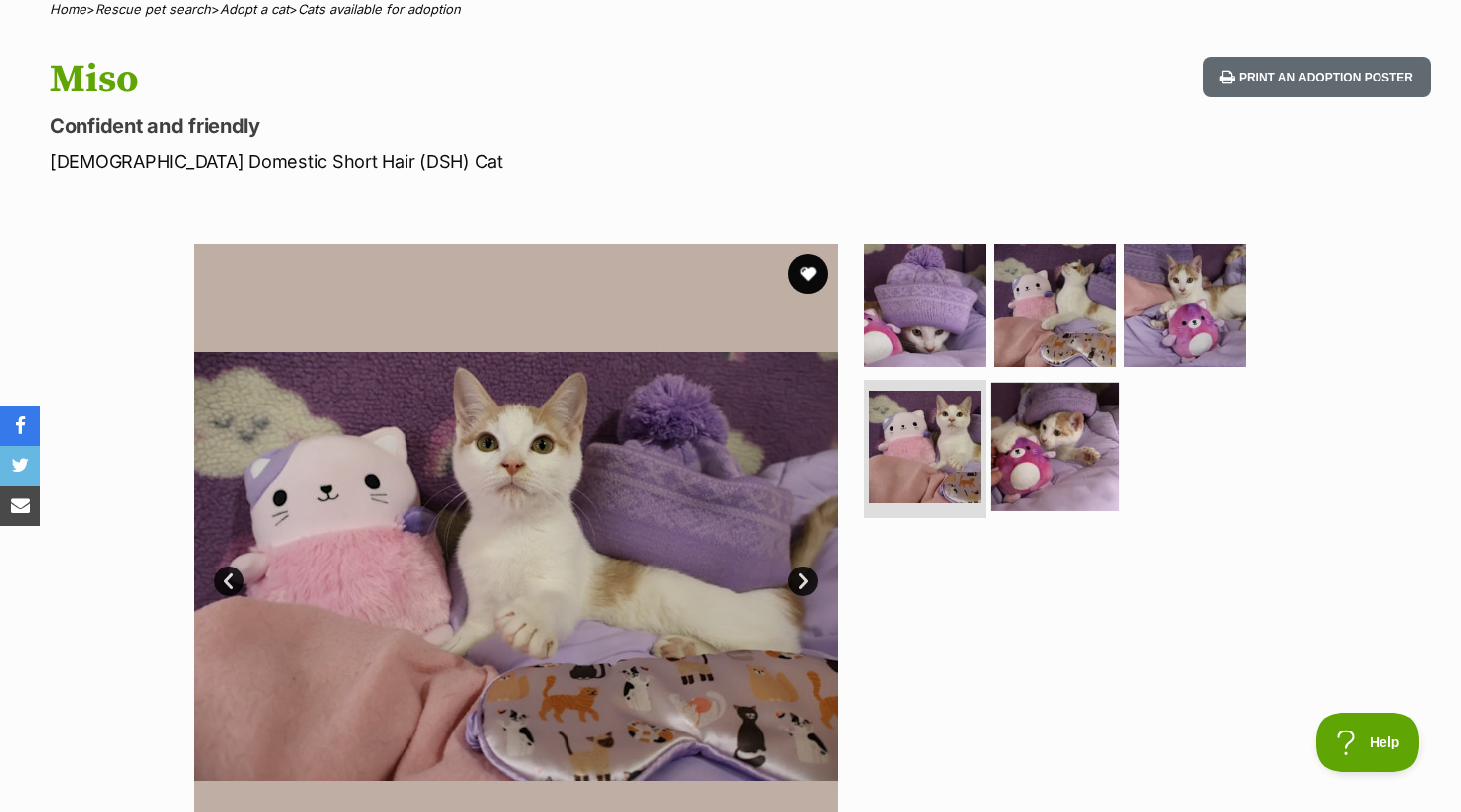 click at bounding box center (1055, 445) 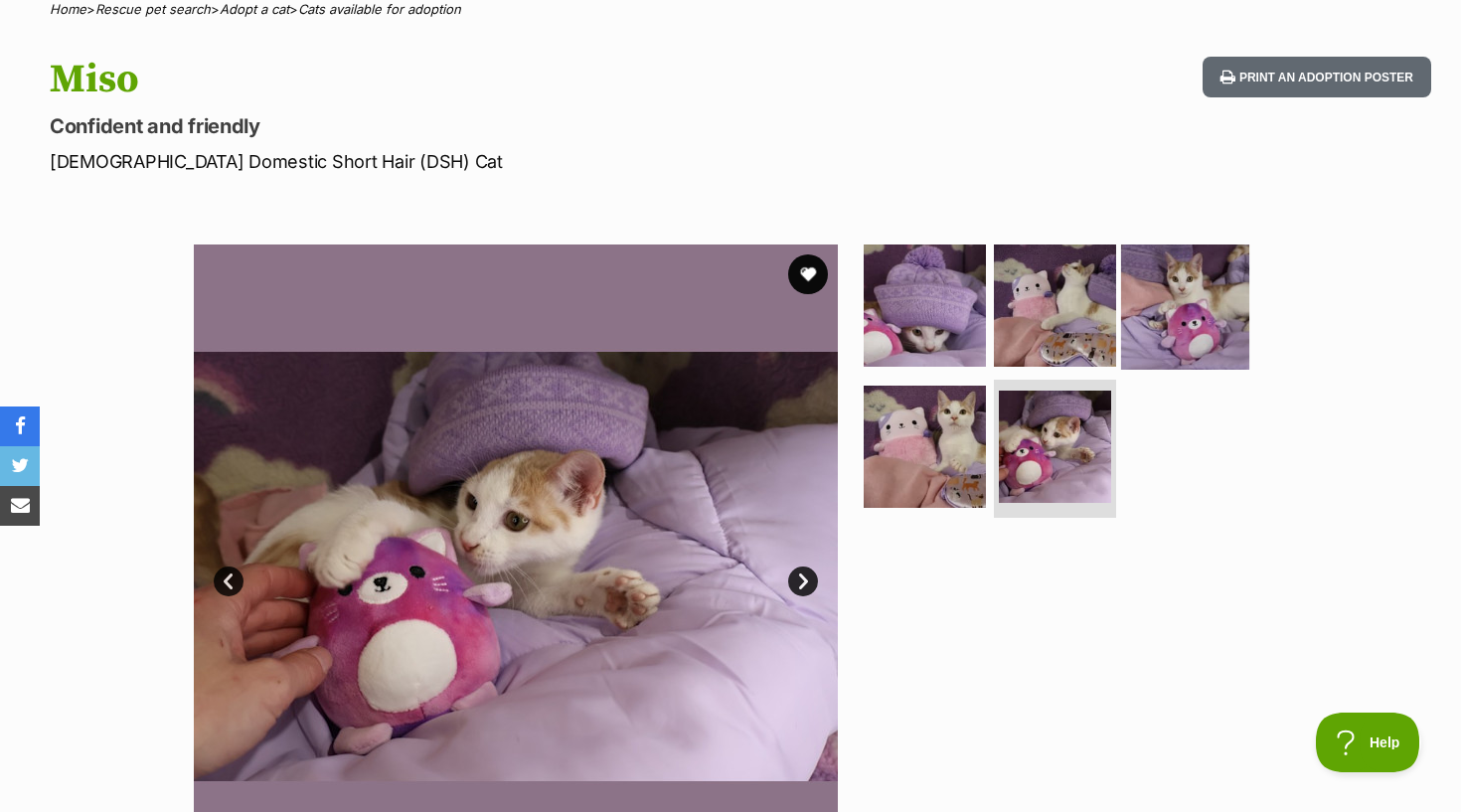 click at bounding box center [1185, 305] 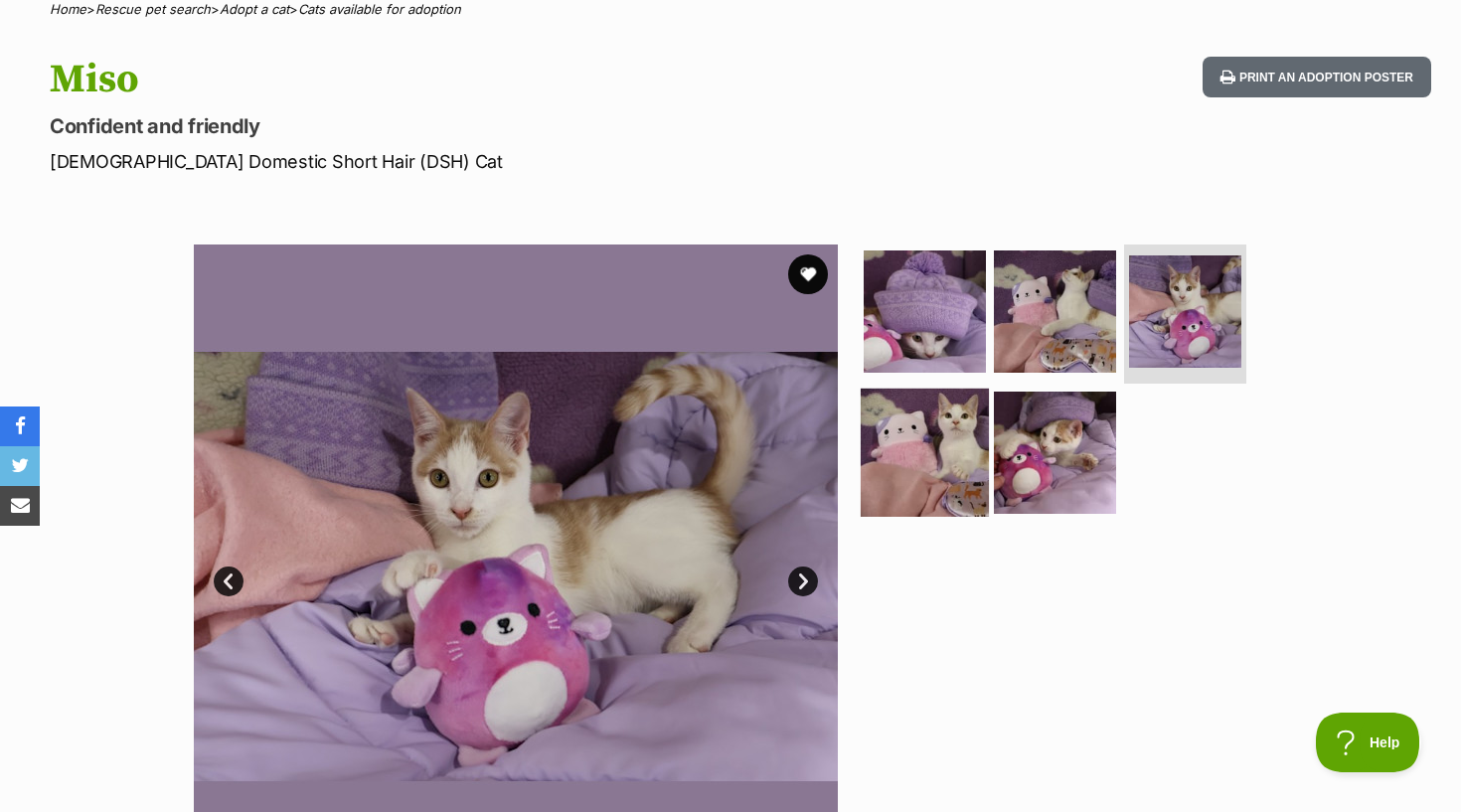 click at bounding box center [924, 451] 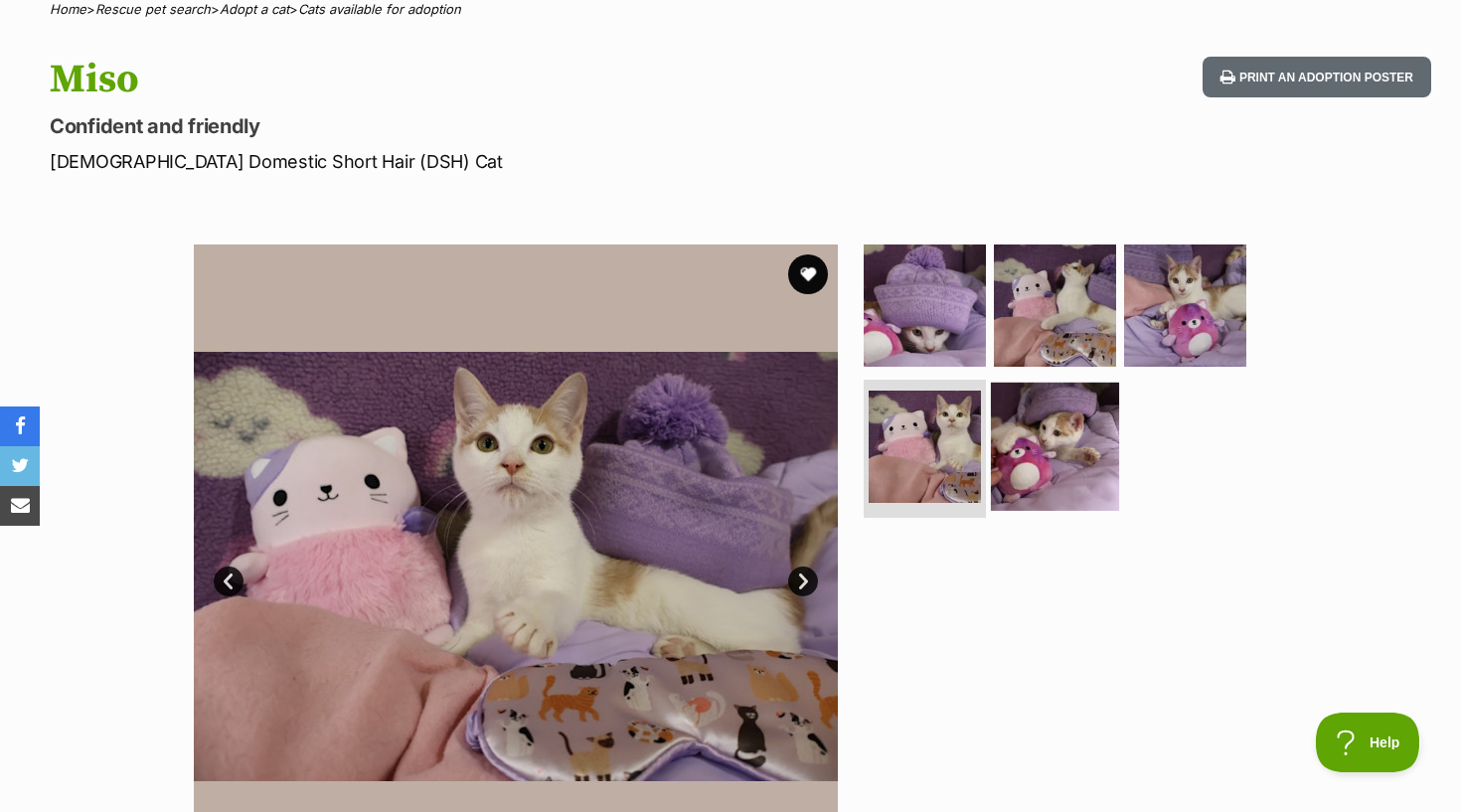 click at bounding box center (1055, 445) 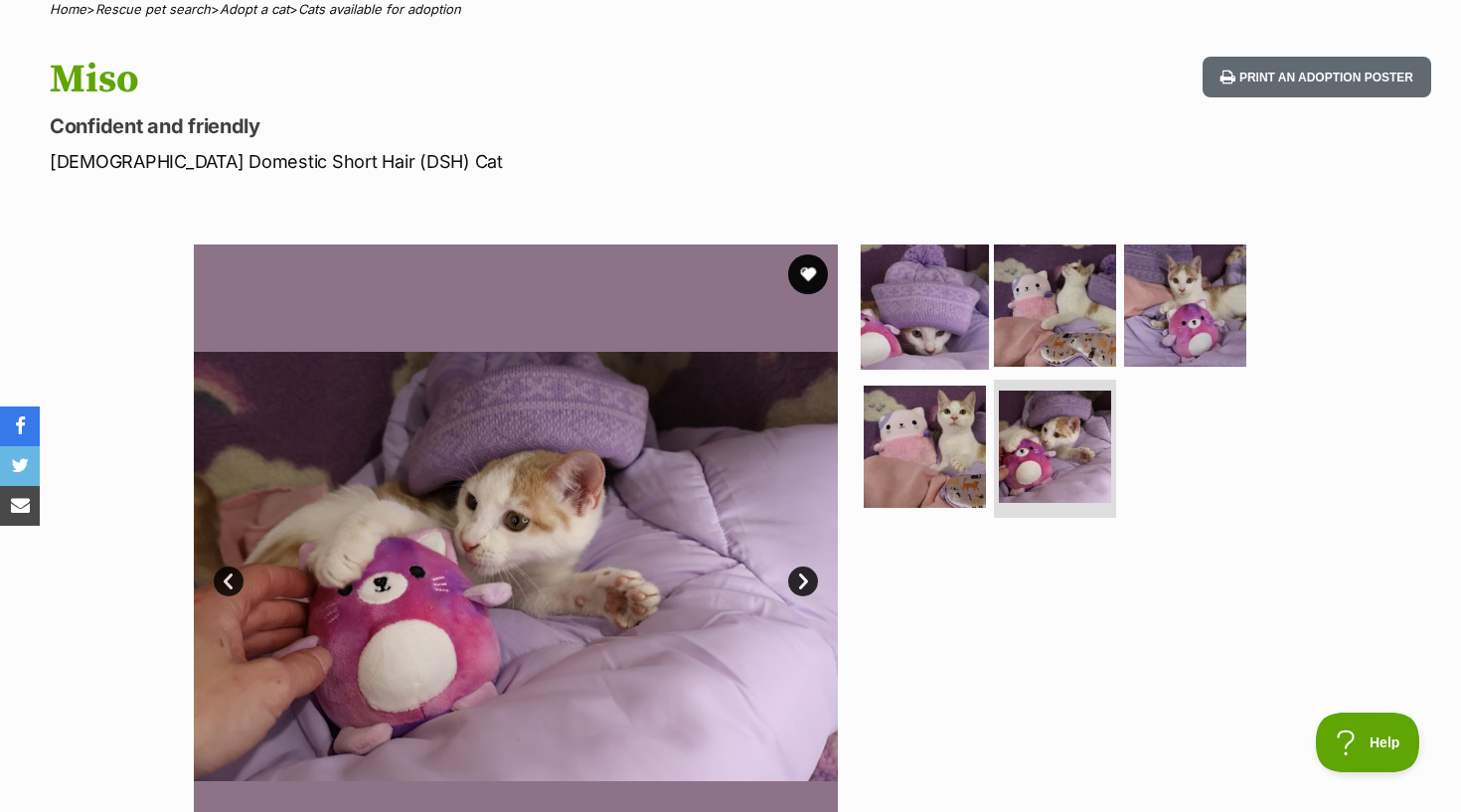 click at bounding box center (924, 305) 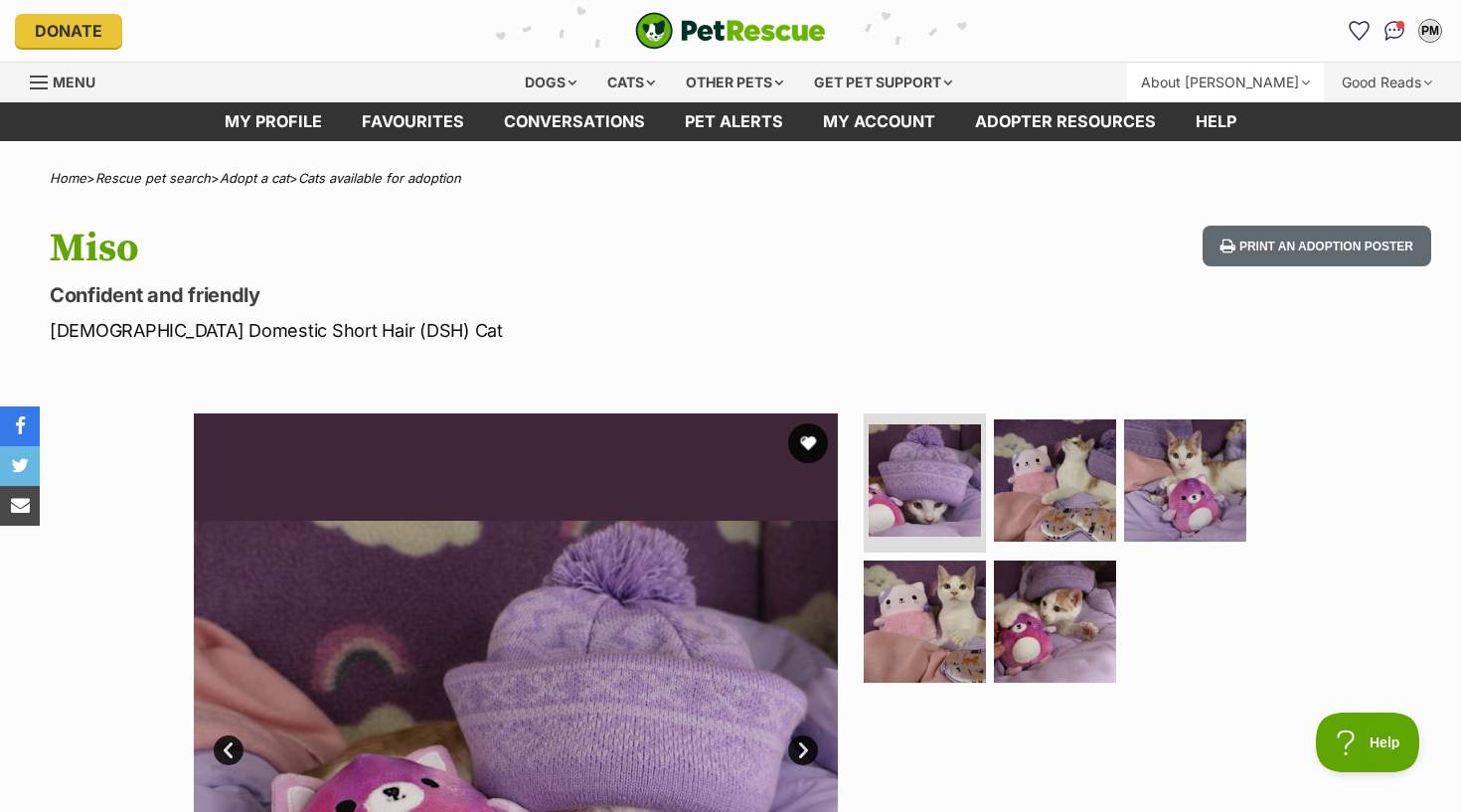 scroll, scrollTop: 0, scrollLeft: 0, axis: both 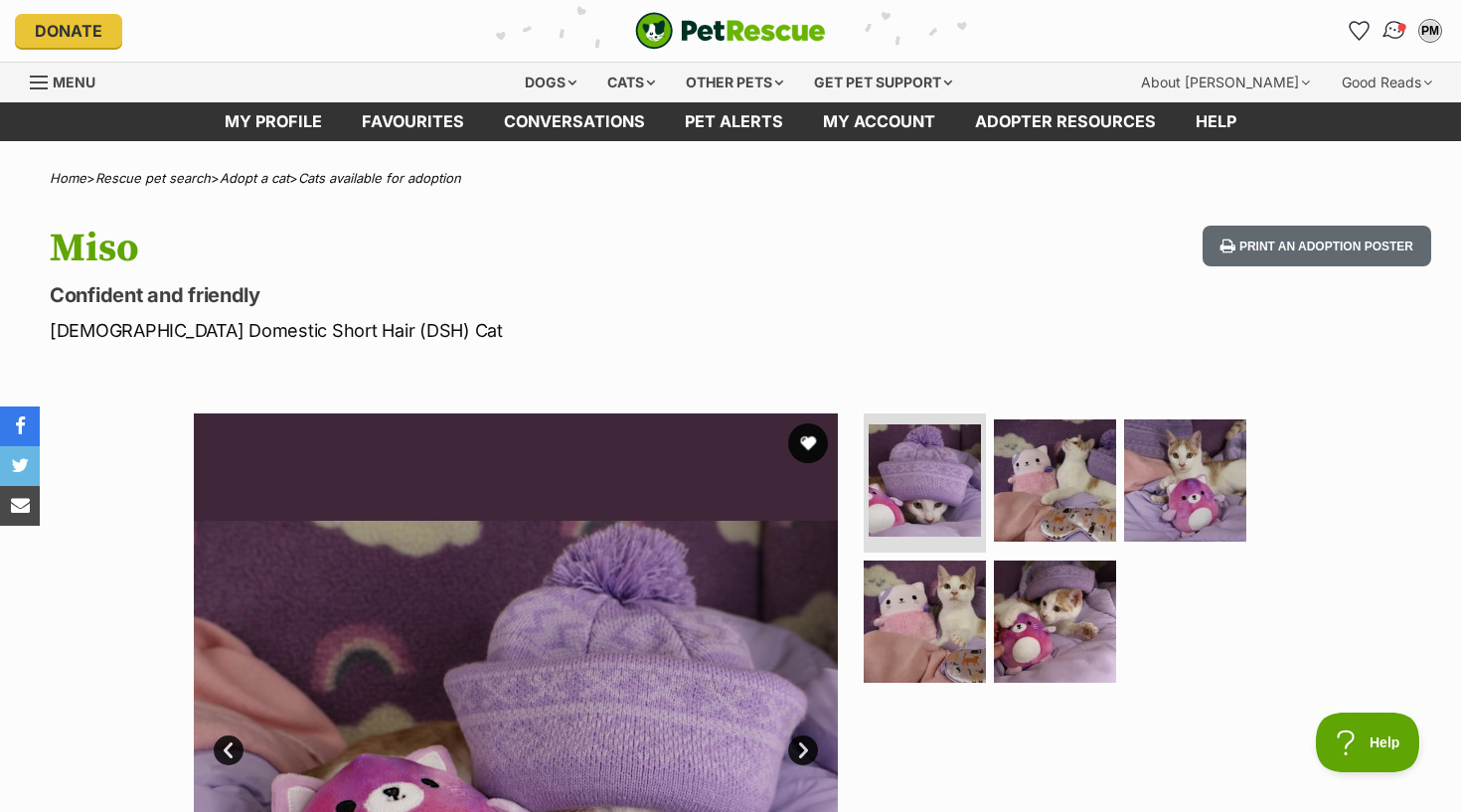 click at bounding box center (1402, 27) 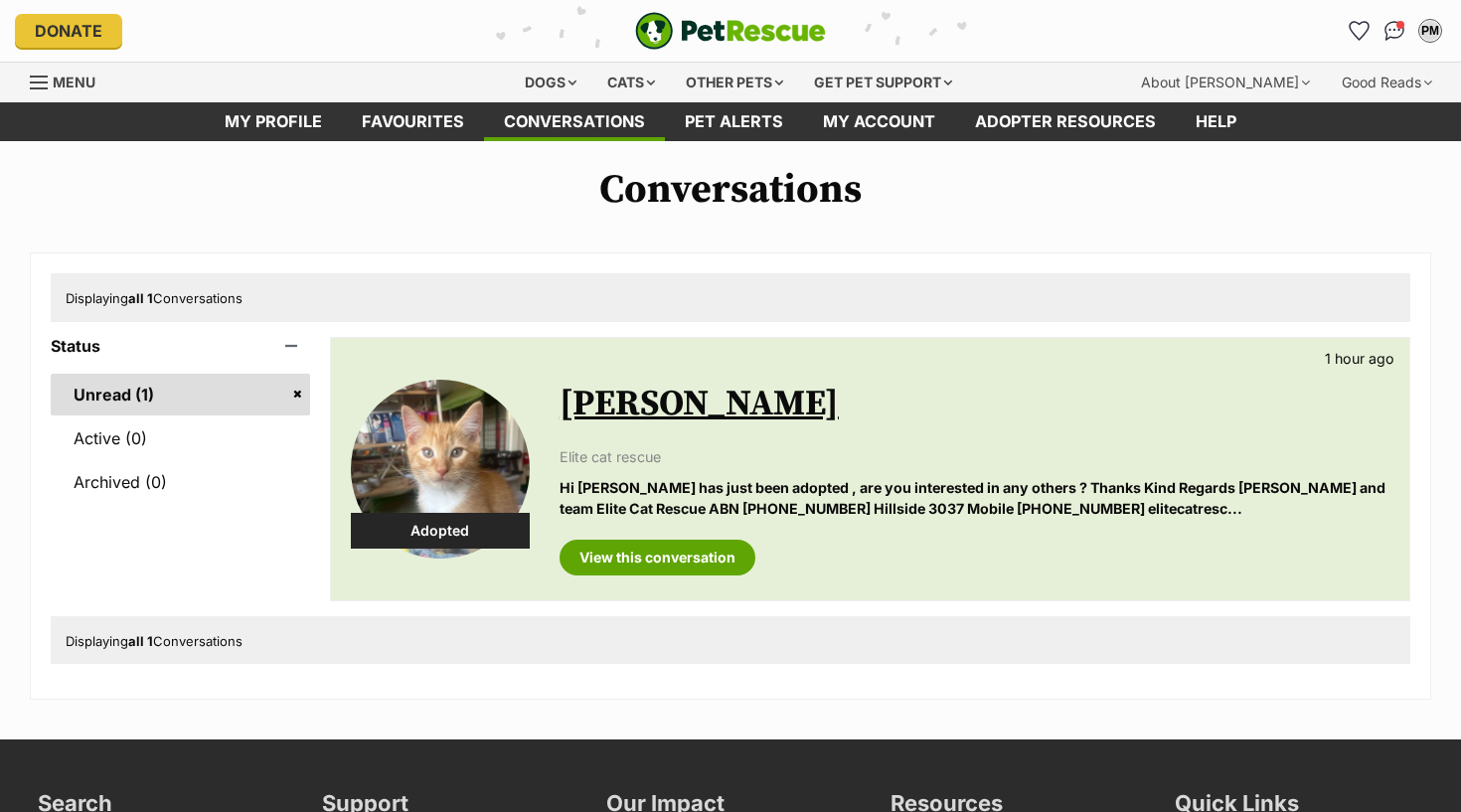 scroll, scrollTop: 0, scrollLeft: 0, axis: both 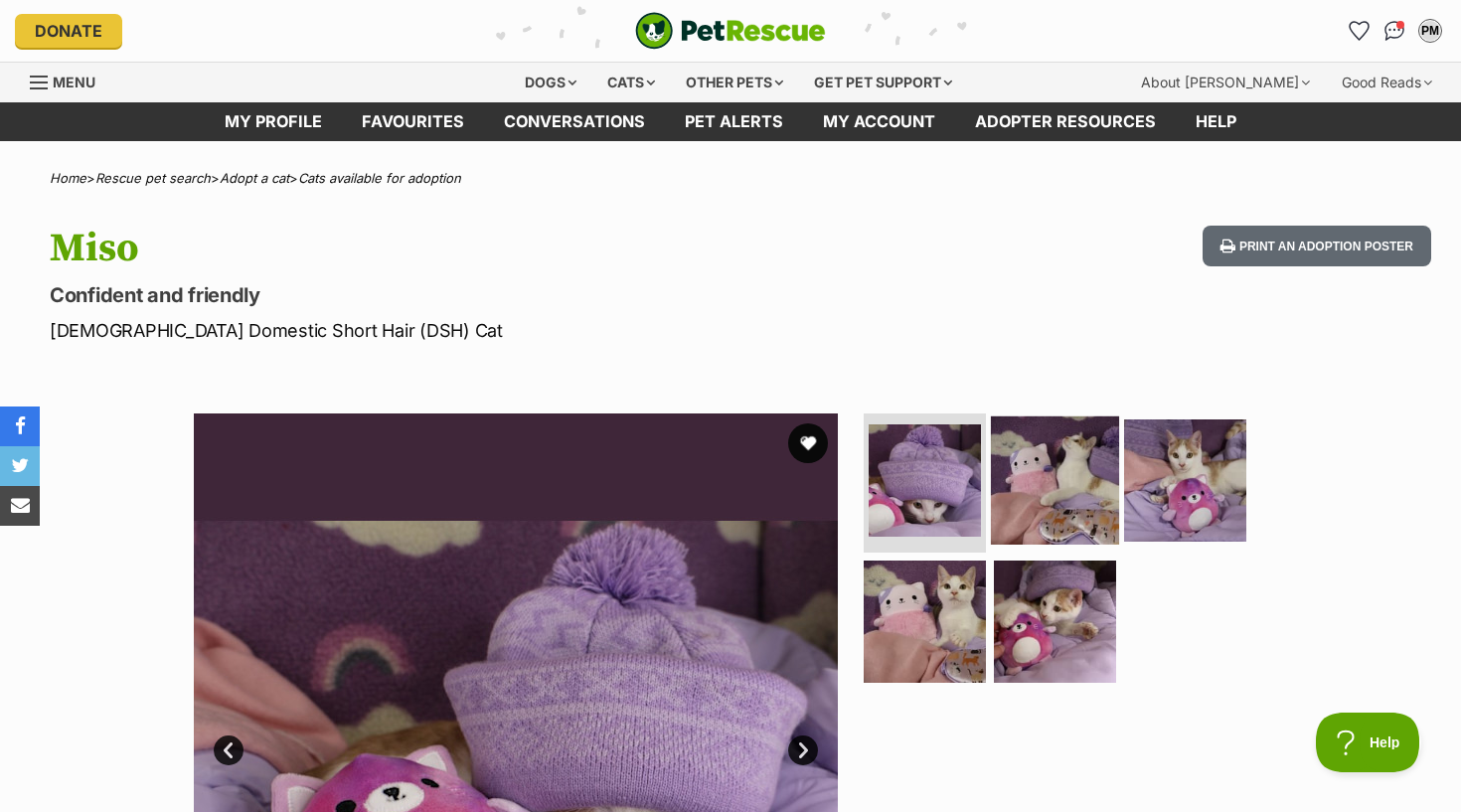 click at bounding box center [1055, 480] 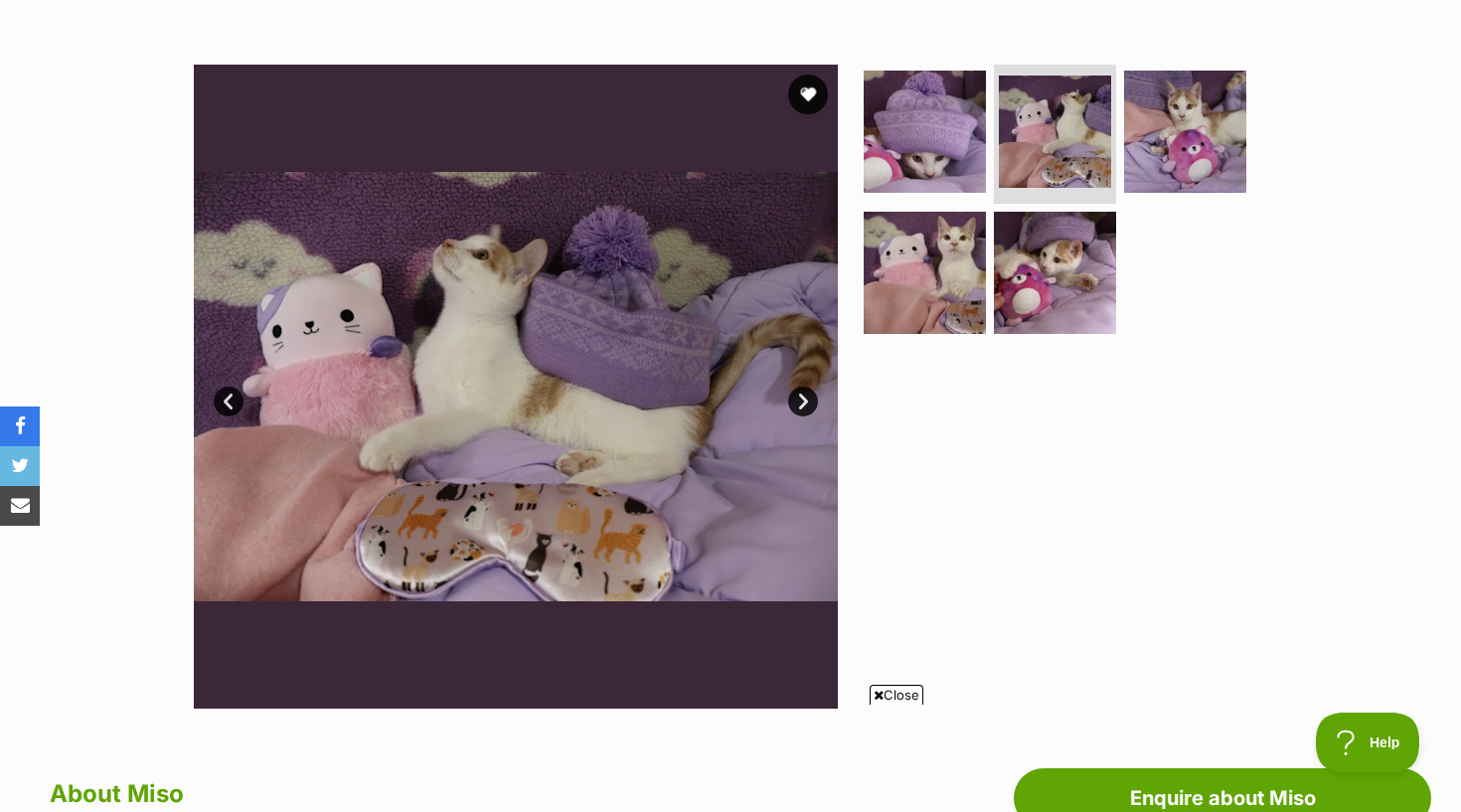 scroll, scrollTop: 267, scrollLeft: 0, axis: vertical 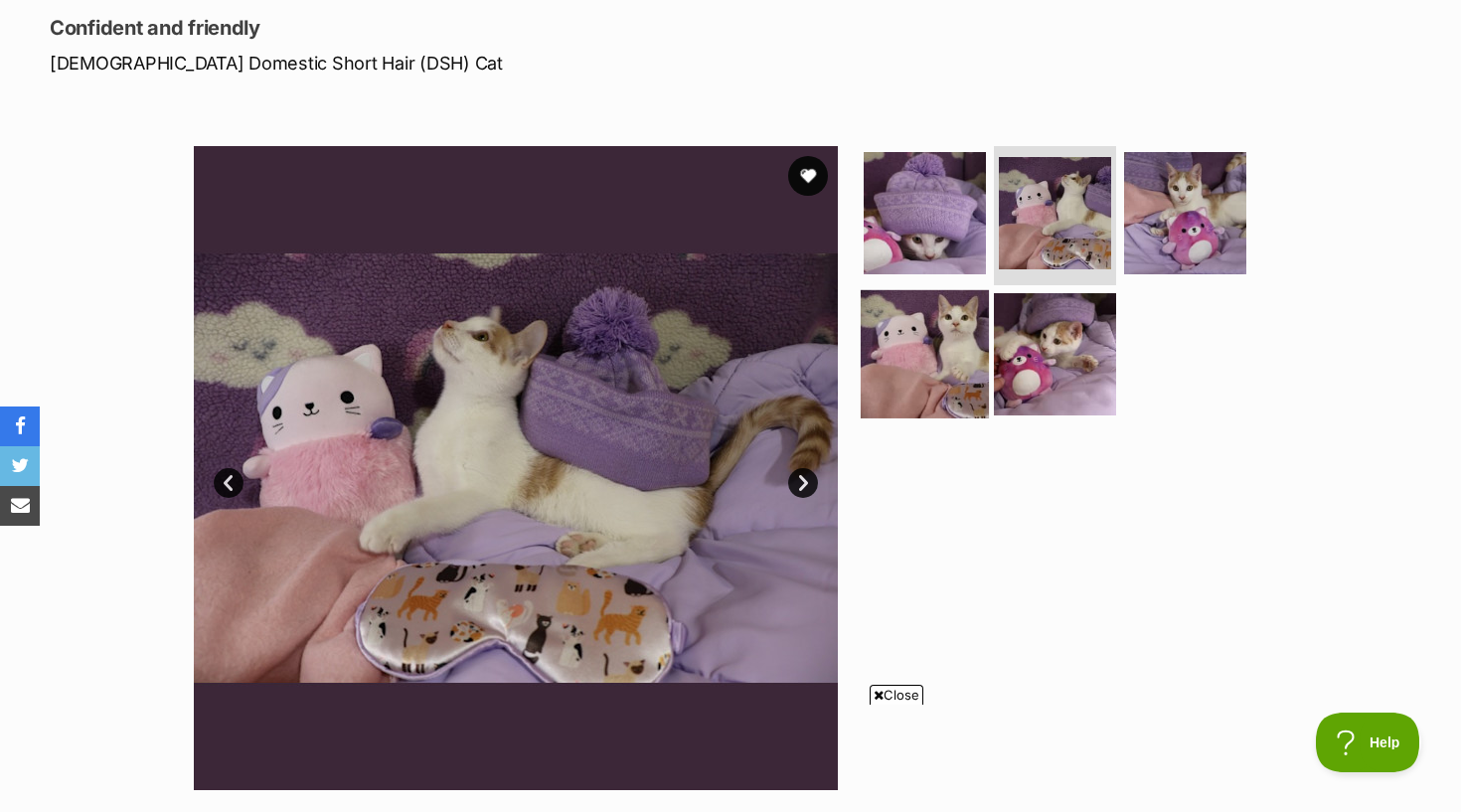 click at bounding box center [924, 353] 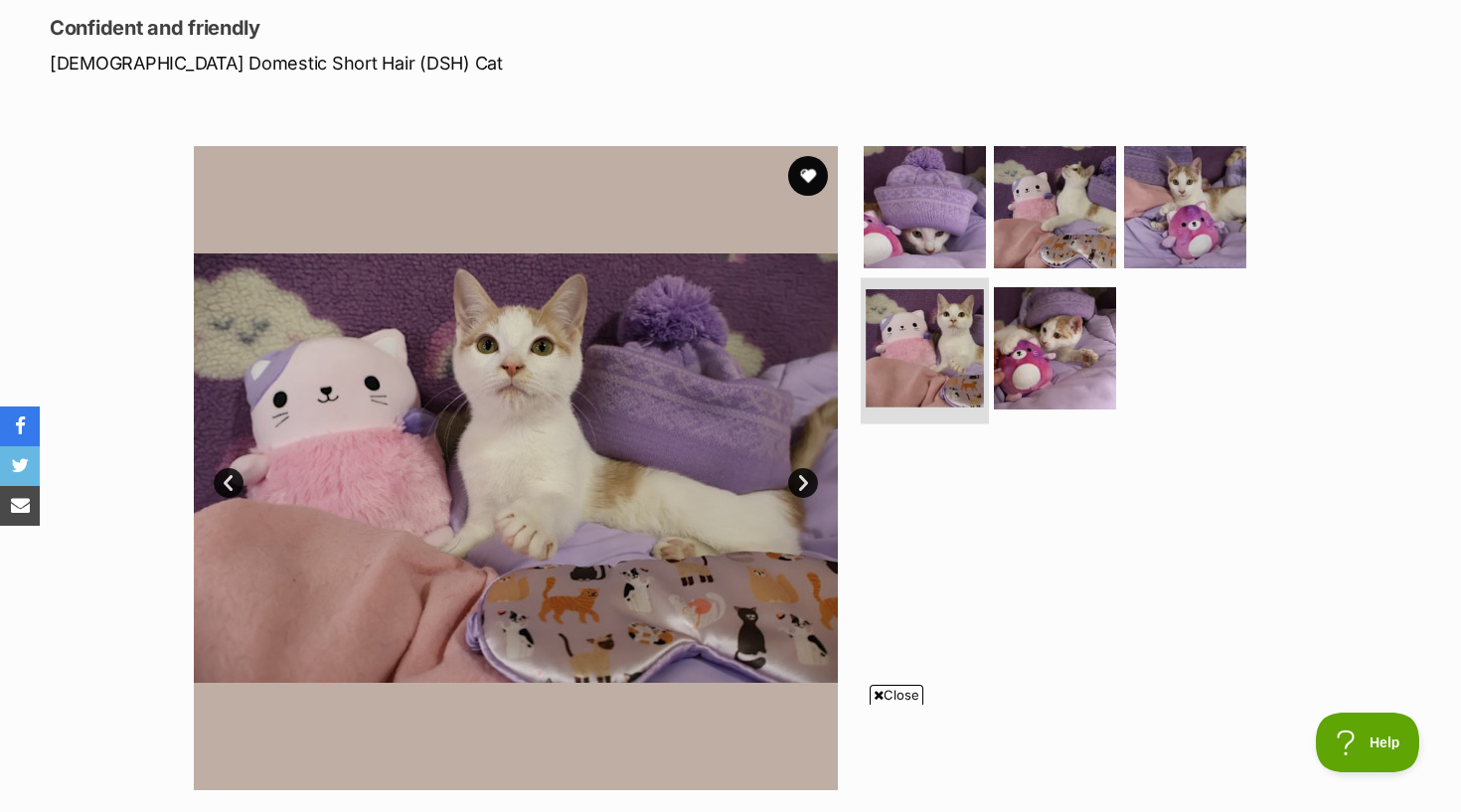 scroll, scrollTop: 0, scrollLeft: 0, axis: both 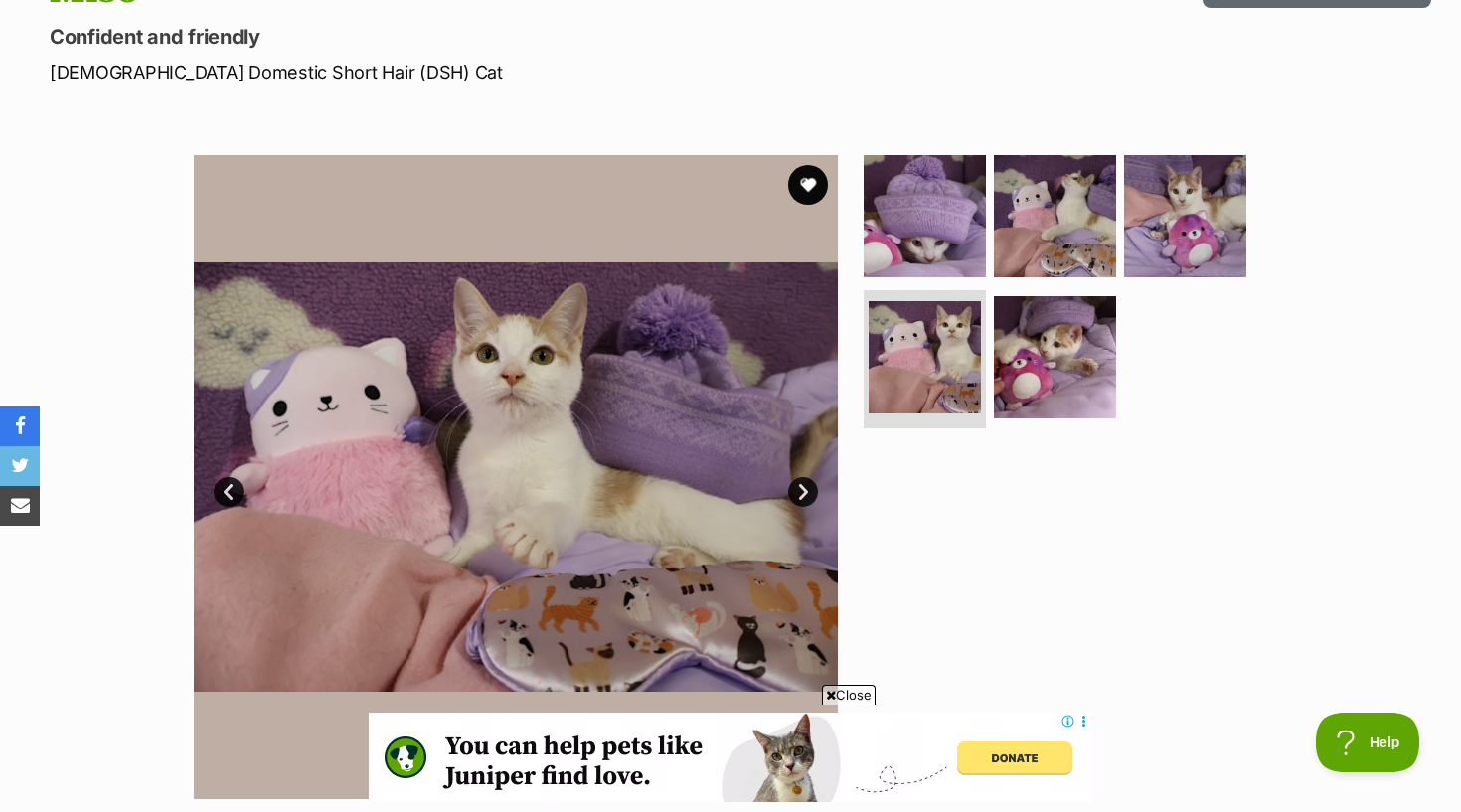 click at bounding box center [516, 477] 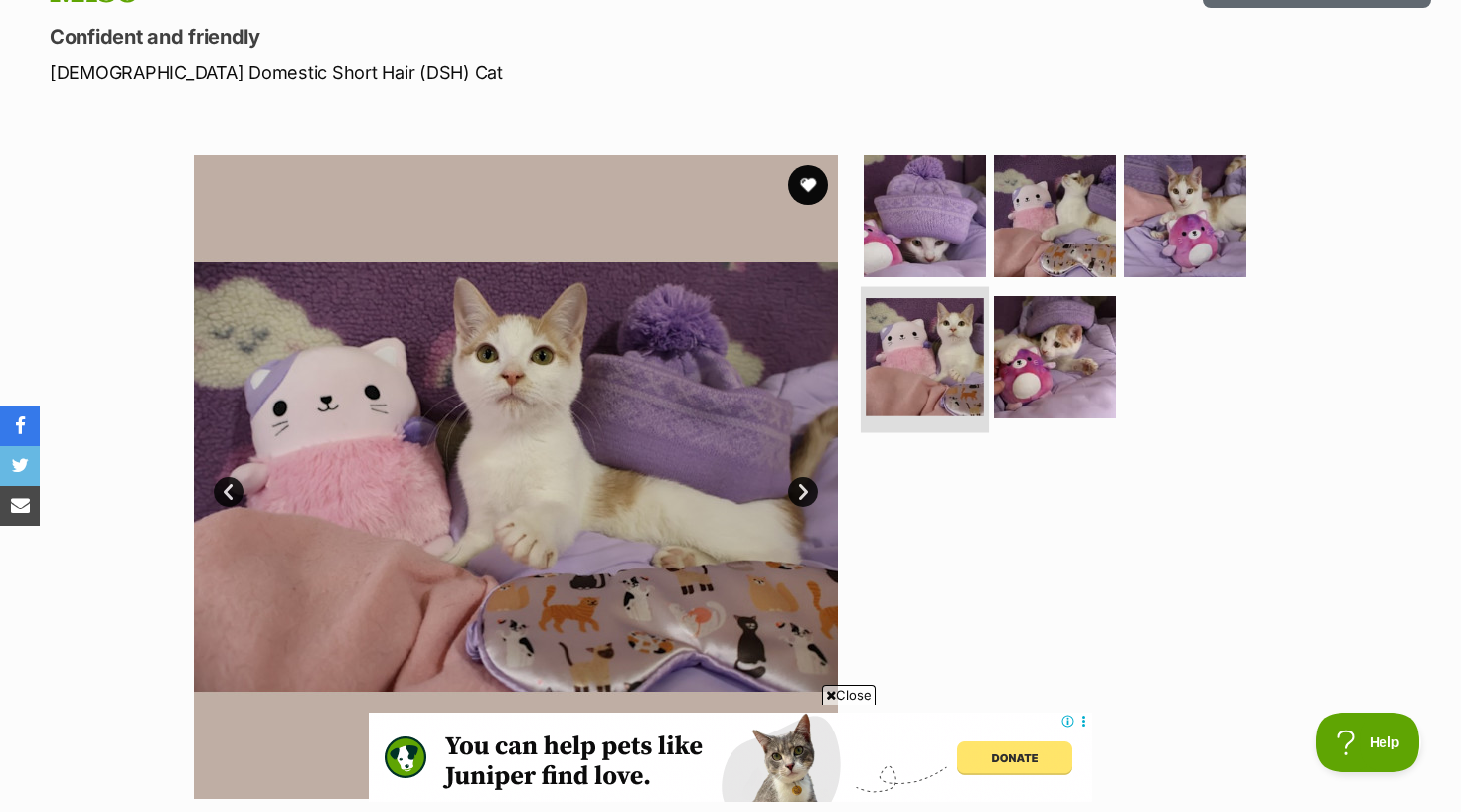click at bounding box center [924, 357] 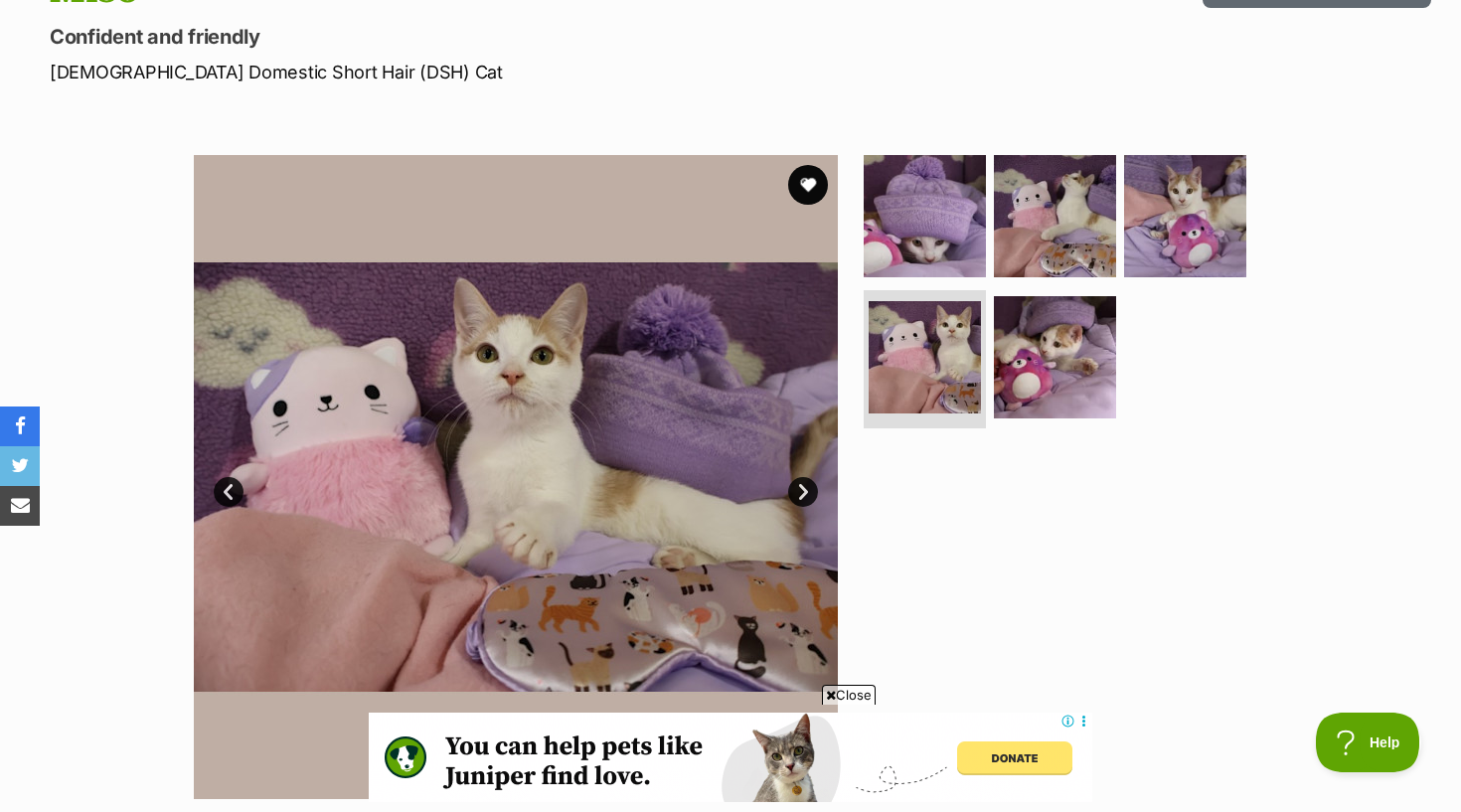 click at bounding box center [516, 477] 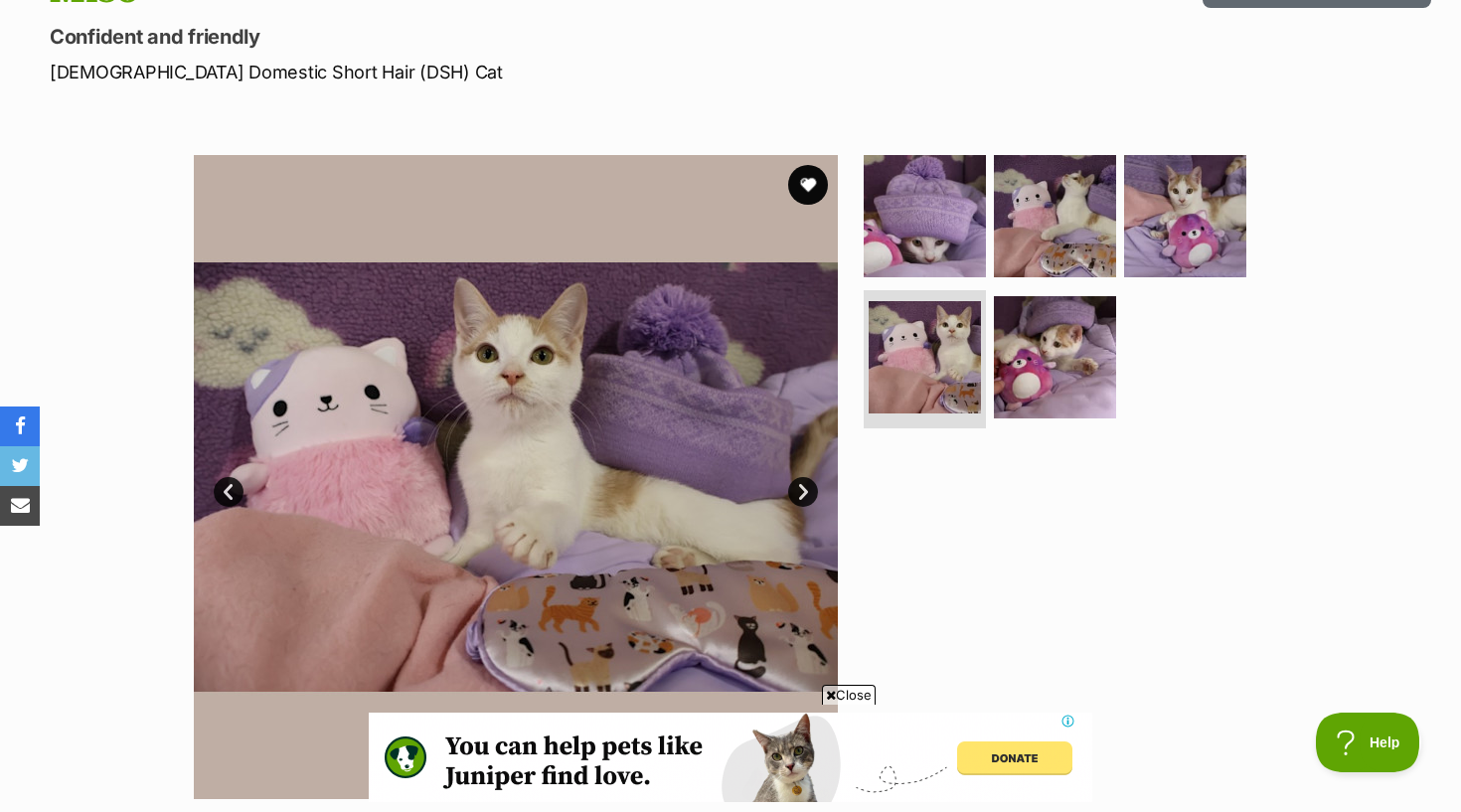 scroll, scrollTop: 0, scrollLeft: 0, axis: both 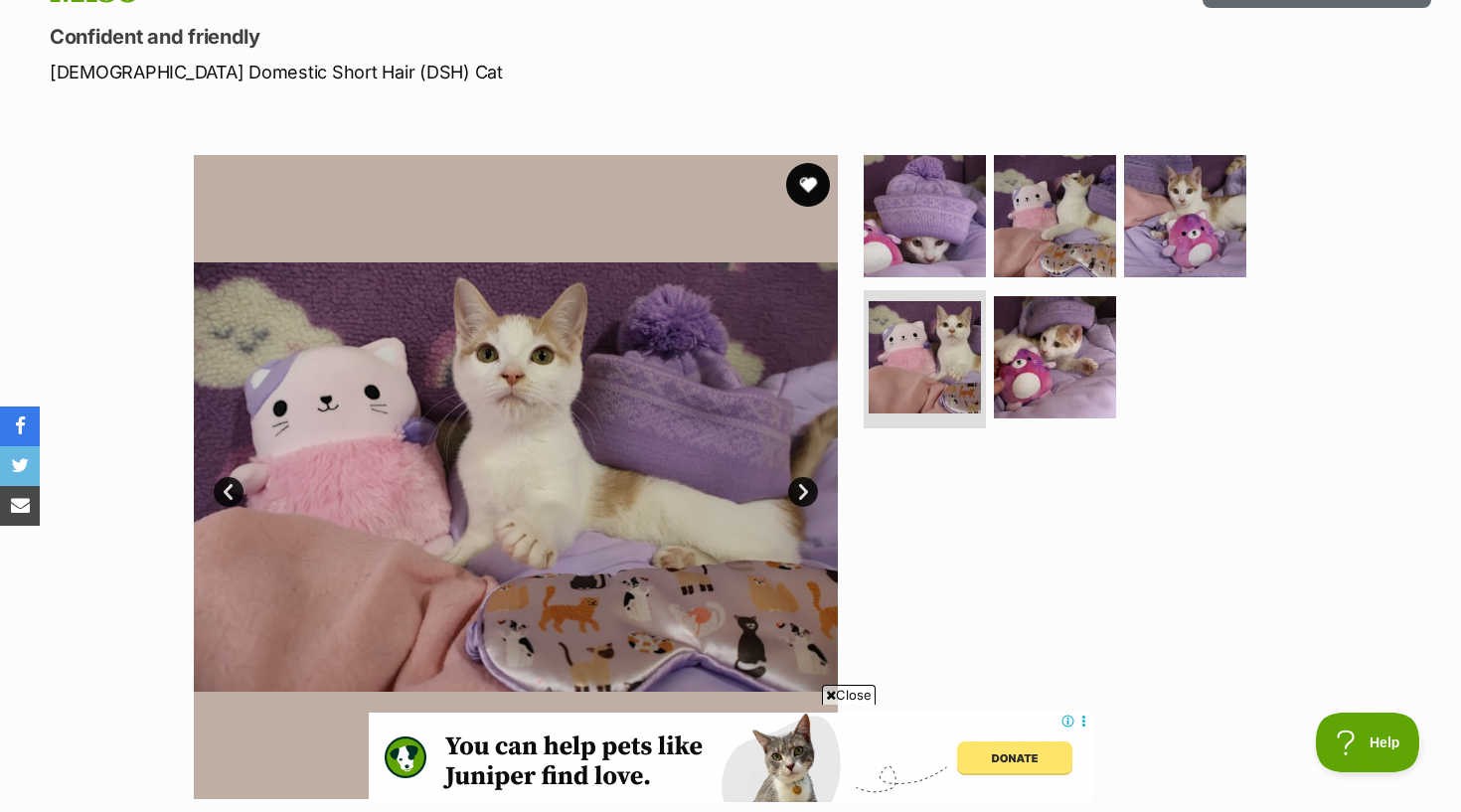 click at bounding box center (808, 185) 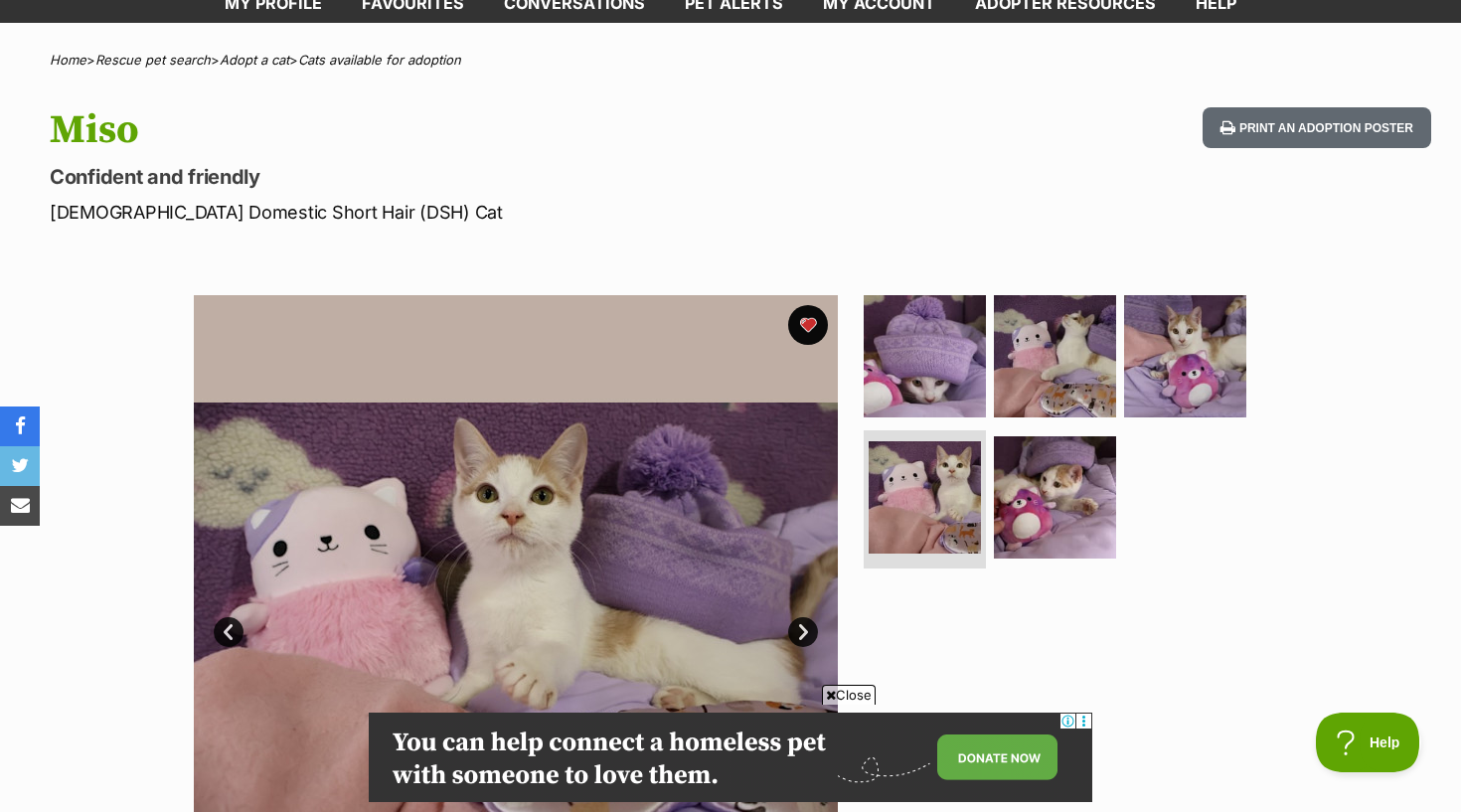 scroll, scrollTop: 126, scrollLeft: 0, axis: vertical 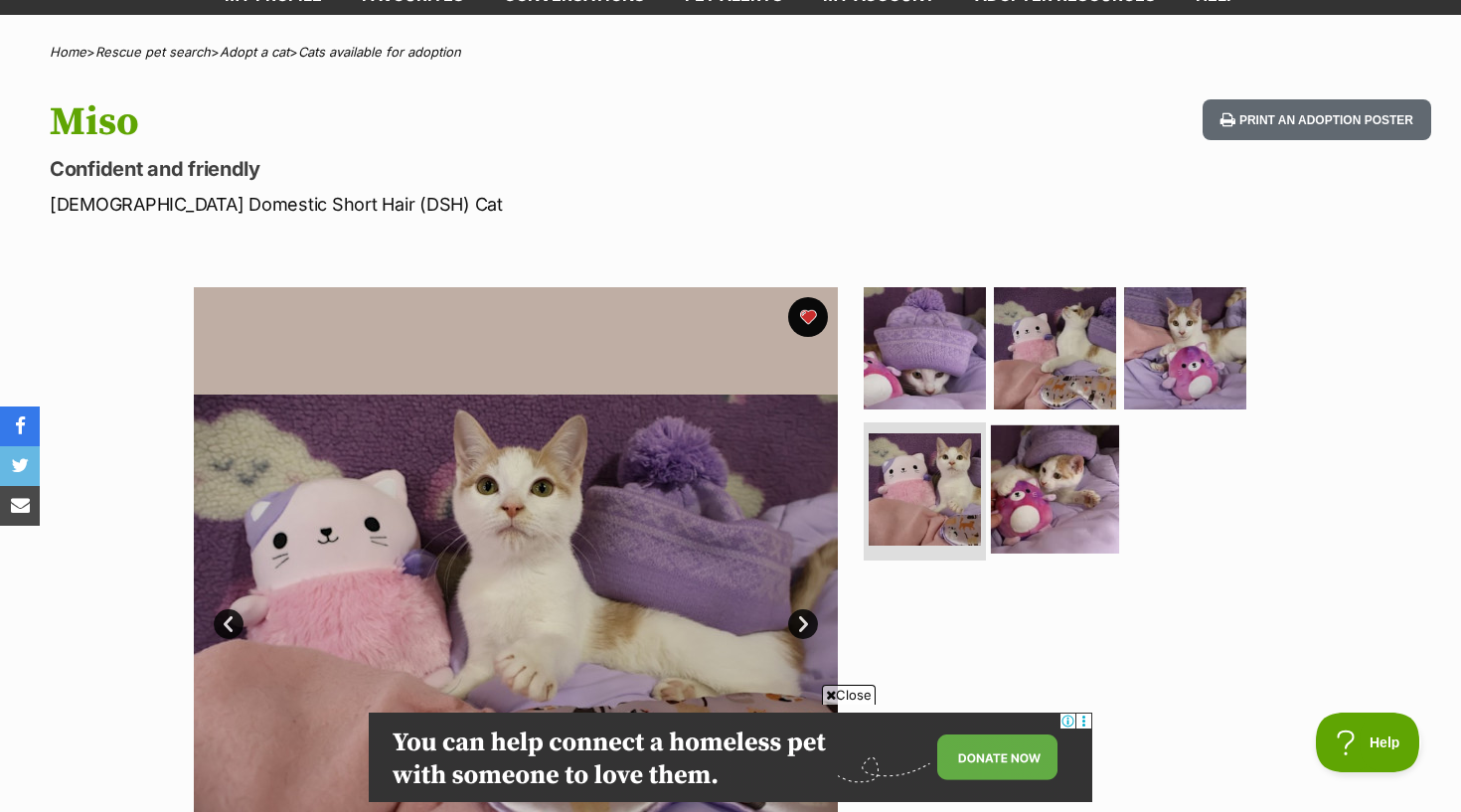 click at bounding box center [1055, 488] 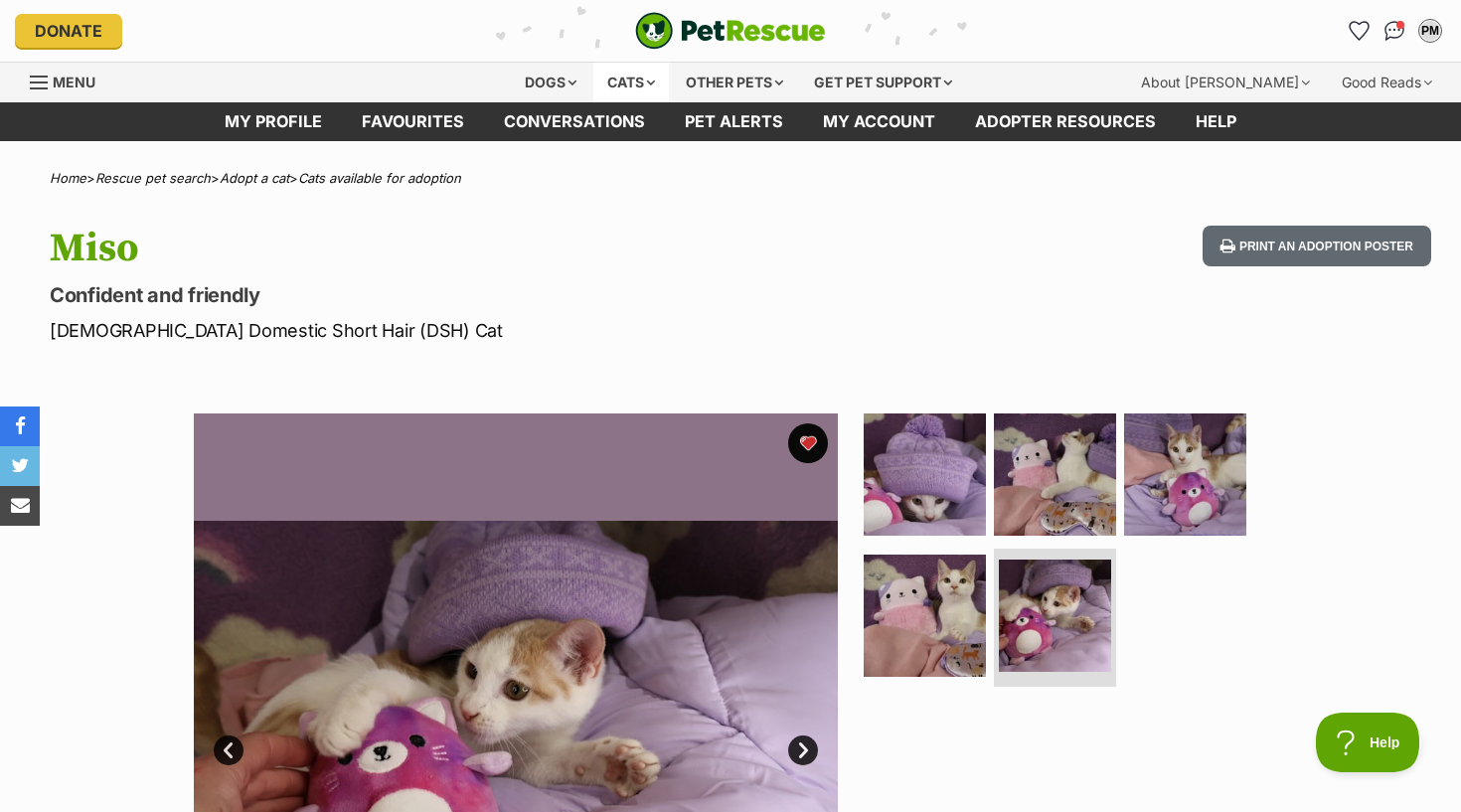 scroll, scrollTop: 0, scrollLeft: 0, axis: both 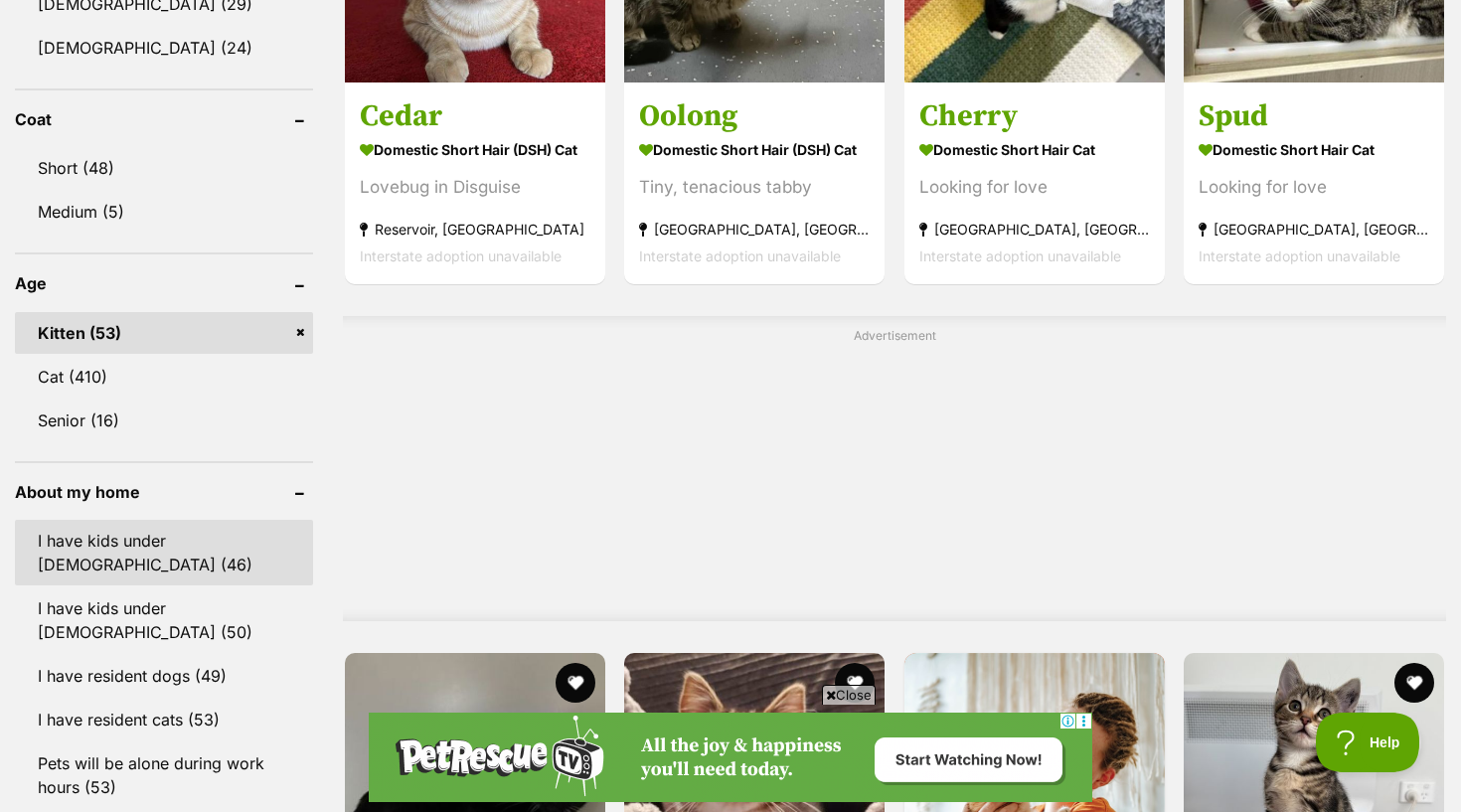 click on "I have kids under 5 years old (46)" at bounding box center [164, 553] 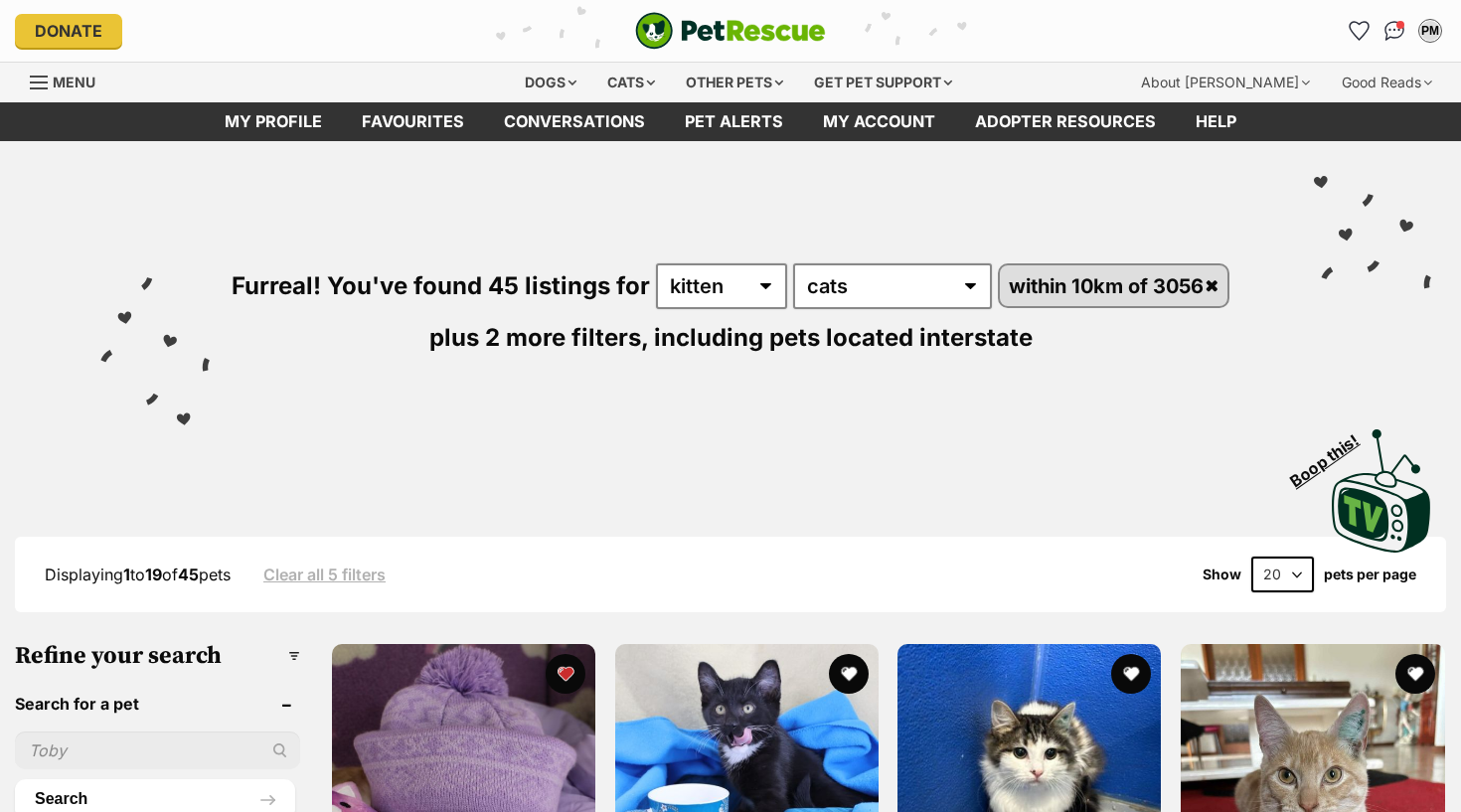 scroll, scrollTop: 0, scrollLeft: 0, axis: both 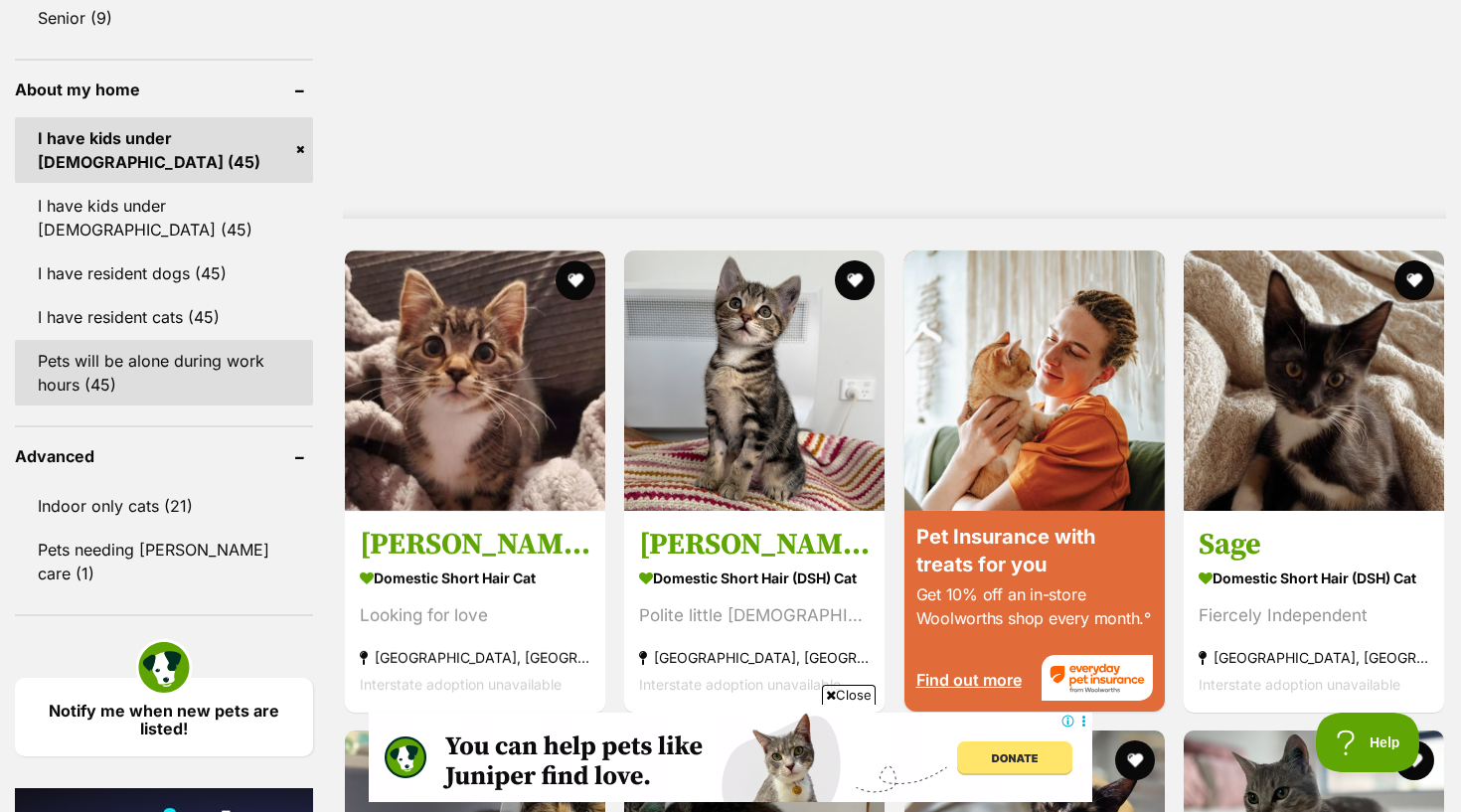 click on "Pets will be alone during work hours (45)" at bounding box center [164, 373] 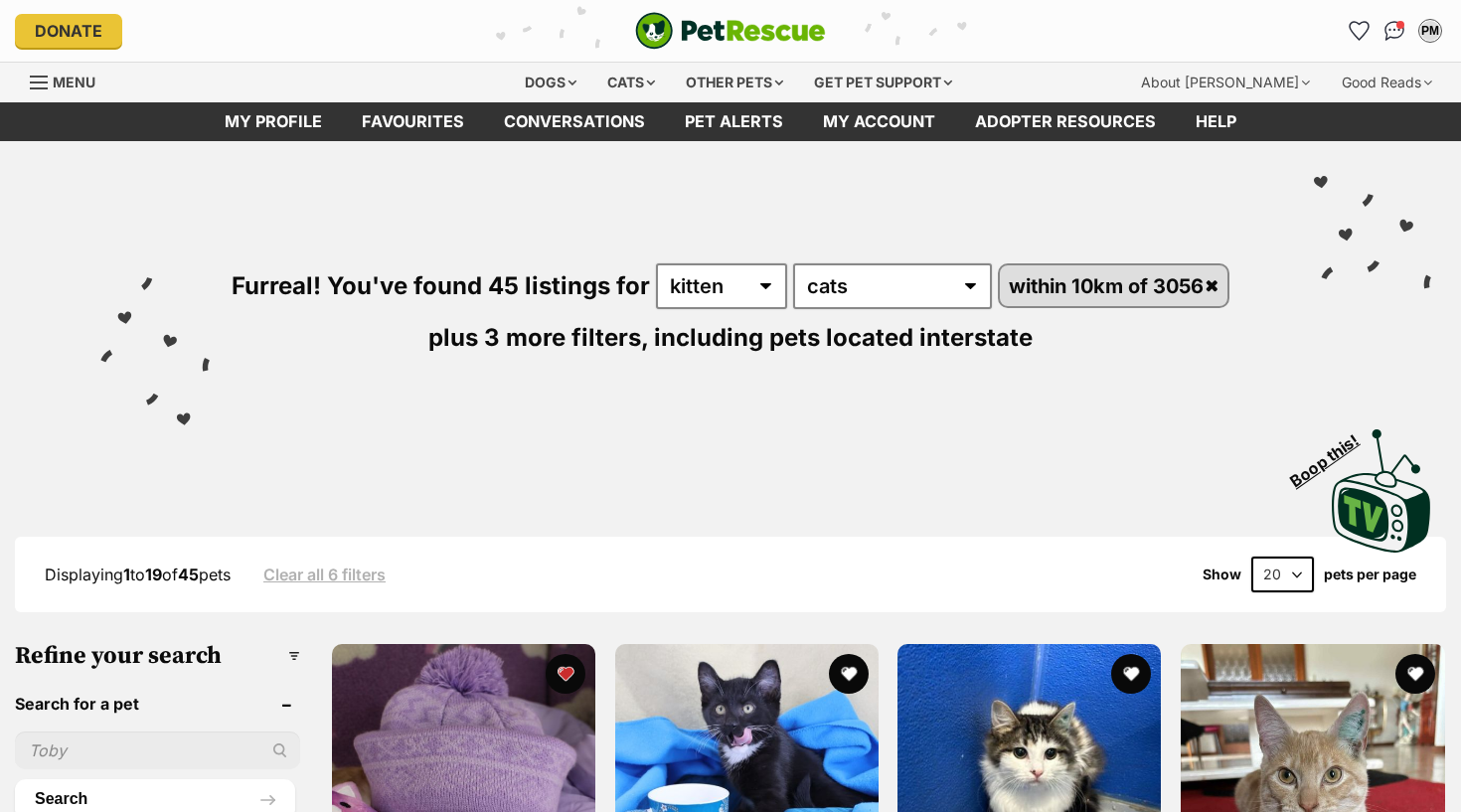 scroll, scrollTop: 90, scrollLeft: 0, axis: vertical 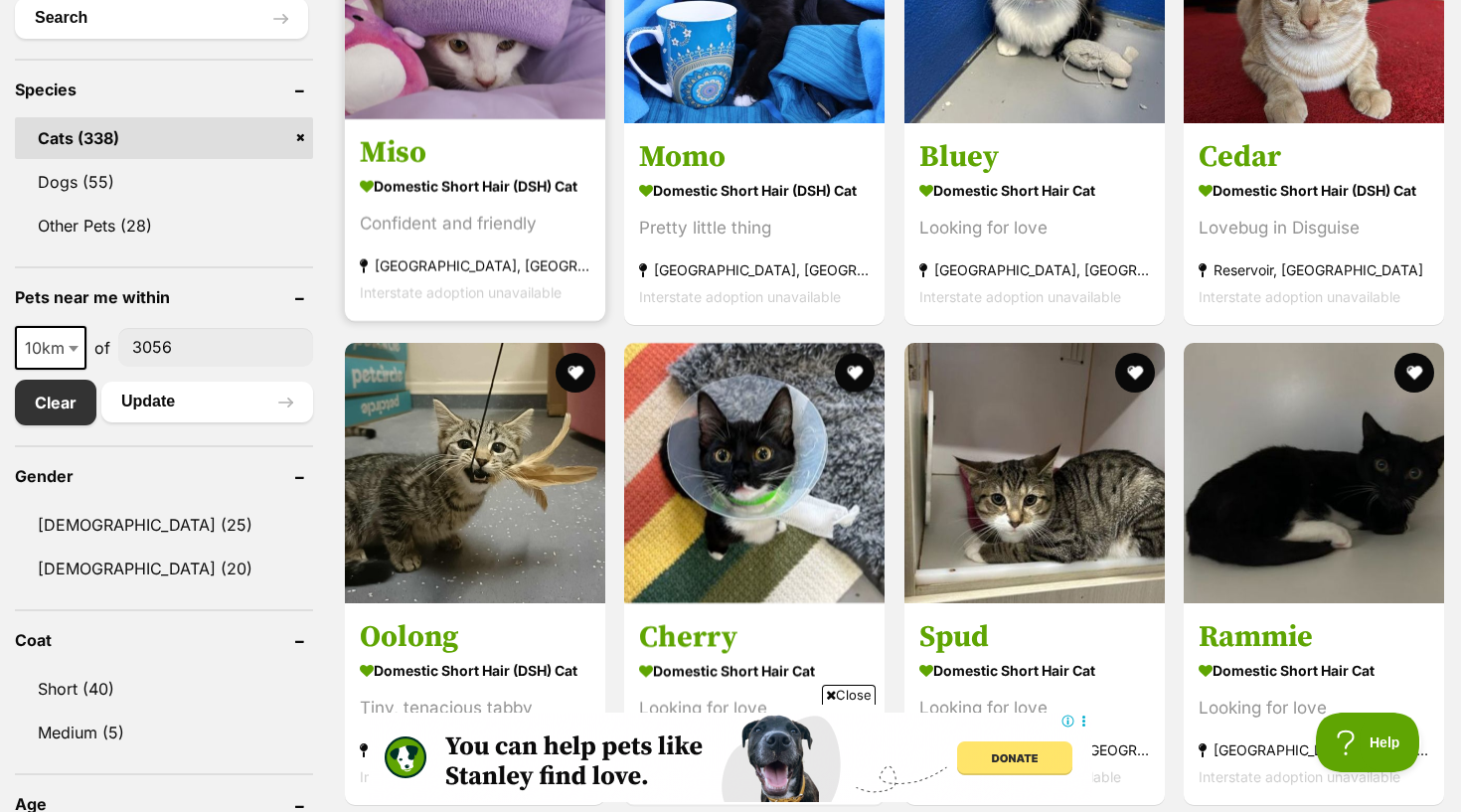 click on "Confident and friendly" at bounding box center (475, 223) 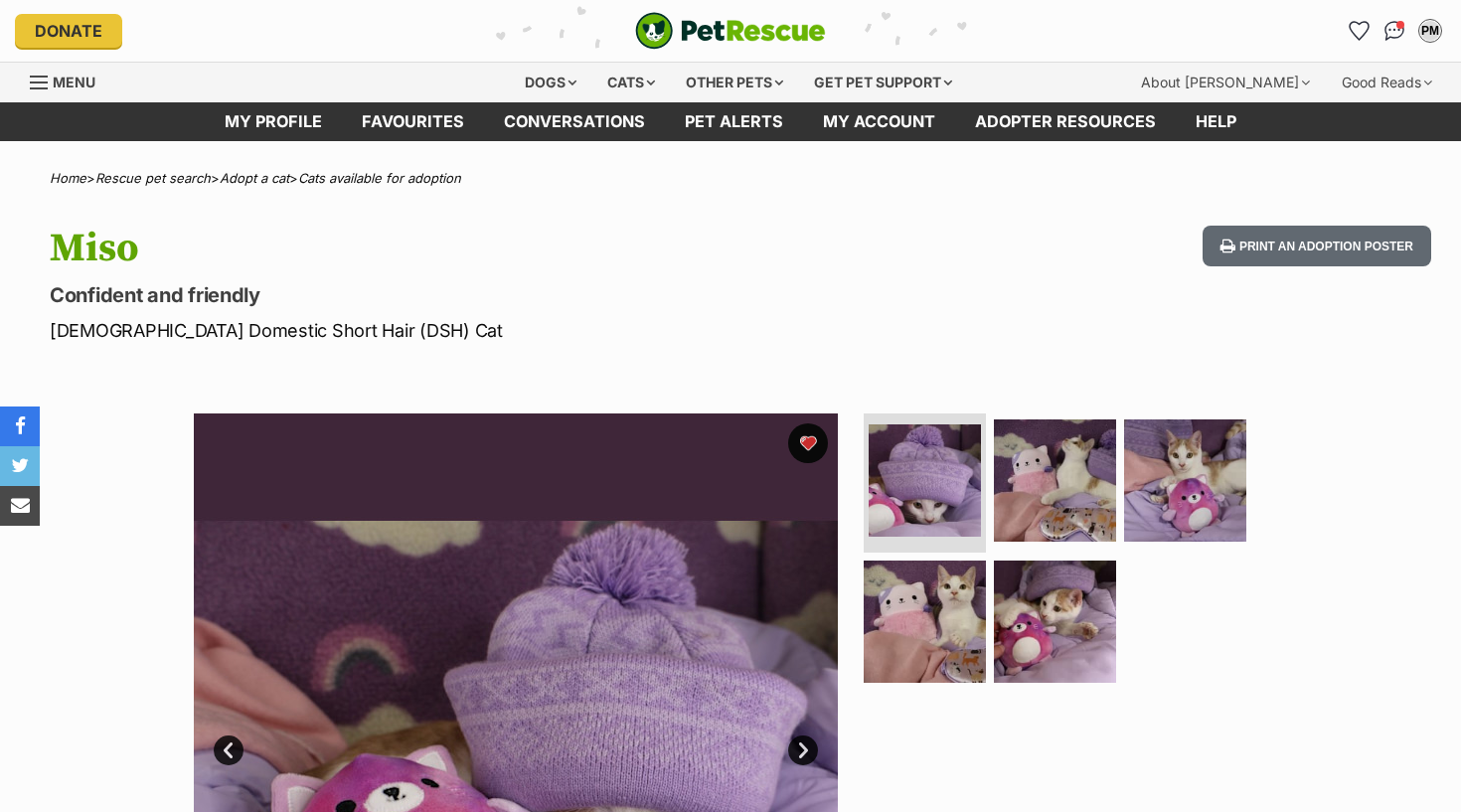 scroll, scrollTop: 0, scrollLeft: 0, axis: both 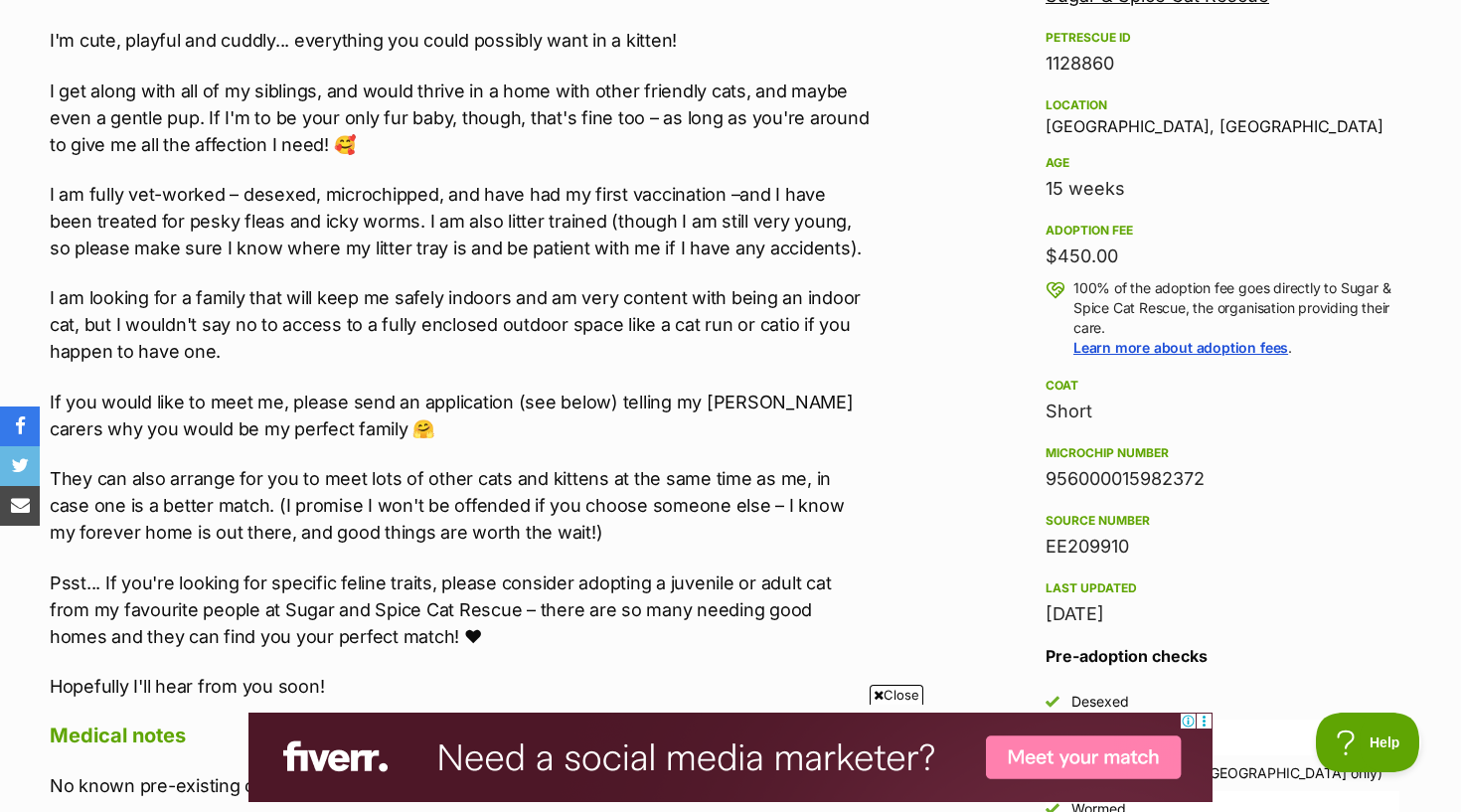 drag, startPoint x: 1049, startPoint y: 187, endPoint x: 1352, endPoint y: 209, distance: 303.79763 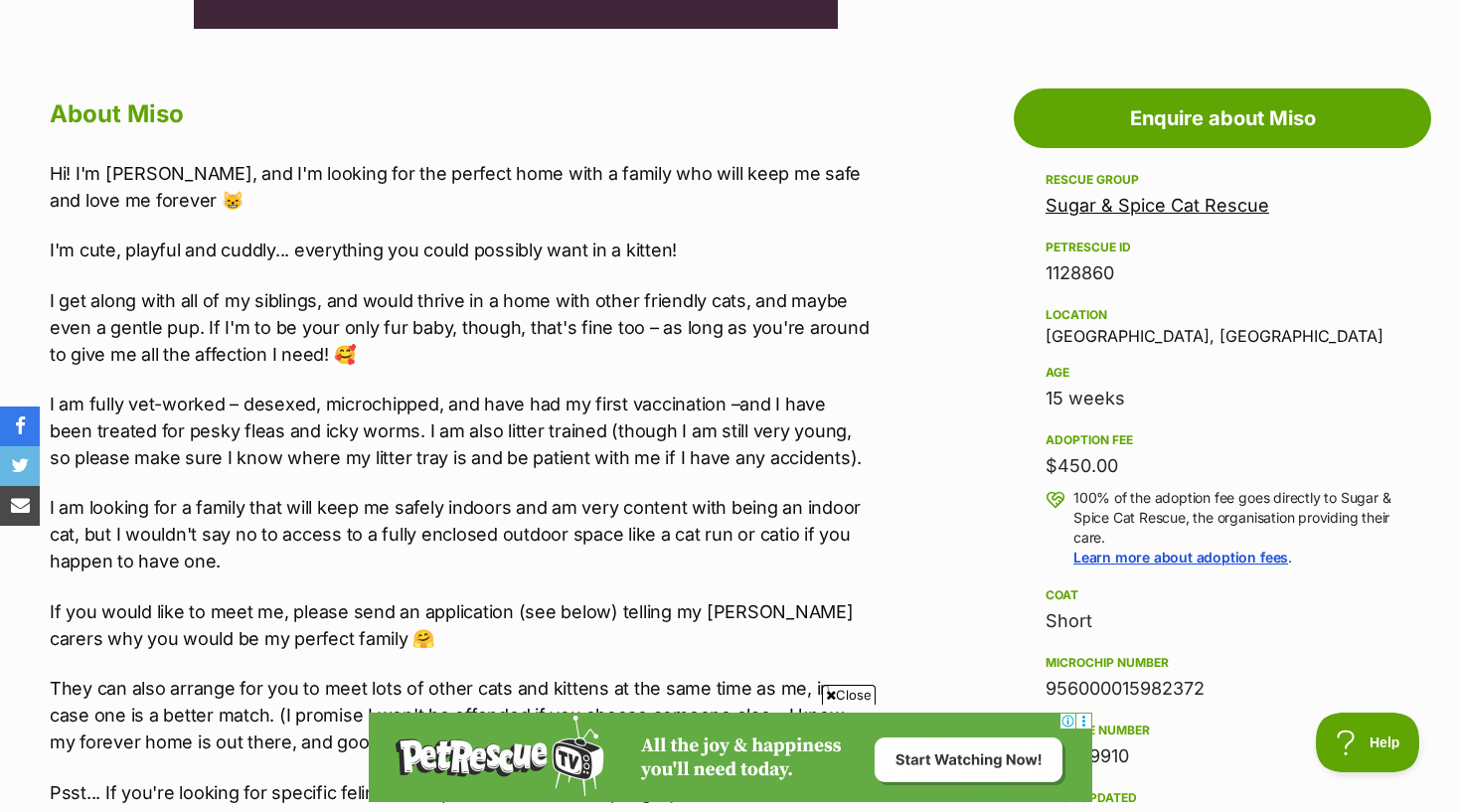 scroll, scrollTop: 0, scrollLeft: 0, axis: both 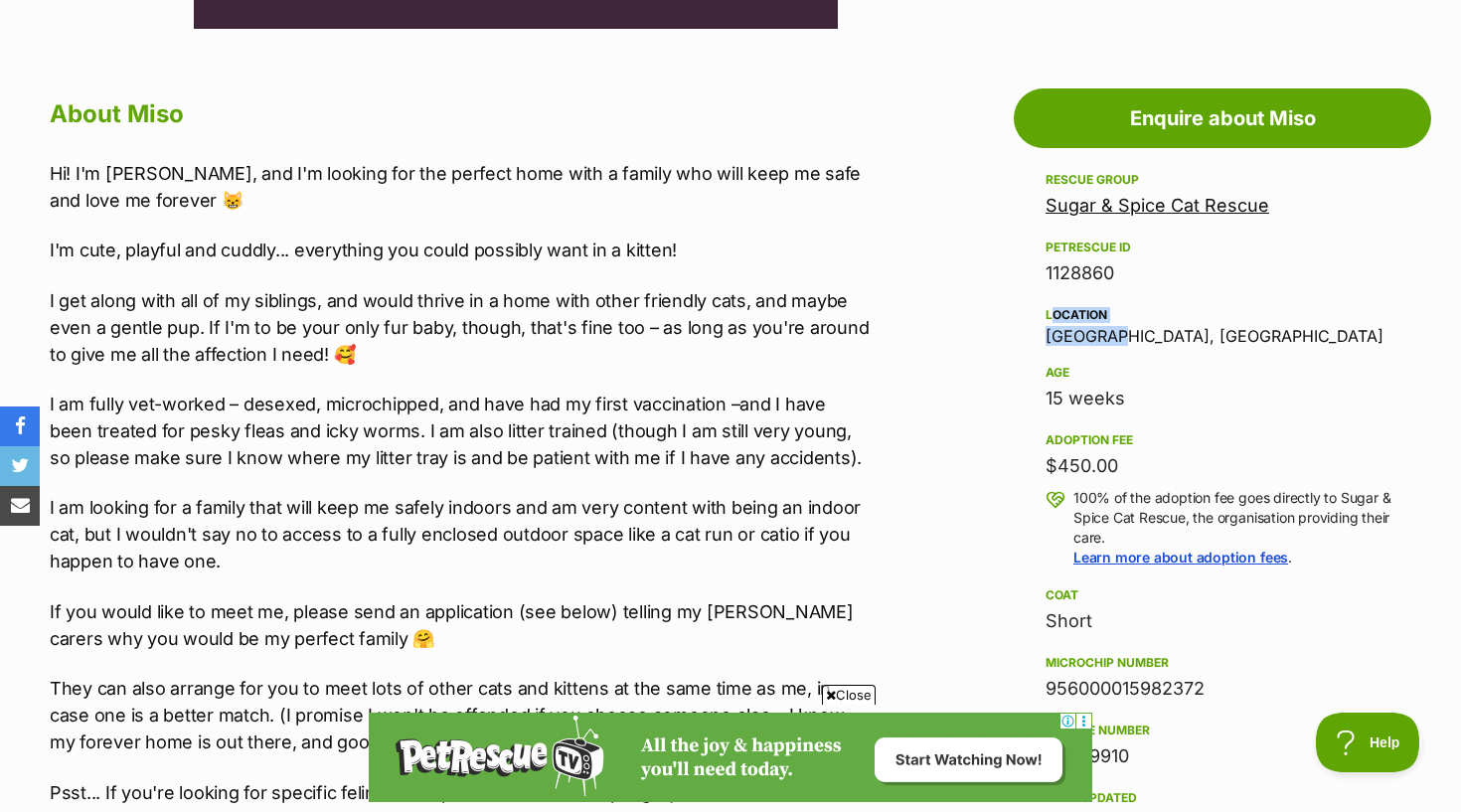 drag, startPoint x: 1038, startPoint y: 317, endPoint x: 1107, endPoint y: 332, distance: 70.6116 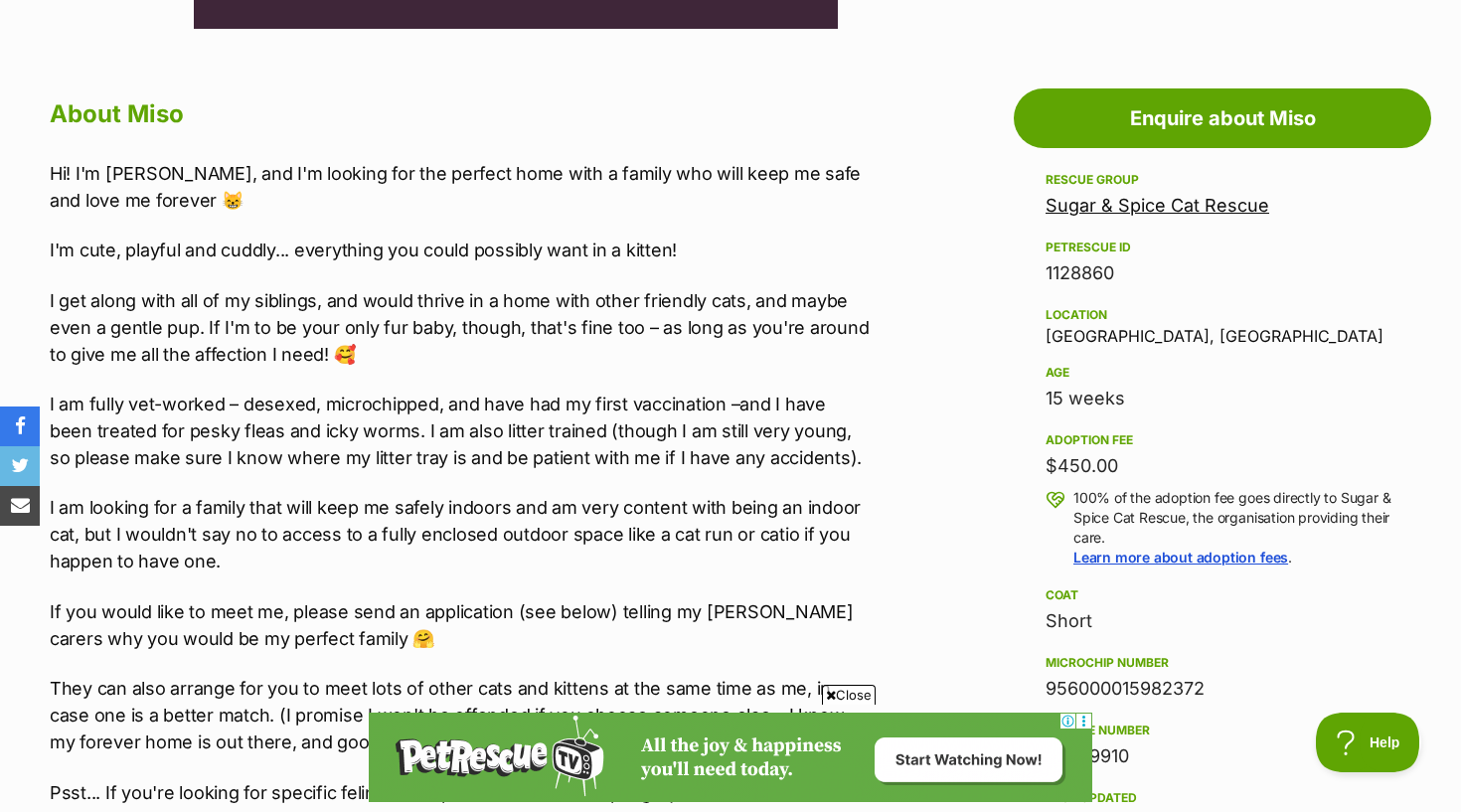 click on "Advertisement
Adoption information
I've been adopted!
This pet is no longer available
On Hold
Enquire about Miso
Find available pets like this!
Rescue group
Sugar & Spice Cat Rescue
PetRescue ID
1128860
Location
Essendon, VIC
Age
15 weeks
Adoption fee
$450.00
100% of the adoption fee goes directly to Sugar & Spice Cat Rescue, the organisation providing their care.
Learn more about adoption fees .
Coat
Short
Microchip number
956000015982372
Source number
EE209910
Last updated
11 Jul, 2025
Pre-adoption checks
Desexed
Vaccinated
Interstate adoption (VIC only)
Wormed
About Miso
Hi! I'm Miso, and I'm looking for the perfect home with a family who will keep me safe and love me forever 😸
Hopefully I'll hear from you soon!" at bounding box center [730, 1044] 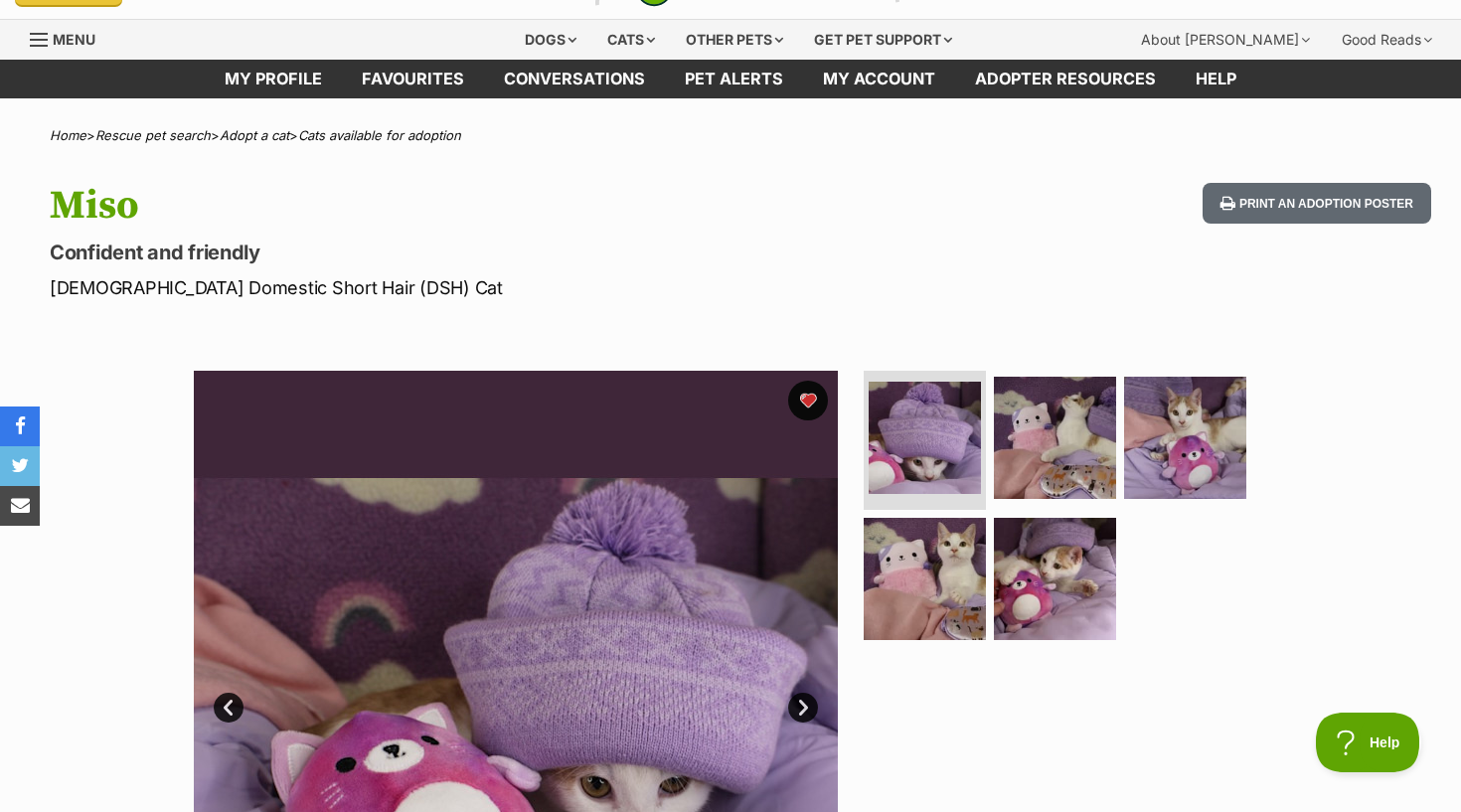 scroll, scrollTop: 47, scrollLeft: 0, axis: vertical 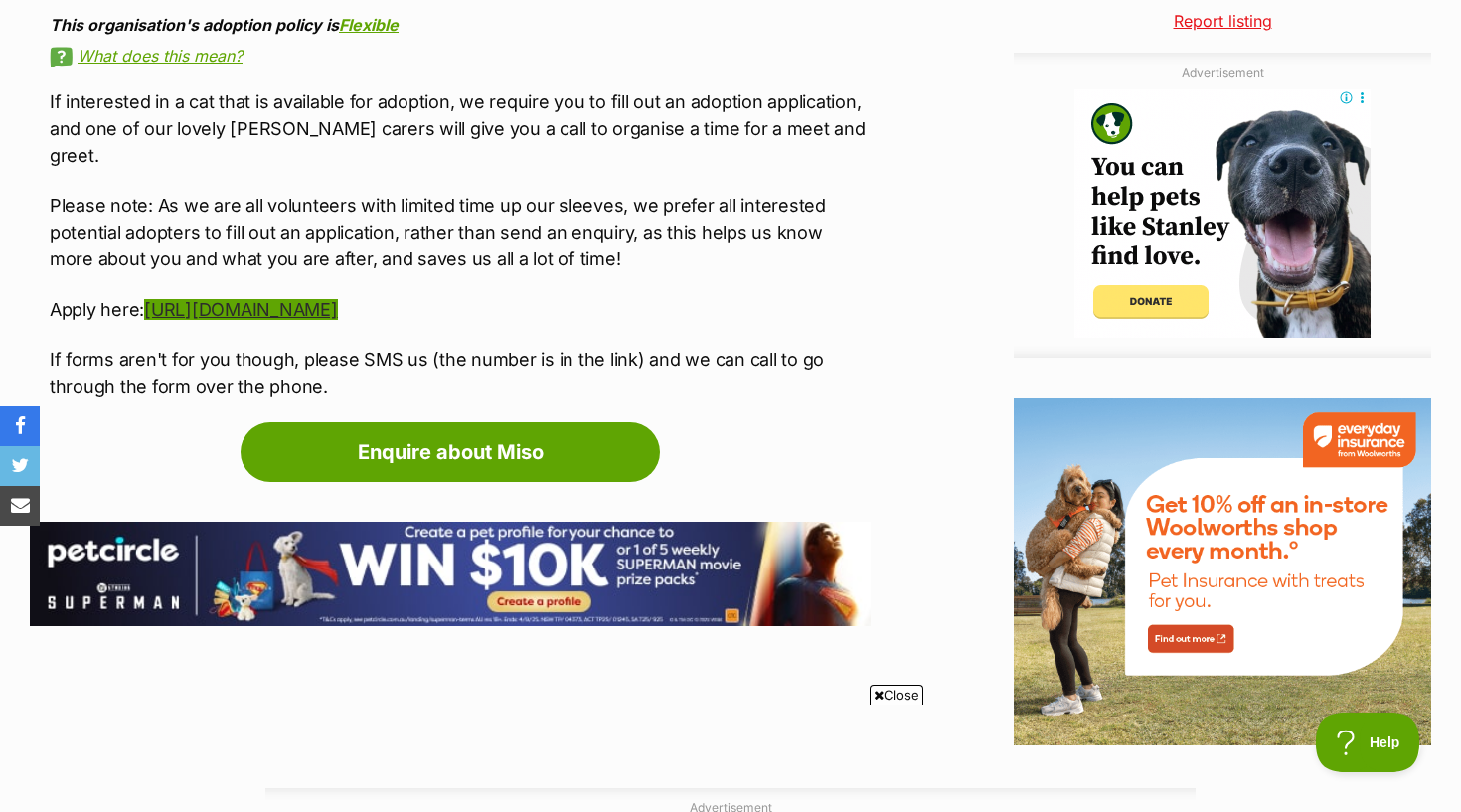 click on "https://form.jotform.com/sugarandspicecatrescue/cat-adoption-questionnaire" at bounding box center (241, 309) 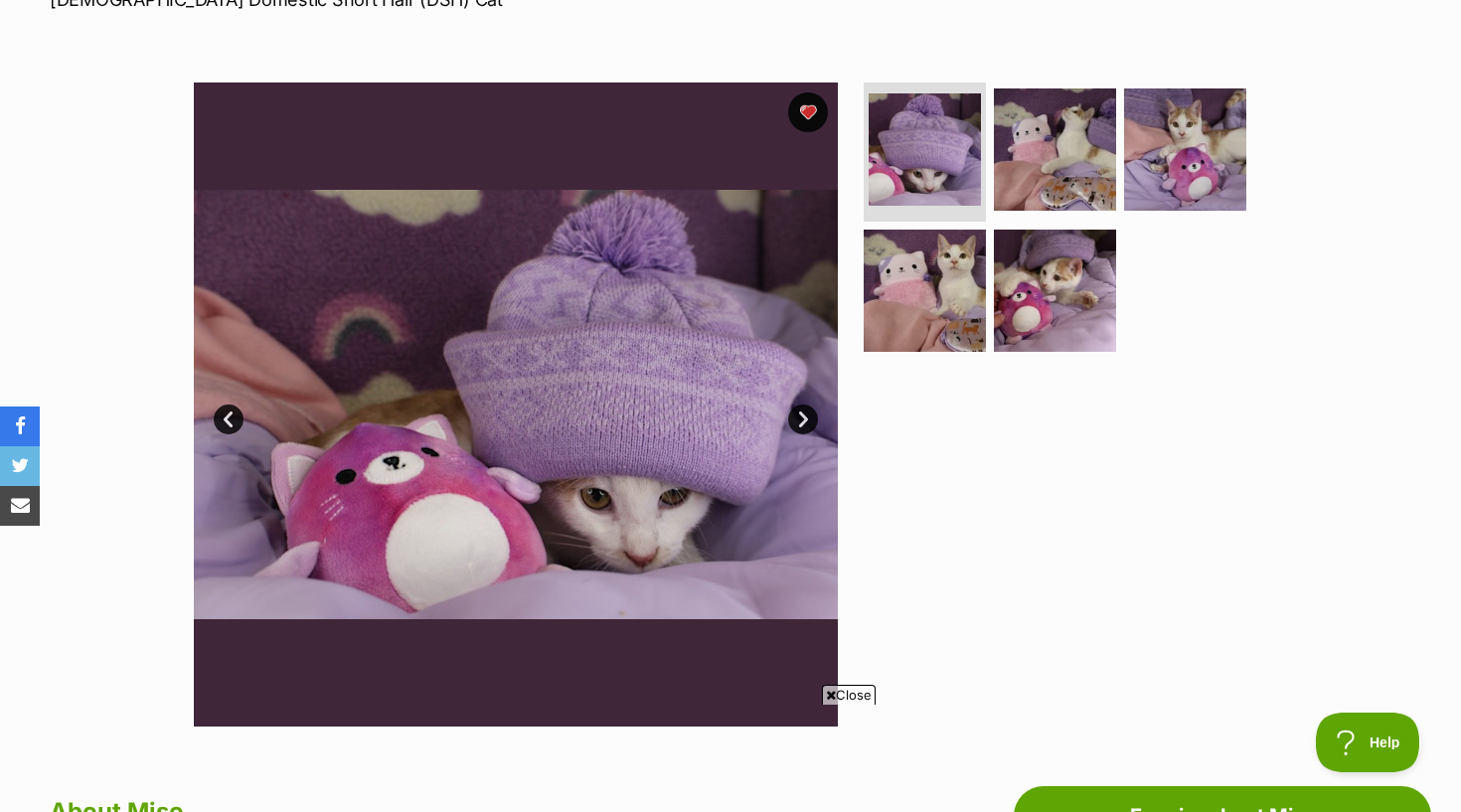 scroll, scrollTop: 0, scrollLeft: 0, axis: both 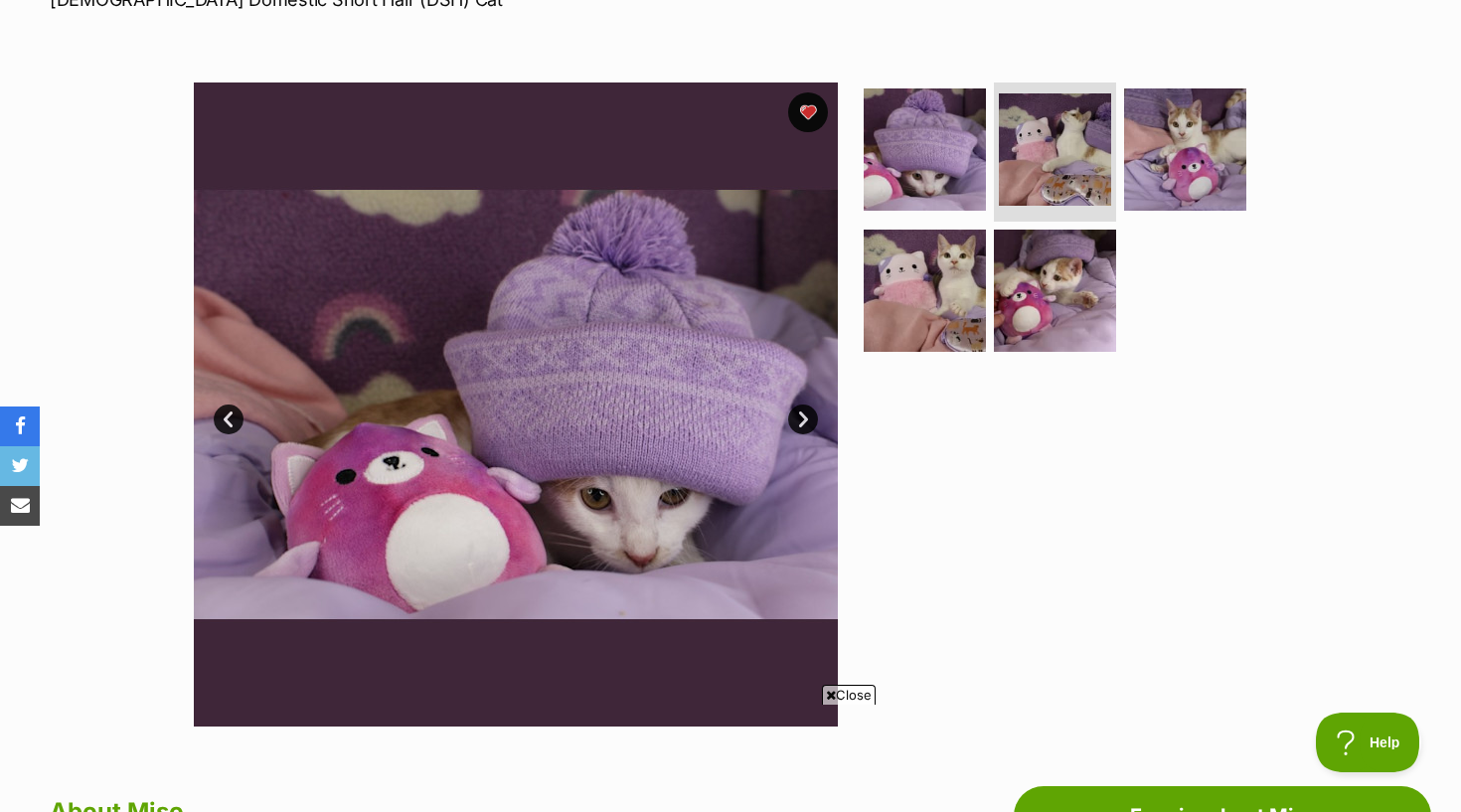 click on "Next" at bounding box center (803, 419) 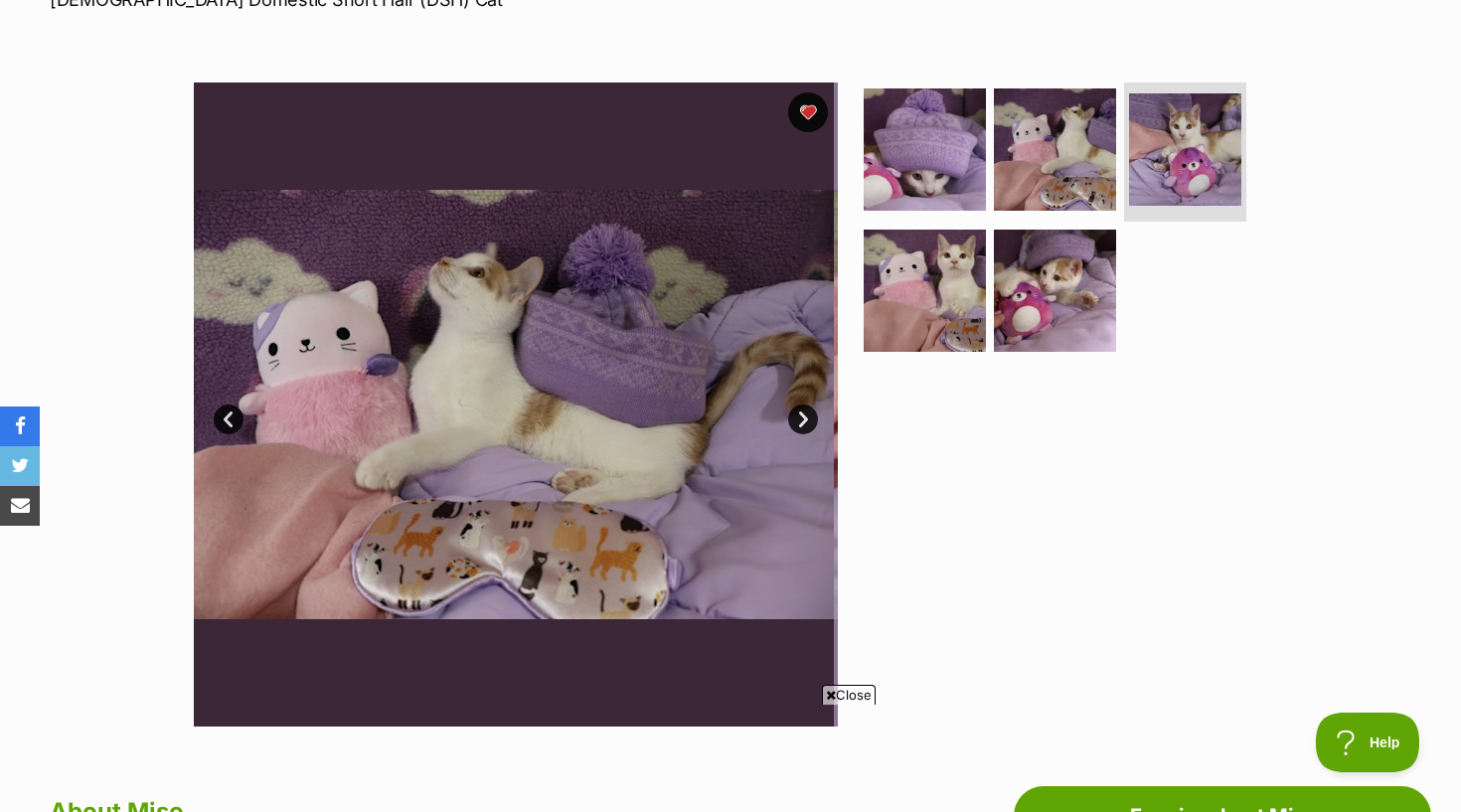click on "Next" at bounding box center [803, 419] 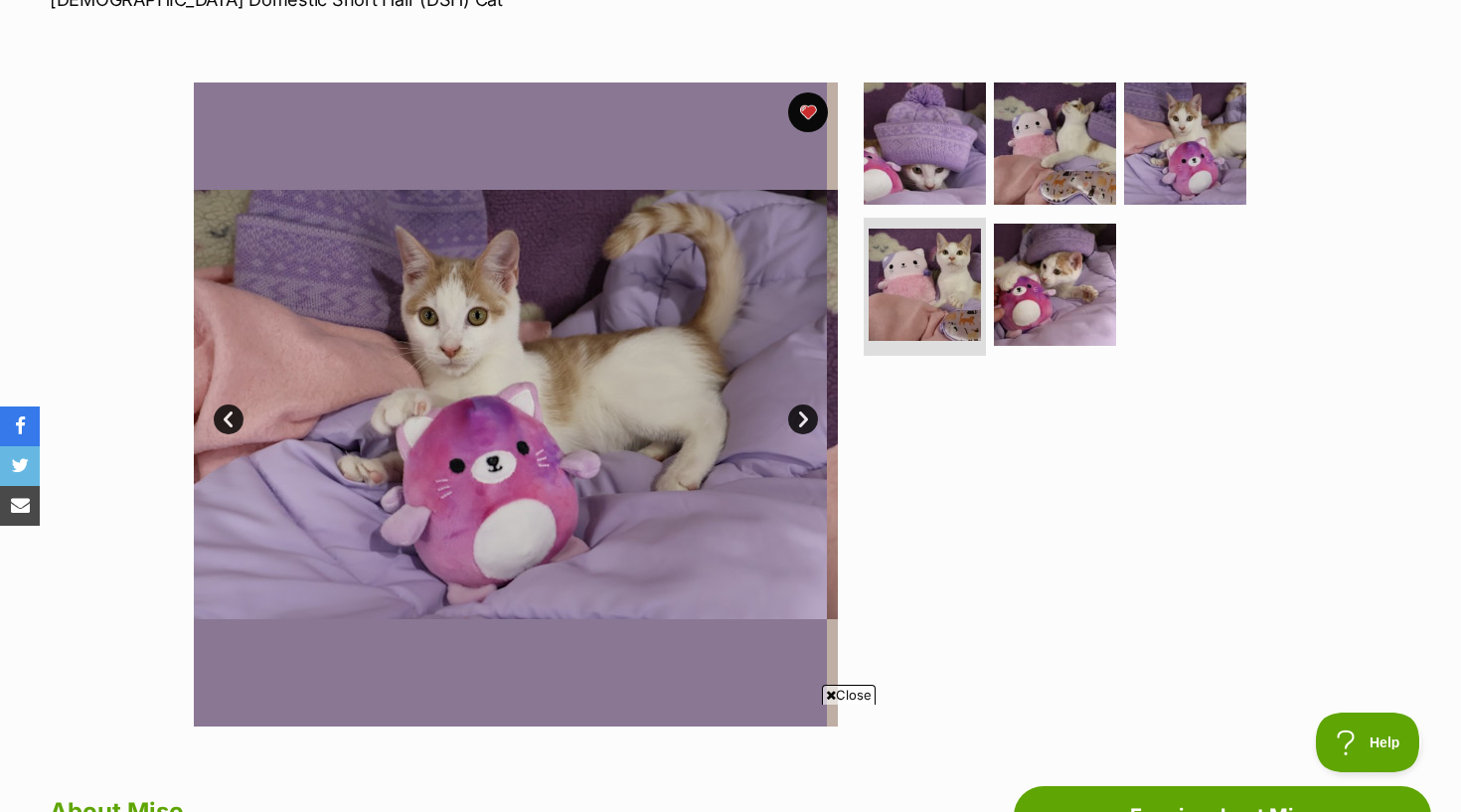 click on "Next" at bounding box center [803, 419] 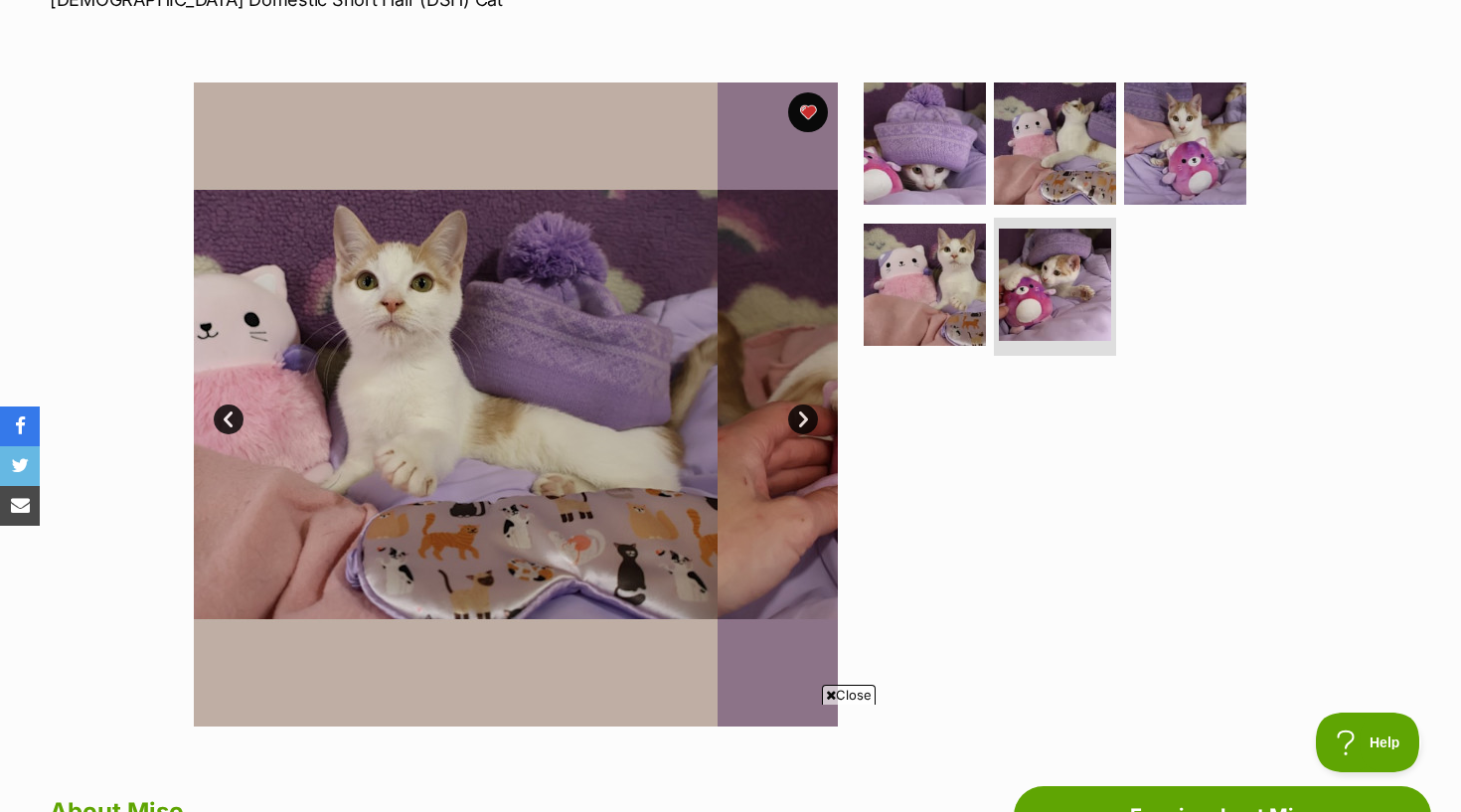 click on "Next" at bounding box center [803, 419] 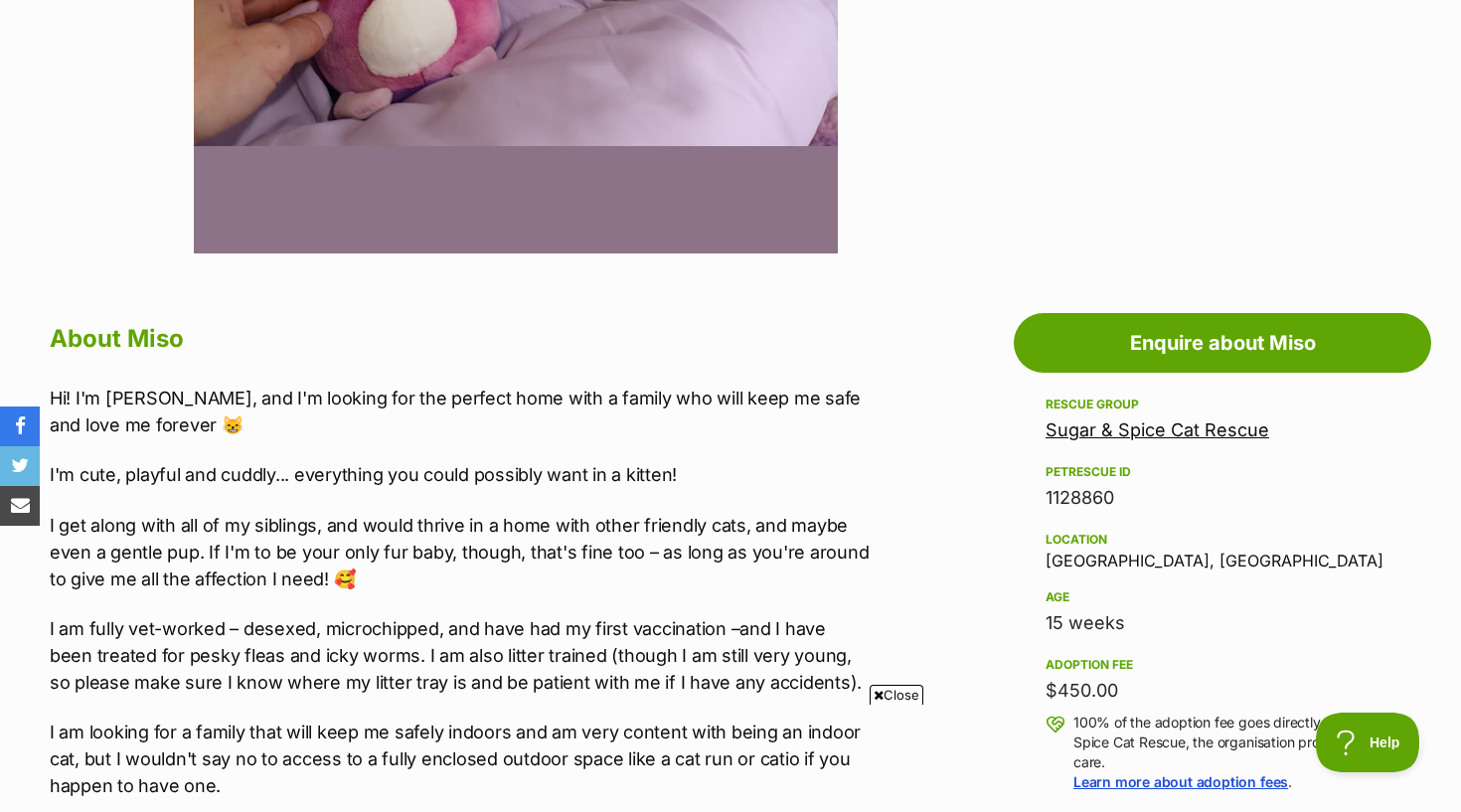 scroll, scrollTop: 804, scrollLeft: 0, axis: vertical 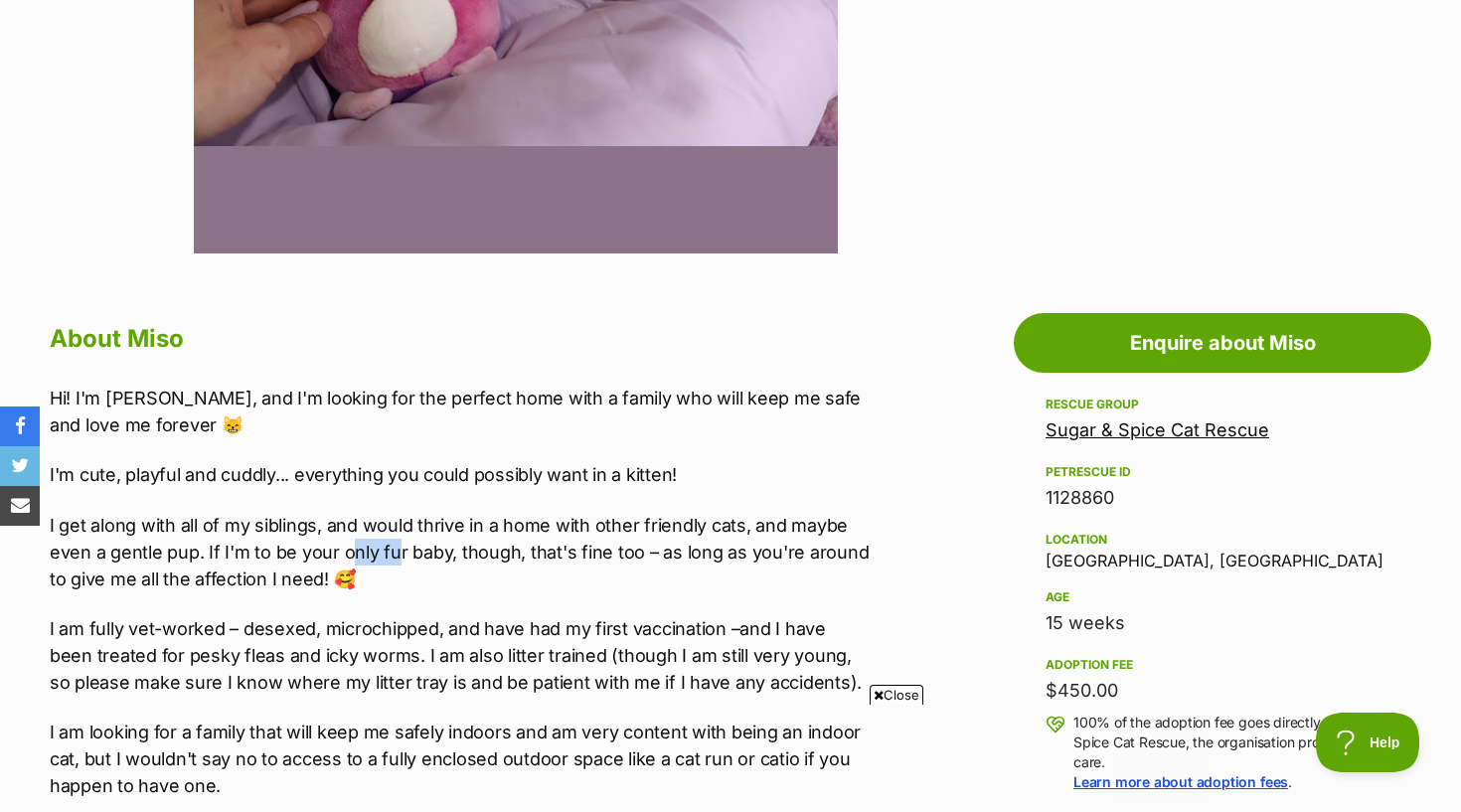 drag, startPoint x: 352, startPoint y: 545, endPoint x: 386, endPoint y: 555, distance: 35.44009 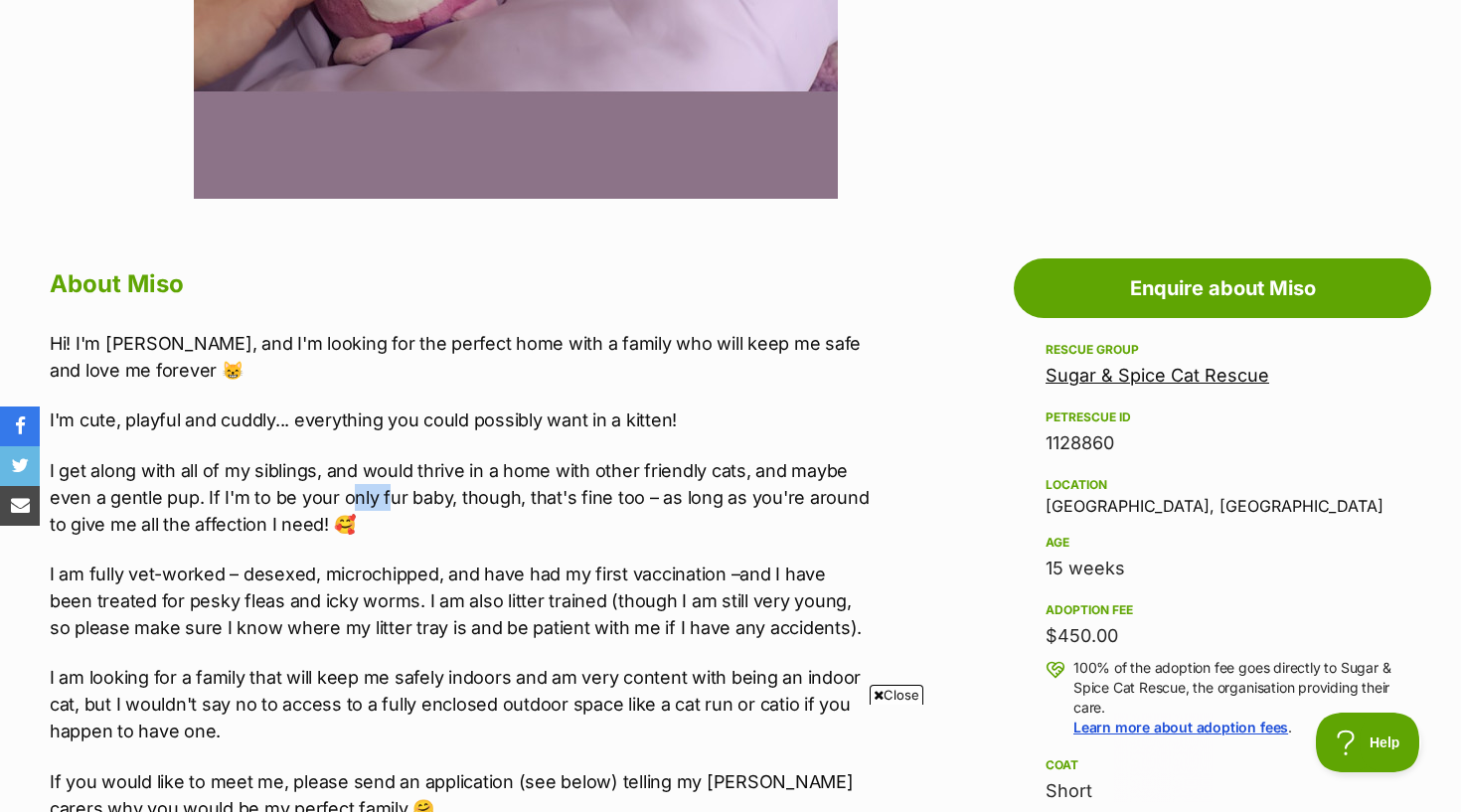 scroll, scrollTop: 856, scrollLeft: 0, axis: vertical 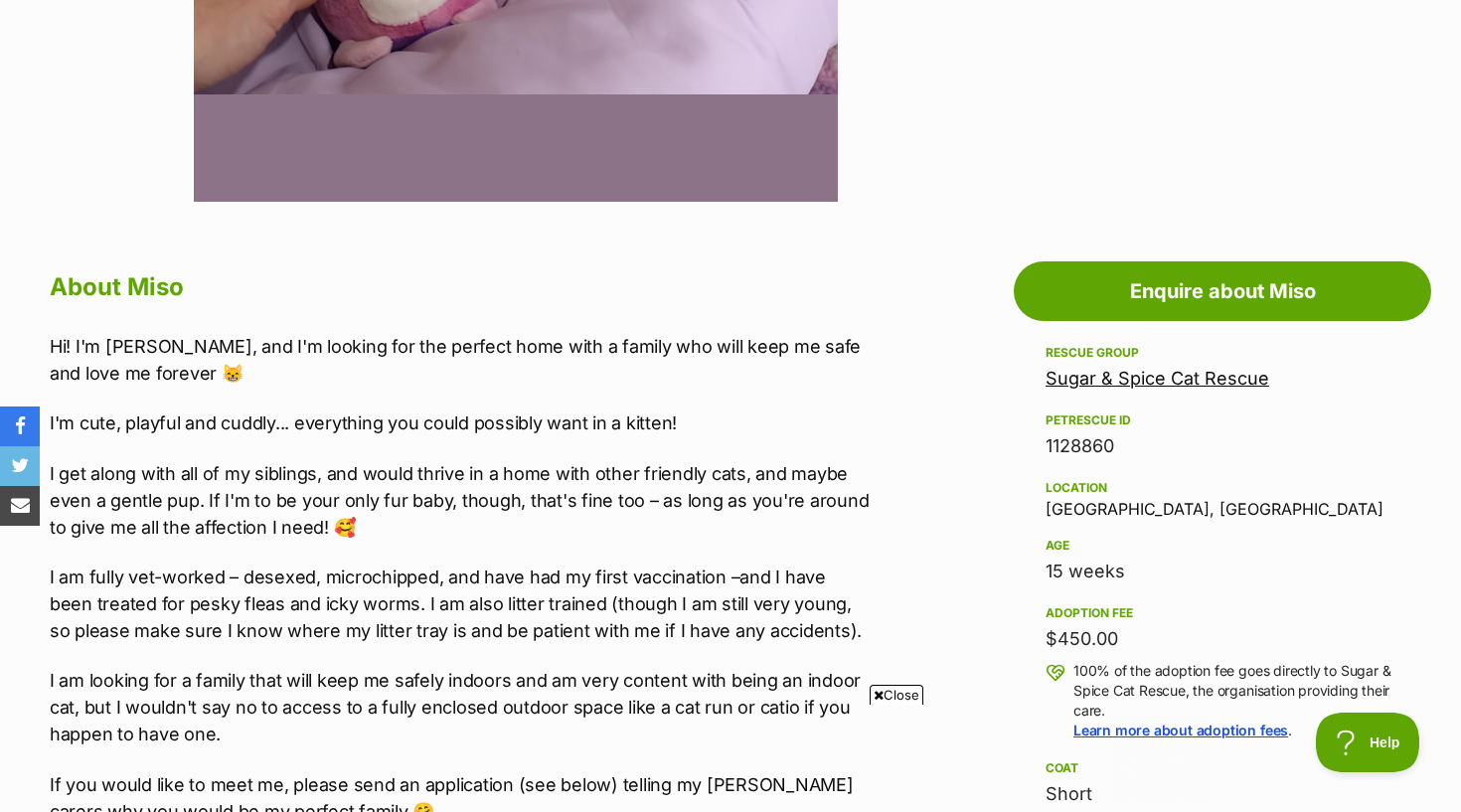 click on "Hi! I'm Miso, and I'm looking for the perfect home with a family who will keep me safe and love me forever 😸
I'm cute, playful and cuddly... everything you could possibly want in a kitten!
I get along with all of my siblings, and would thrive in a home with other friendly cats, and maybe even a gentle pup. If I'm to be your only fur baby, though, that's fine too – as long as you're around to give me all the affection I need! 🥰
I am fully vet-worked – desexed, microchipped, and have had my first vaccination –and I have been treated for pesky fleas and icky worms. I am also litter trained (though I am still very young, so please make sure I know where my litter tray is and be patient with me if I have any accidents).
I am looking for a family that will keep me safely indoors and am very content with being an indoor cat, but I wouldn't say no to access to a fully enclosed outdoor space like a cat run or catio if you happen to have one.
Hopefully I'll hear from you soon!" at bounding box center (460, 708) 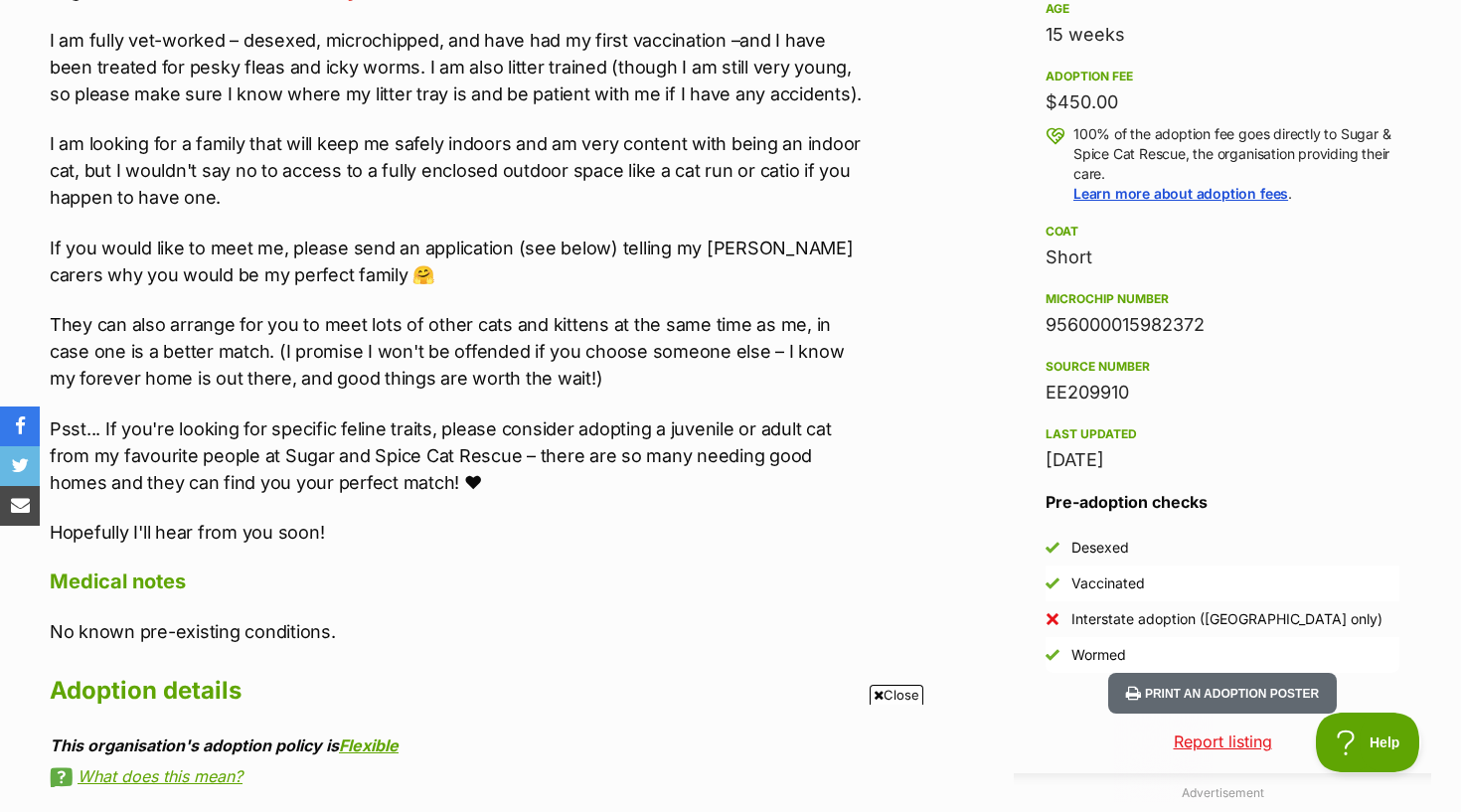 scroll, scrollTop: 1391, scrollLeft: 0, axis: vertical 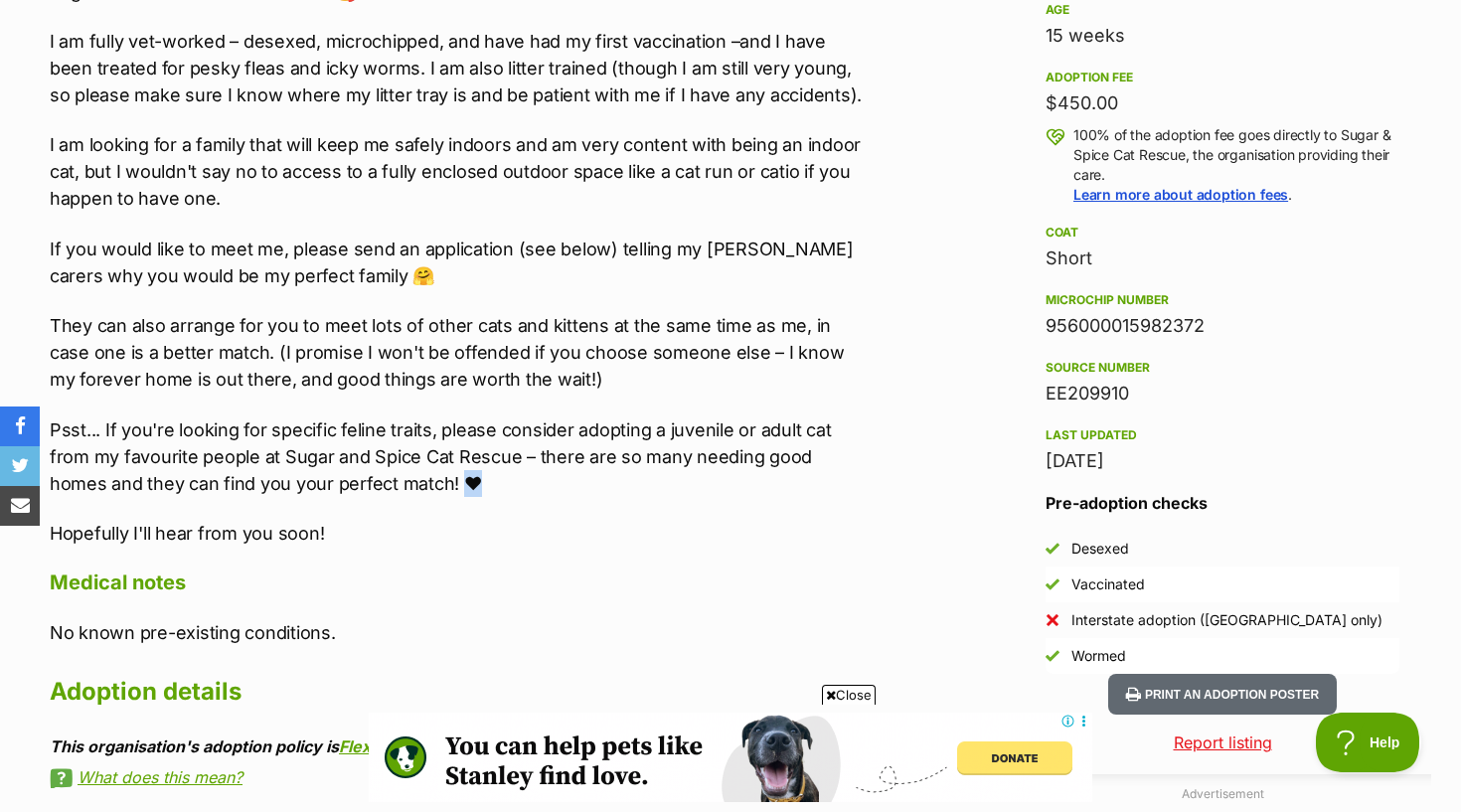 click on "Psst... If you're looking for specific feline traits, please consider adopting a juvenile or adult cat from my favourite people at Sugar and Spice Cat Rescue – there are so many needing good homes and they can find you your perfect match! ♥" at bounding box center [460, 456] 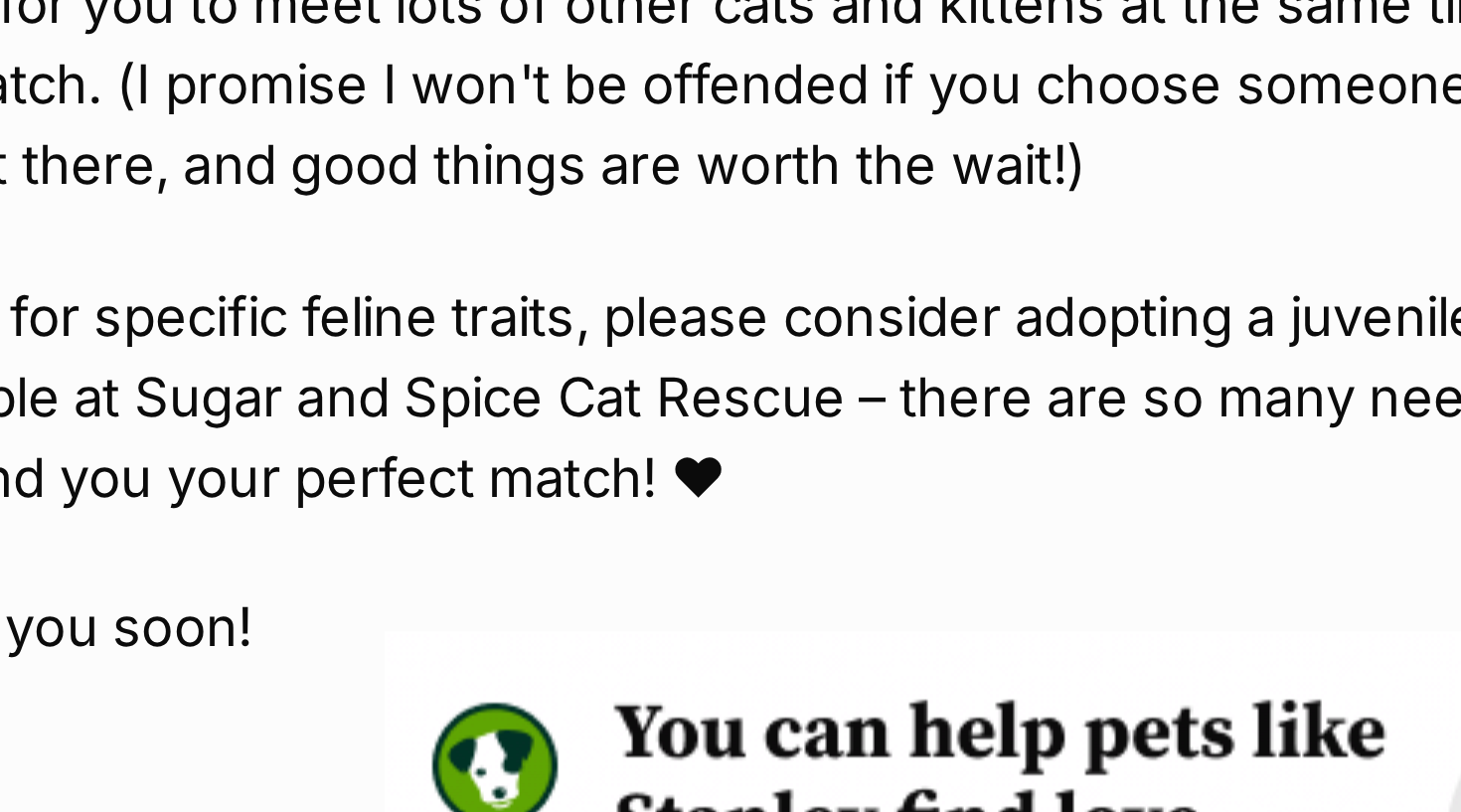 click on "Hi! I'm Miso, and I'm looking for the perfect home with a family who will keep me safe and love me forever 😸
I'm cute, playful and cuddly... everything you could possibly want in a kitten!
I get along with all of my siblings, and would thrive in a home with other friendly cats, and maybe even a gentle pup. If I'm to be your only fur baby, though, that's fine too – as long as you're around to give me all the affection I need! 🥰
I am fully vet-worked – desexed, microchipped, and have had my first vaccination –and I have been treated for pesky fleas and icky worms. I am also litter trained (though I am still very young, so please make sure I know where my litter tray is and be patient with me if I have any accidents).
I am looking for a family that will keep me safely indoors and am very content with being an indoor cat, but I wouldn't say no to access to a fully enclosed outdoor space like a cat run or catio if you happen to have one.
Hopefully I'll hear from you soon!" at bounding box center [460, 350] 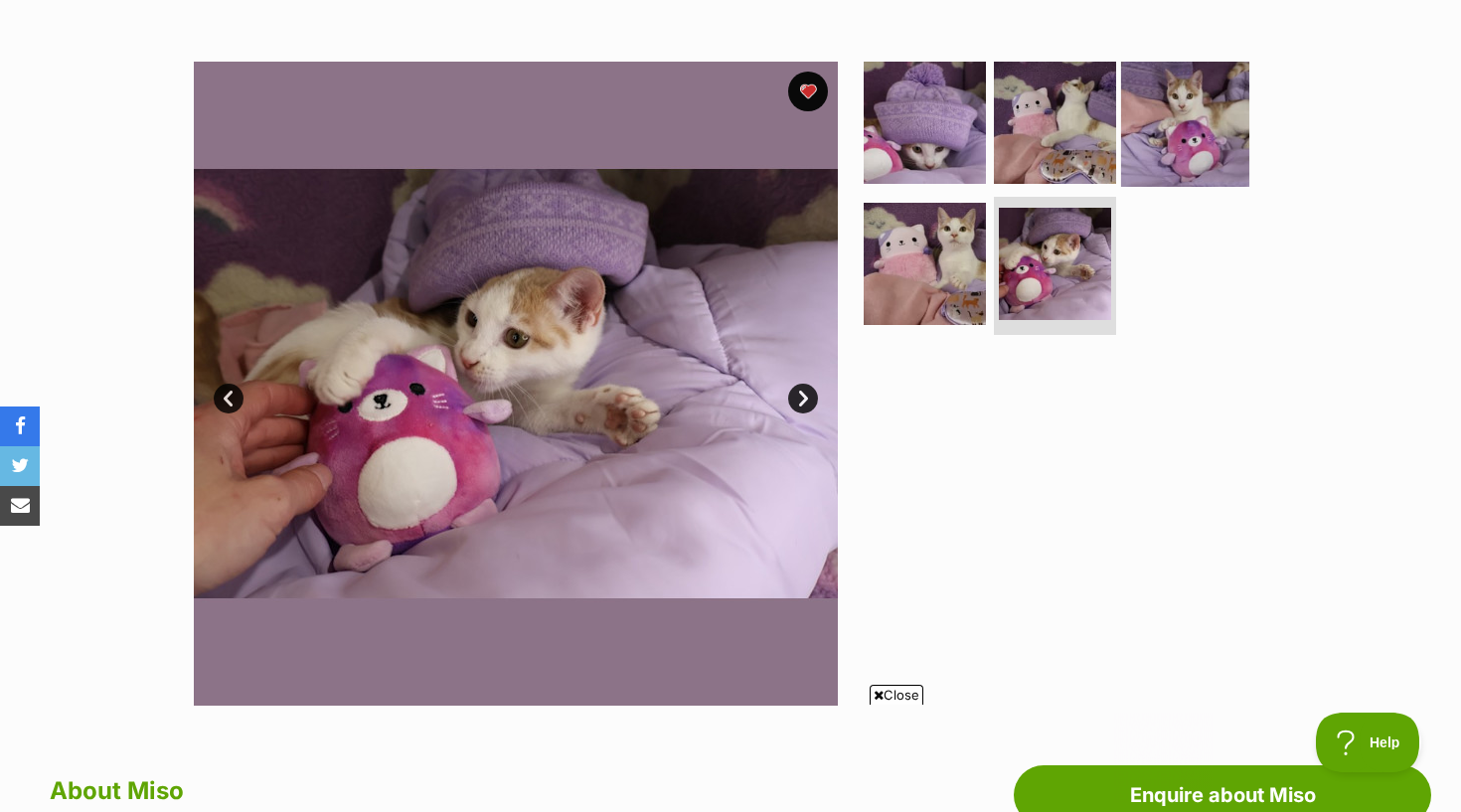 scroll, scrollTop: 354, scrollLeft: 0, axis: vertical 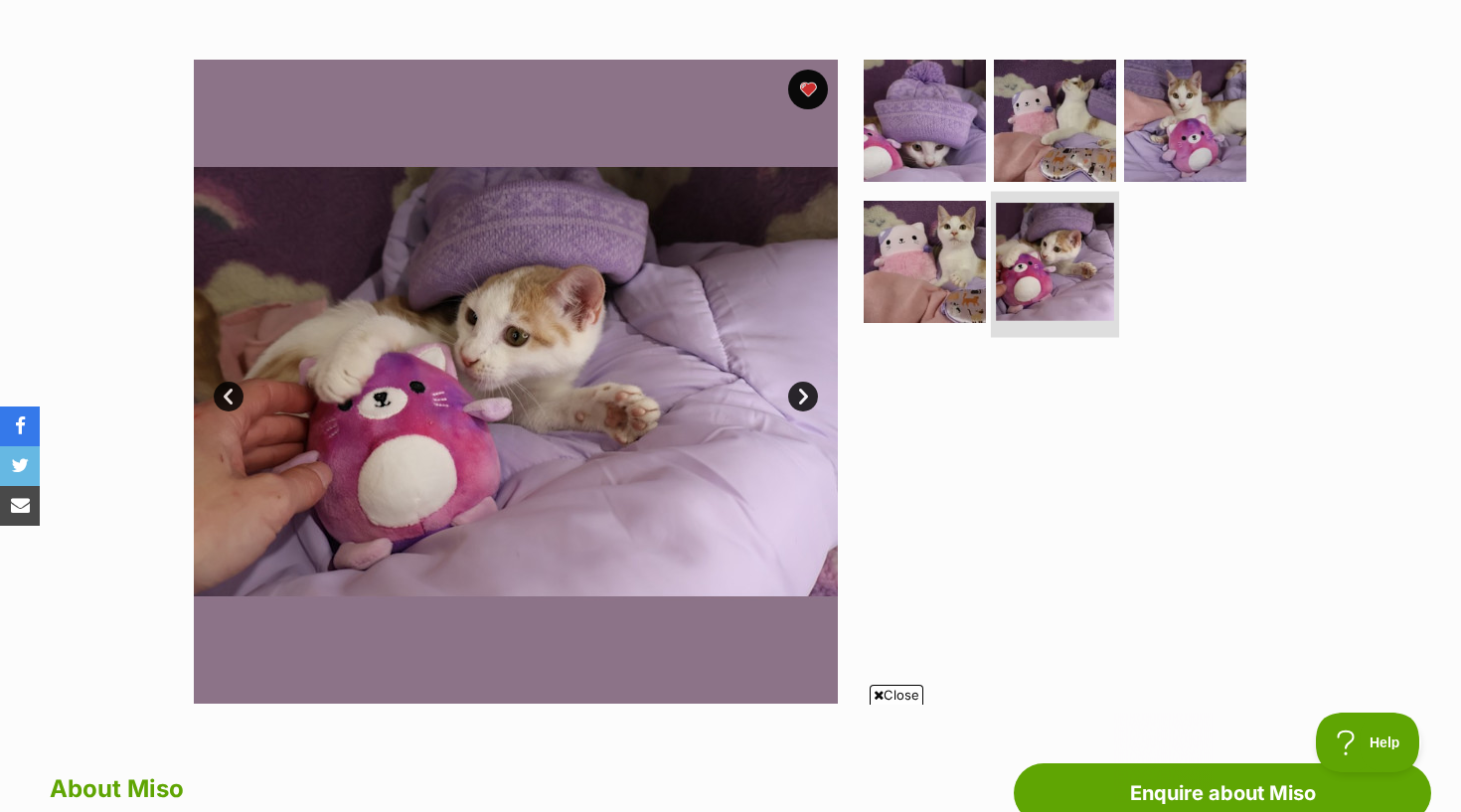 click at bounding box center [1055, 261] 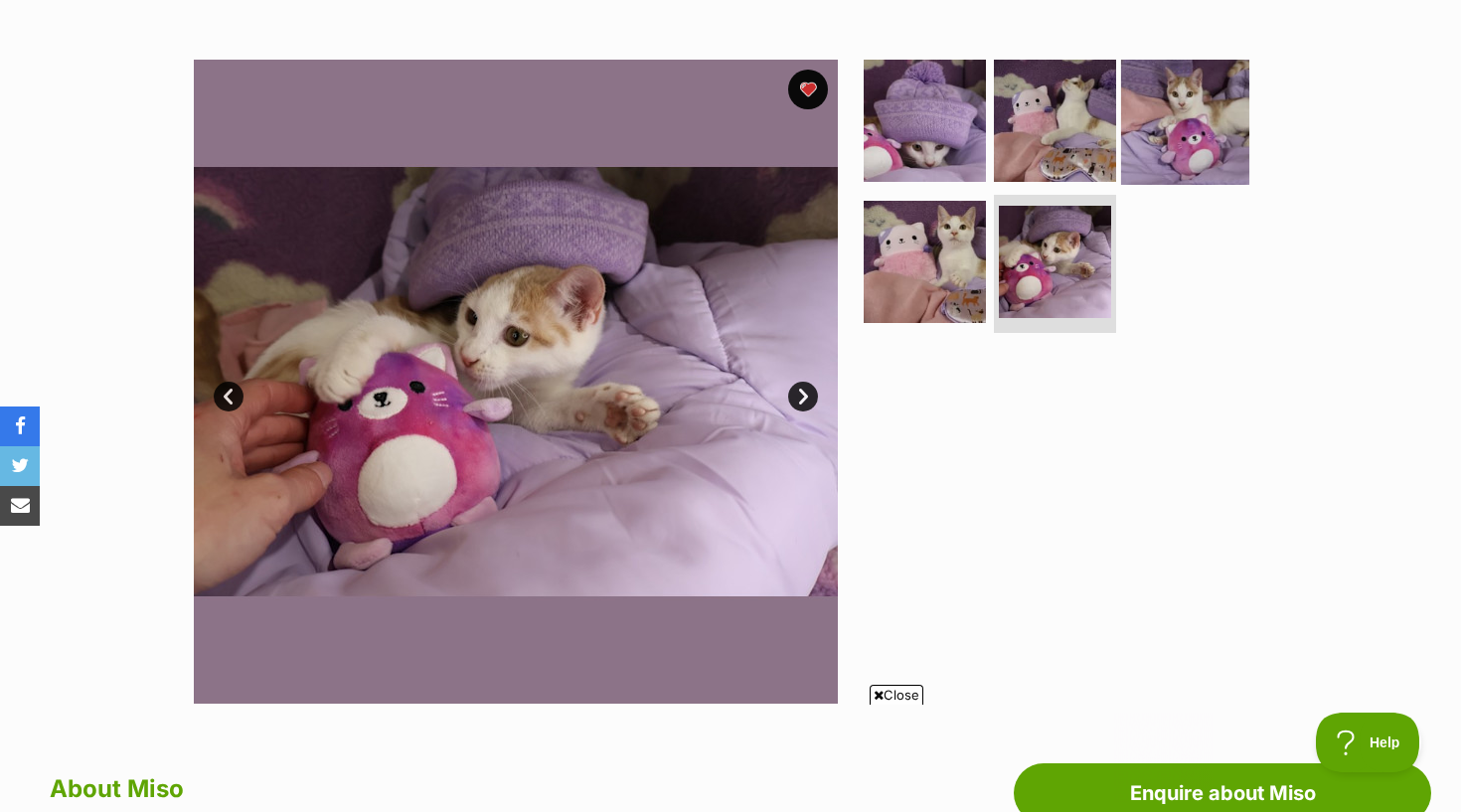 click at bounding box center [1185, 120] 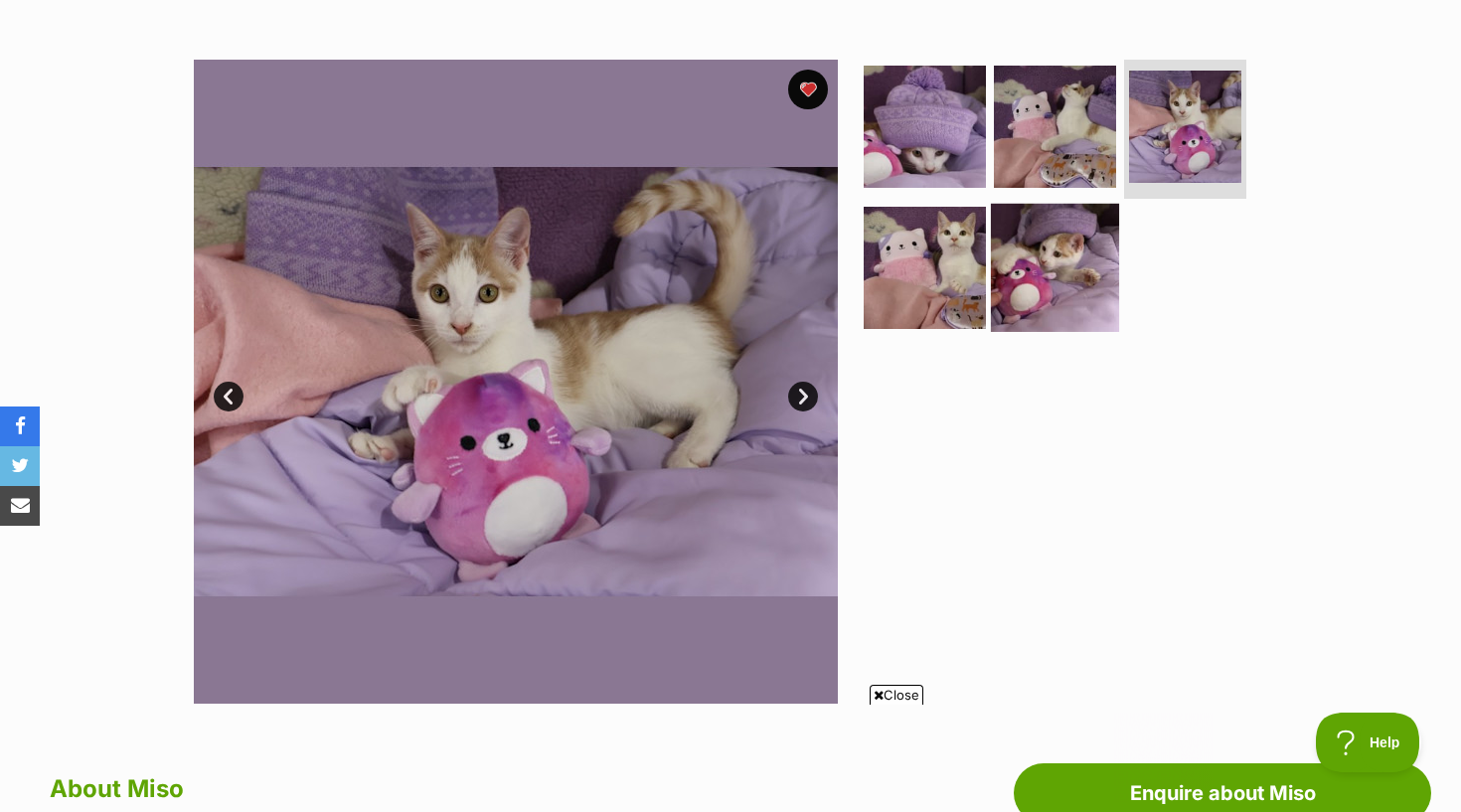 click at bounding box center [1055, 266] 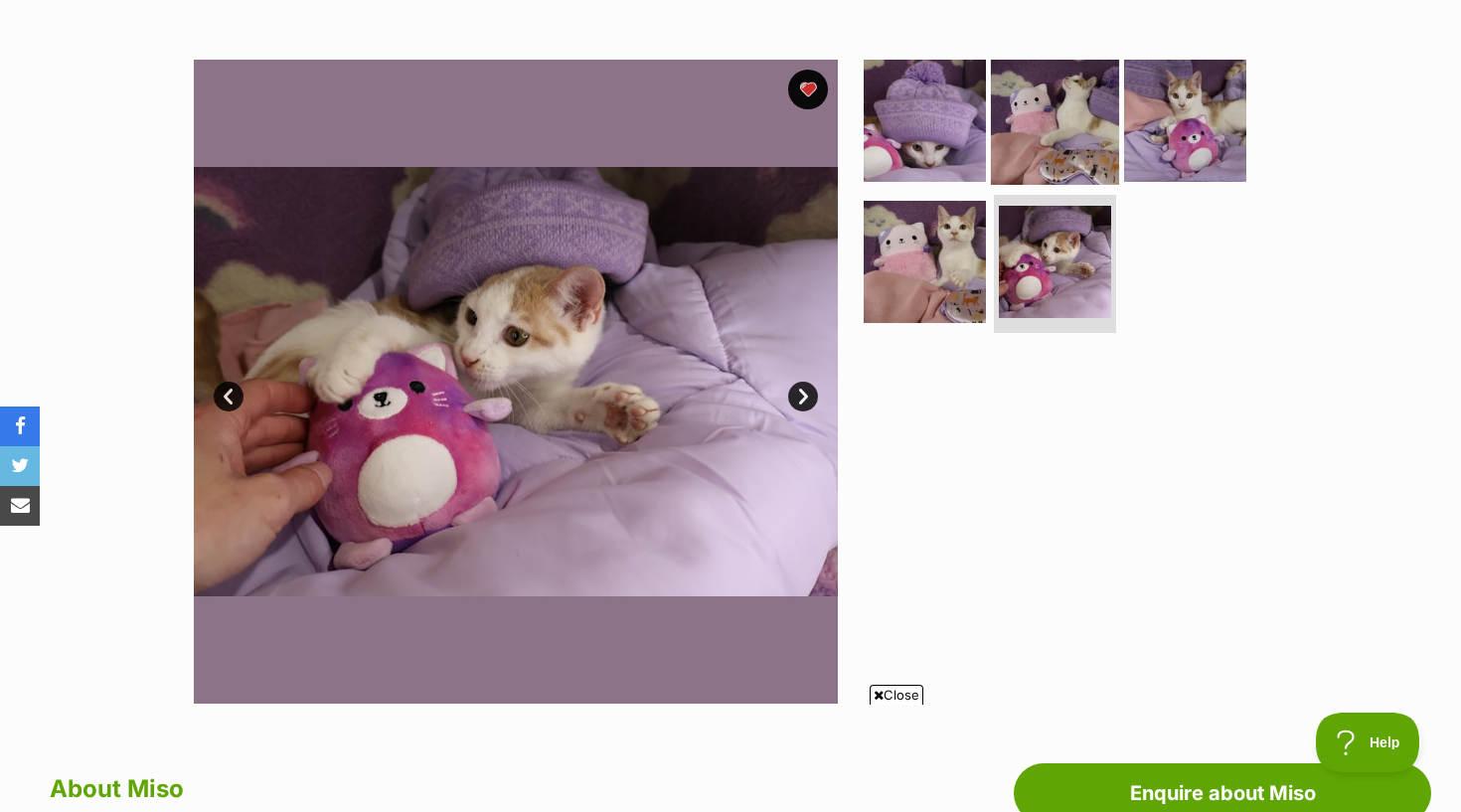 click at bounding box center [1055, 120] 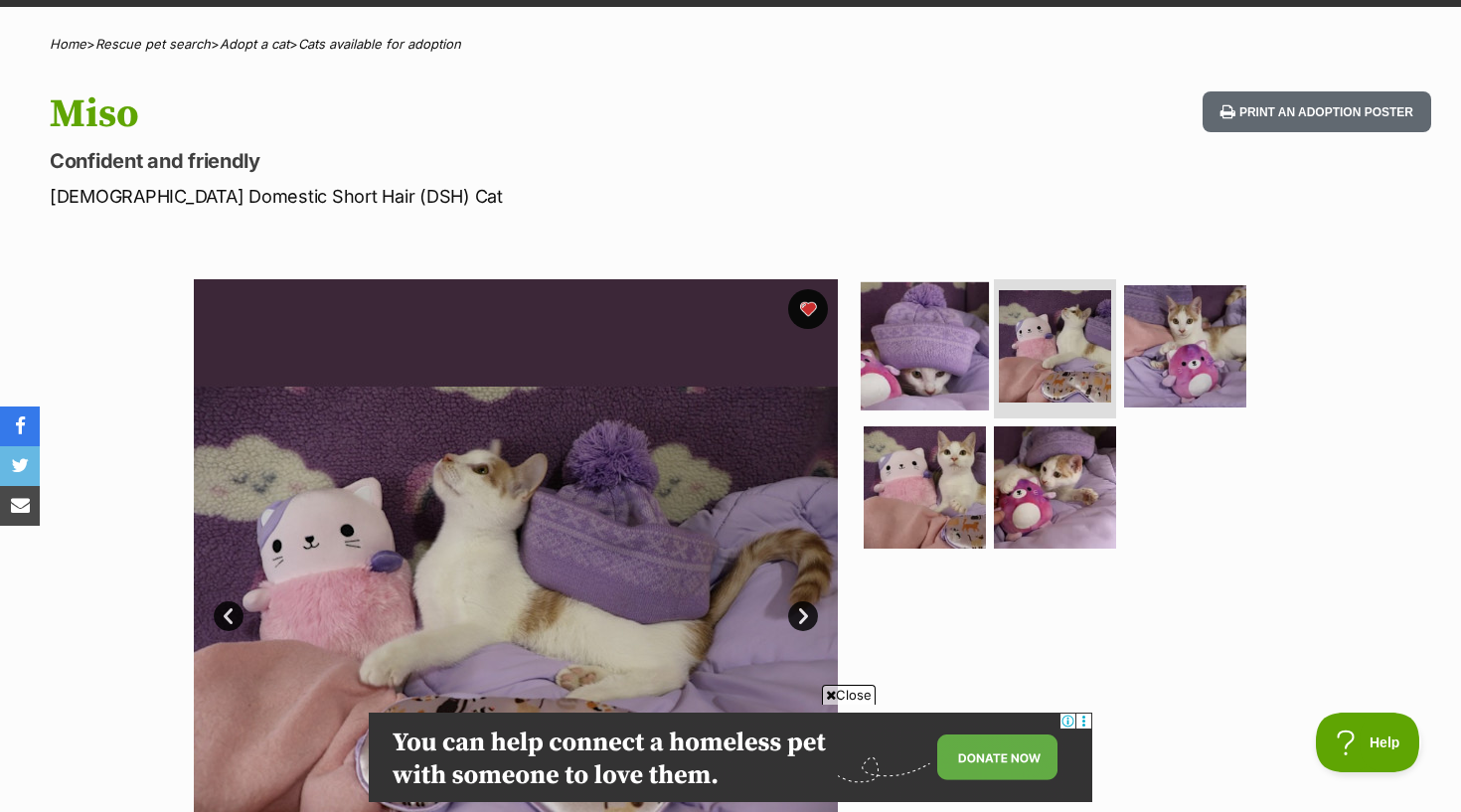 scroll, scrollTop: 0, scrollLeft: 0, axis: both 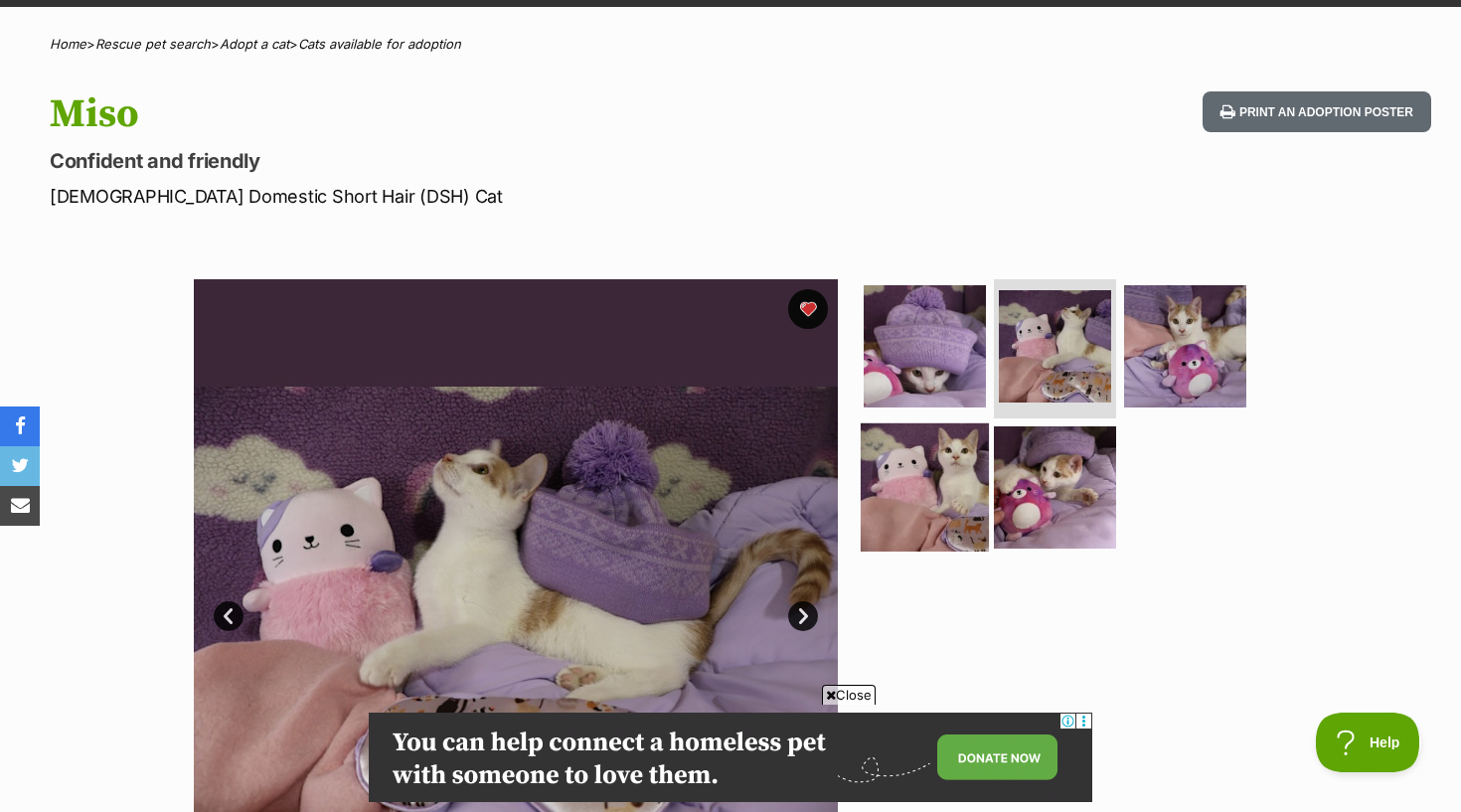 click at bounding box center (924, 486) 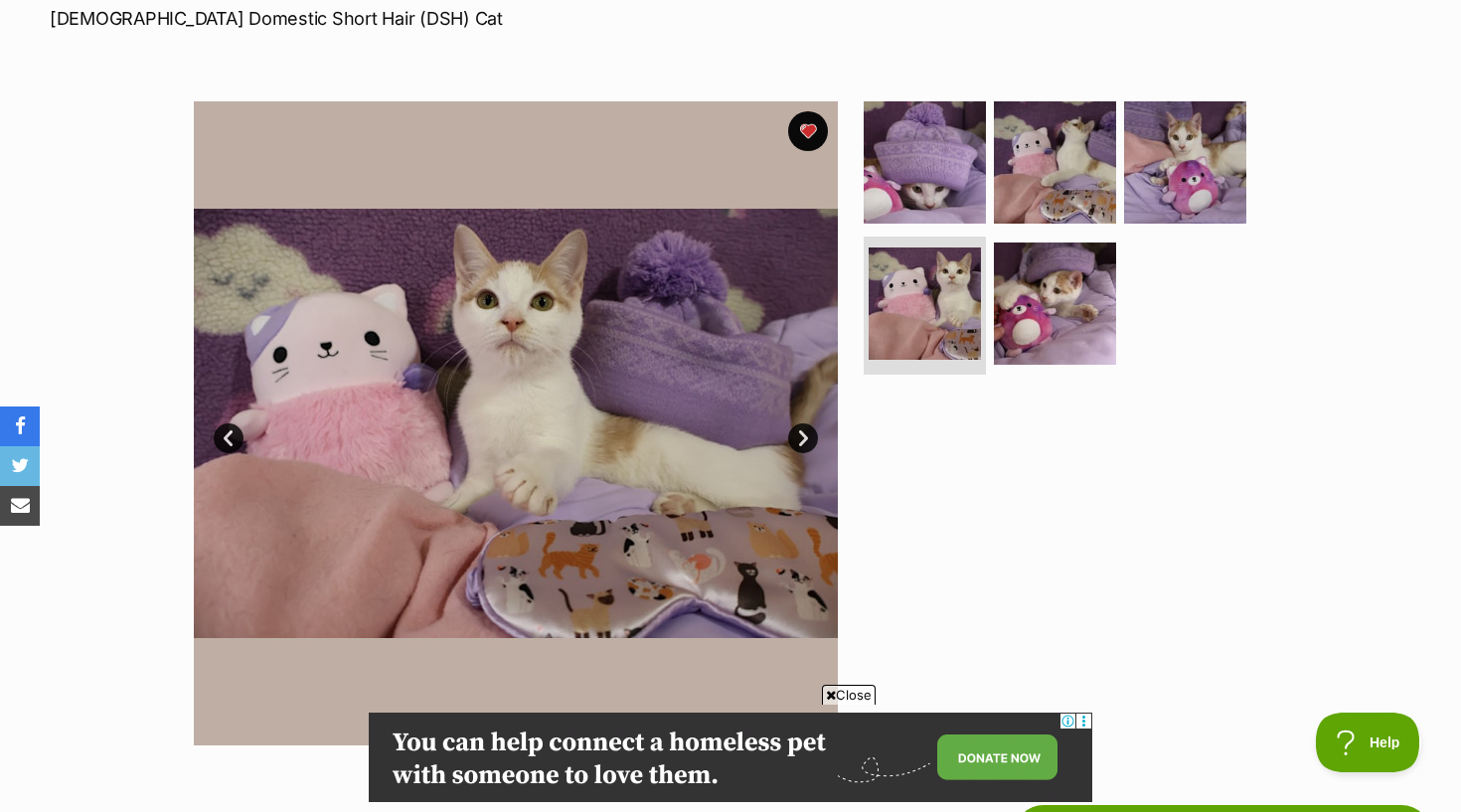 scroll, scrollTop: 314, scrollLeft: 0, axis: vertical 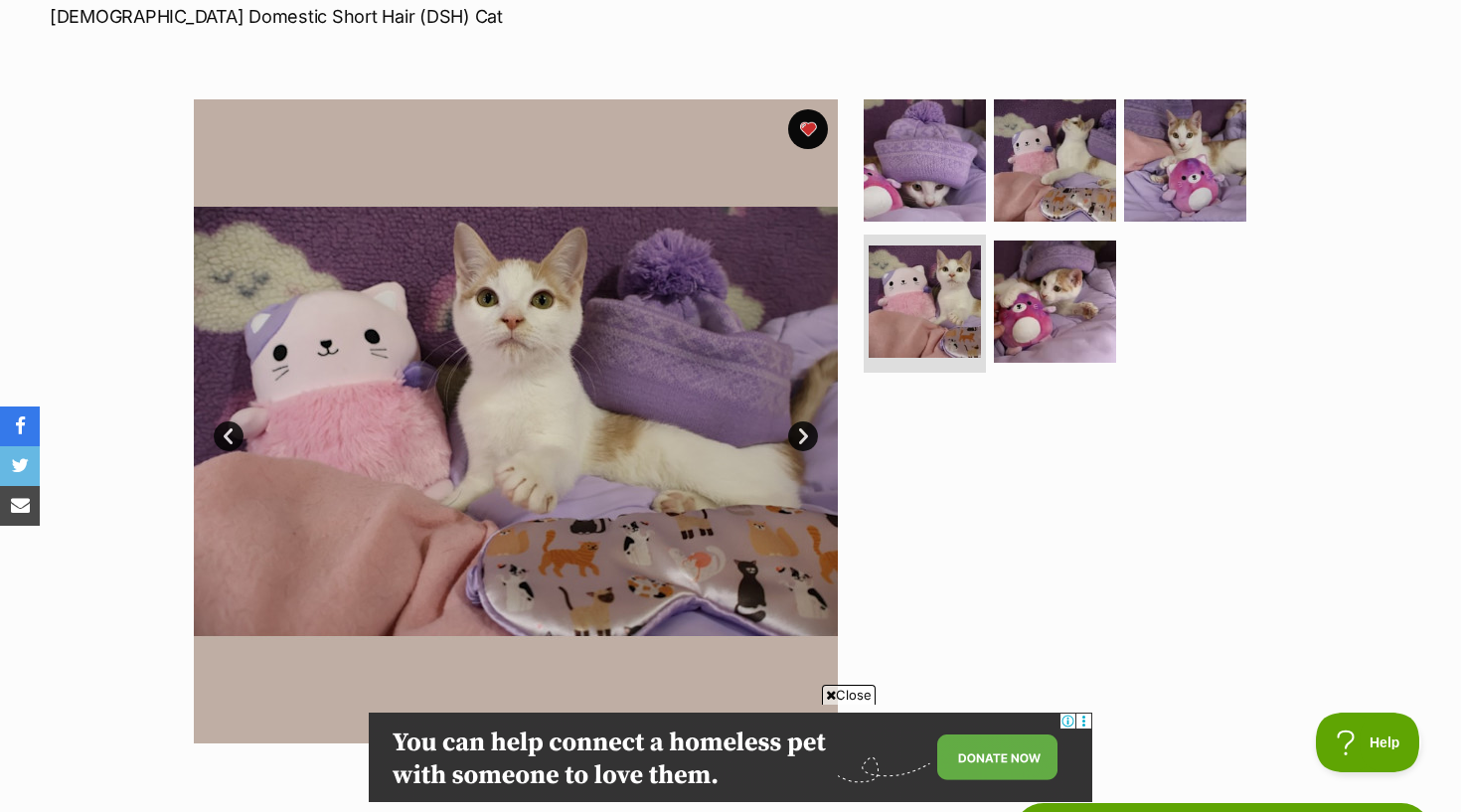 click on "Close" at bounding box center (849, 695) 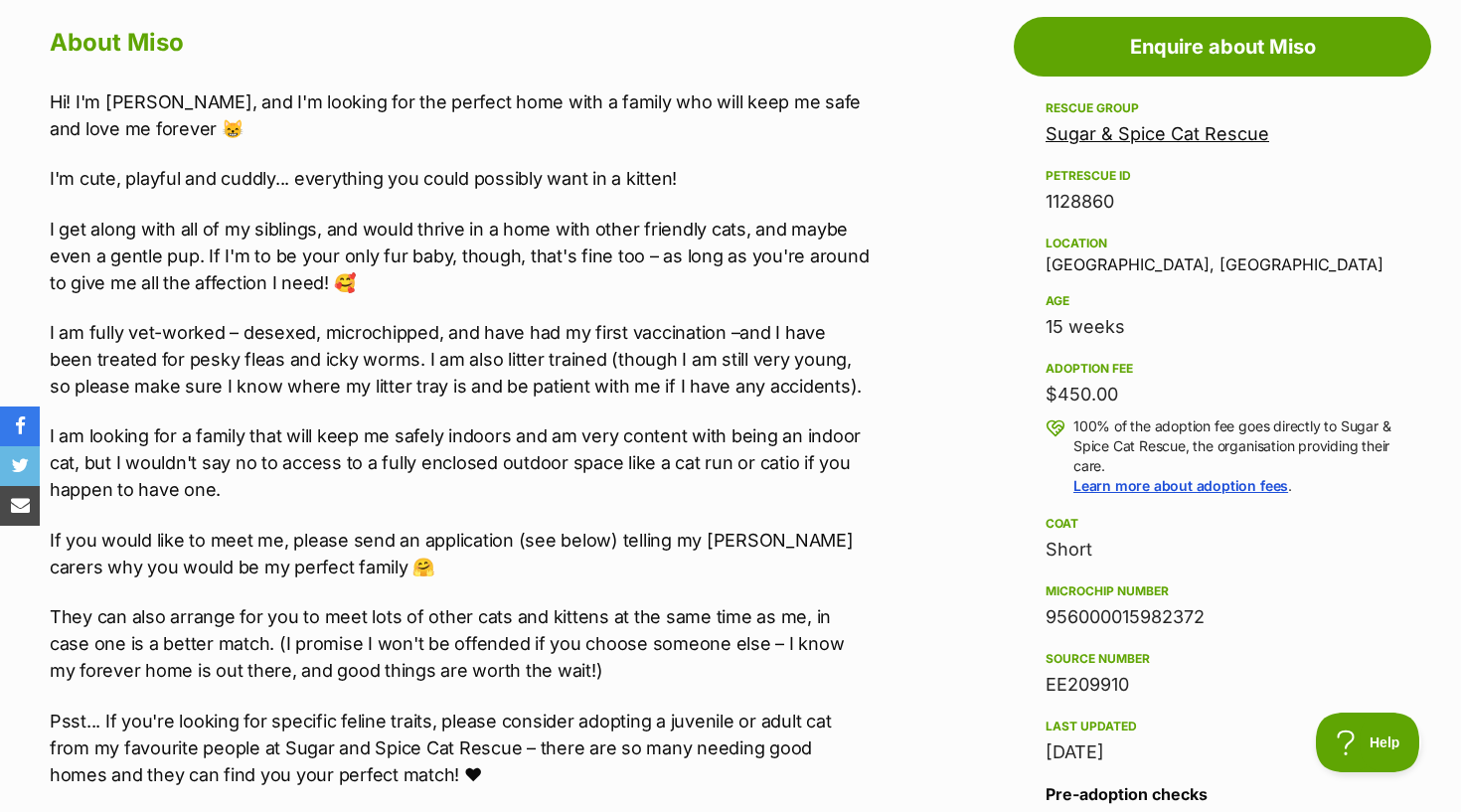 scroll, scrollTop: 1103, scrollLeft: 0, axis: vertical 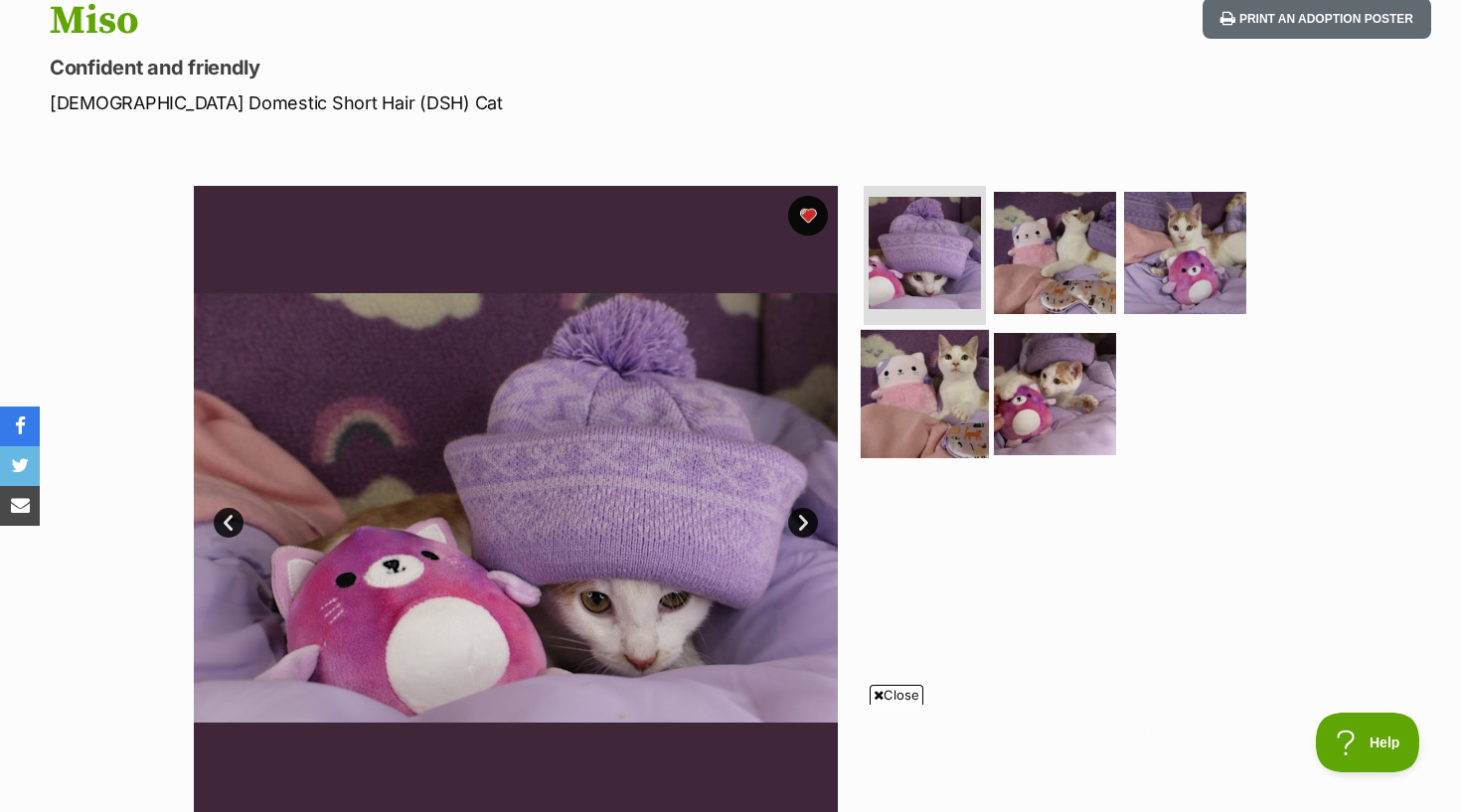 click at bounding box center (924, 393) 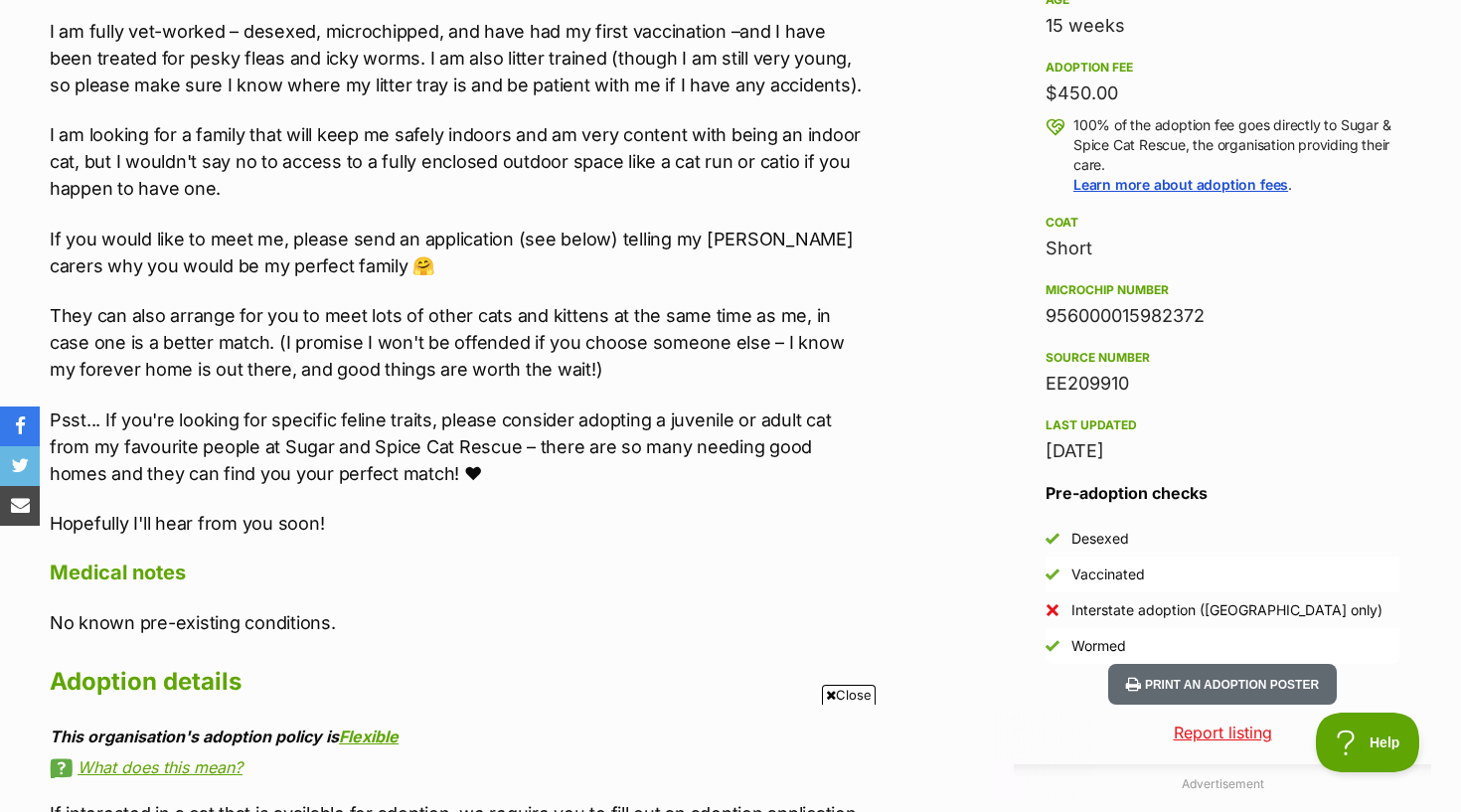 scroll, scrollTop: 0, scrollLeft: 0, axis: both 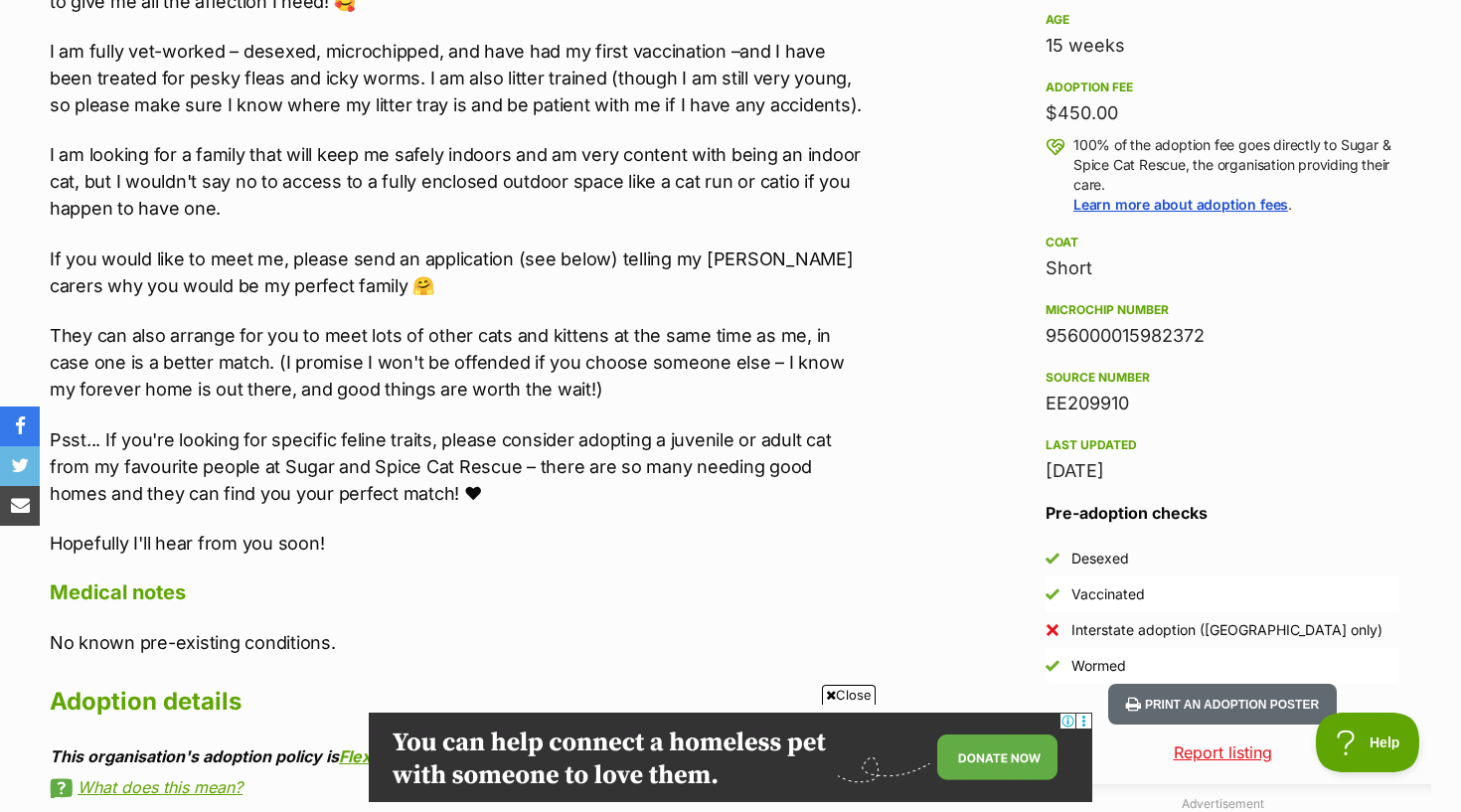 click on "Close" at bounding box center (849, 695) 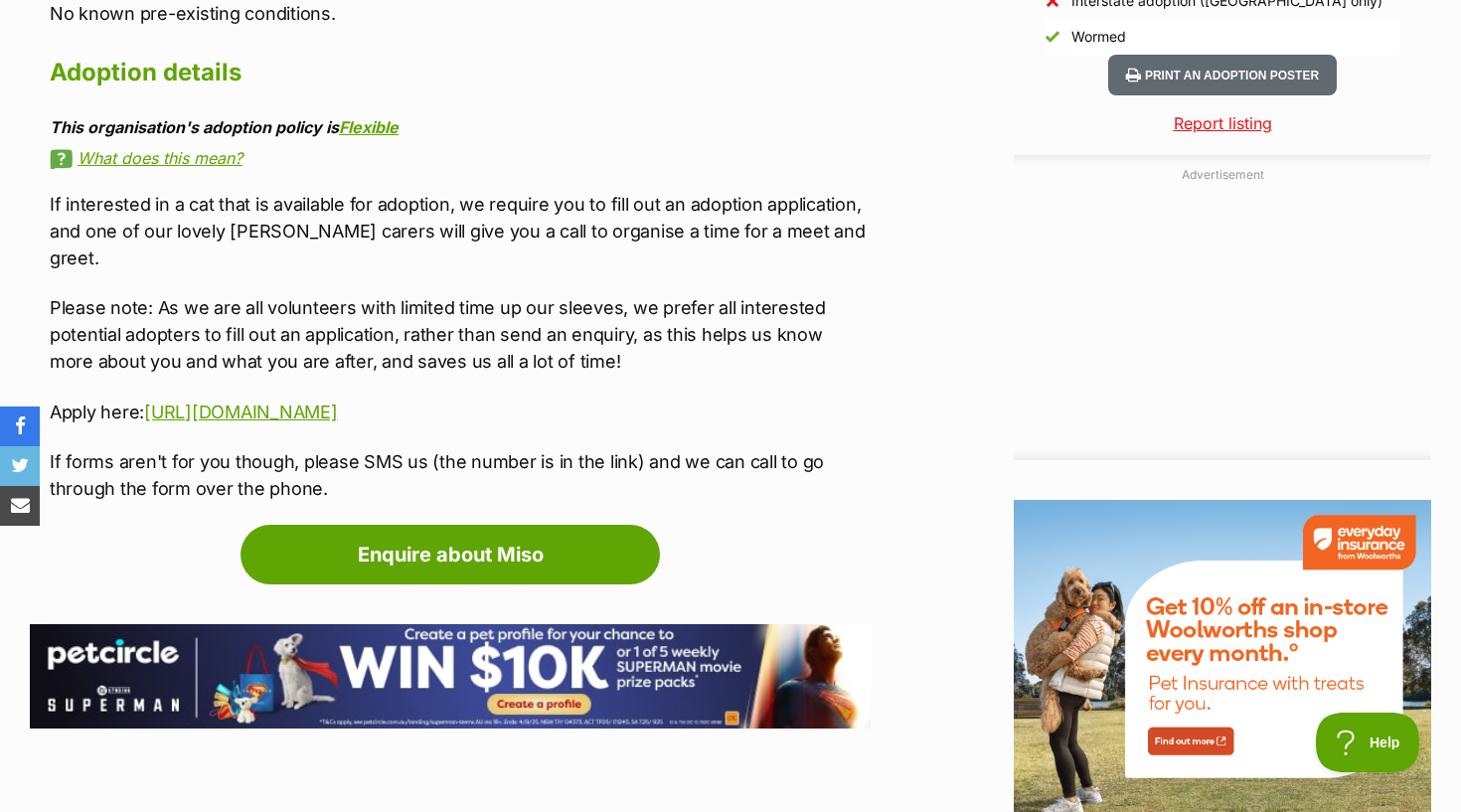 scroll, scrollTop: 2014, scrollLeft: 0, axis: vertical 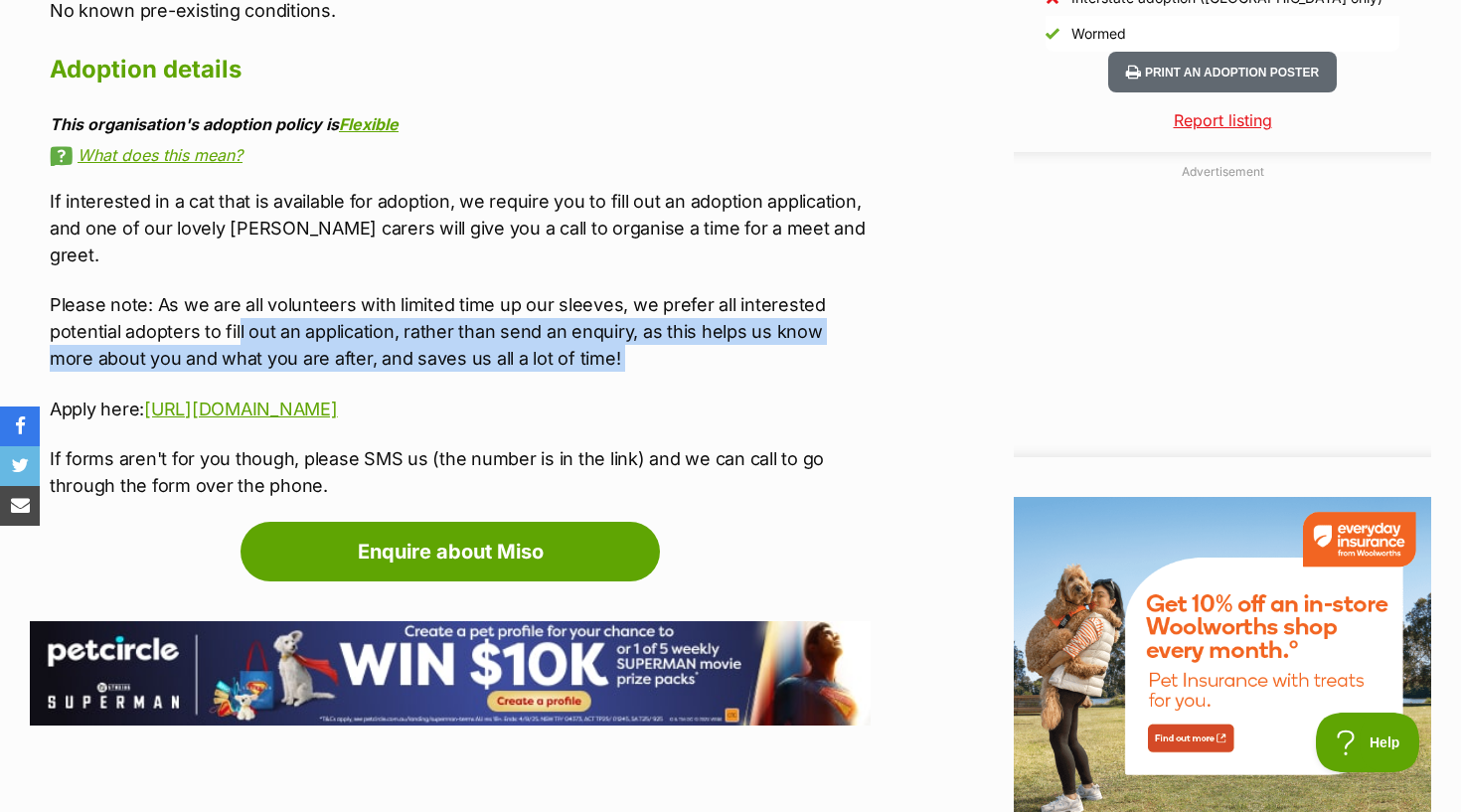 drag, startPoint x: 45, startPoint y: 381, endPoint x: 238, endPoint y: 297, distance: 210.48753 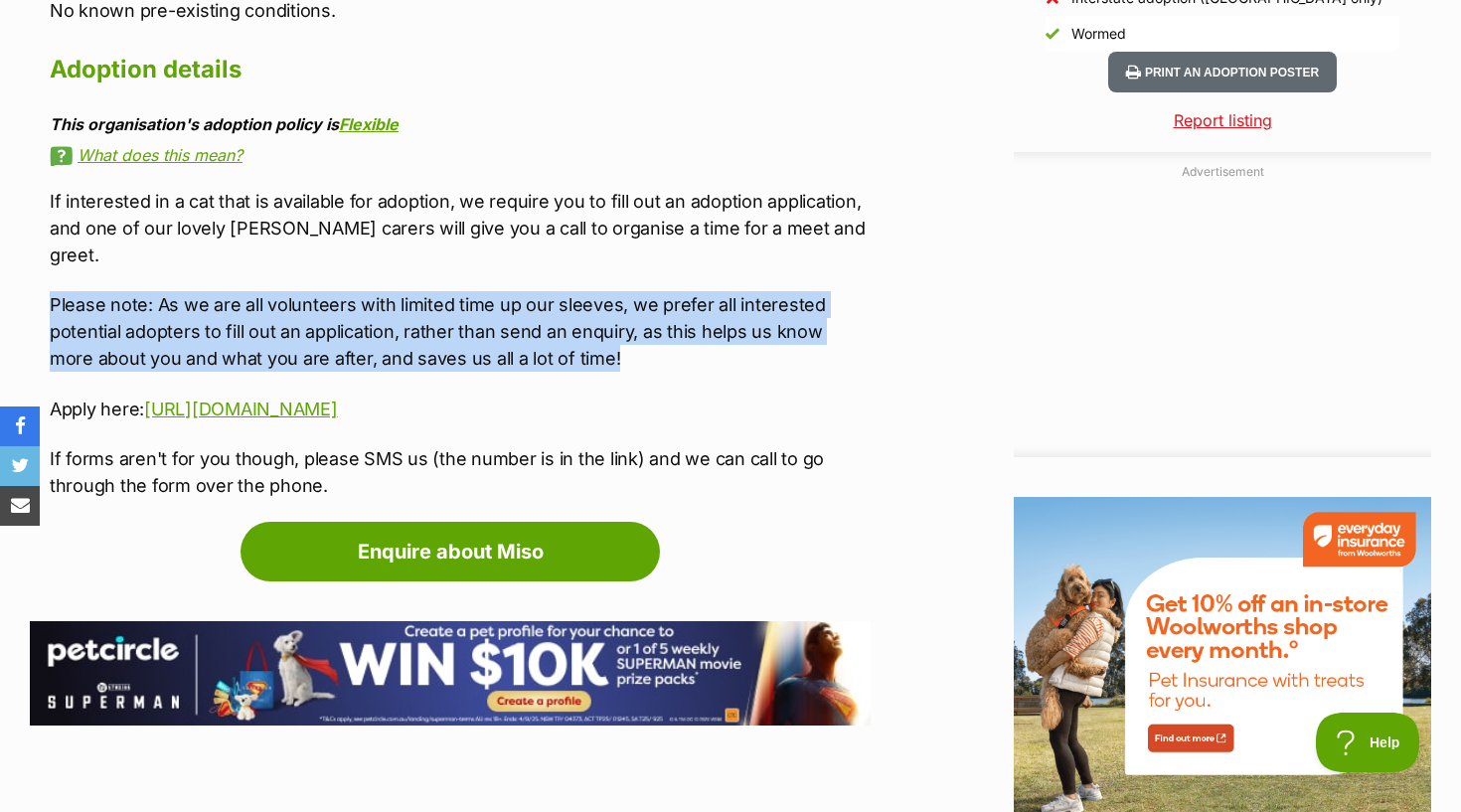drag, startPoint x: 44, startPoint y: 283, endPoint x: 583, endPoint y: 324, distance: 540.55712 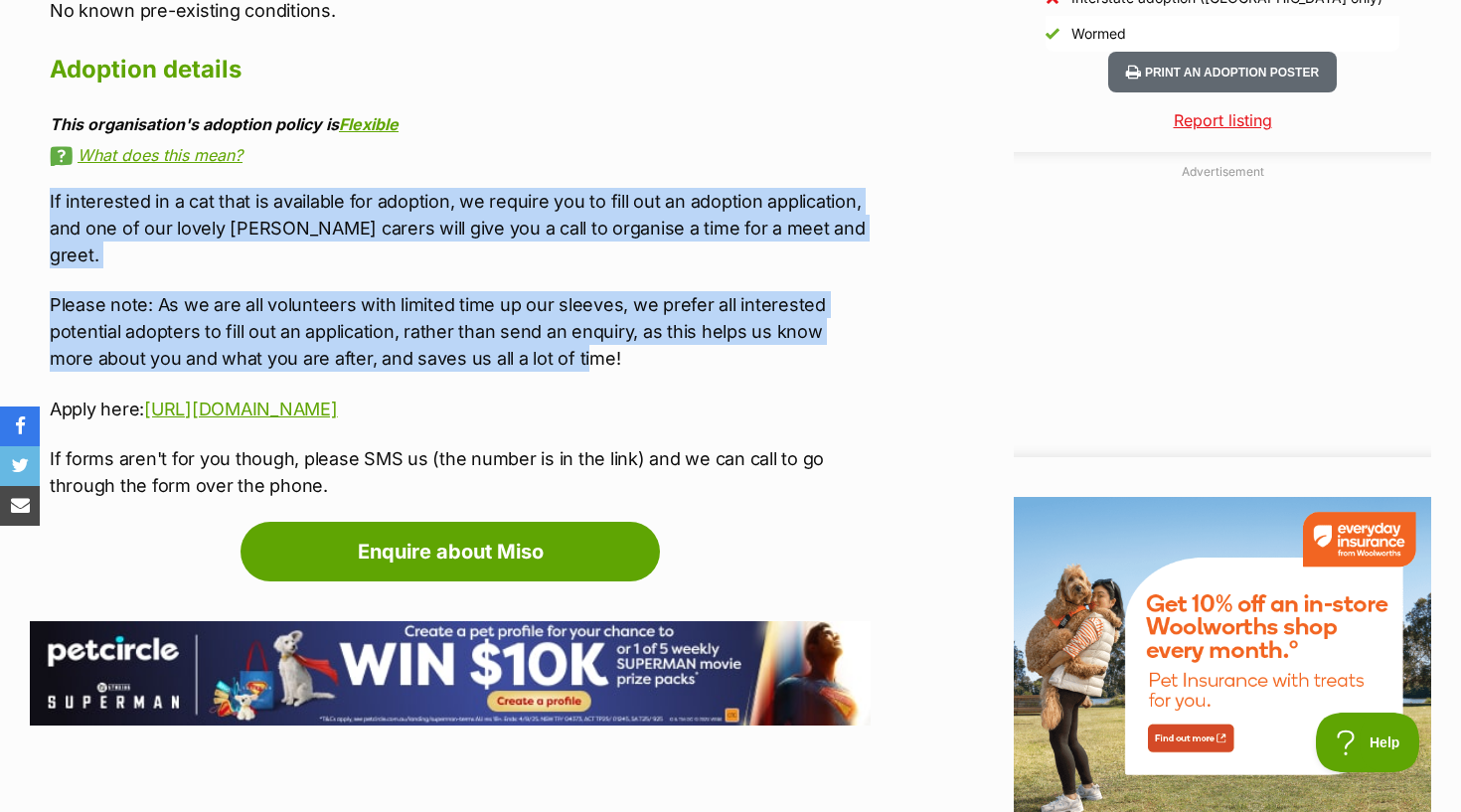 drag, startPoint x: 36, startPoint y: 206, endPoint x: 535, endPoint y: 335, distance: 515.4047 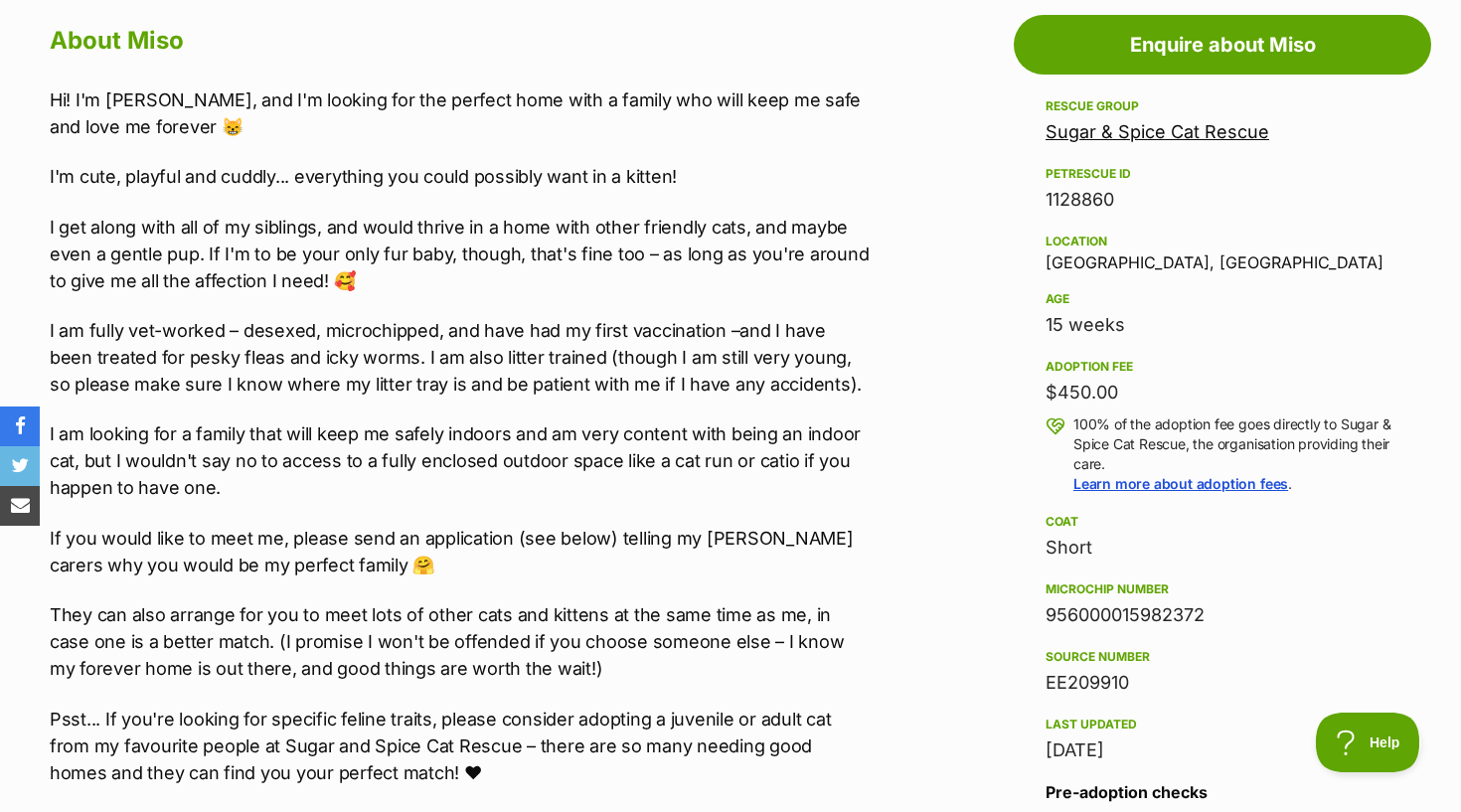 scroll, scrollTop: 1087, scrollLeft: 0, axis: vertical 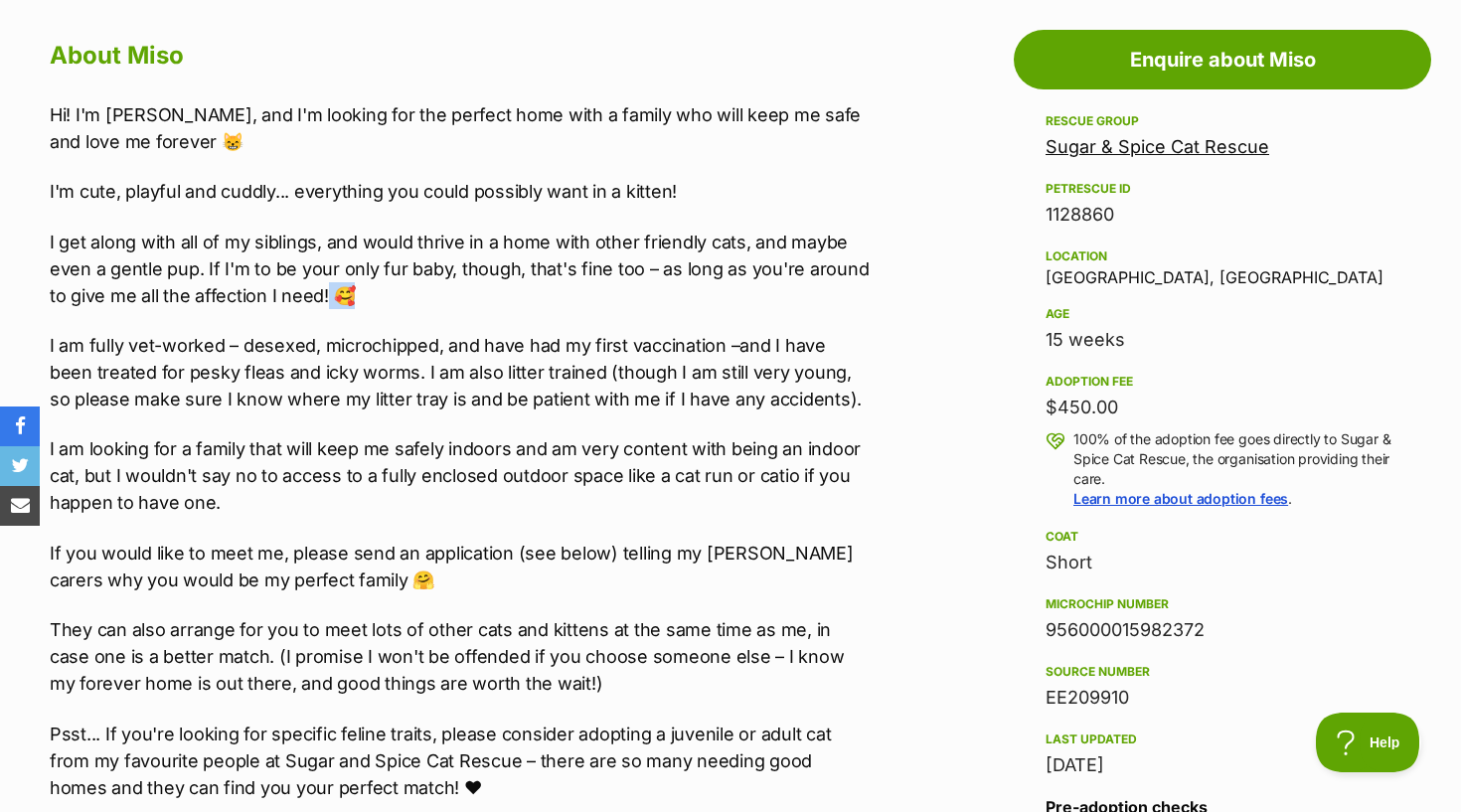 drag, startPoint x: 325, startPoint y: 298, endPoint x: 365, endPoint y: 304, distance: 40.4475 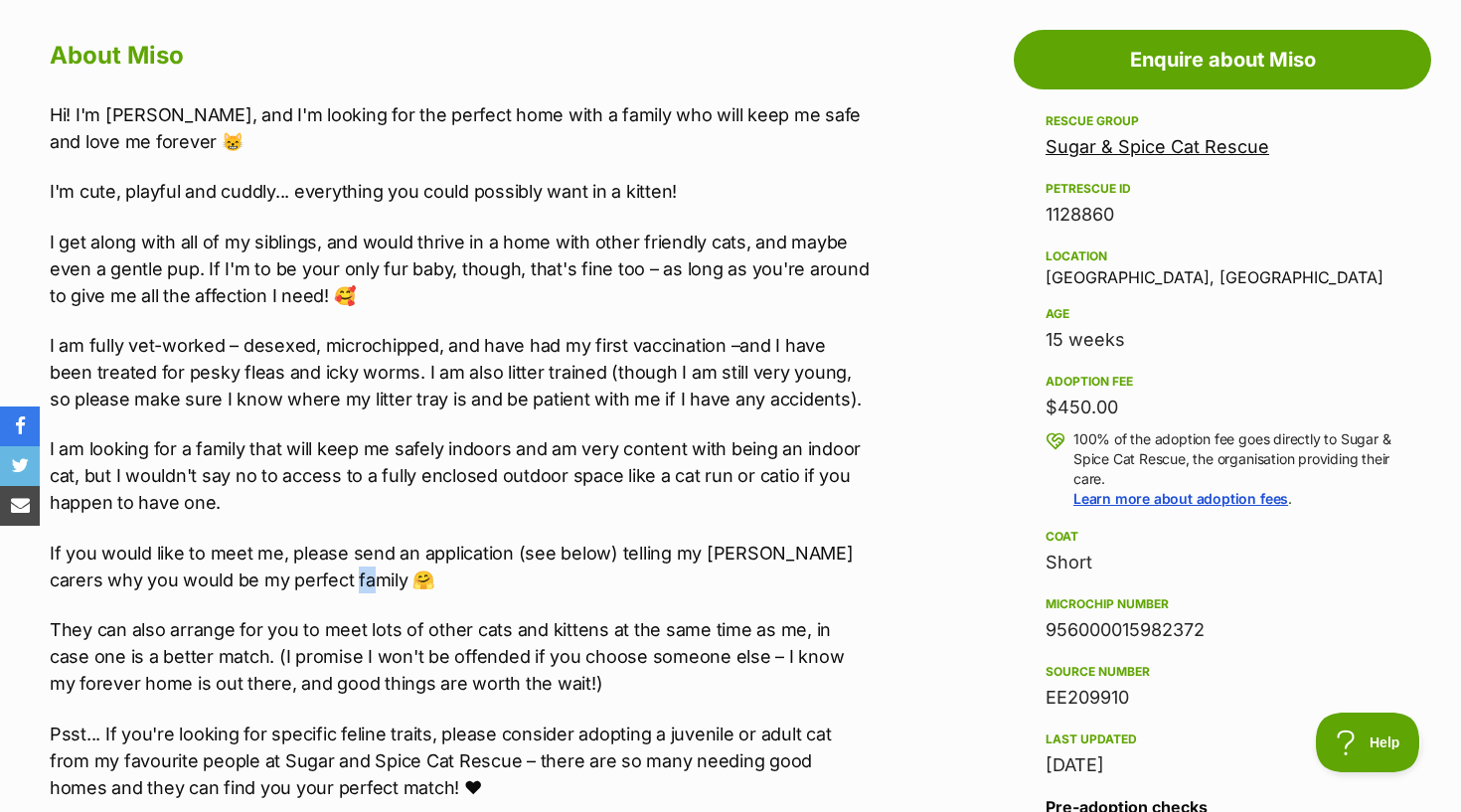 drag, startPoint x: 319, startPoint y: 571, endPoint x: 391, endPoint y: 576, distance: 72.1734 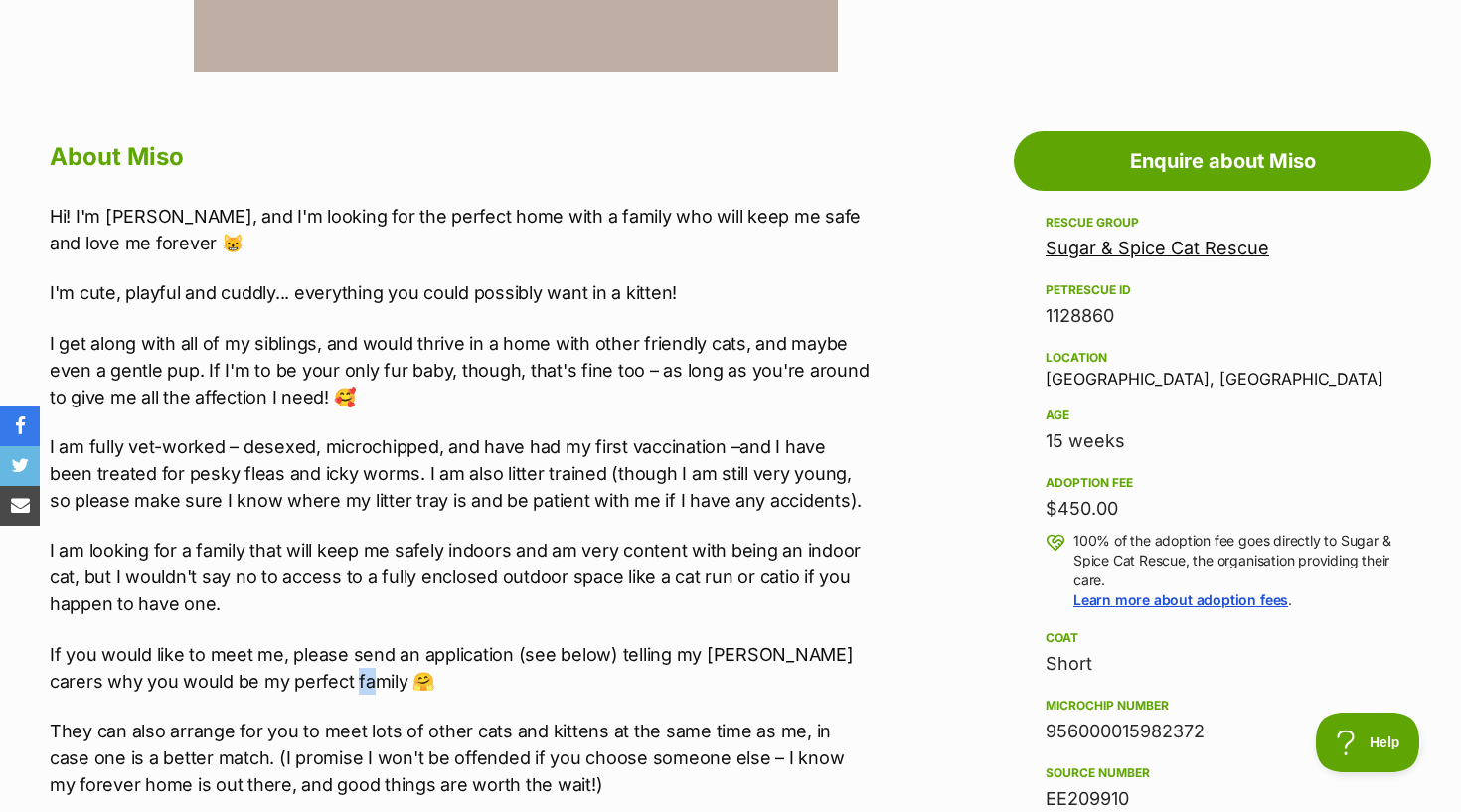 scroll, scrollTop: 1002, scrollLeft: 0, axis: vertical 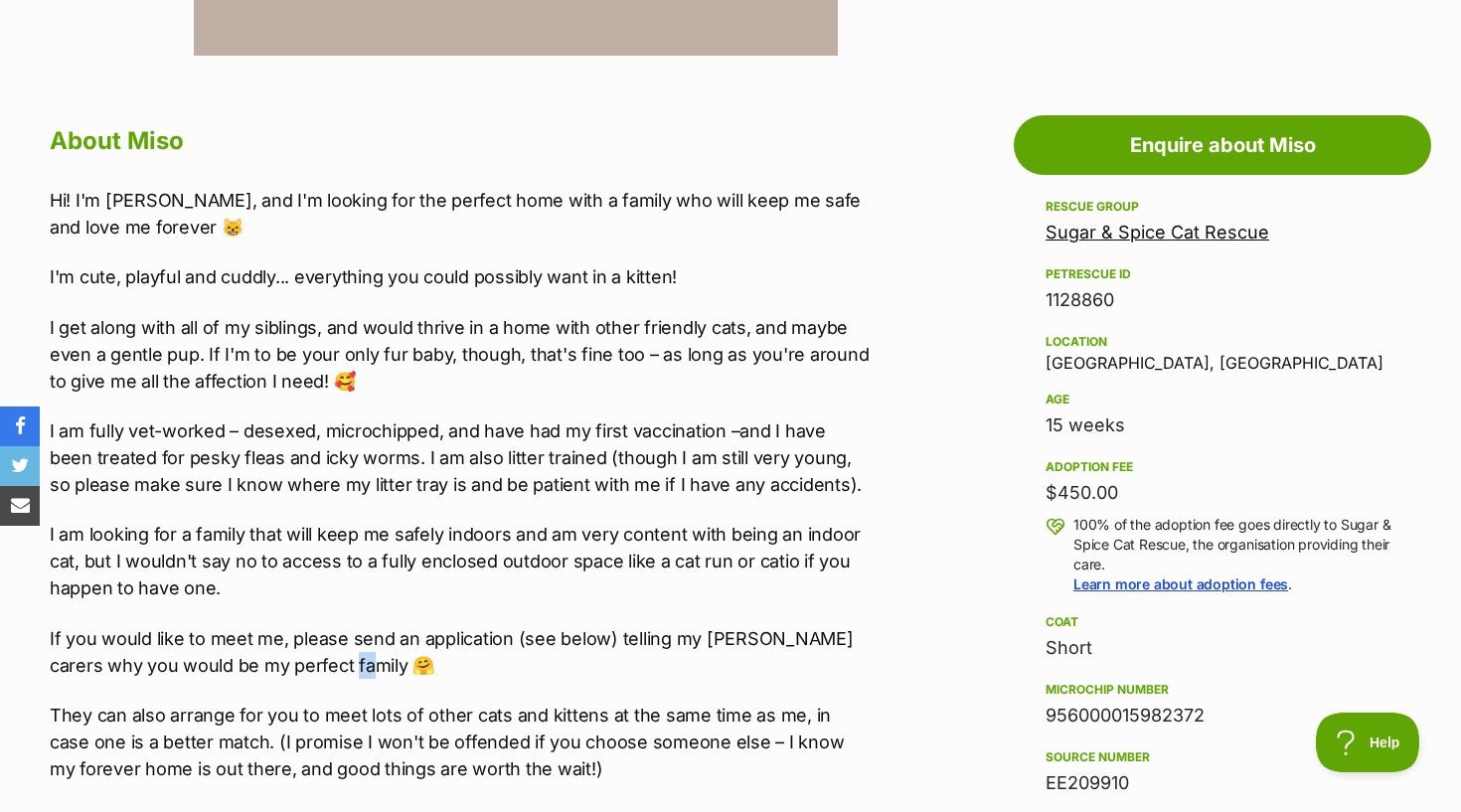 click on "Sugar & Spice Cat Rescue" at bounding box center (1157, 232) 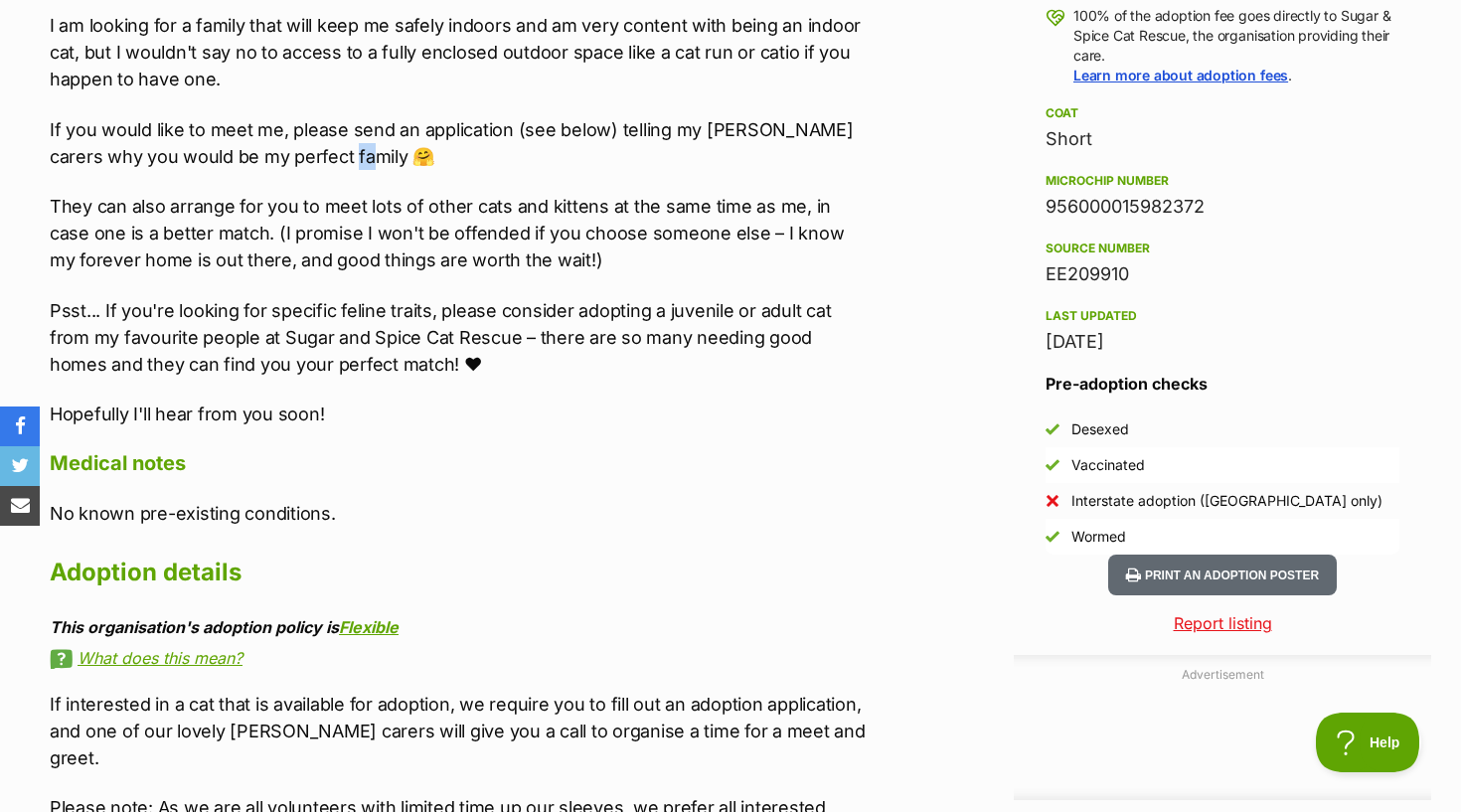 scroll, scrollTop: 0, scrollLeft: 0, axis: both 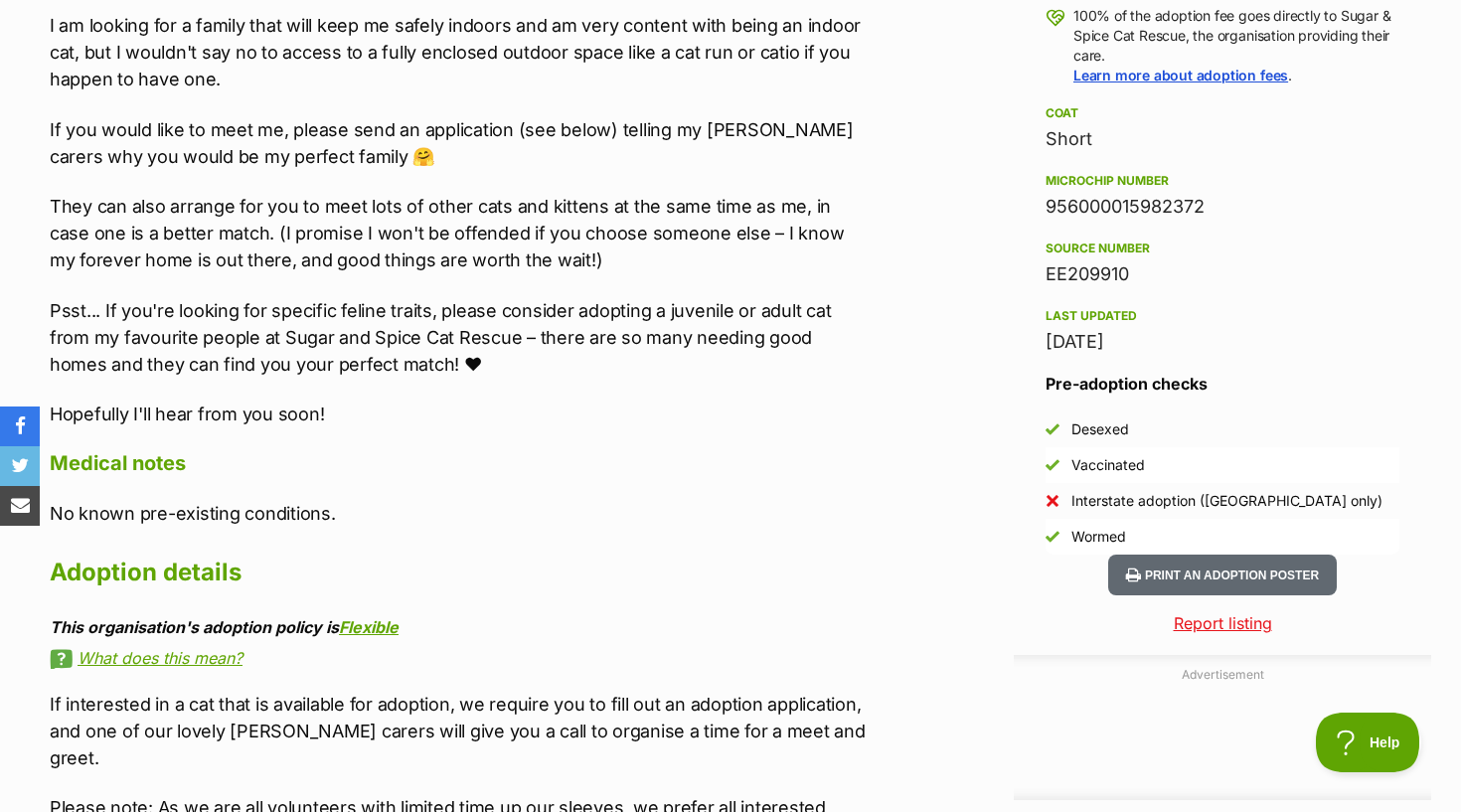click on "Psst... If you're looking for specific feline traits, please consider adopting a juvenile or adult cat from my favourite people at Sugar and Spice Cat Rescue – there are so many needing good homes and they can find you your perfect match! ♥" at bounding box center (460, 337) 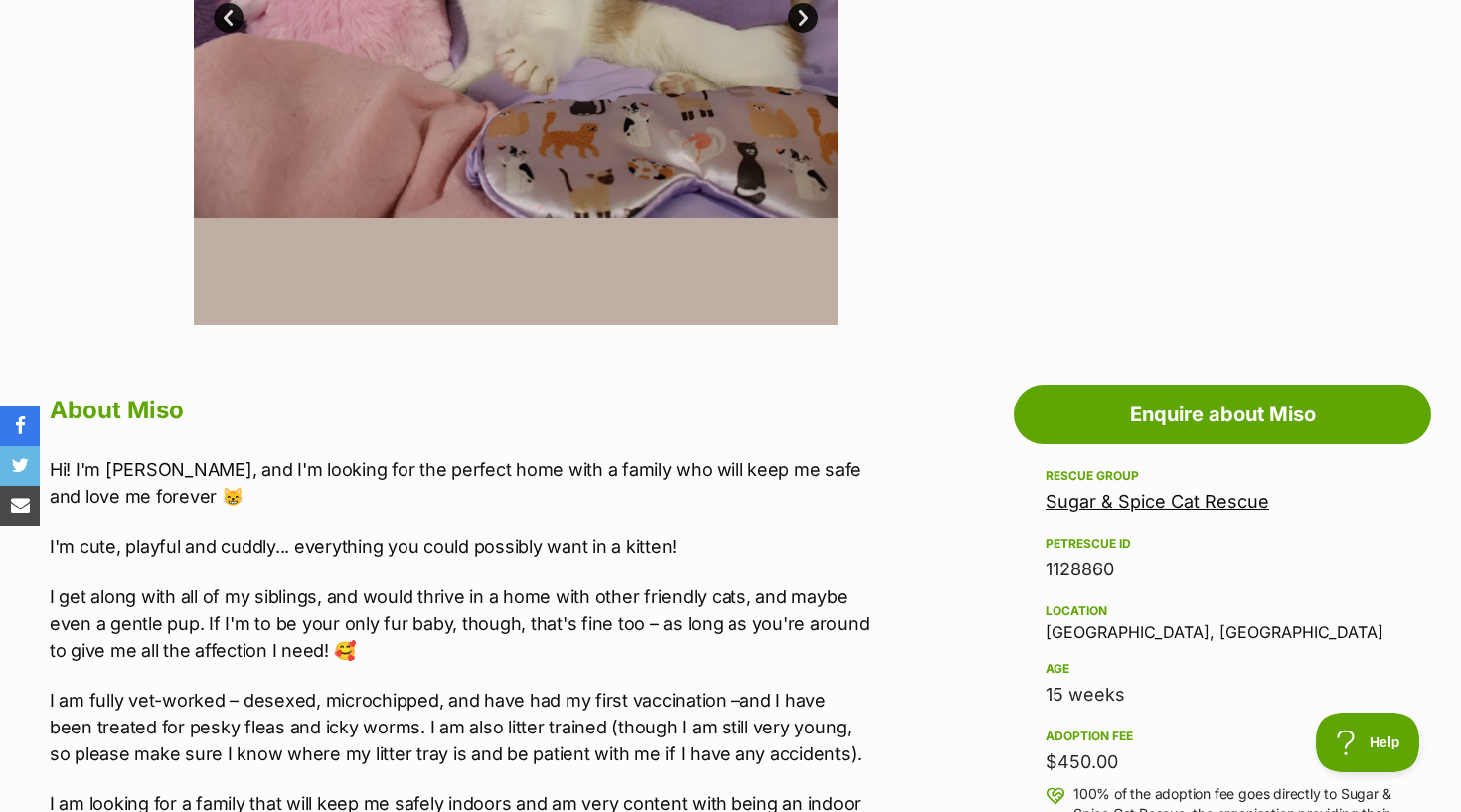 scroll, scrollTop: 712, scrollLeft: 0, axis: vertical 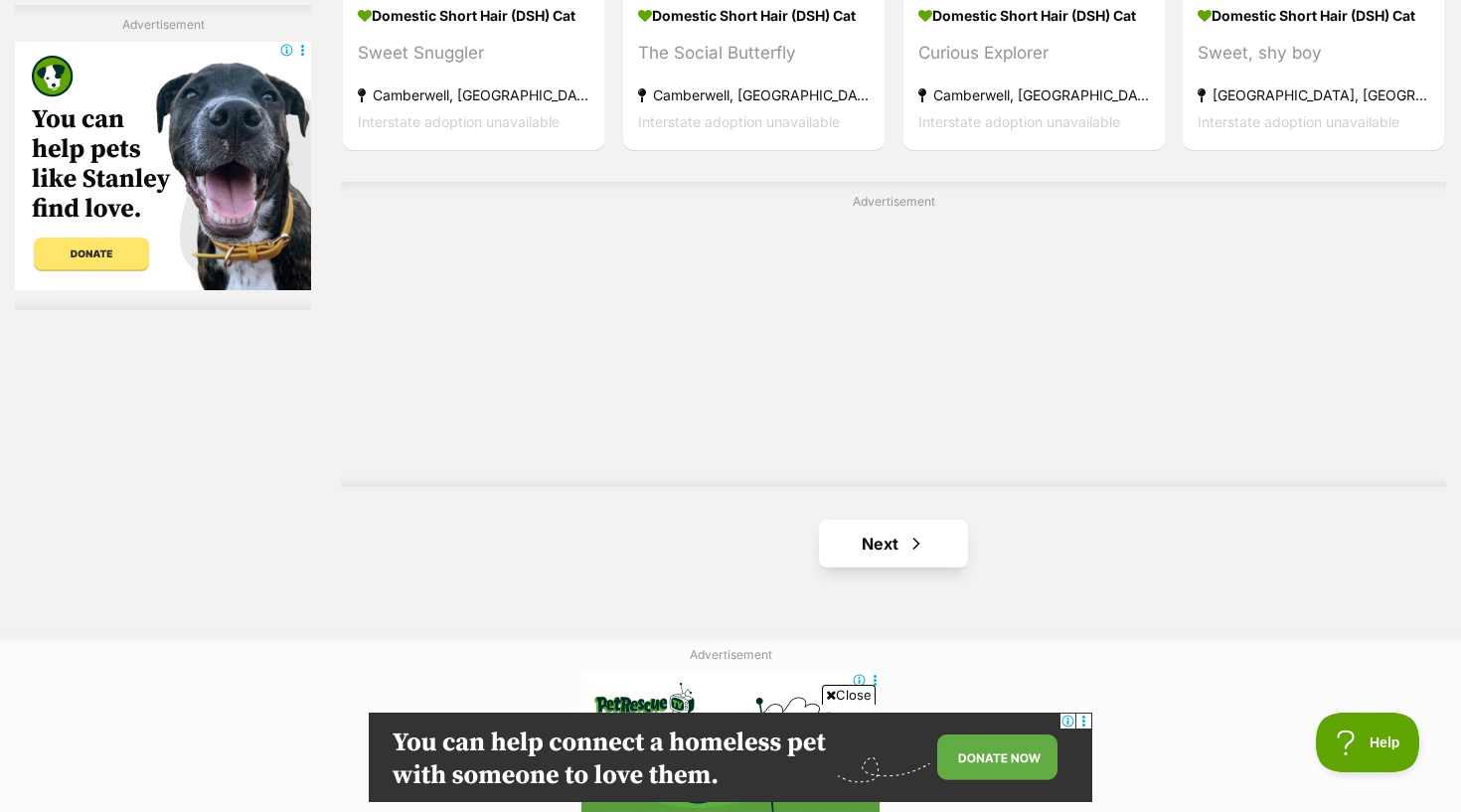 click on "Next" at bounding box center [893, 544] 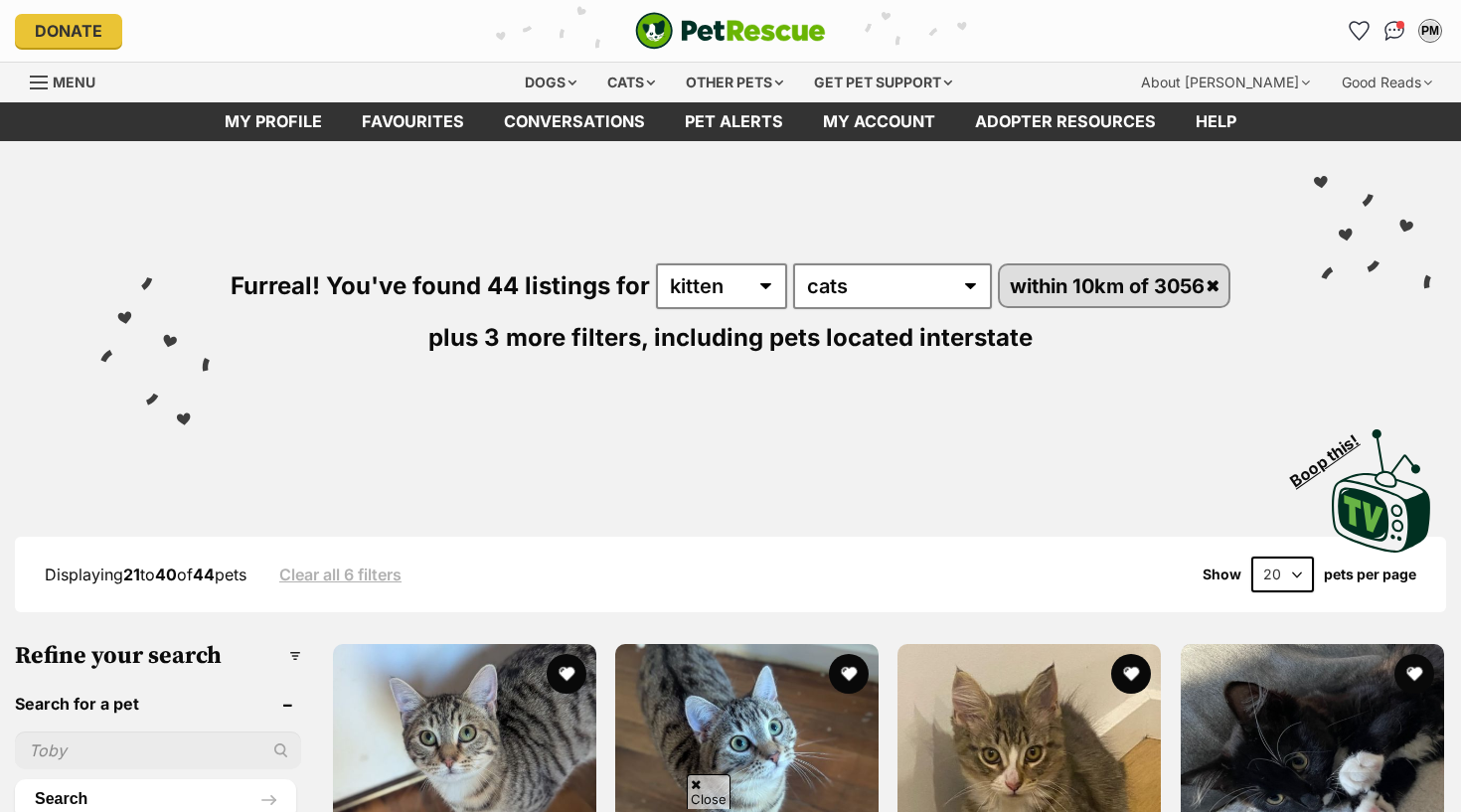 scroll, scrollTop: 675, scrollLeft: 0, axis: vertical 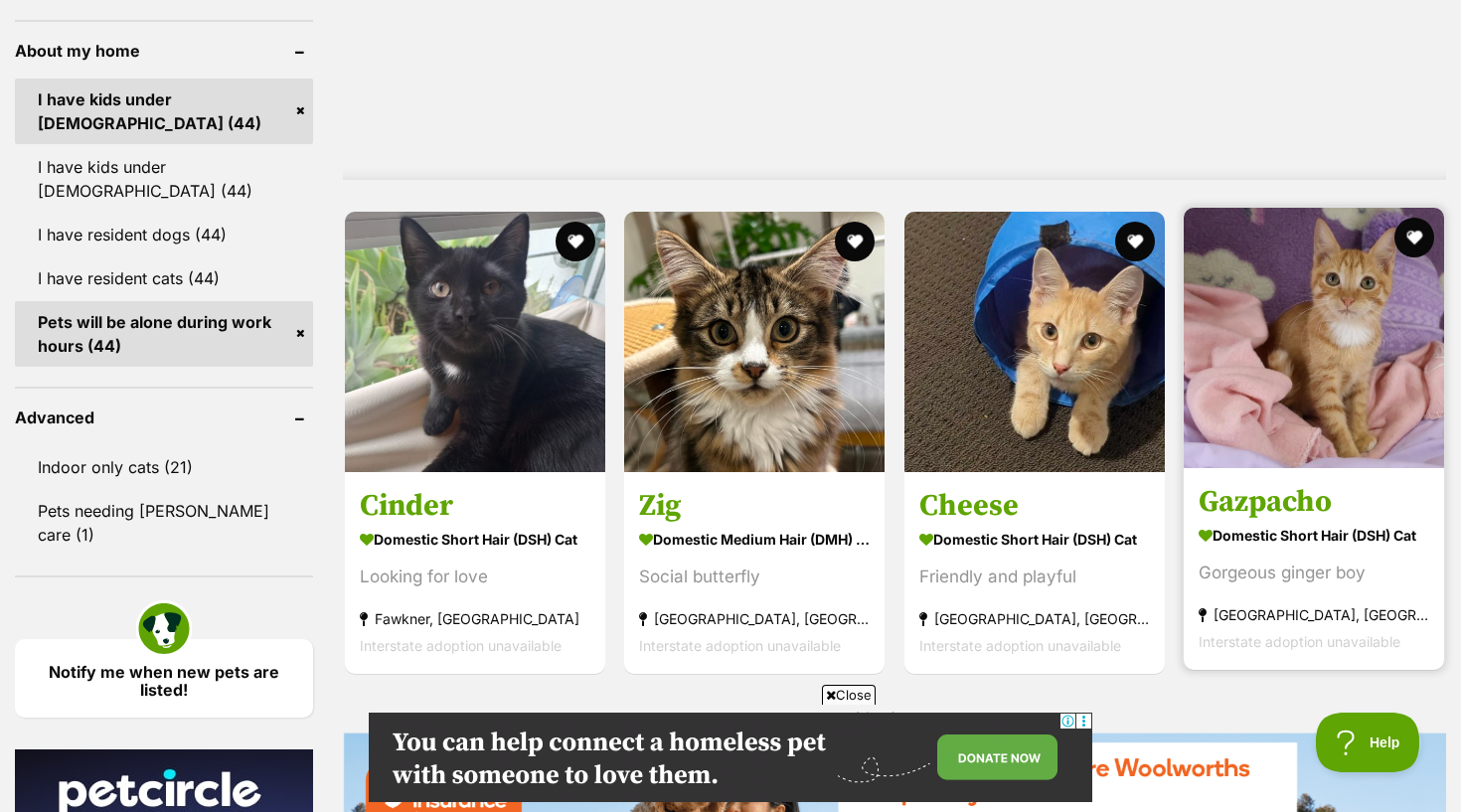 click at bounding box center (1314, 338) 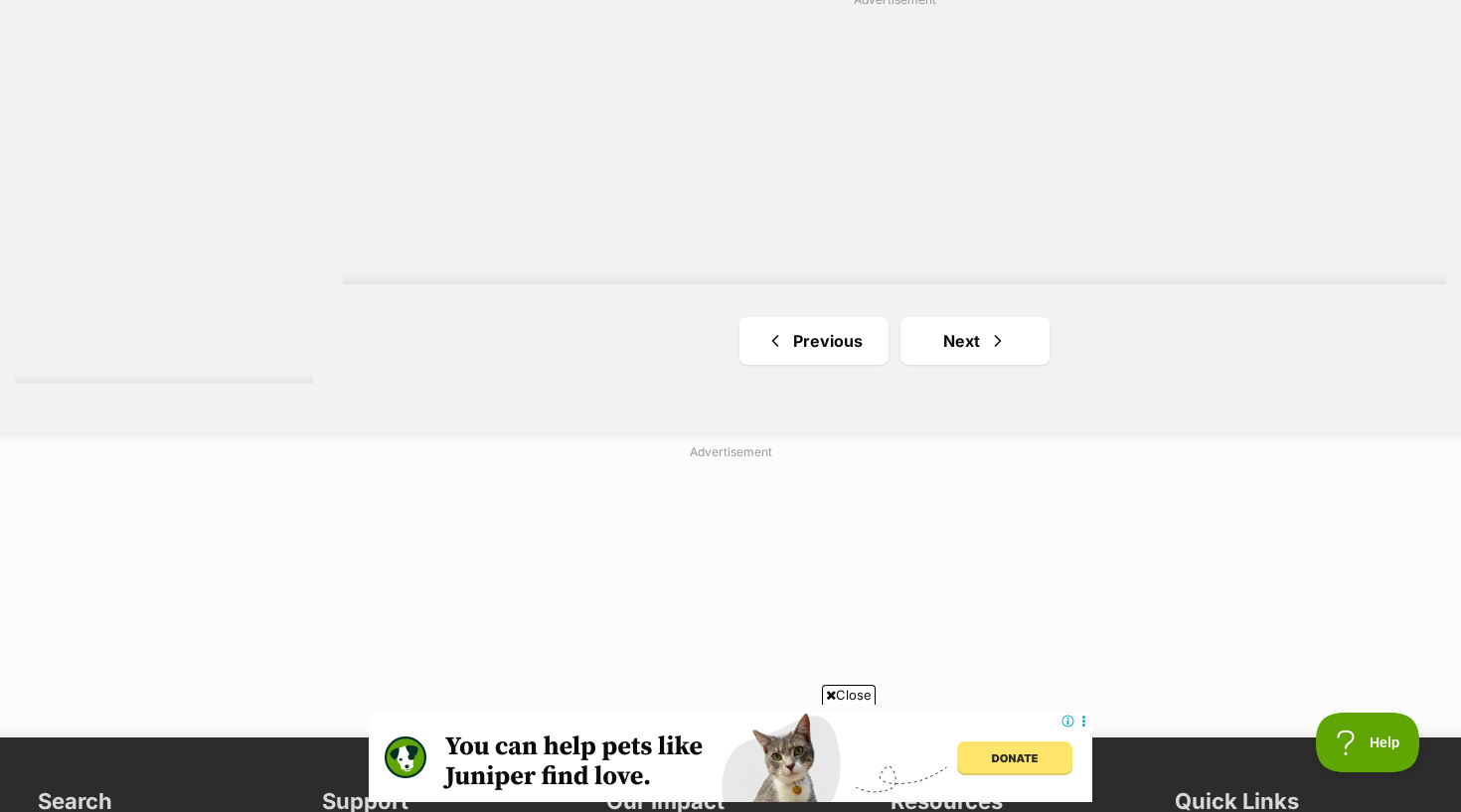 scroll, scrollTop: 3568, scrollLeft: 0, axis: vertical 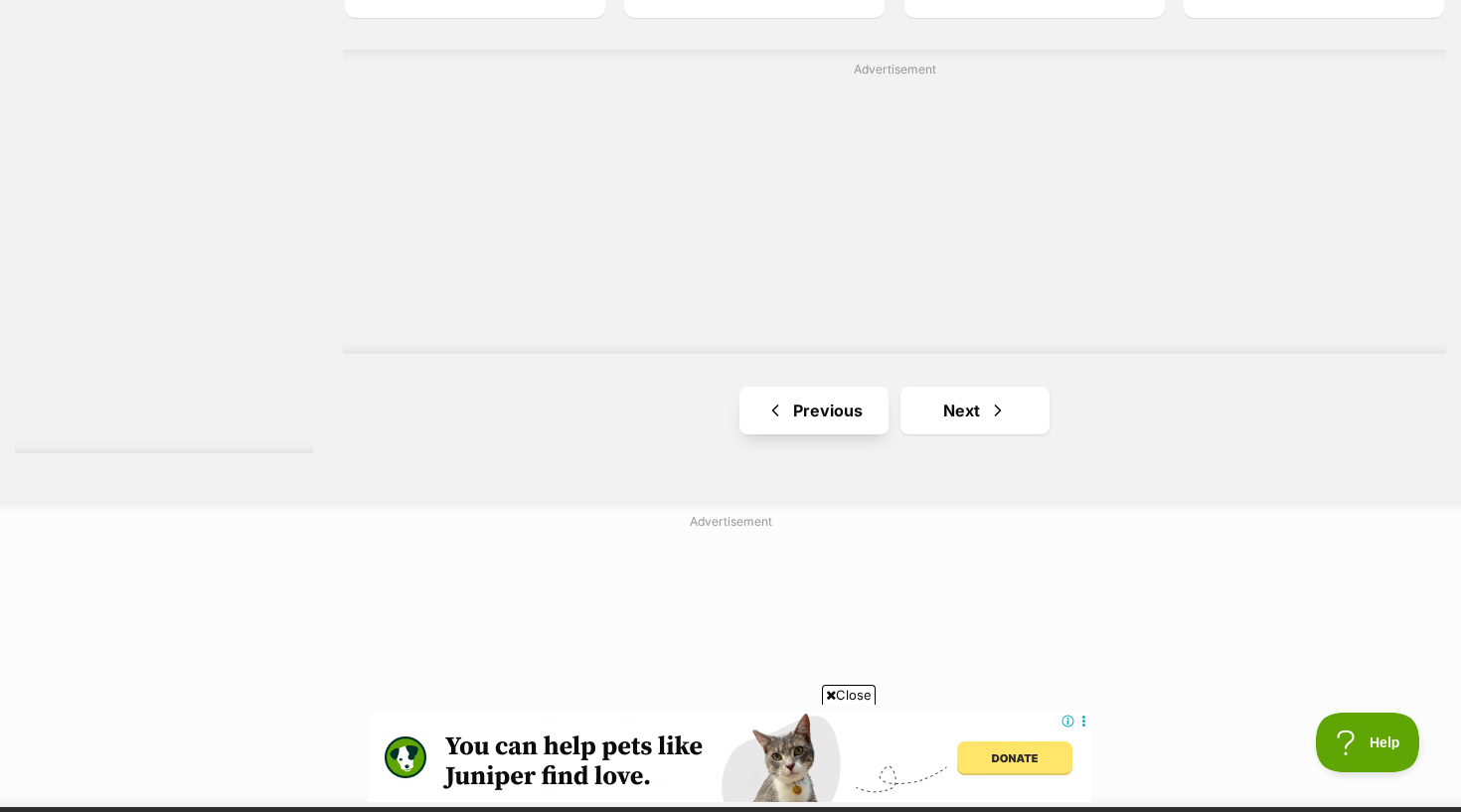 click on "Previous" at bounding box center (814, 410) 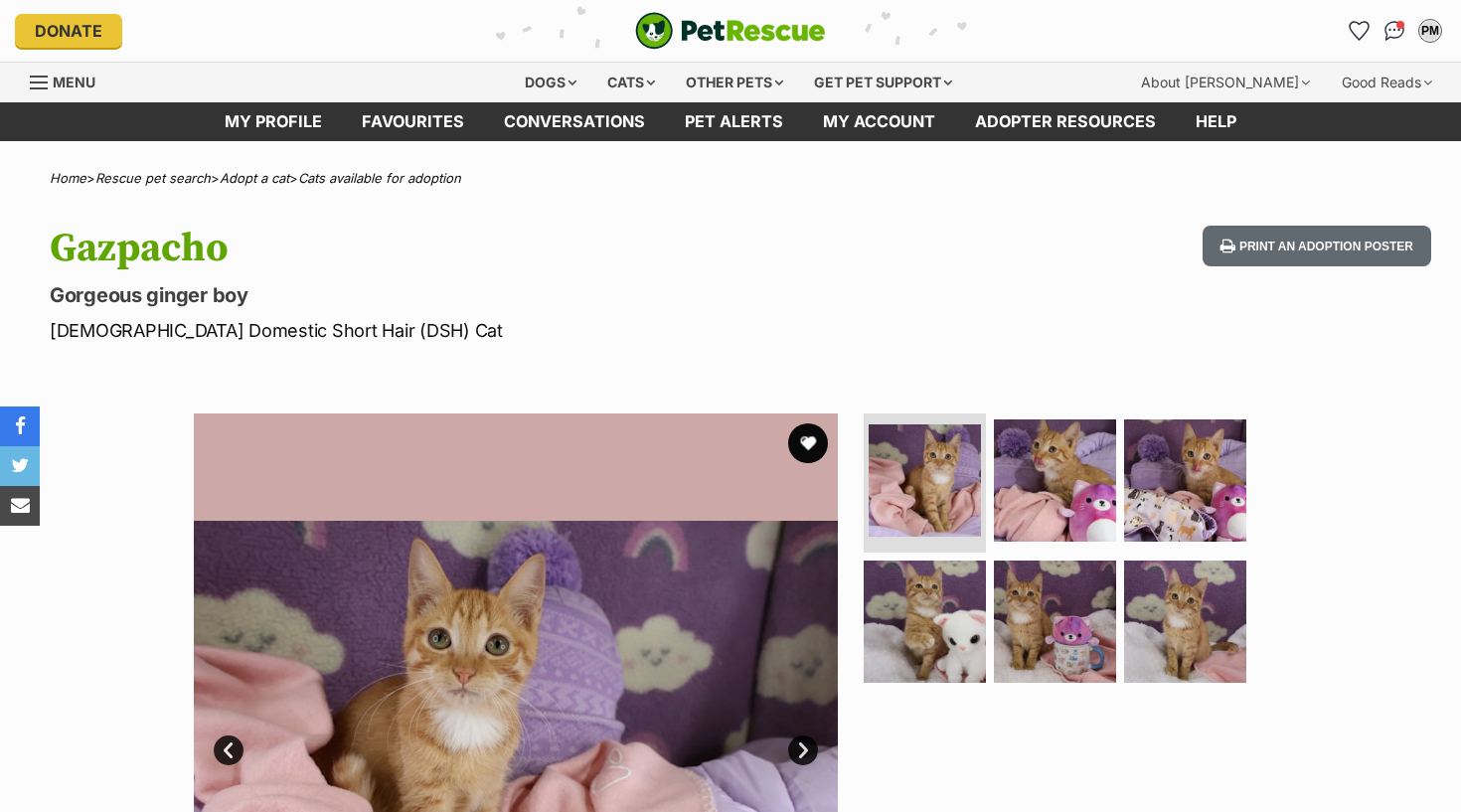 scroll, scrollTop: 0, scrollLeft: 0, axis: both 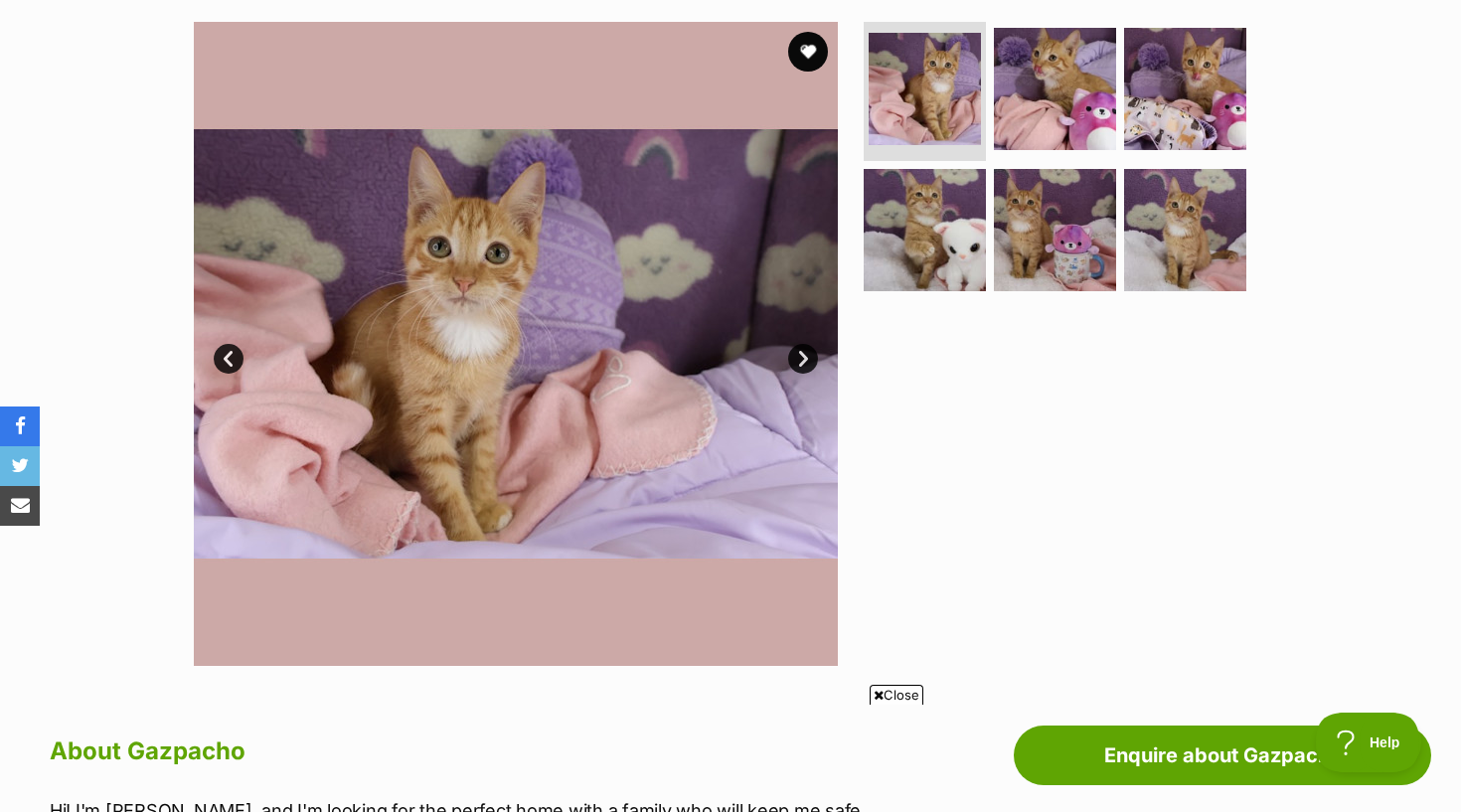 click on "Next" at bounding box center [803, 359] 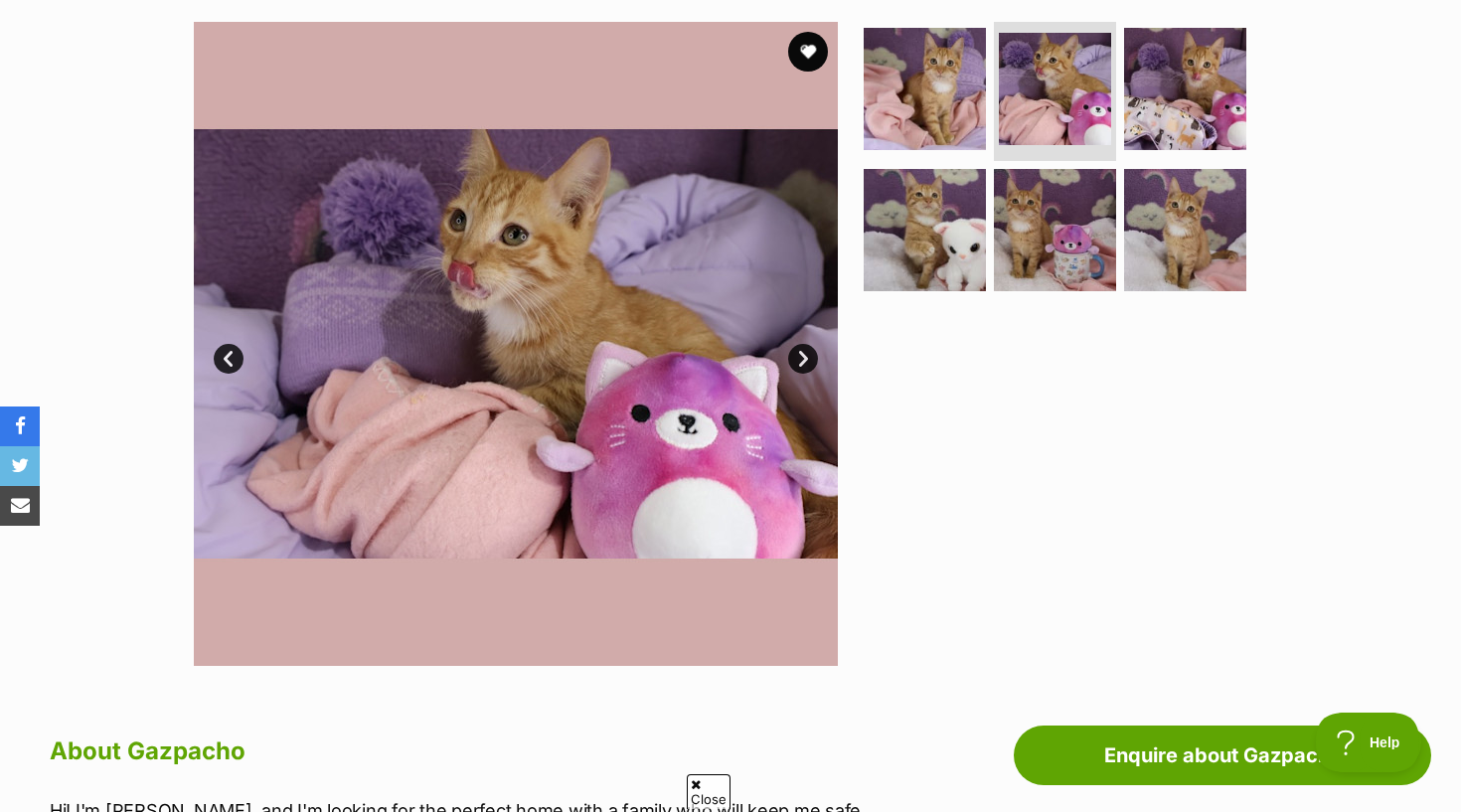 scroll, scrollTop: 0, scrollLeft: 0, axis: both 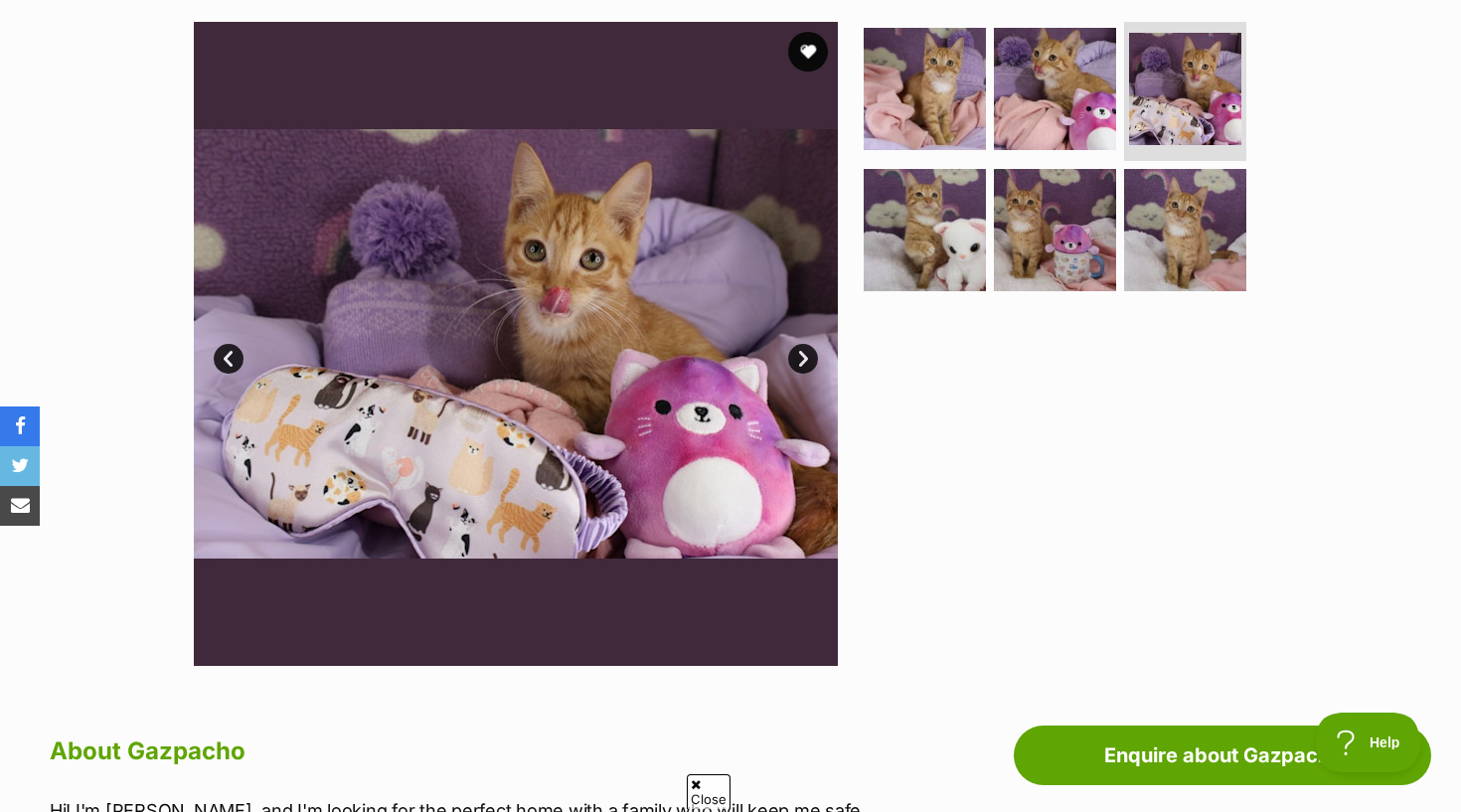 click on "Next" at bounding box center [803, 359] 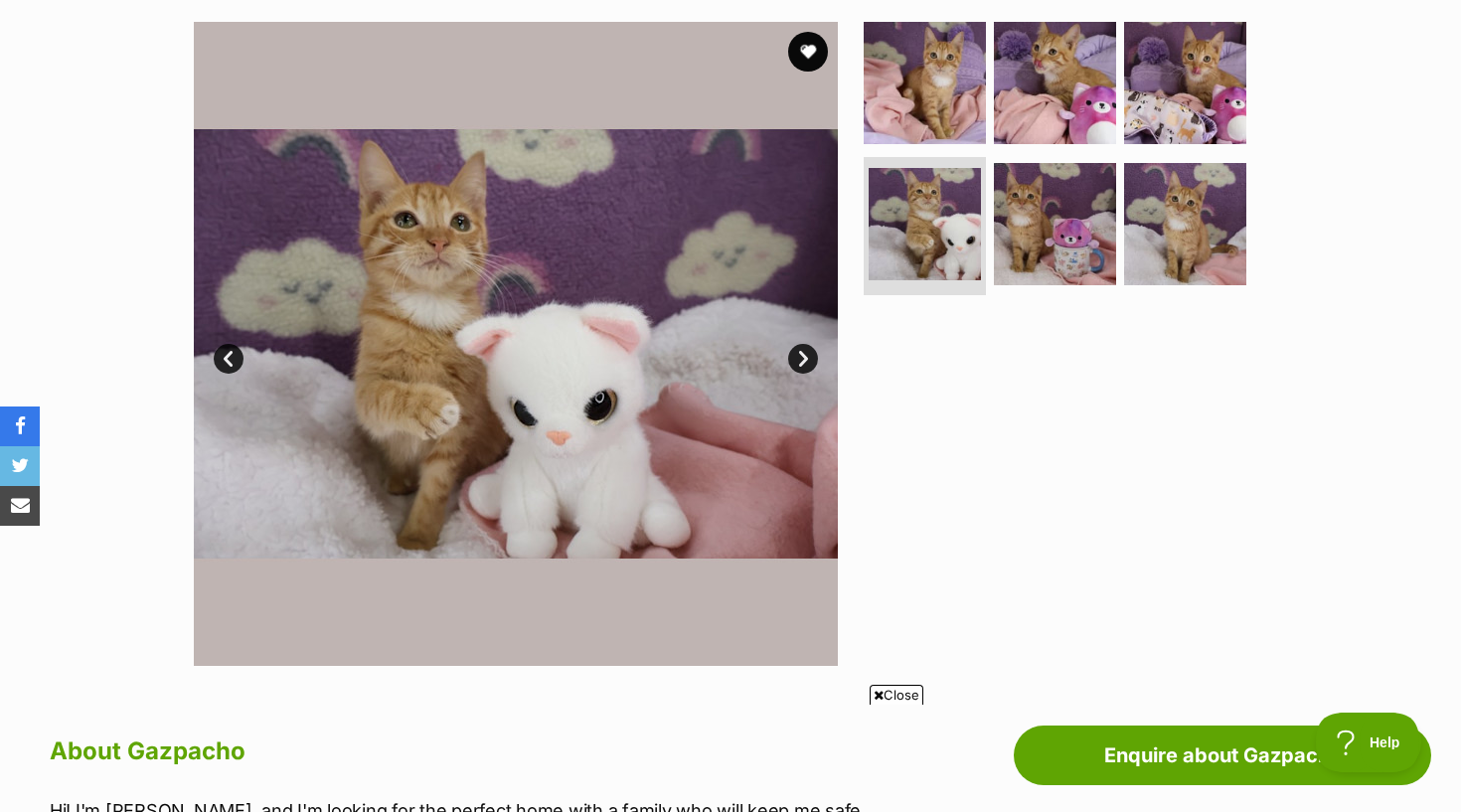 click on "Next" at bounding box center [803, 359] 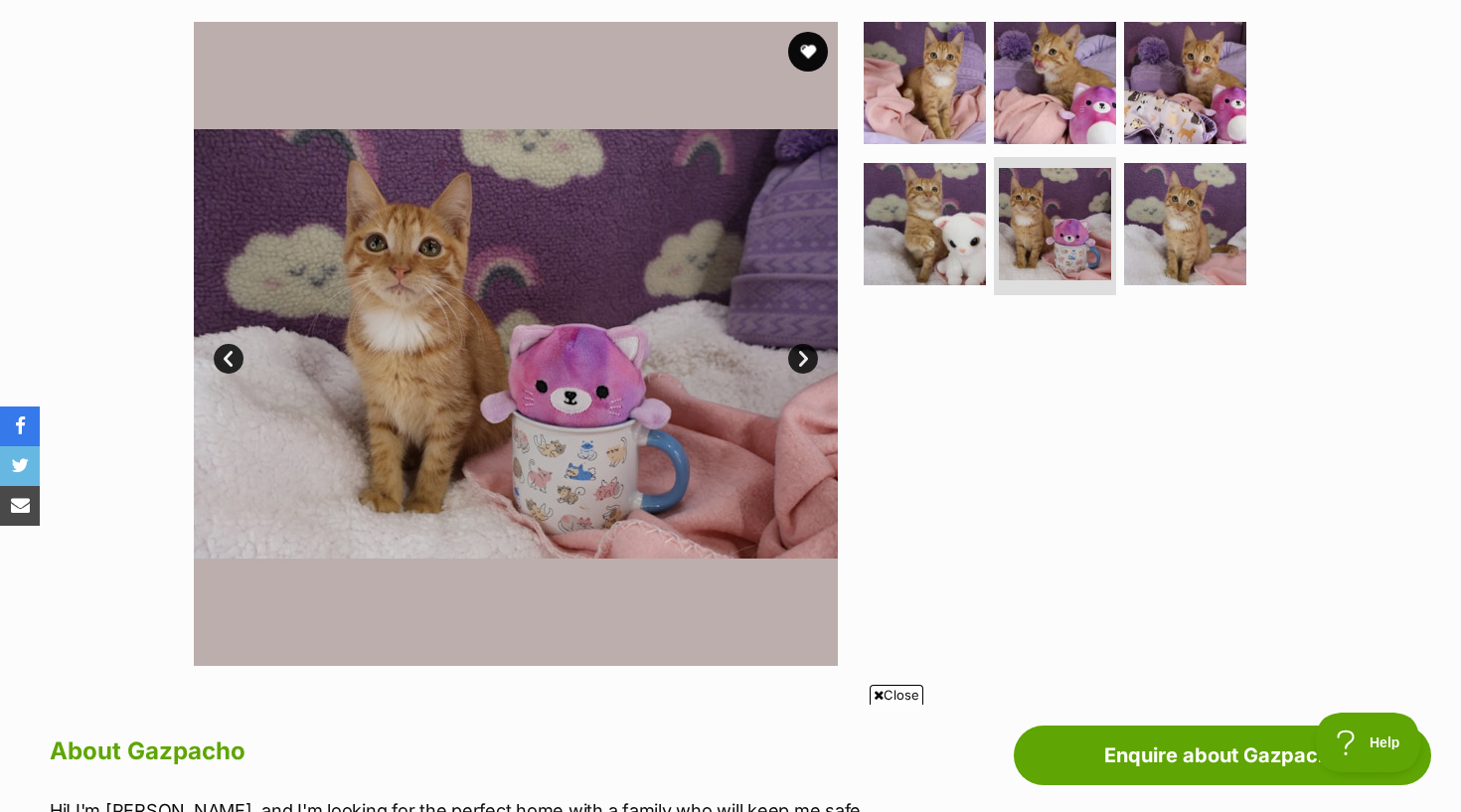 click on "Next" at bounding box center [803, 359] 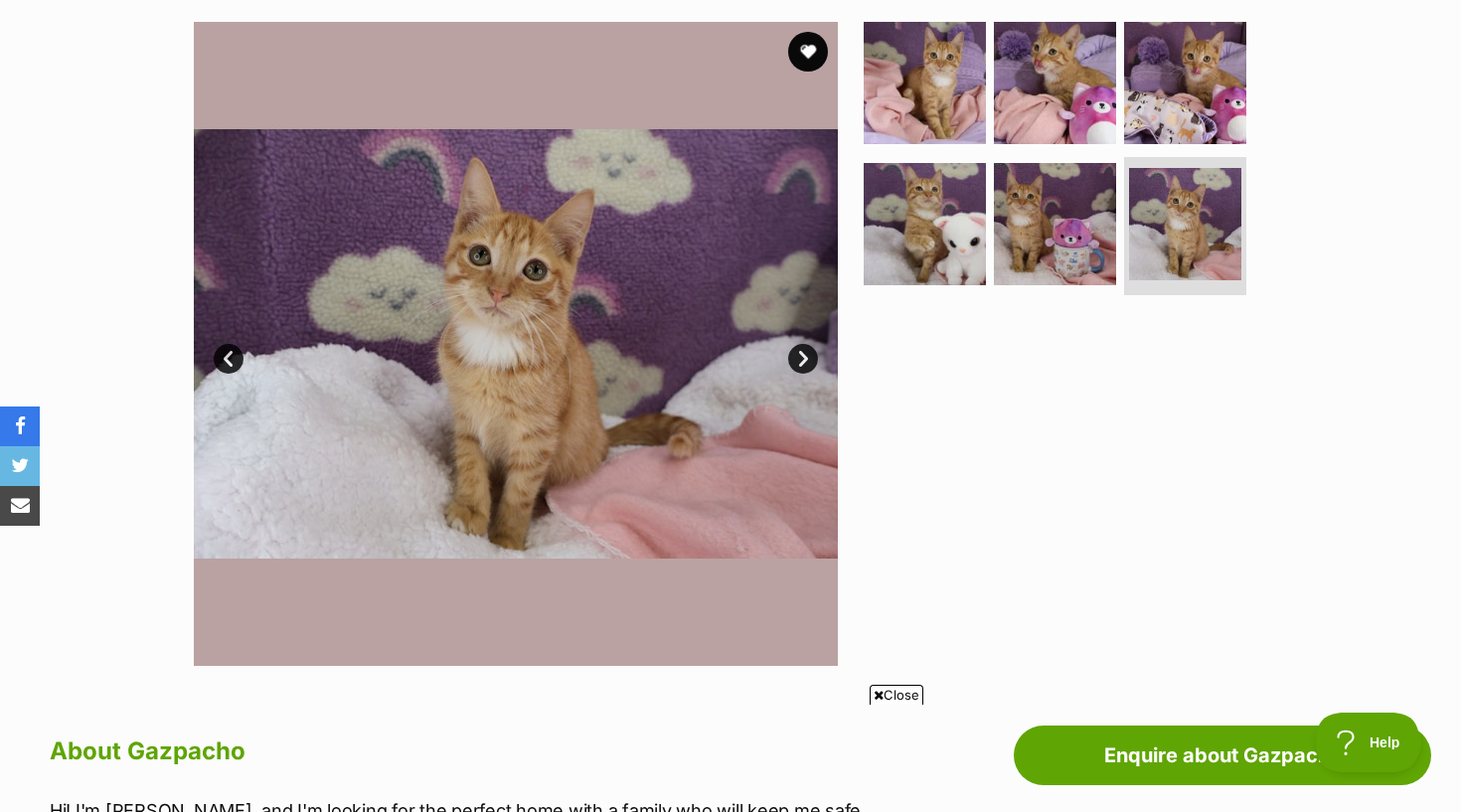 click on "Next" at bounding box center (803, 359) 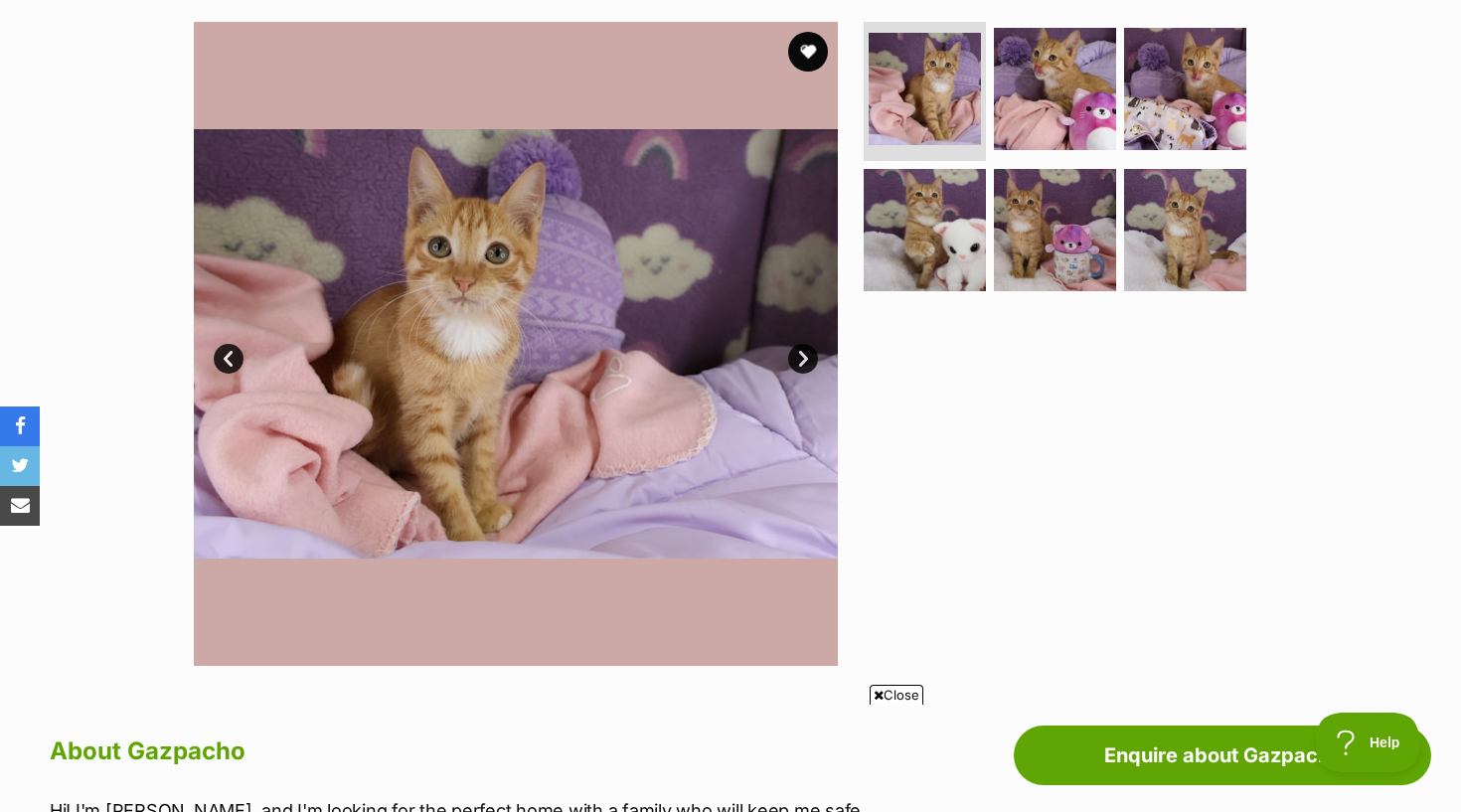 click on "Next" at bounding box center (803, 359) 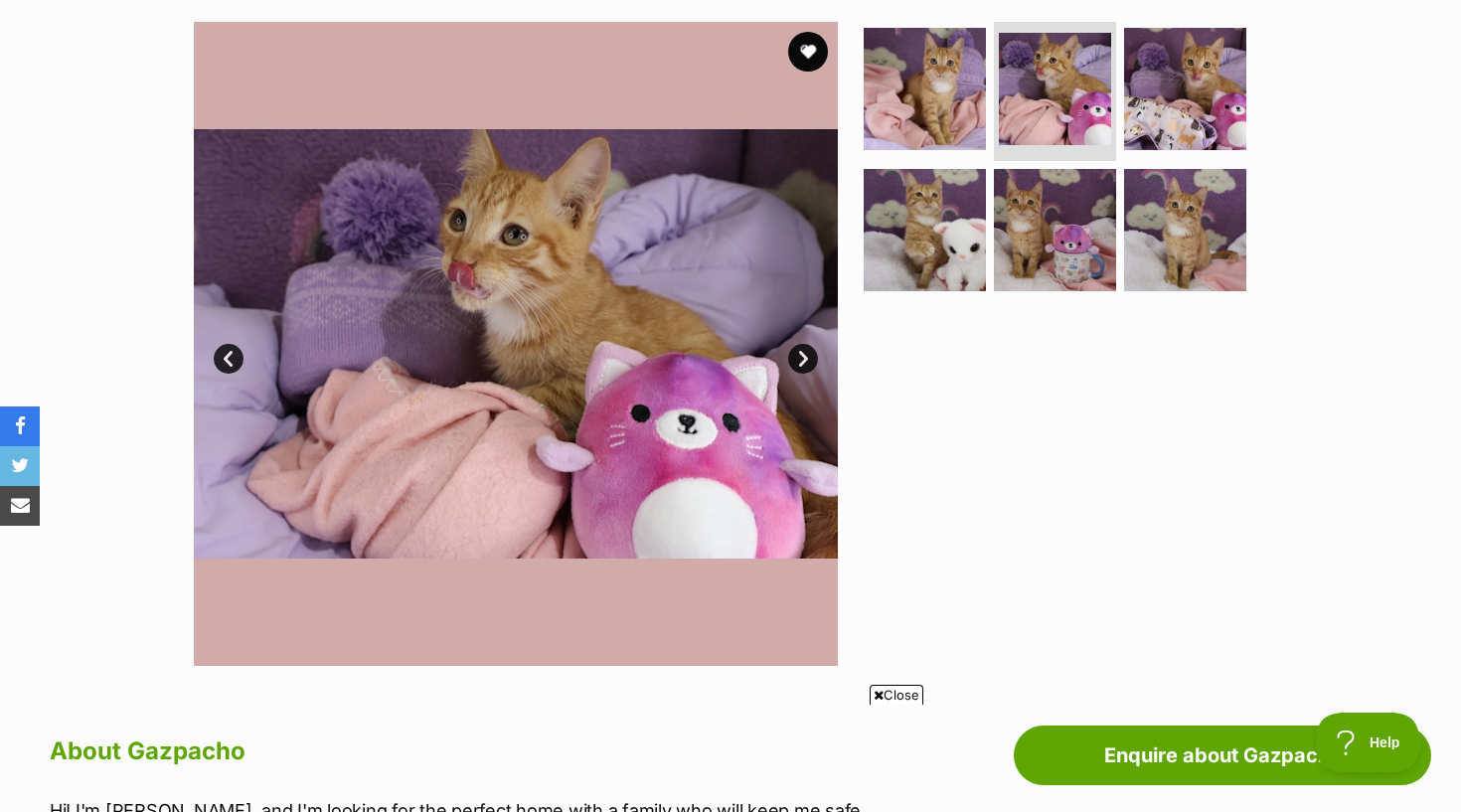 click on "Next" at bounding box center [803, 359] 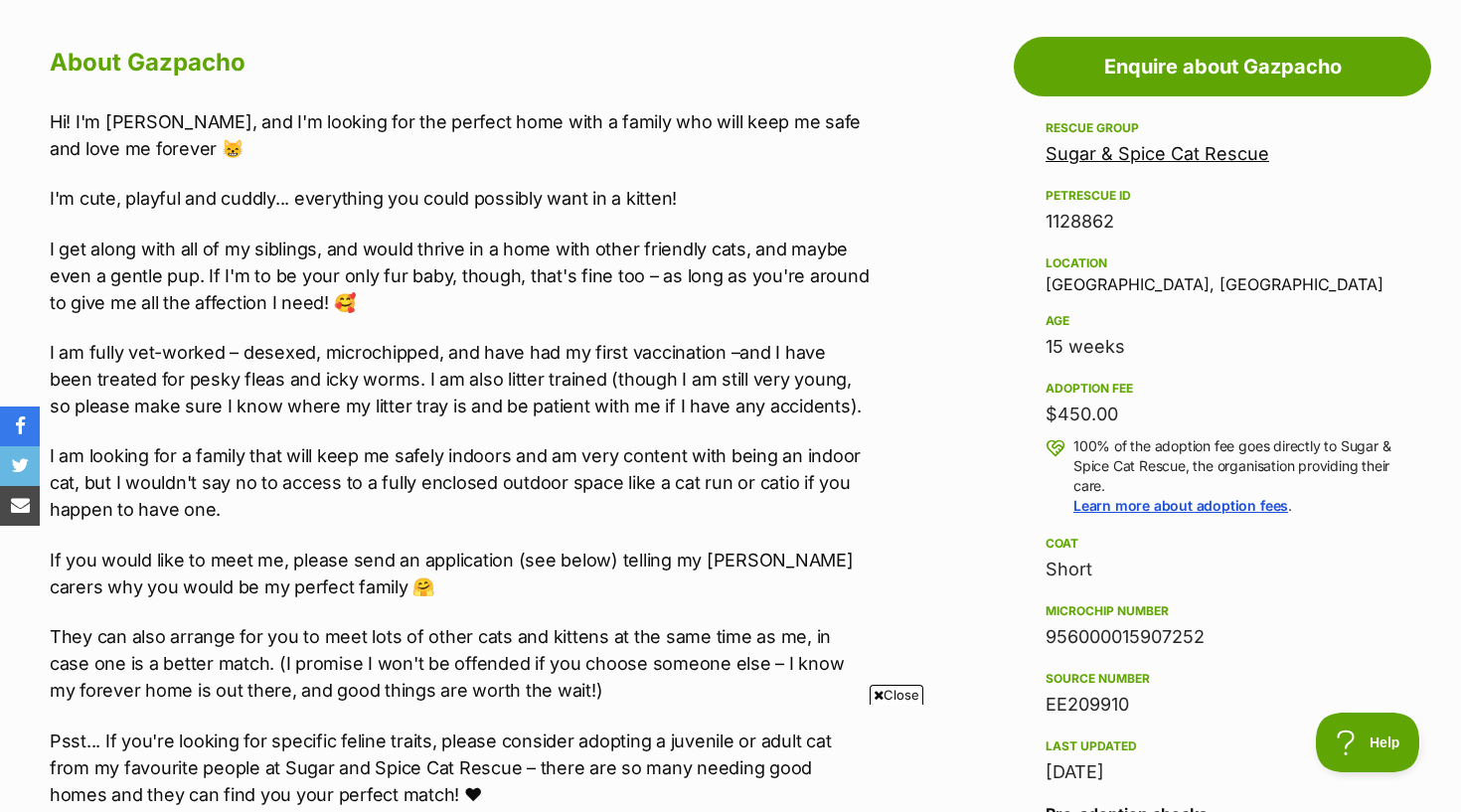 scroll, scrollTop: 1088, scrollLeft: 1, axis: both 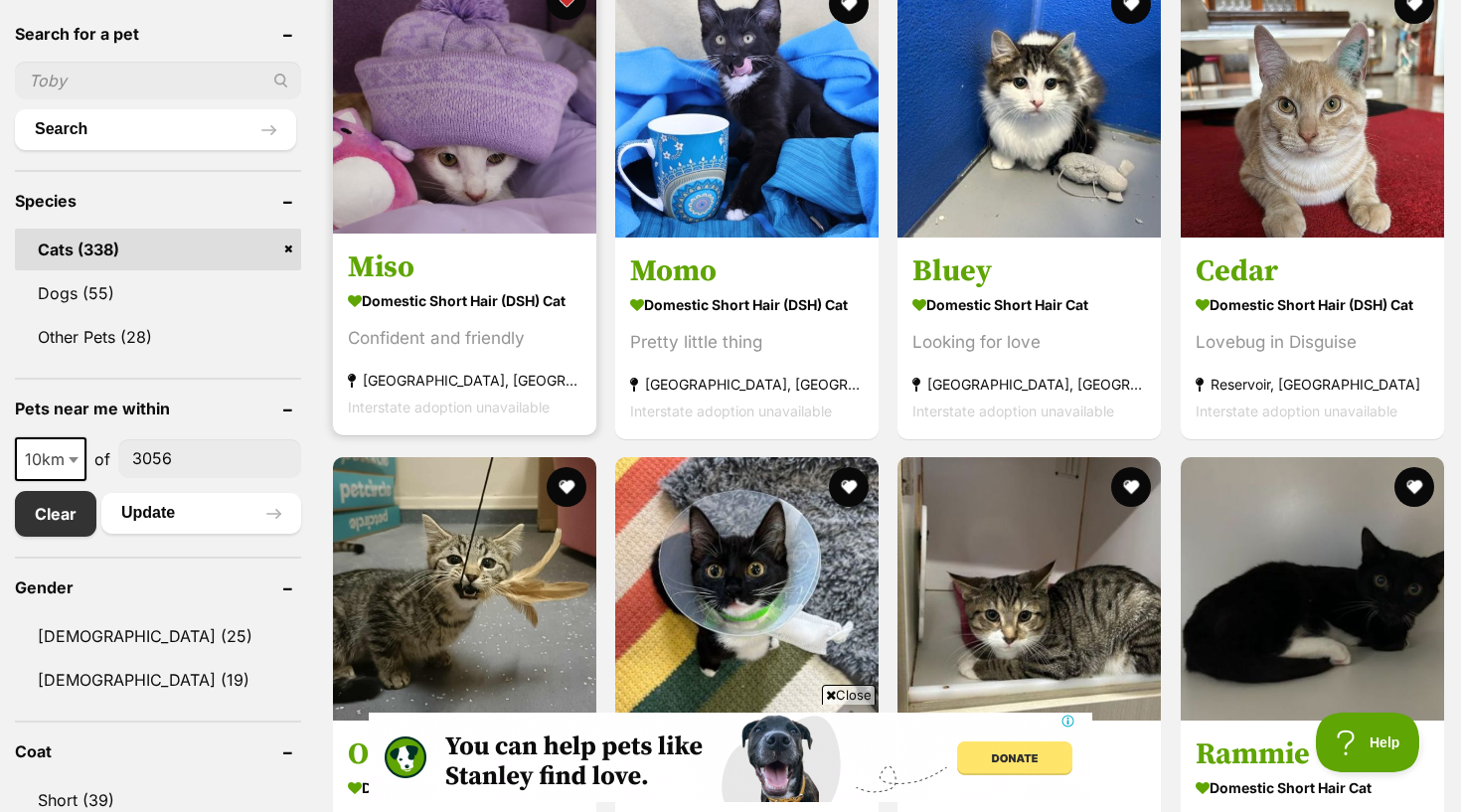 click at bounding box center [464, 101] 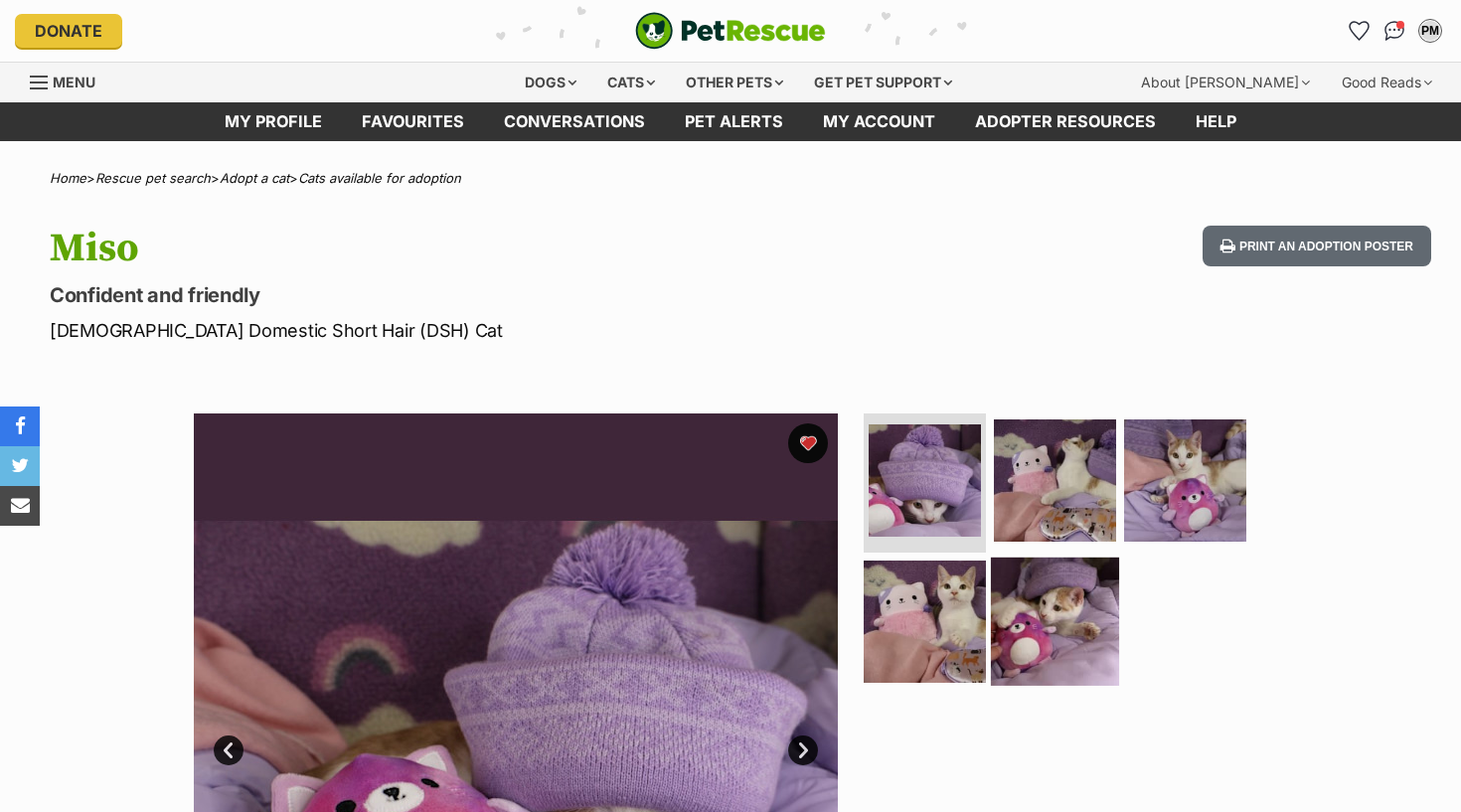 scroll, scrollTop: 0, scrollLeft: 0, axis: both 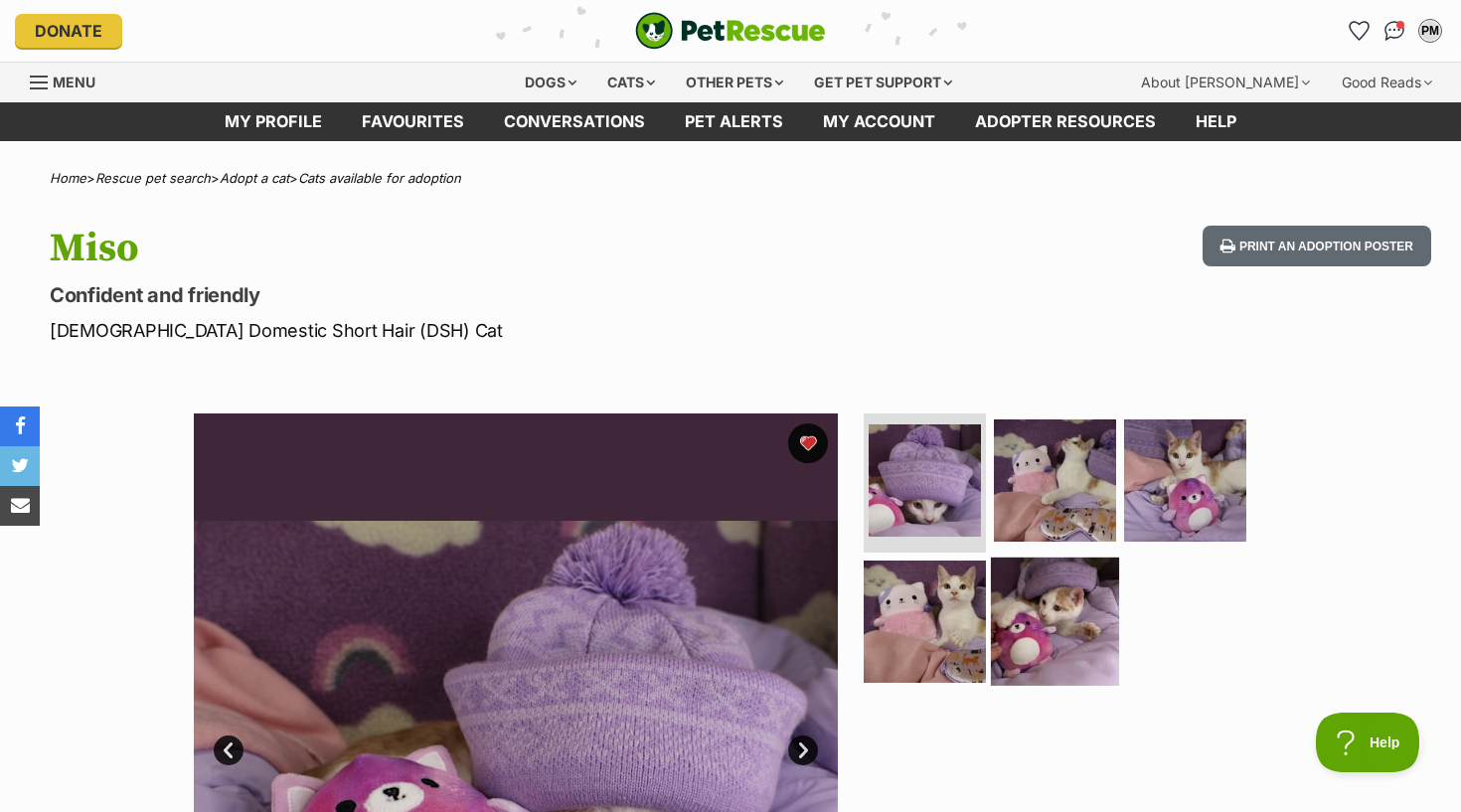 click at bounding box center [1055, 620] 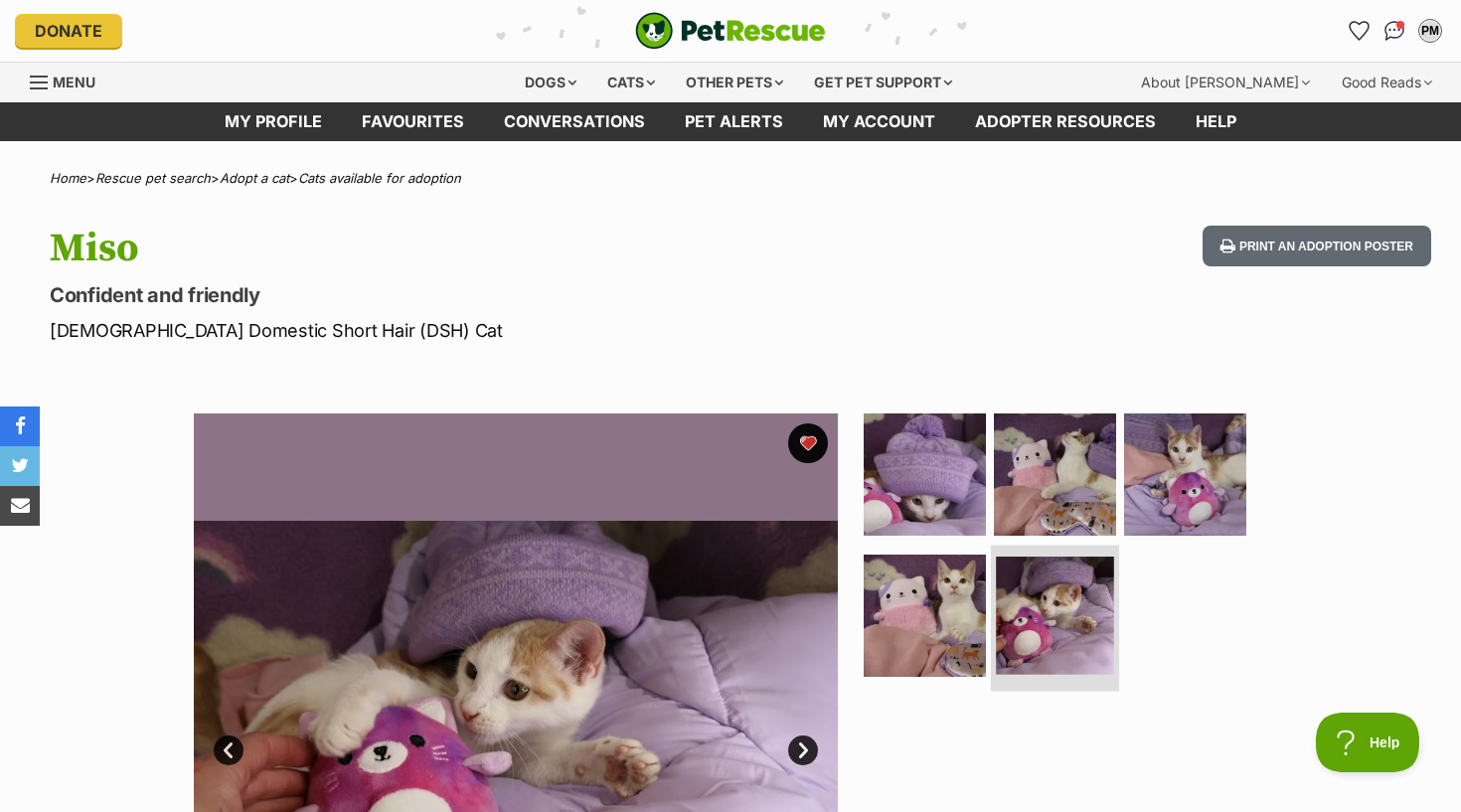 scroll, scrollTop: 0, scrollLeft: 0, axis: both 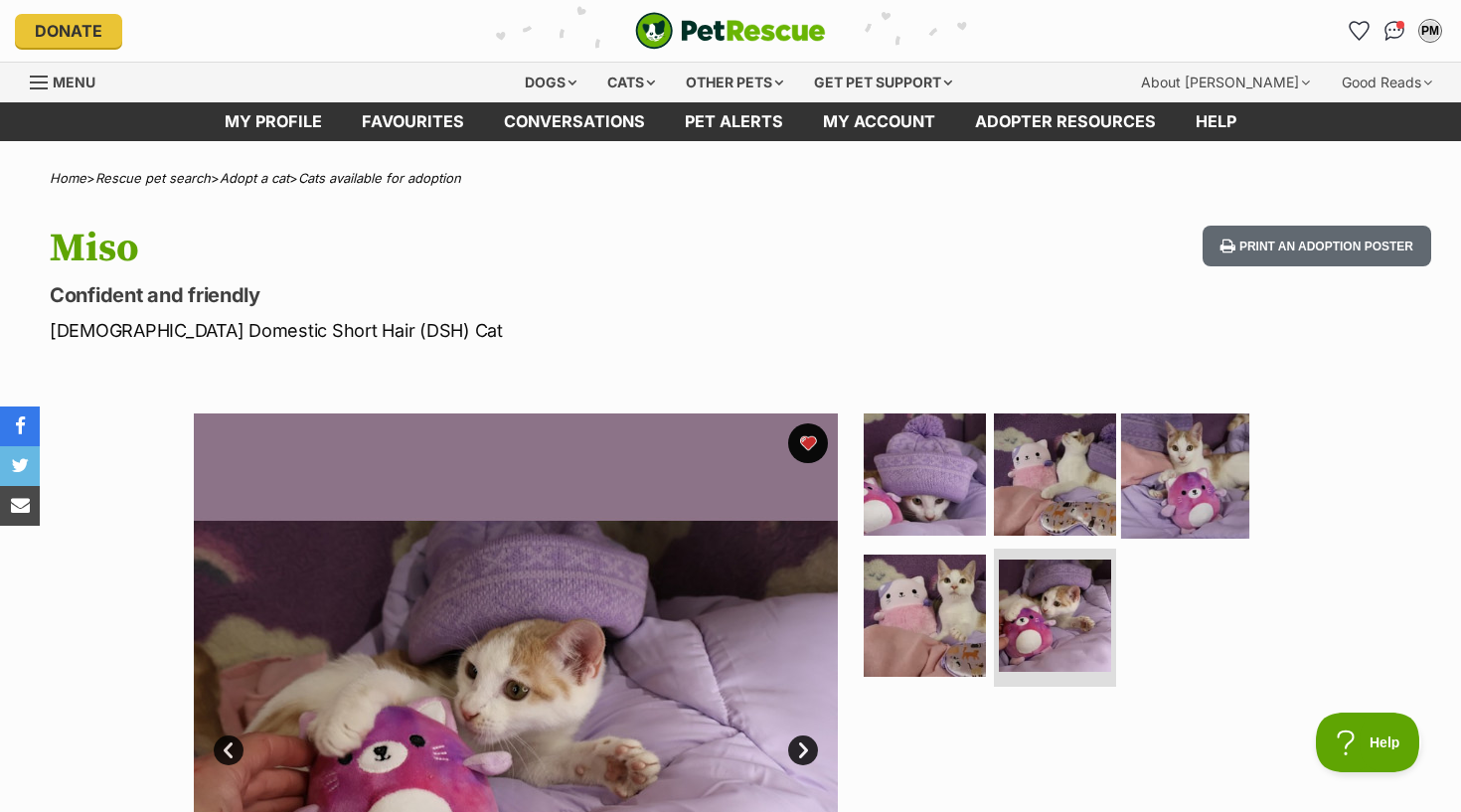 click at bounding box center (1185, 474) 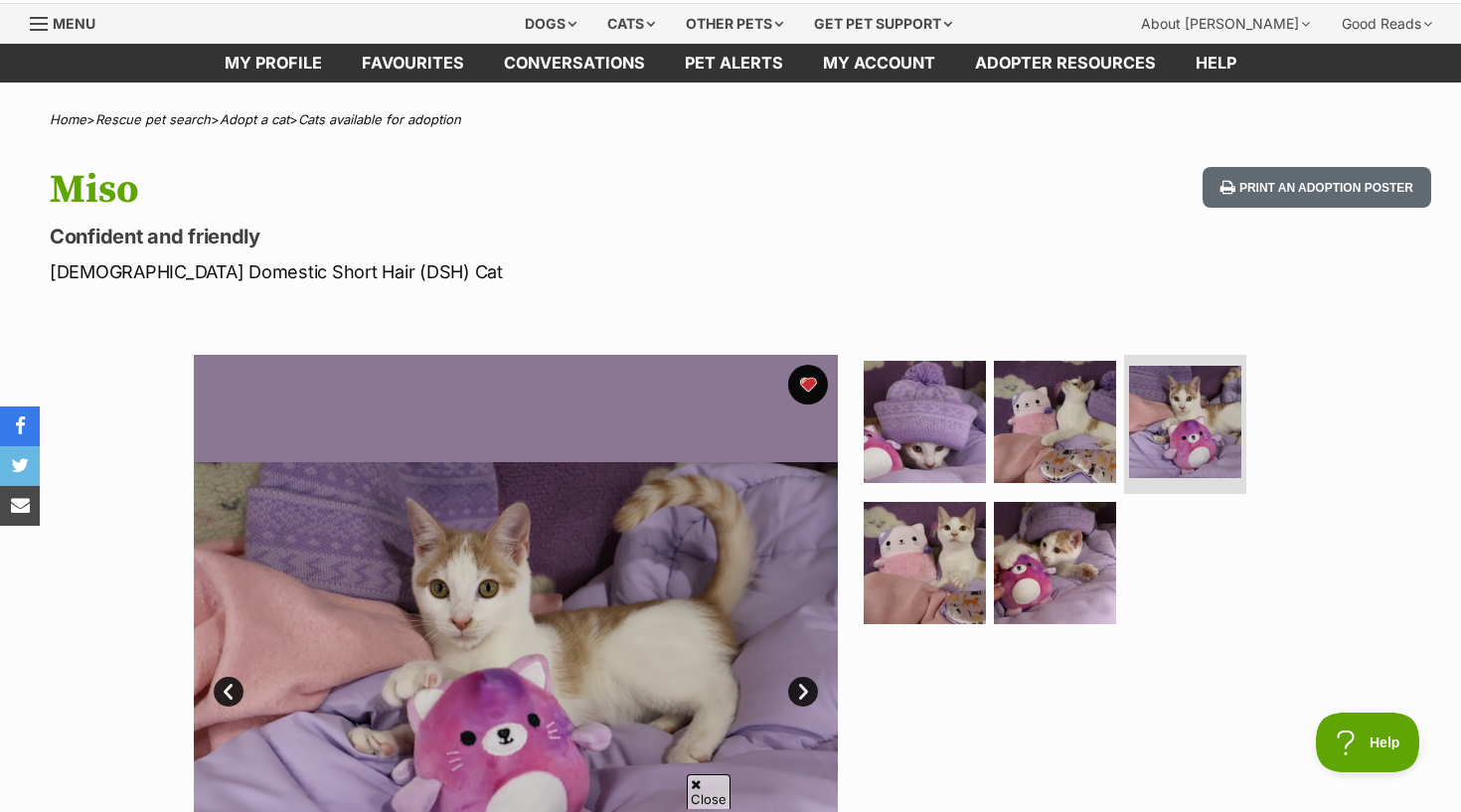 scroll, scrollTop: 0, scrollLeft: 0, axis: both 